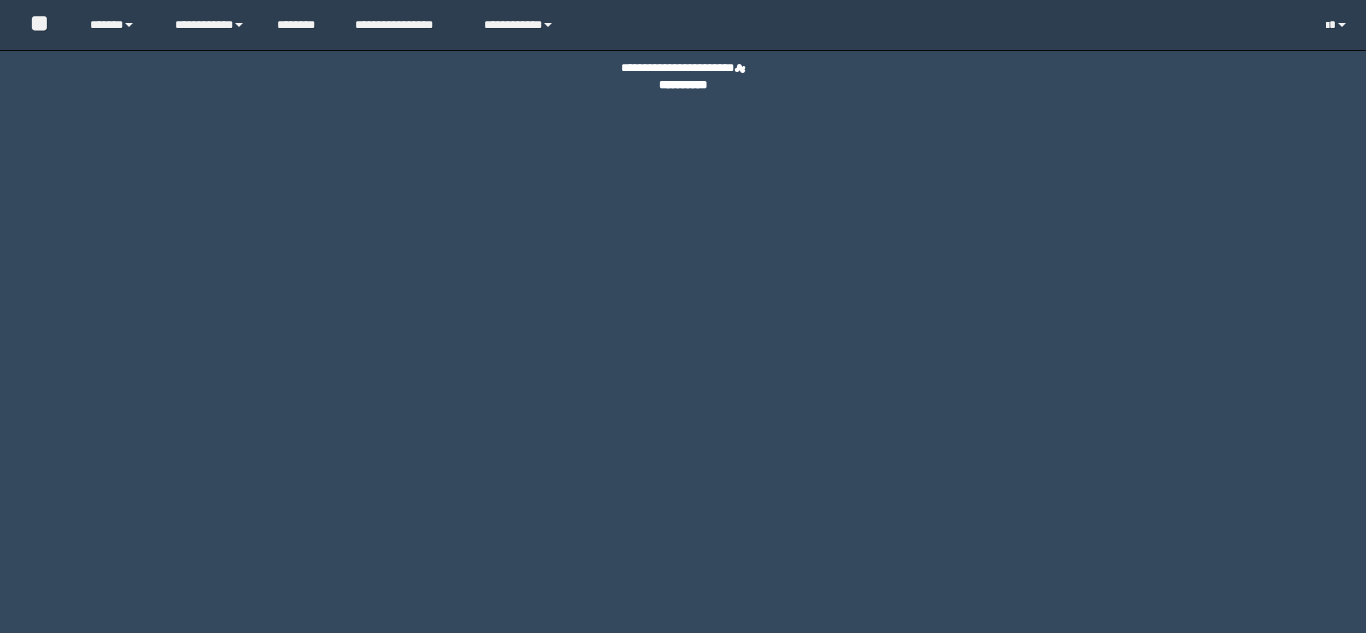 scroll, scrollTop: 0, scrollLeft: 0, axis: both 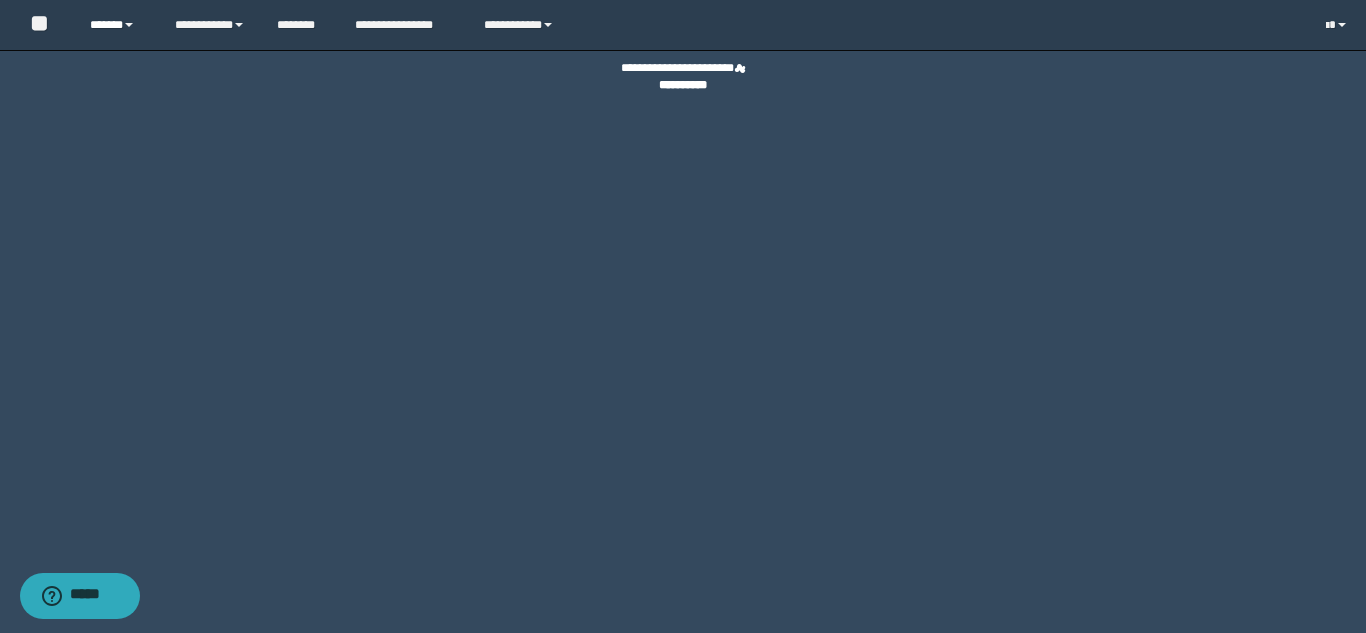 click on "******" at bounding box center [117, 25] 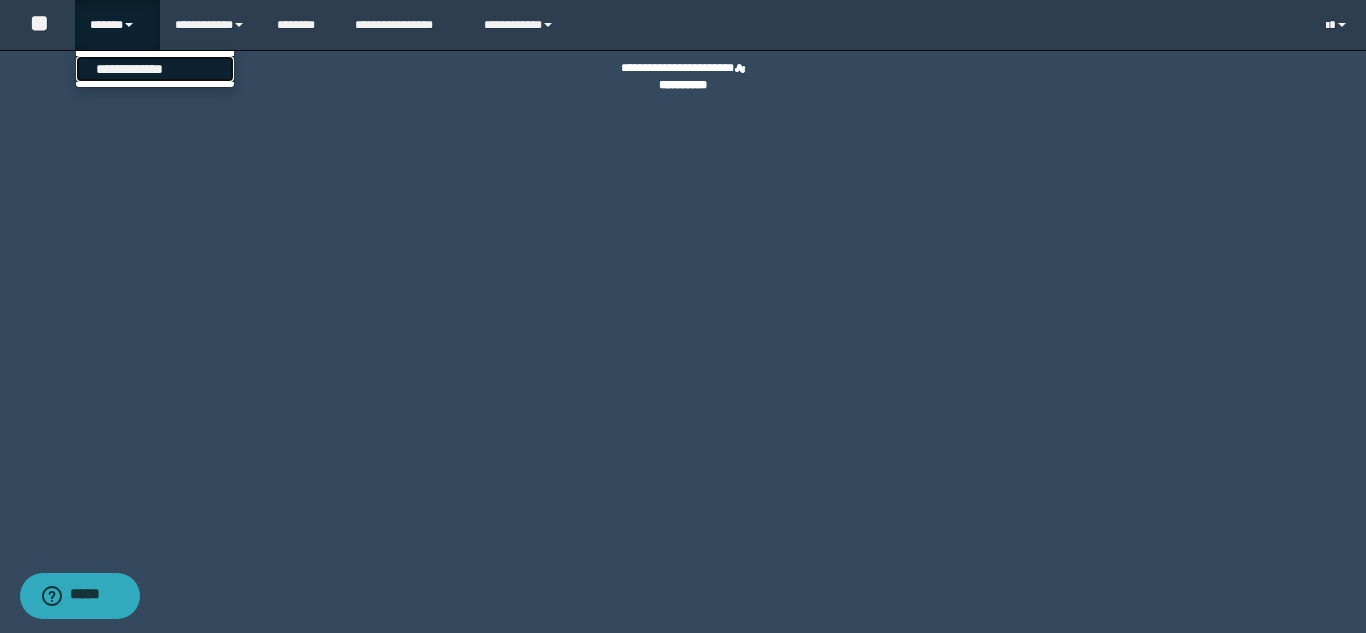 click on "**********" at bounding box center [155, 69] 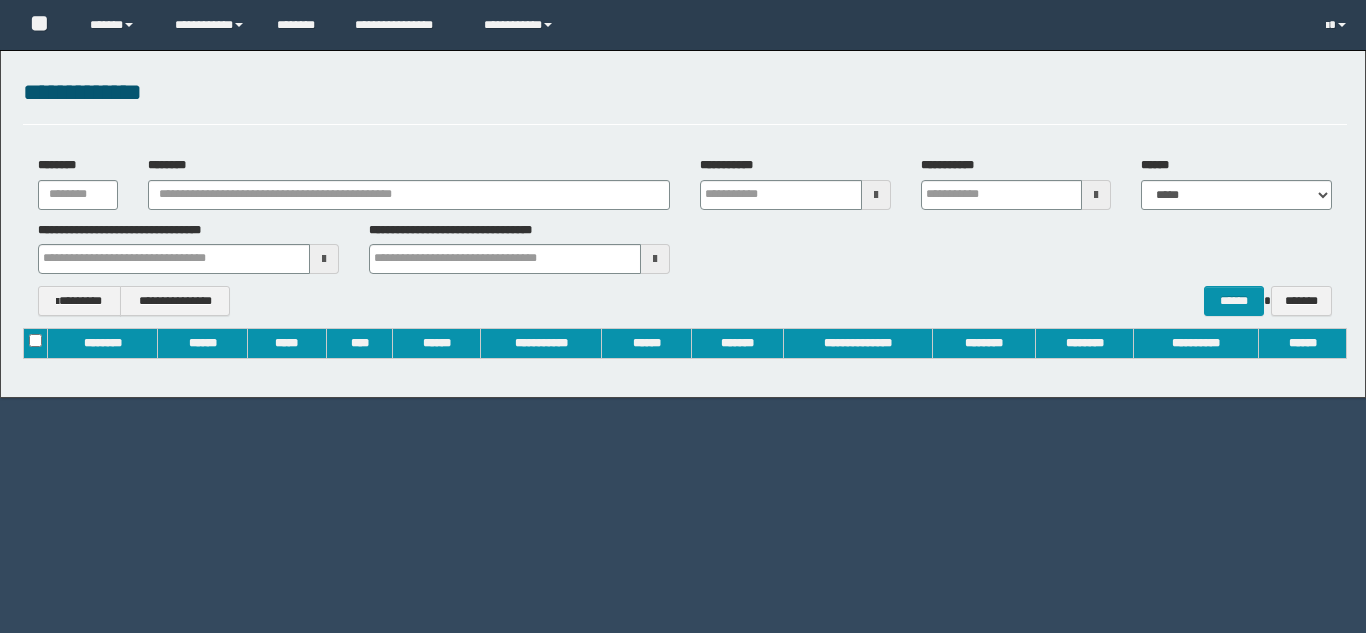 scroll, scrollTop: 0, scrollLeft: 0, axis: both 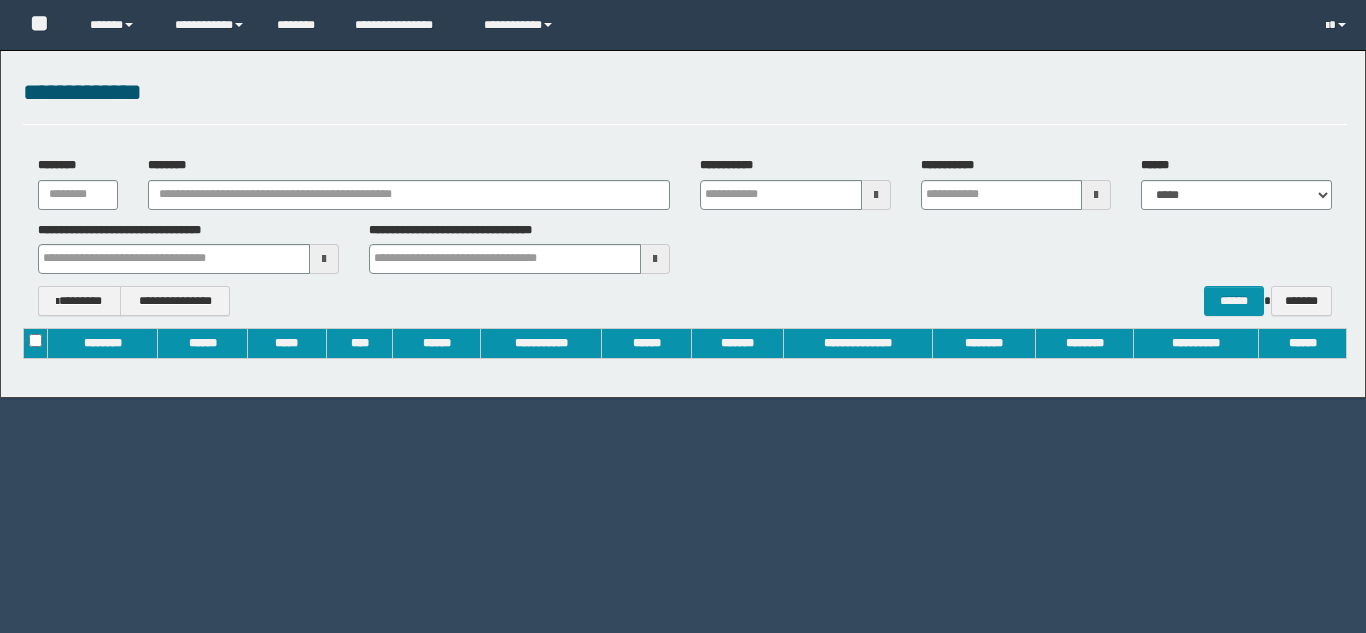 type on "**********" 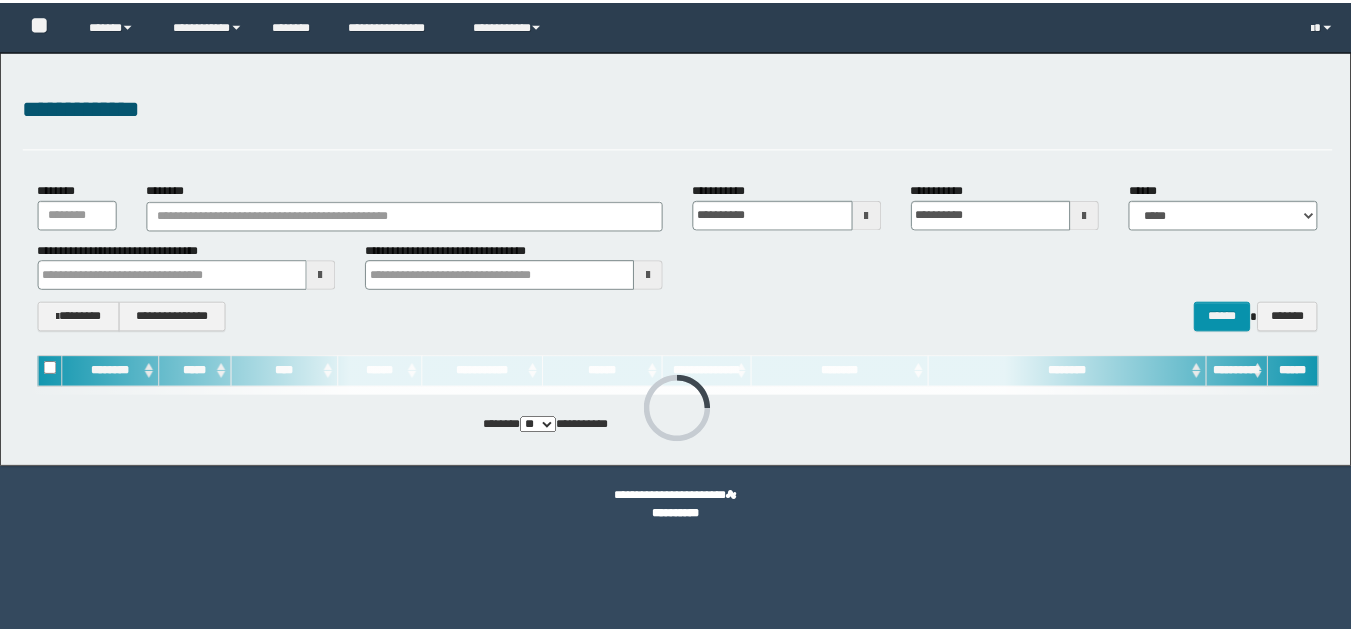 scroll, scrollTop: 0, scrollLeft: 0, axis: both 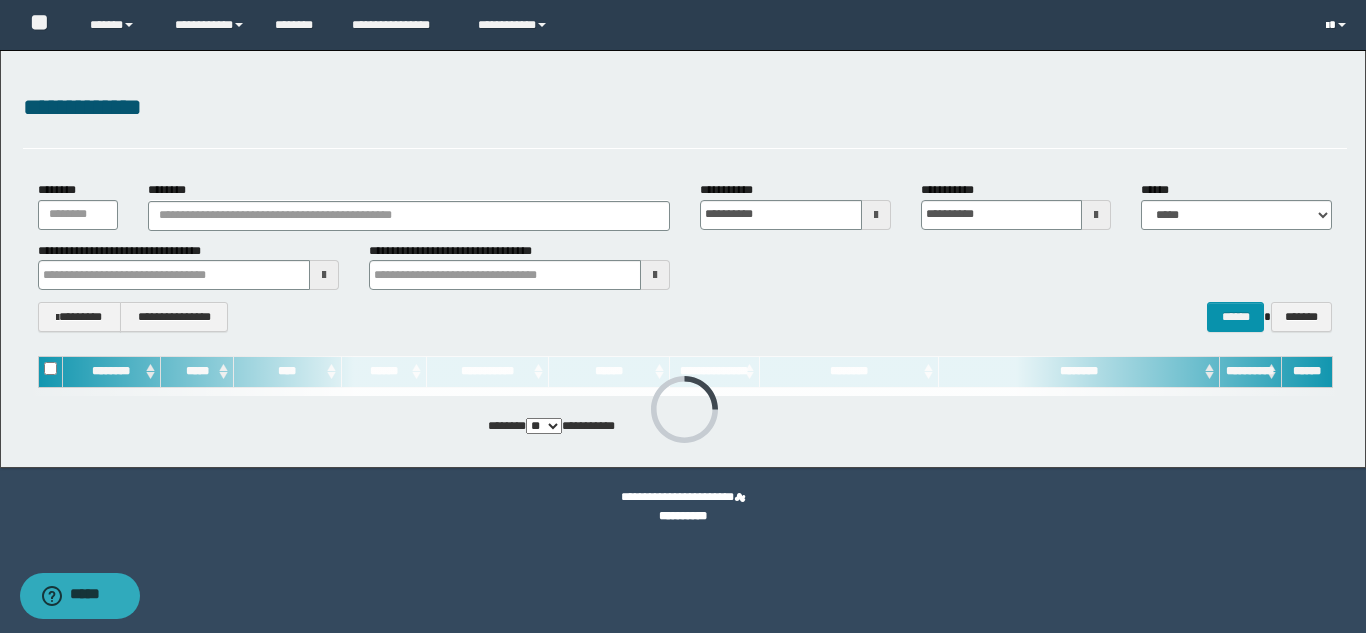 click at bounding box center [1338, 25] 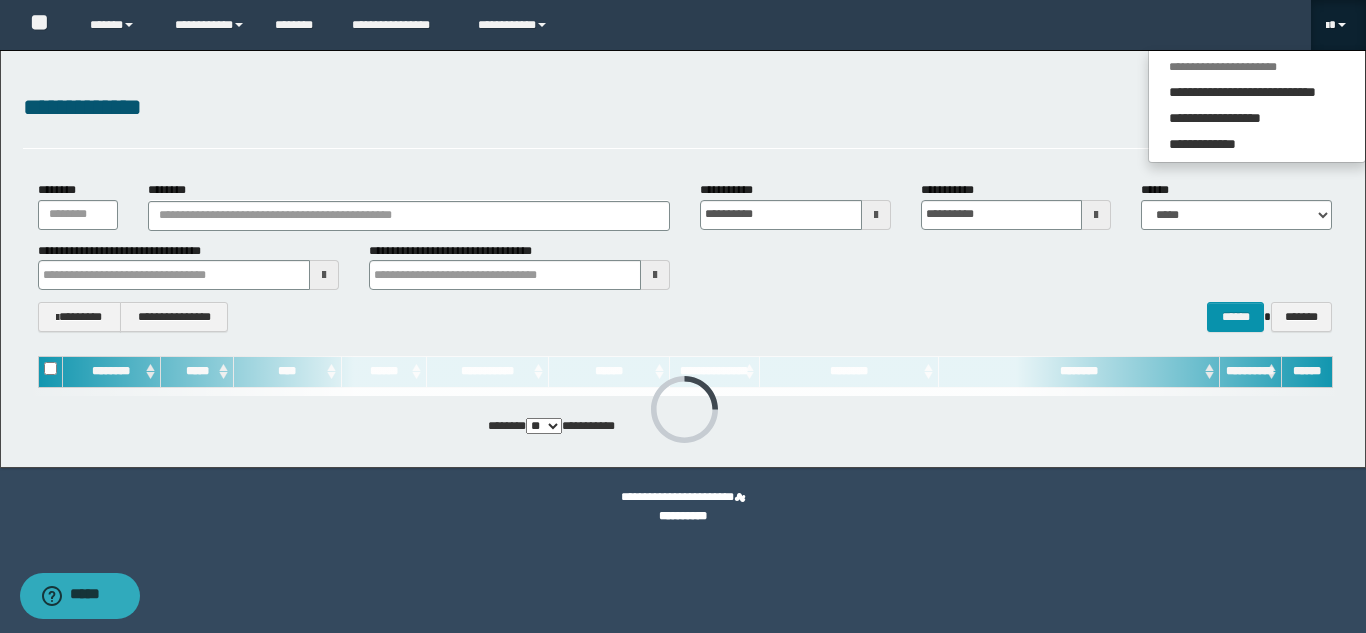 click on "**********" at bounding box center [685, 108] 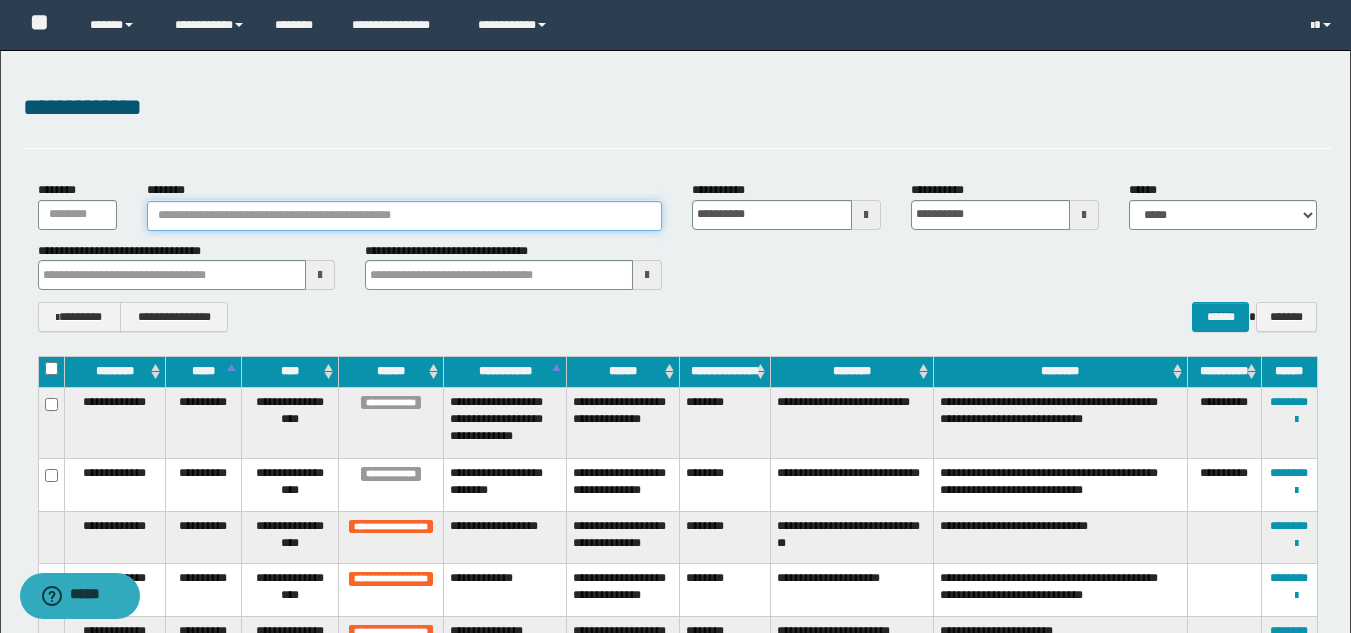 click on "********" at bounding box center [405, 216] 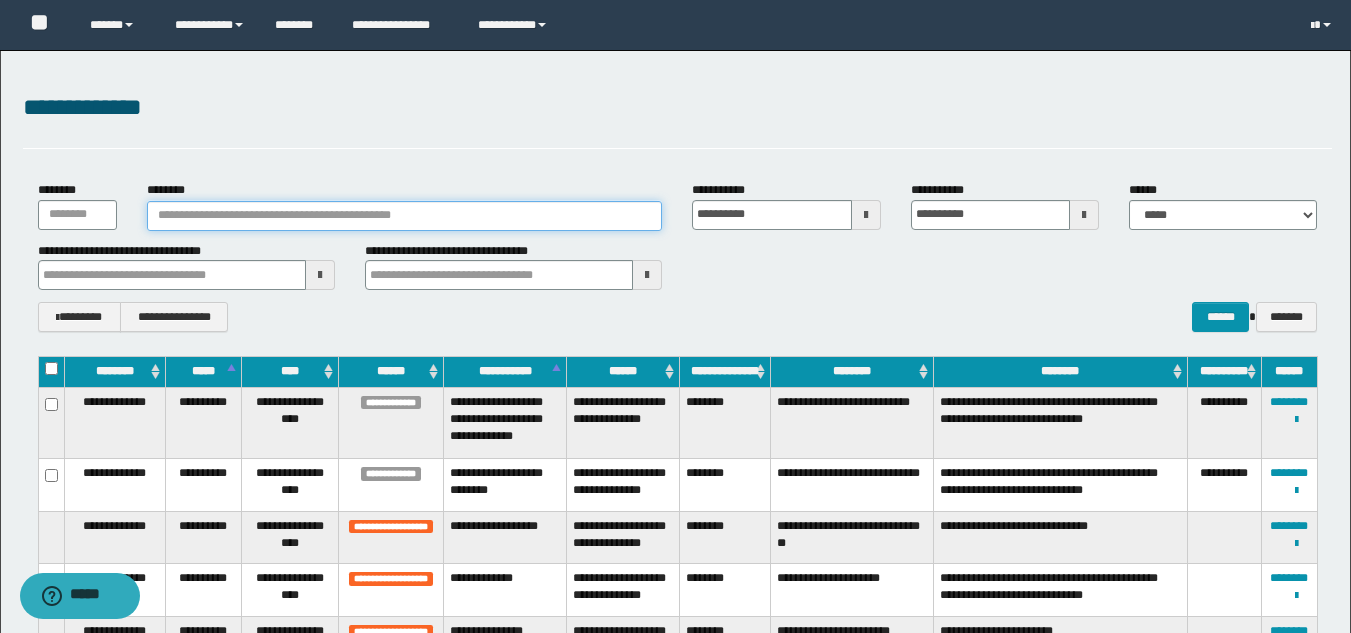 type 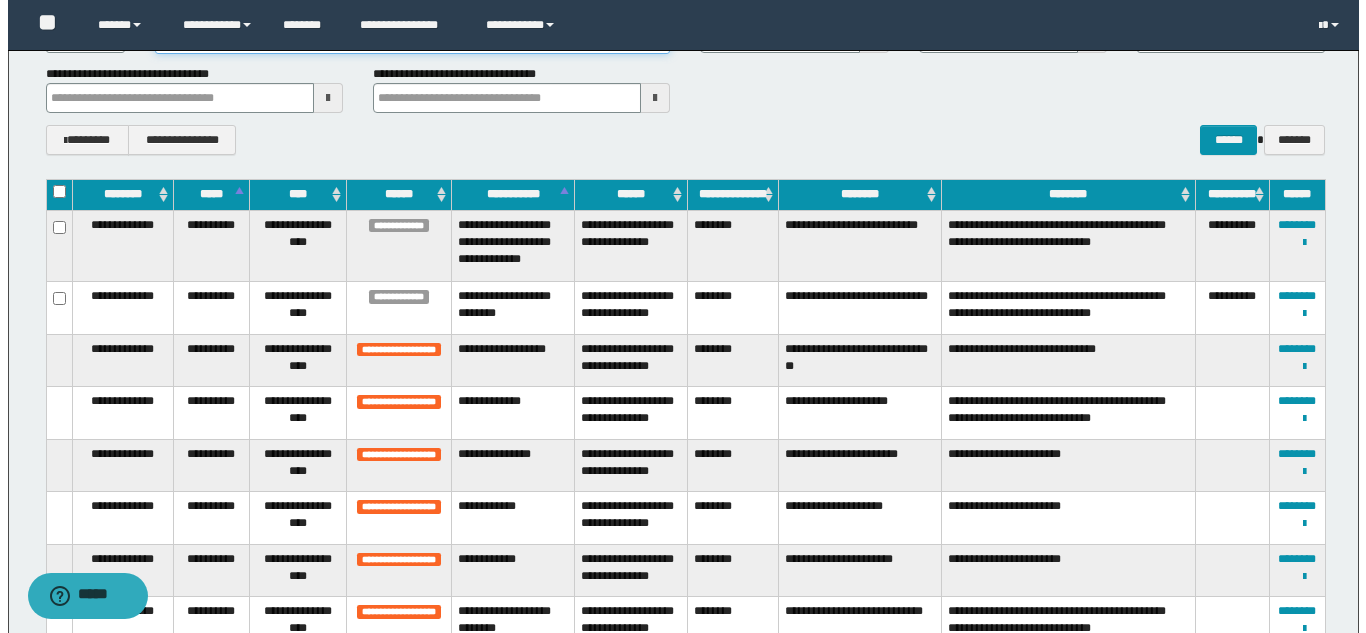 scroll, scrollTop: 0, scrollLeft: 0, axis: both 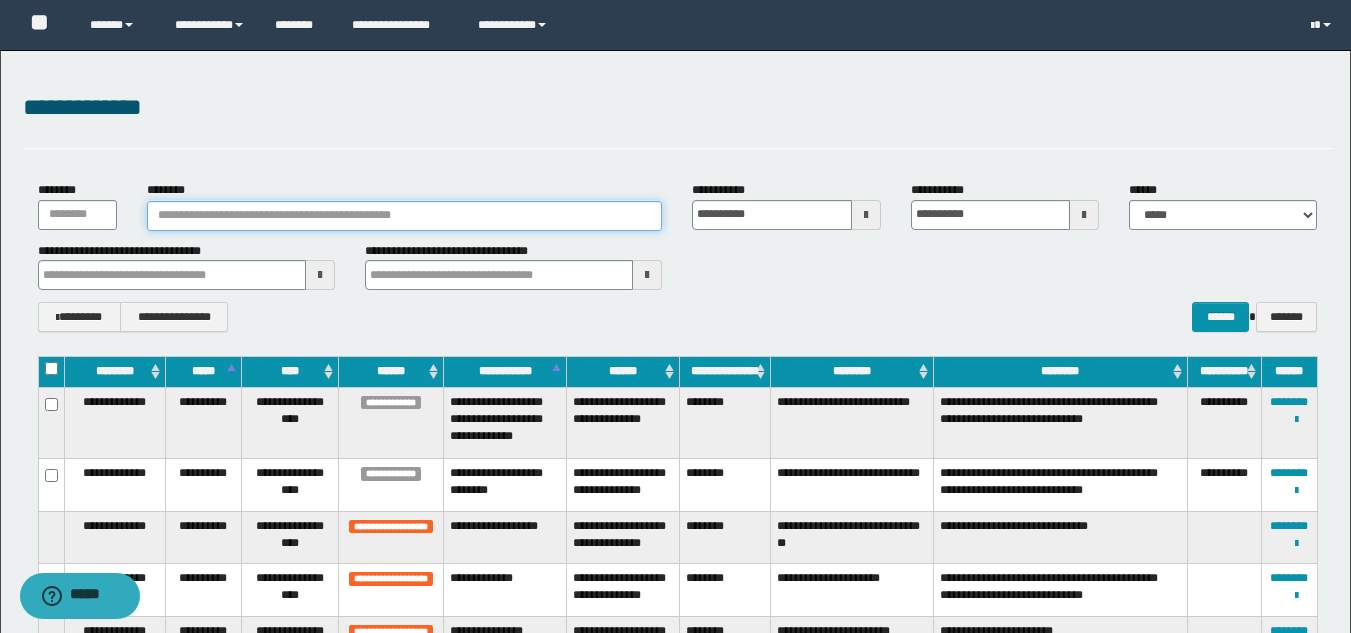 click on "********" at bounding box center [405, 216] 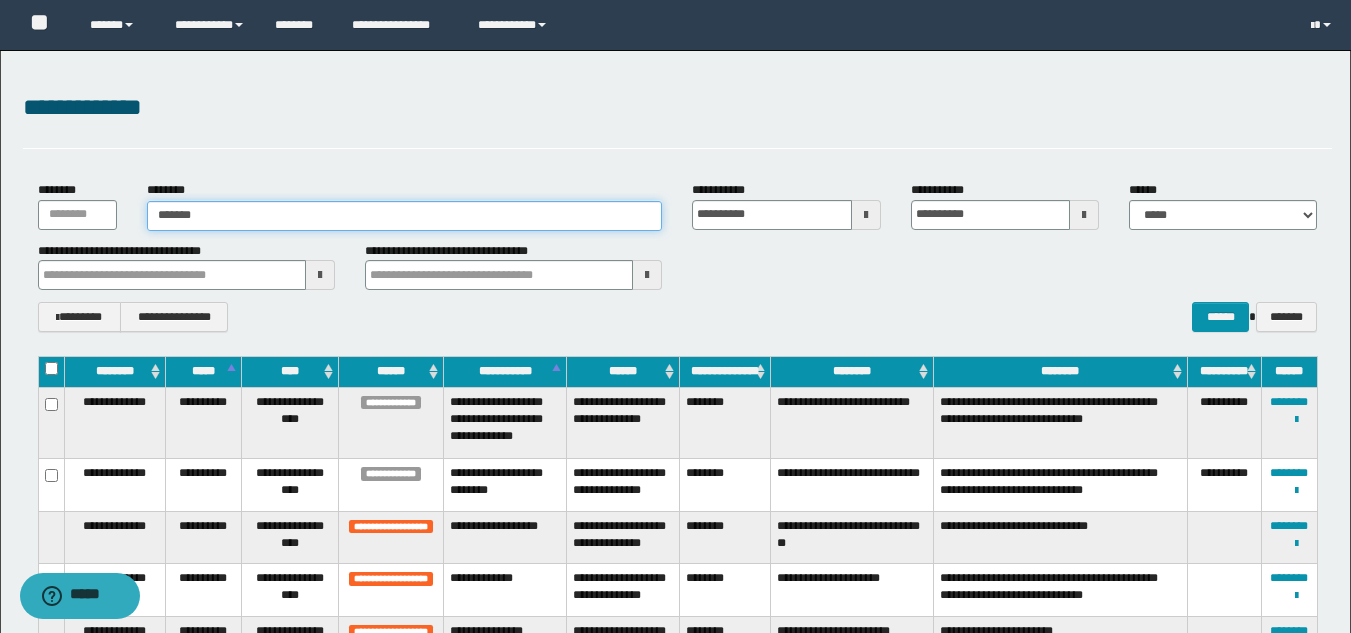 type on "********" 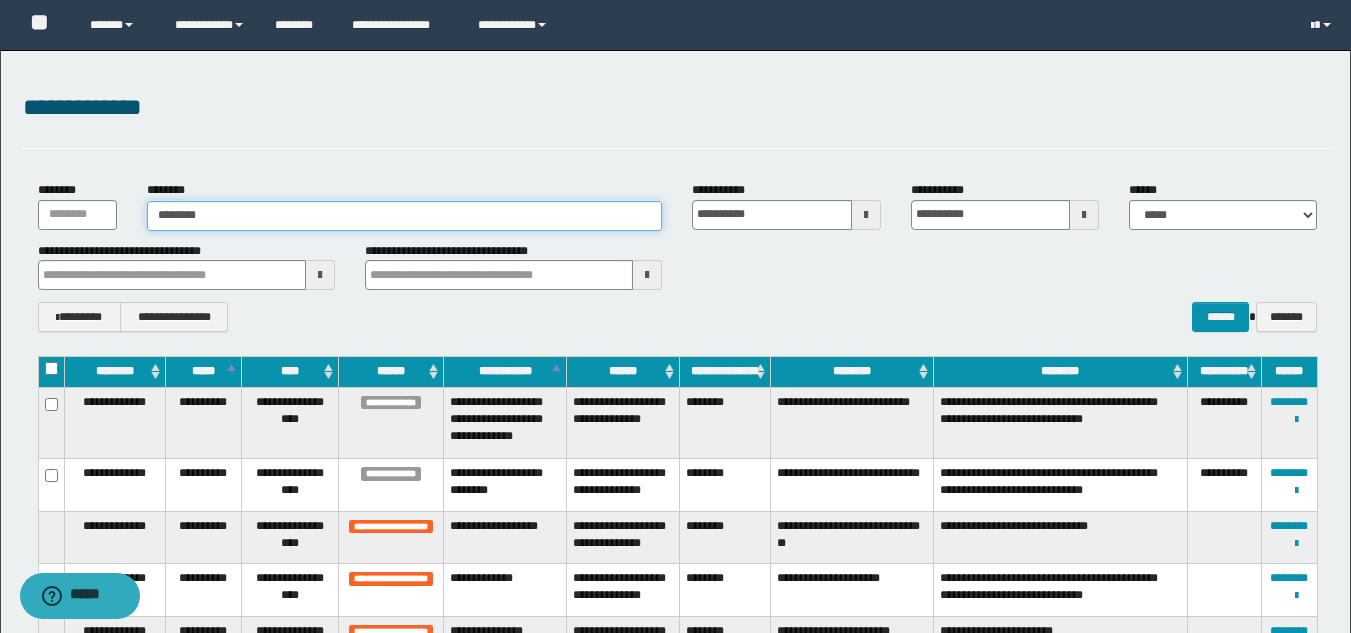 type on "********" 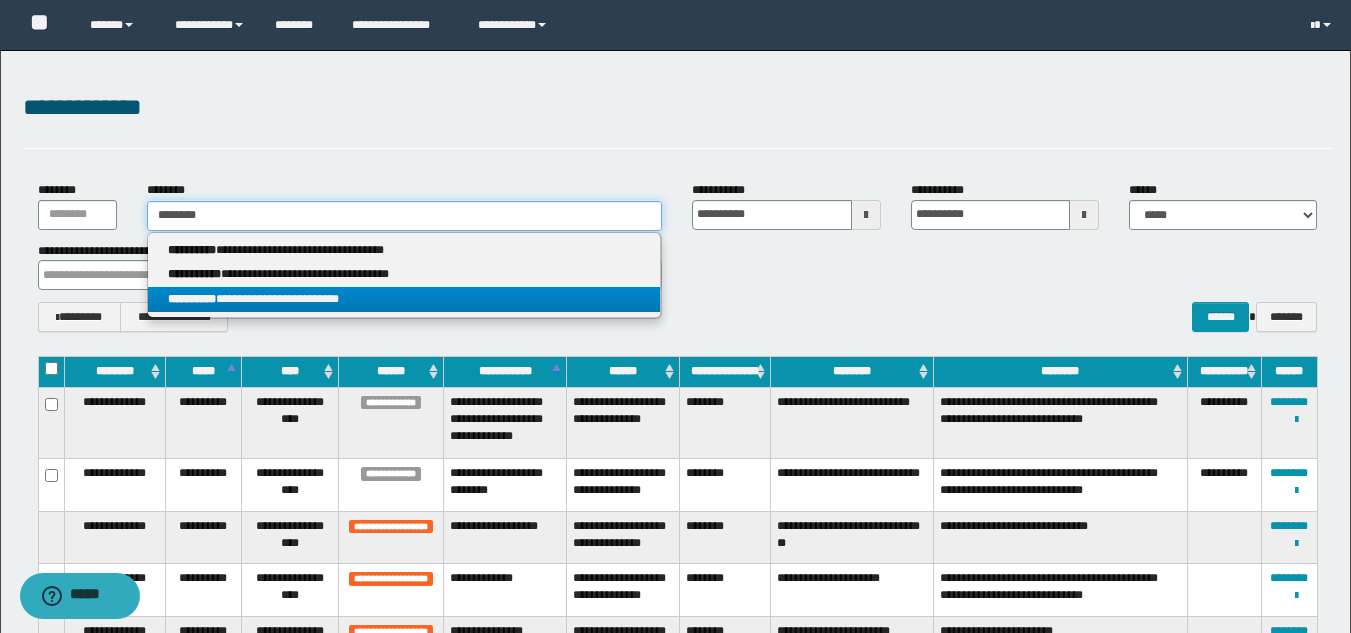 type on "********" 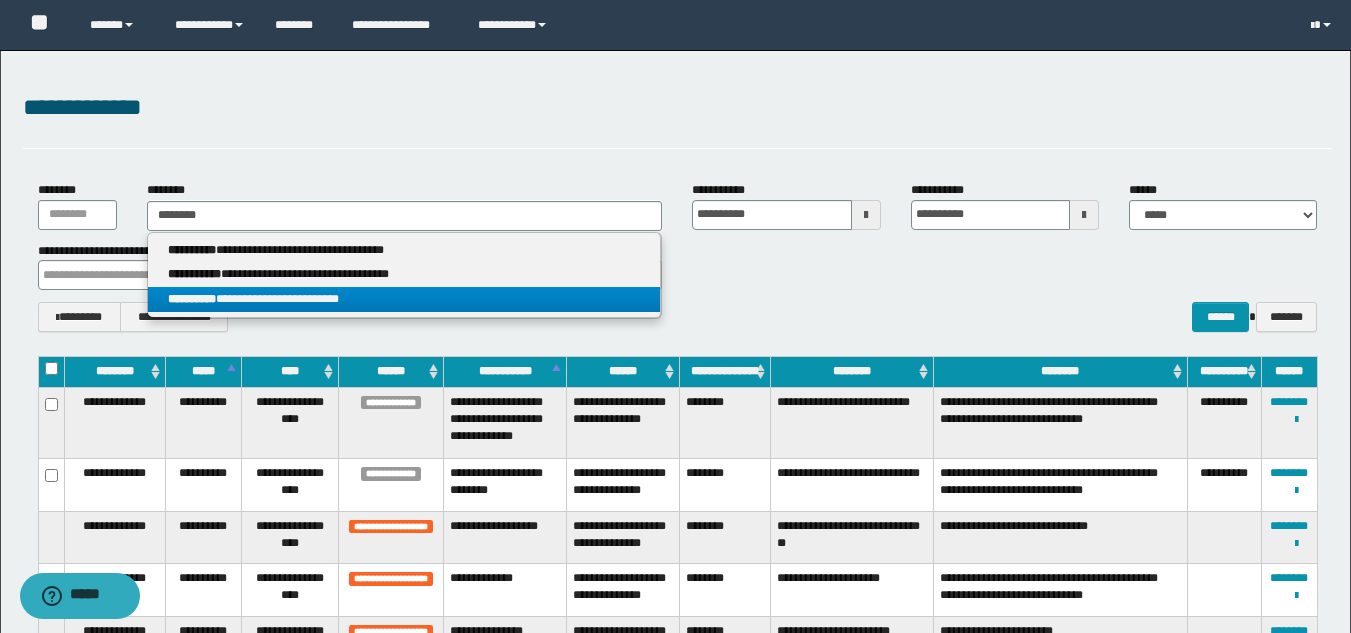 click on "**********" at bounding box center [404, 299] 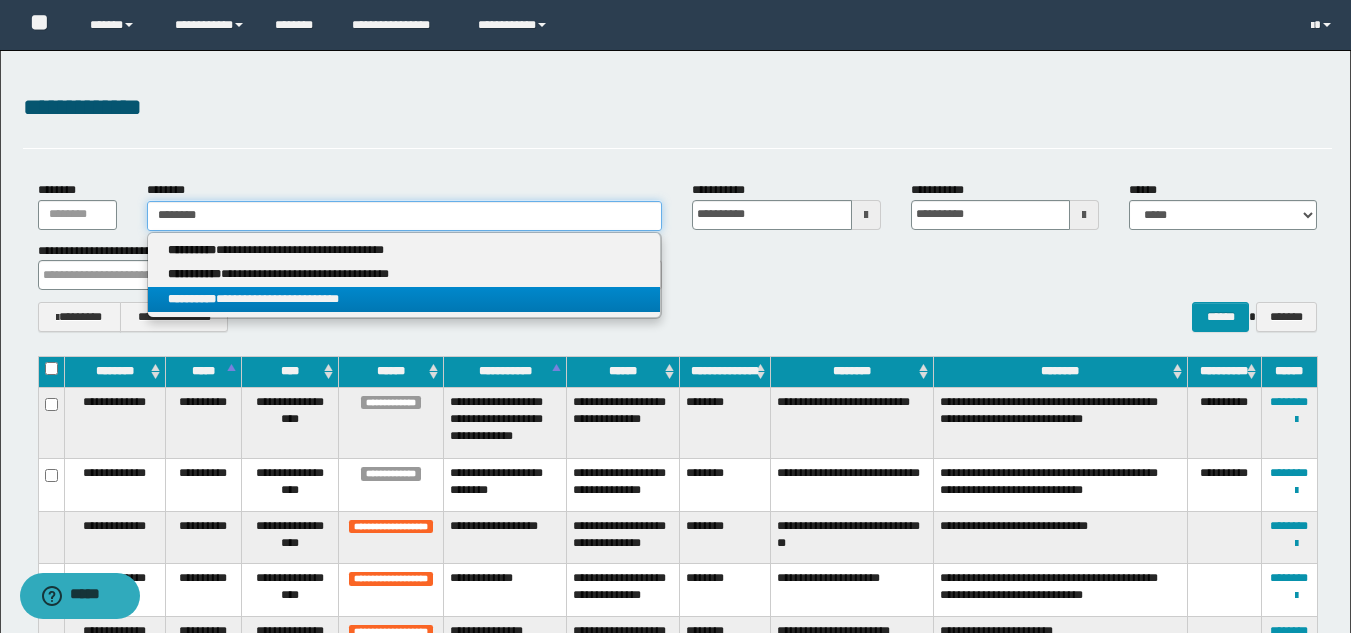 type 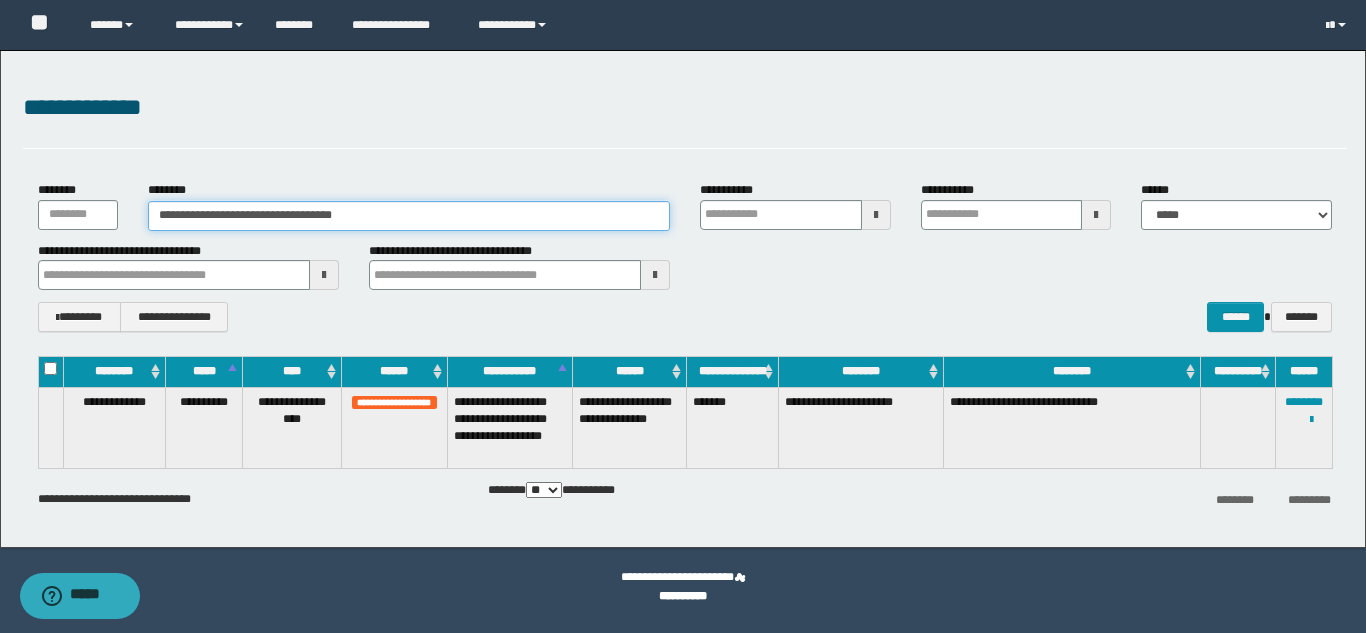 type 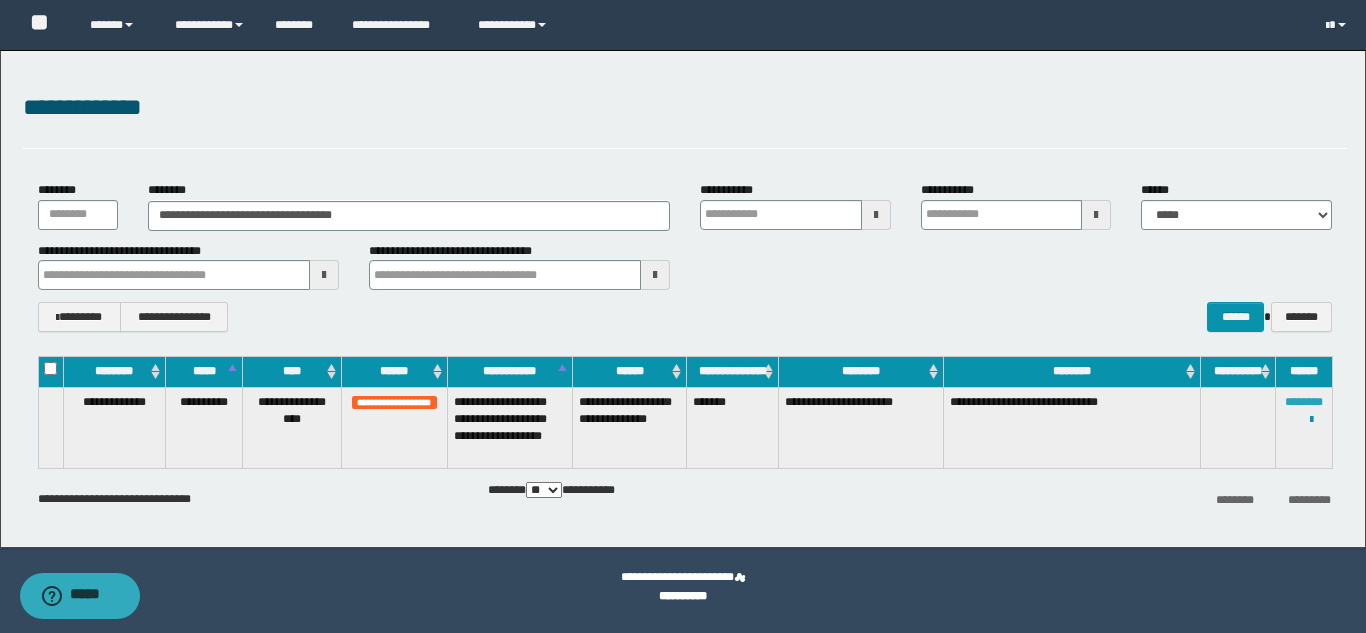 click on "********" at bounding box center [1304, 402] 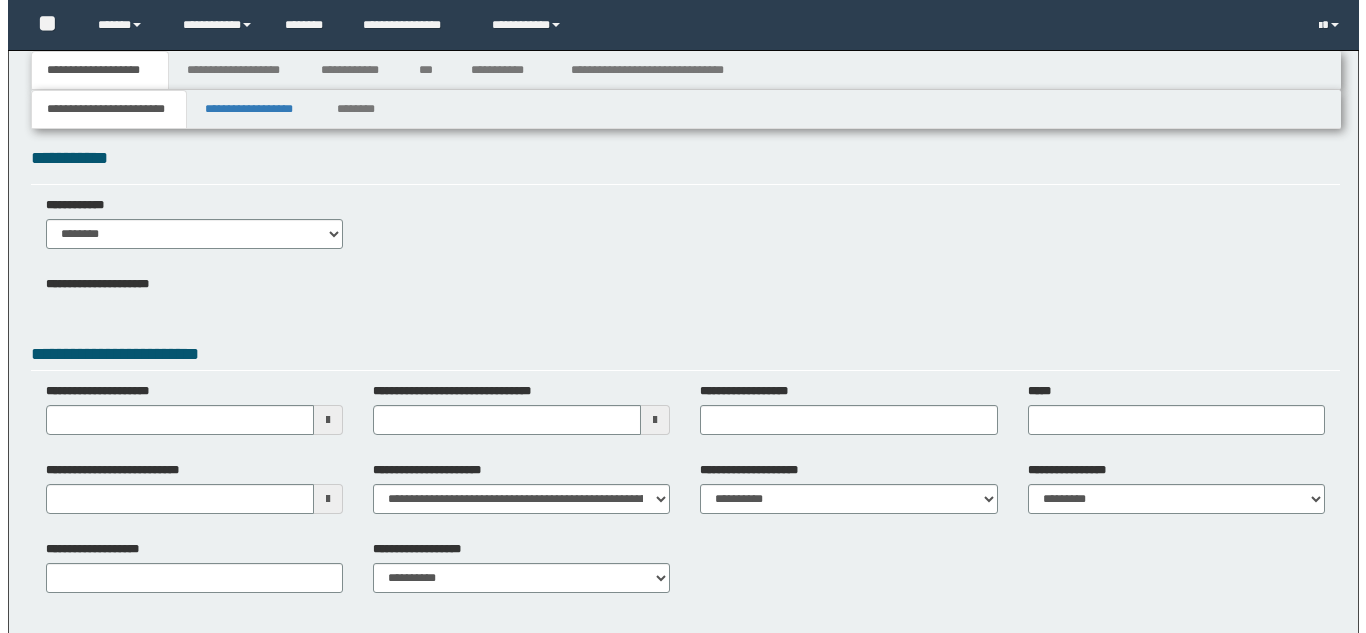 scroll, scrollTop: 0, scrollLeft: 0, axis: both 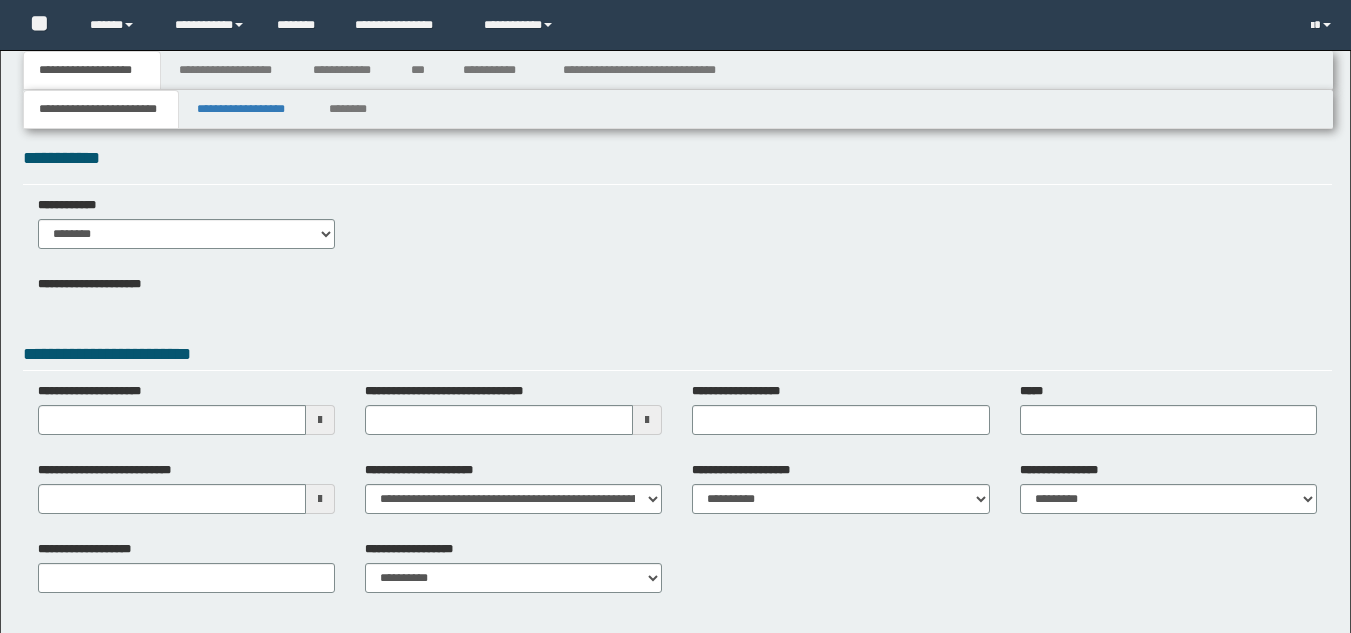 type 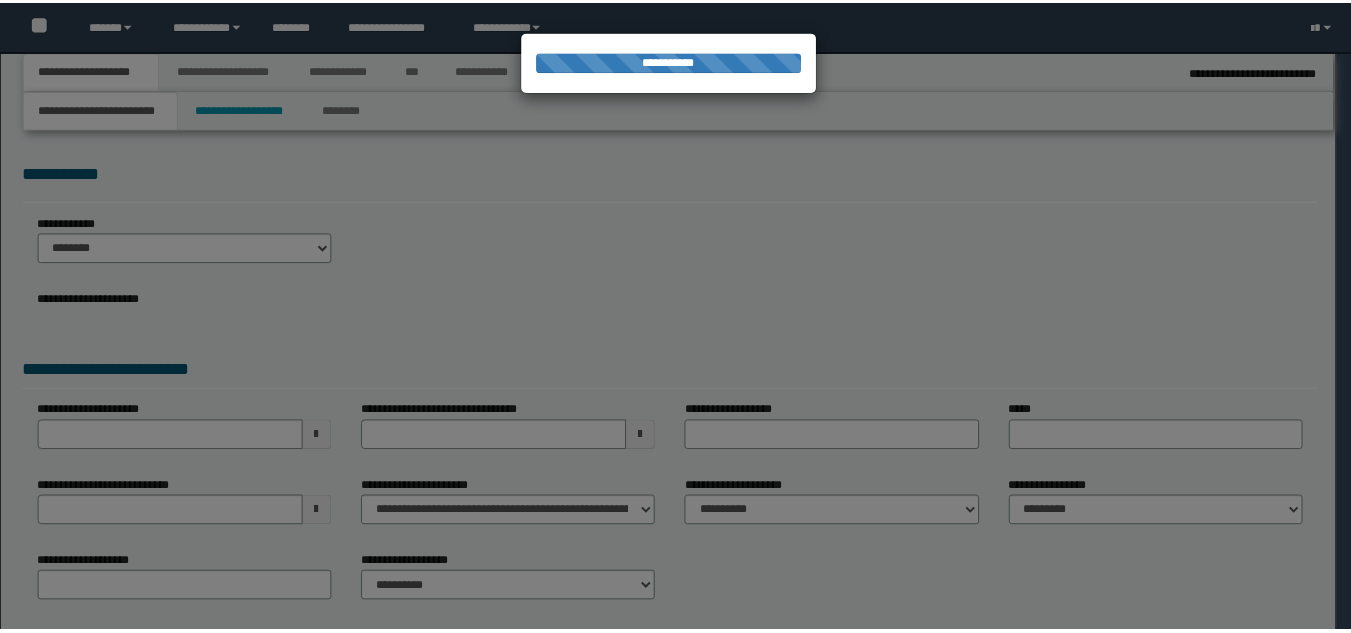 scroll, scrollTop: 0, scrollLeft: 0, axis: both 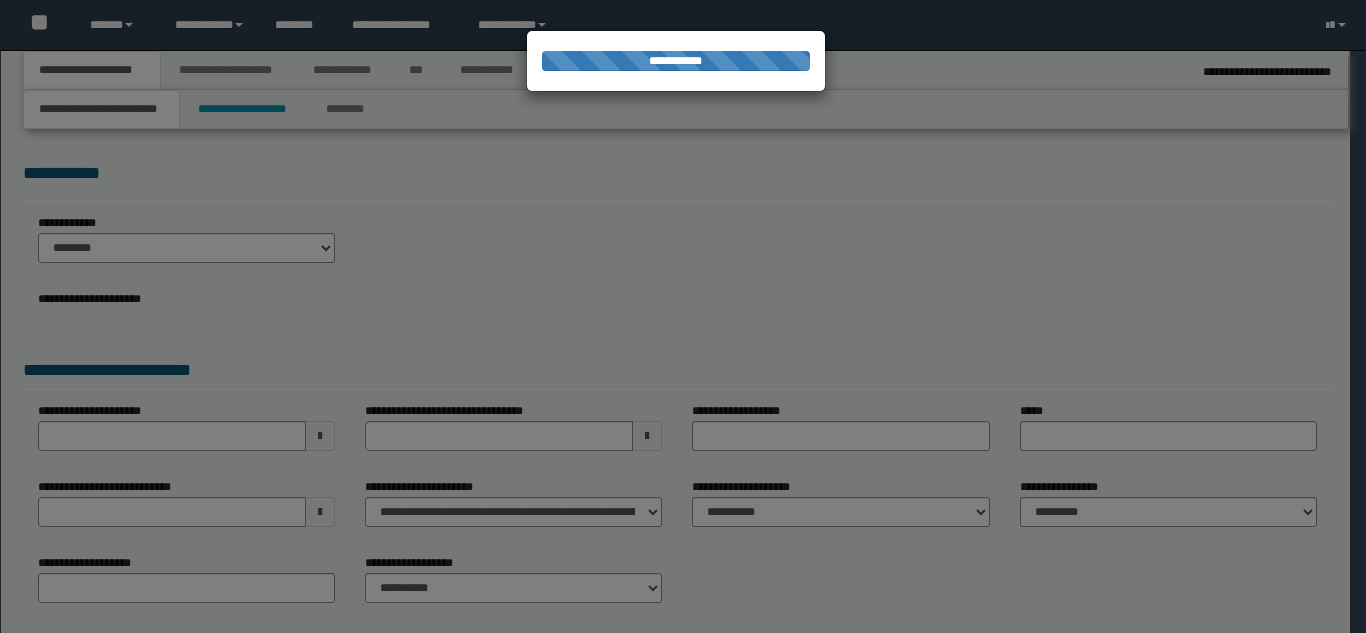 type on "**********" 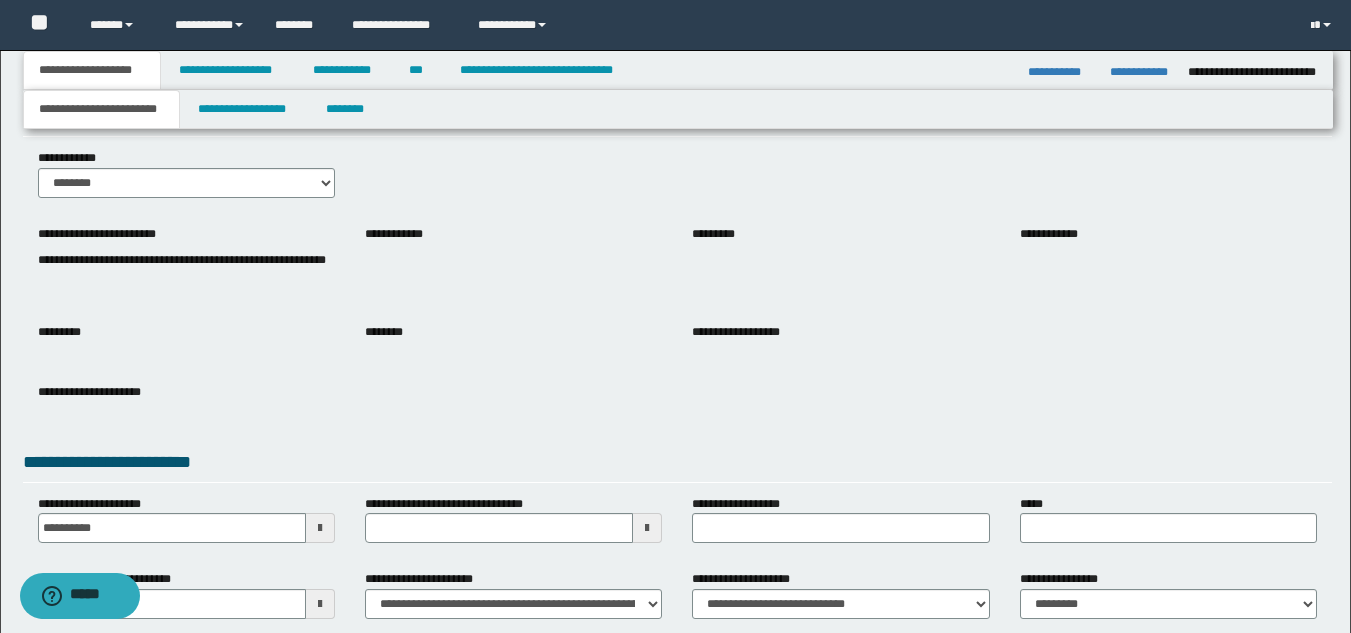 scroll, scrollTop: 0, scrollLeft: 0, axis: both 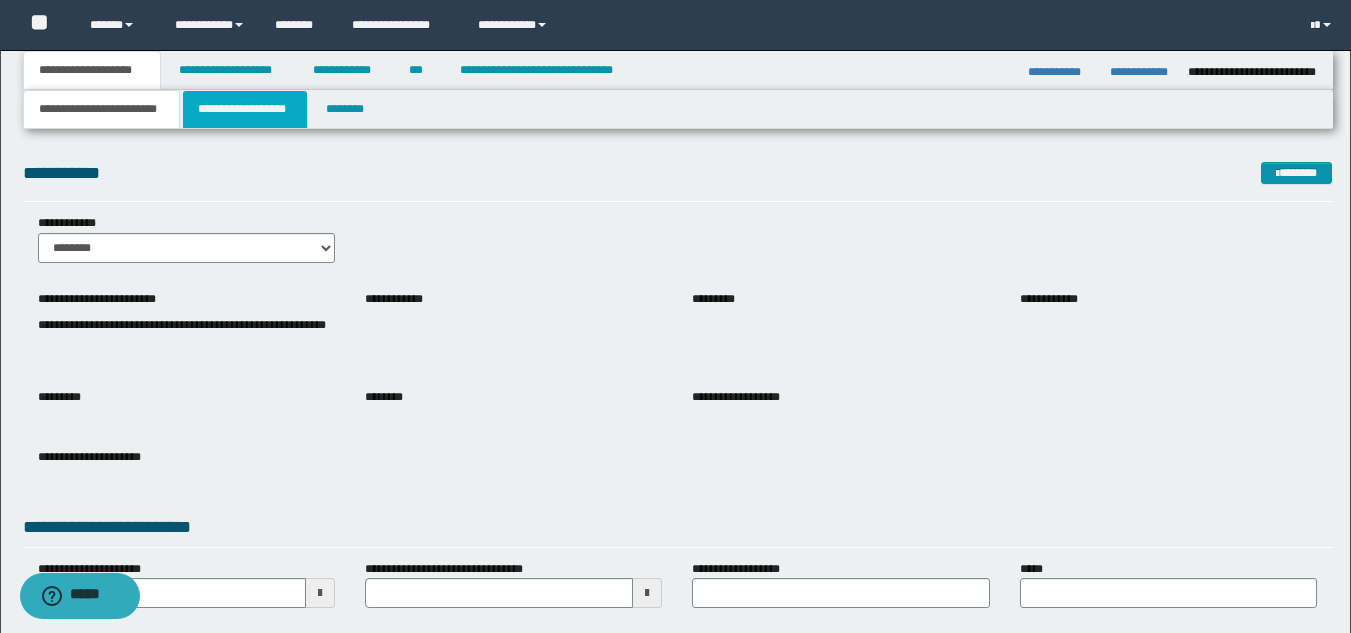 click on "**********" at bounding box center [245, 109] 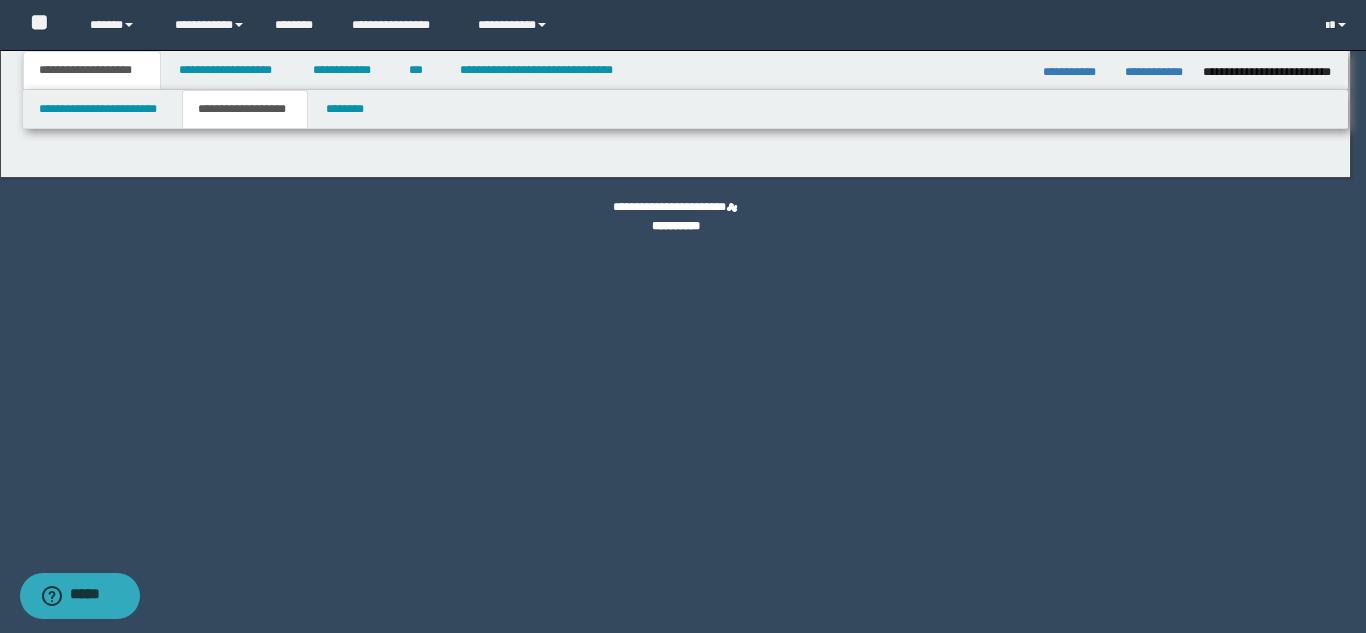 type on "*******" 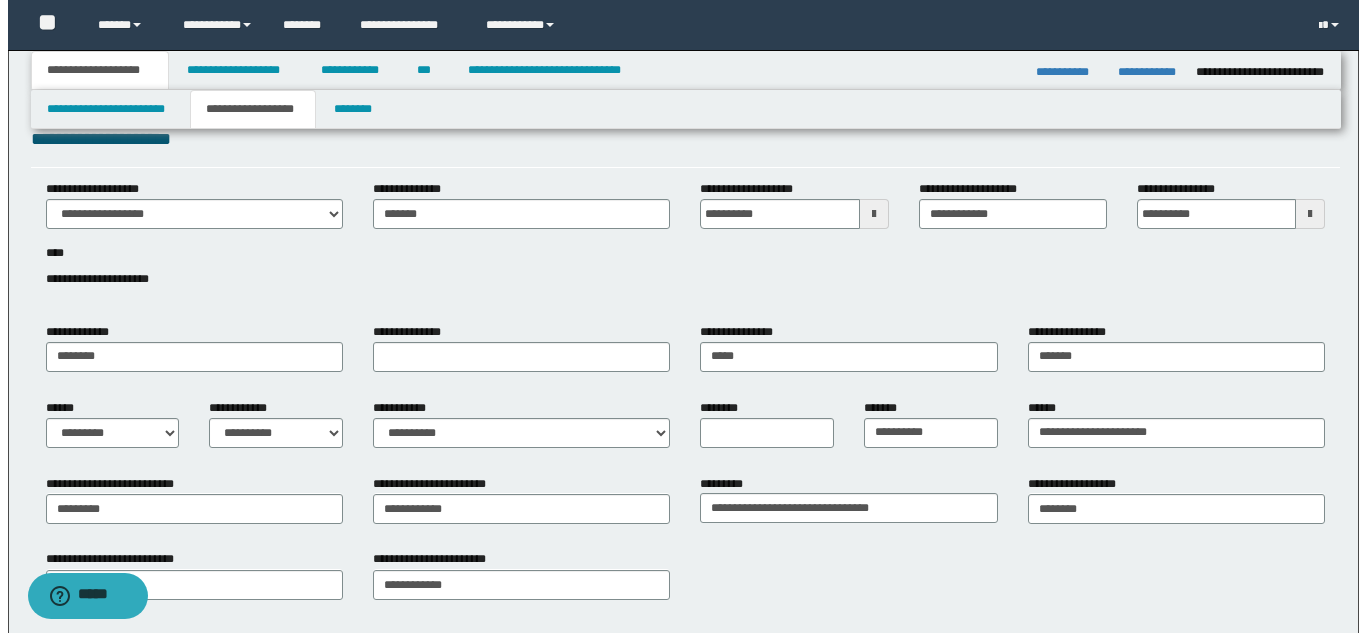 scroll, scrollTop: 0, scrollLeft: 0, axis: both 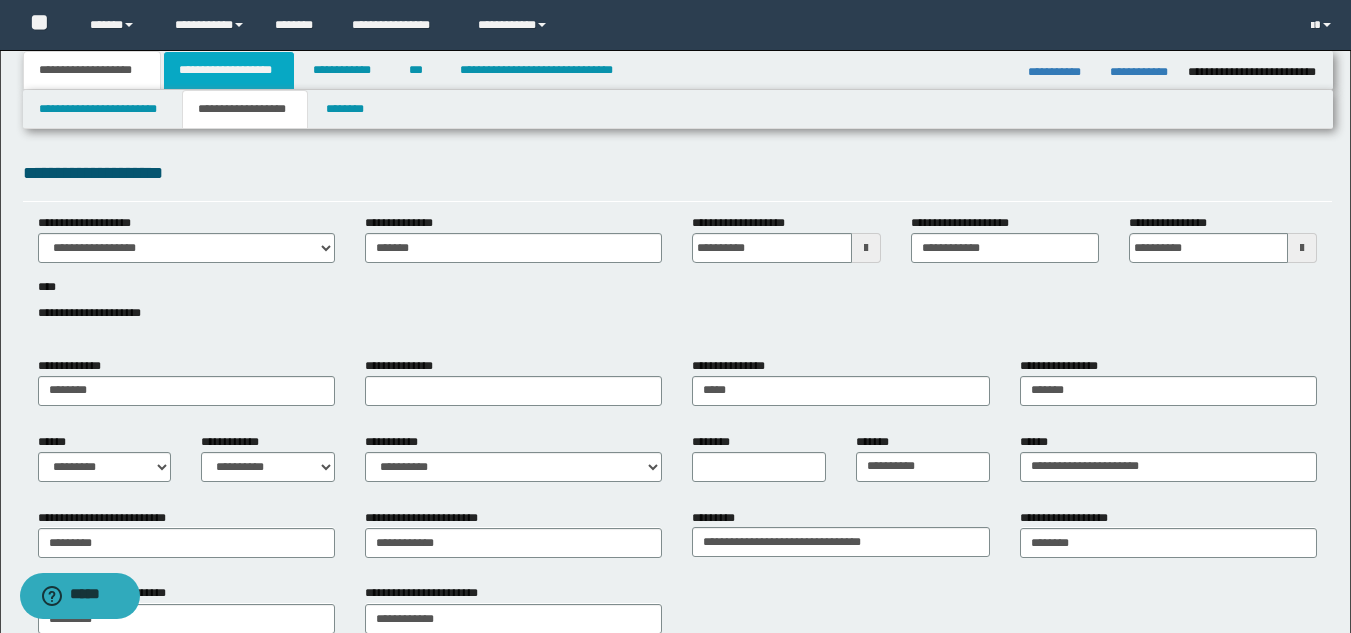 click on "**********" at bounding box center (229, 70) 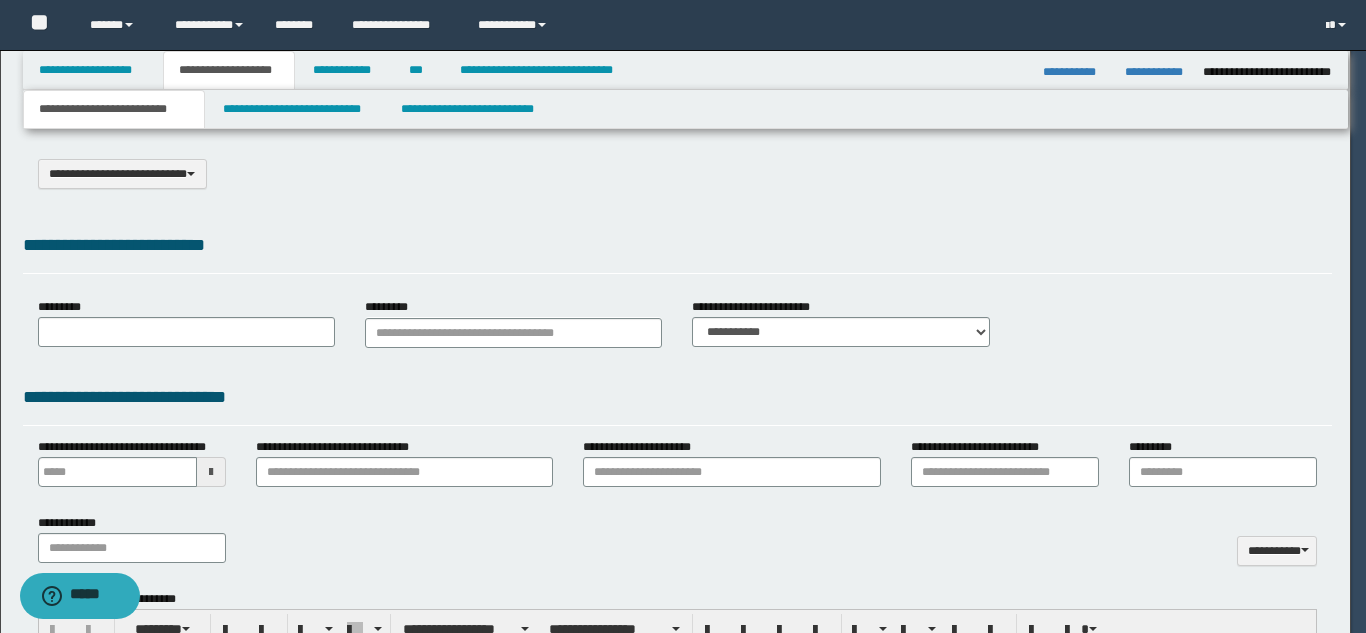 select on "*" 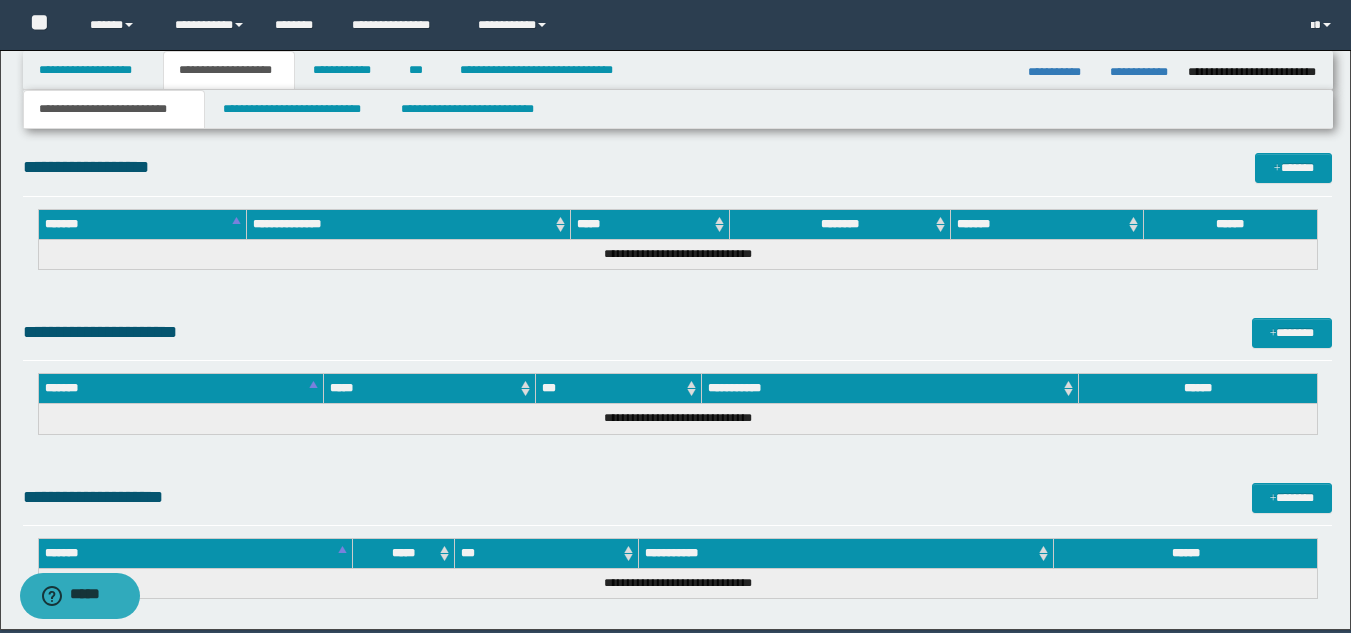 scroll, scrollTop: 1305, scrollLeft: 0, axis: vertical 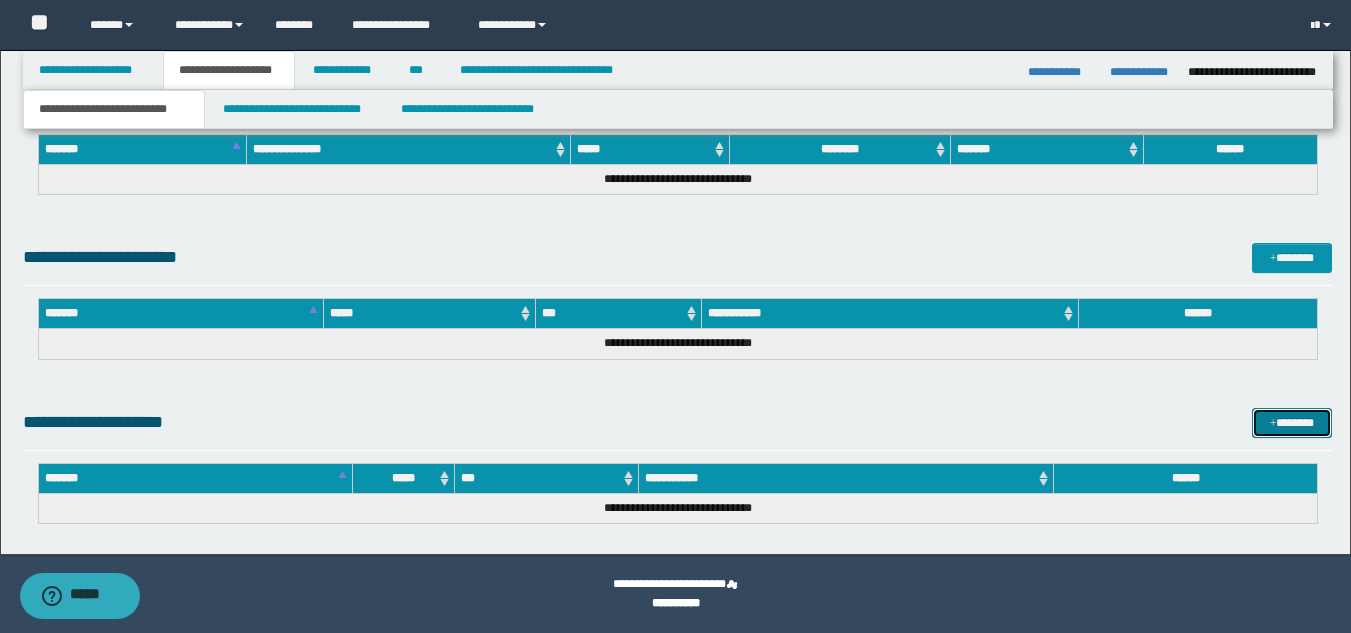 click on "*******" at bounding box center (1292, 423) 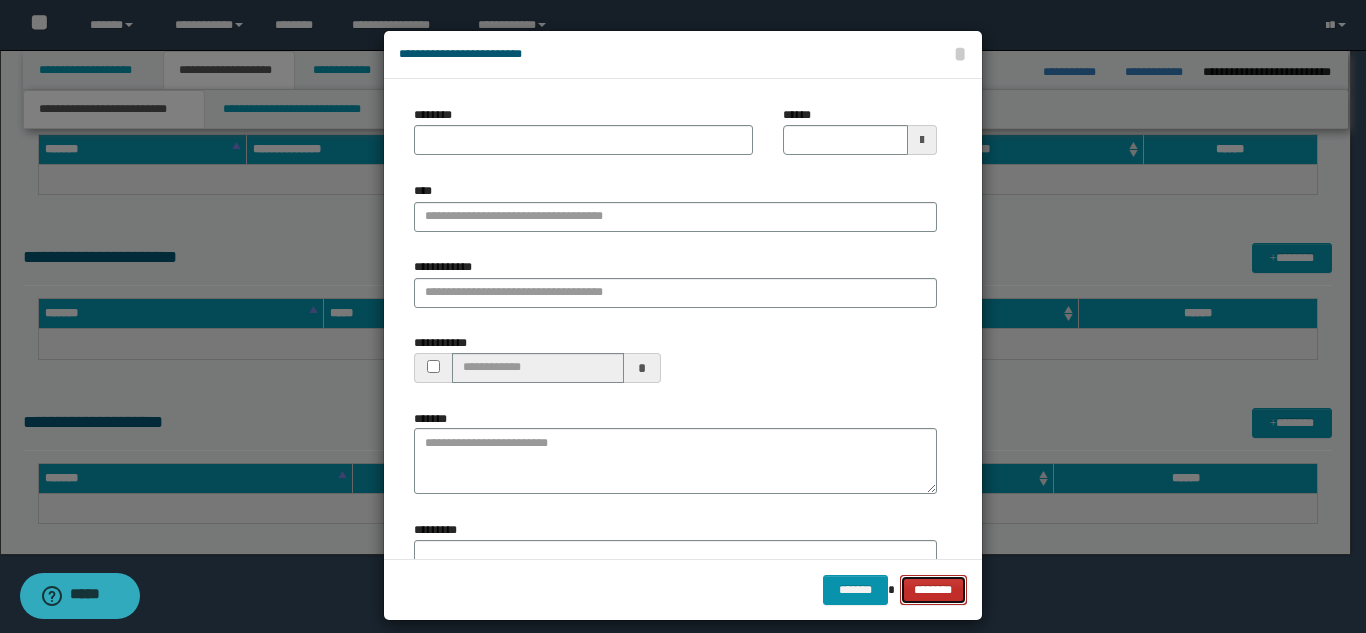 click on "********" at bounding box center [933, 590] 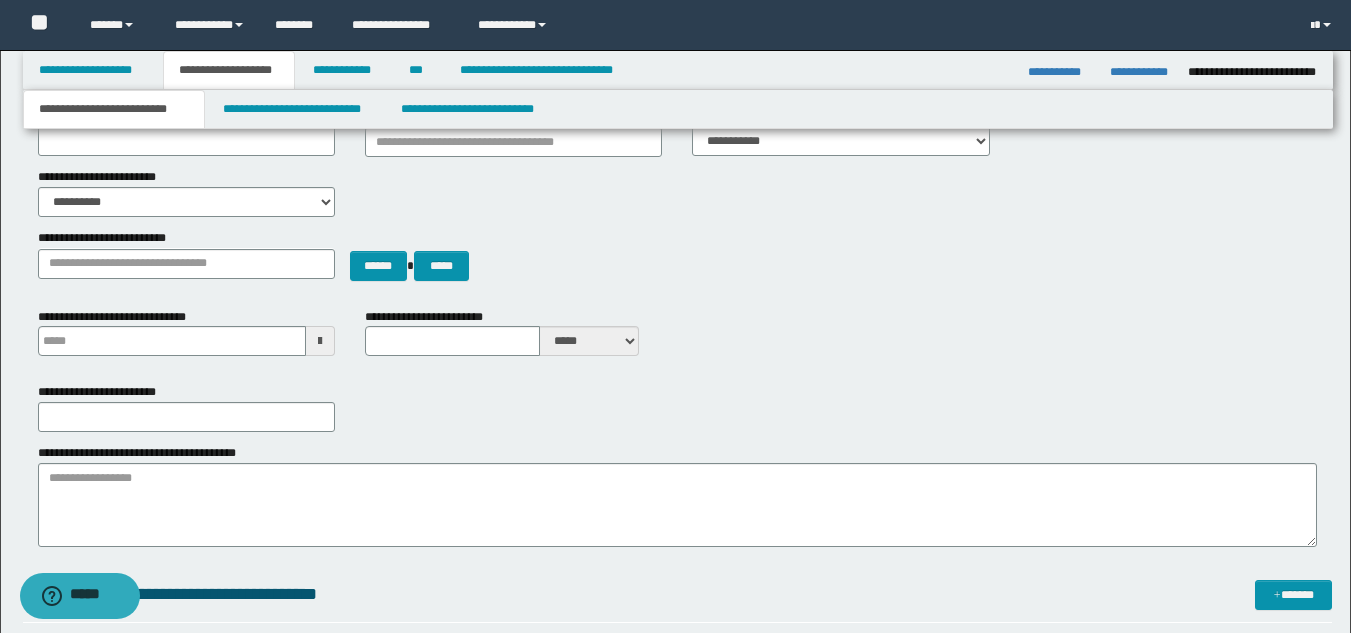 scroll, scrollTop: 233, scrollLeft: 0, axis: vertical 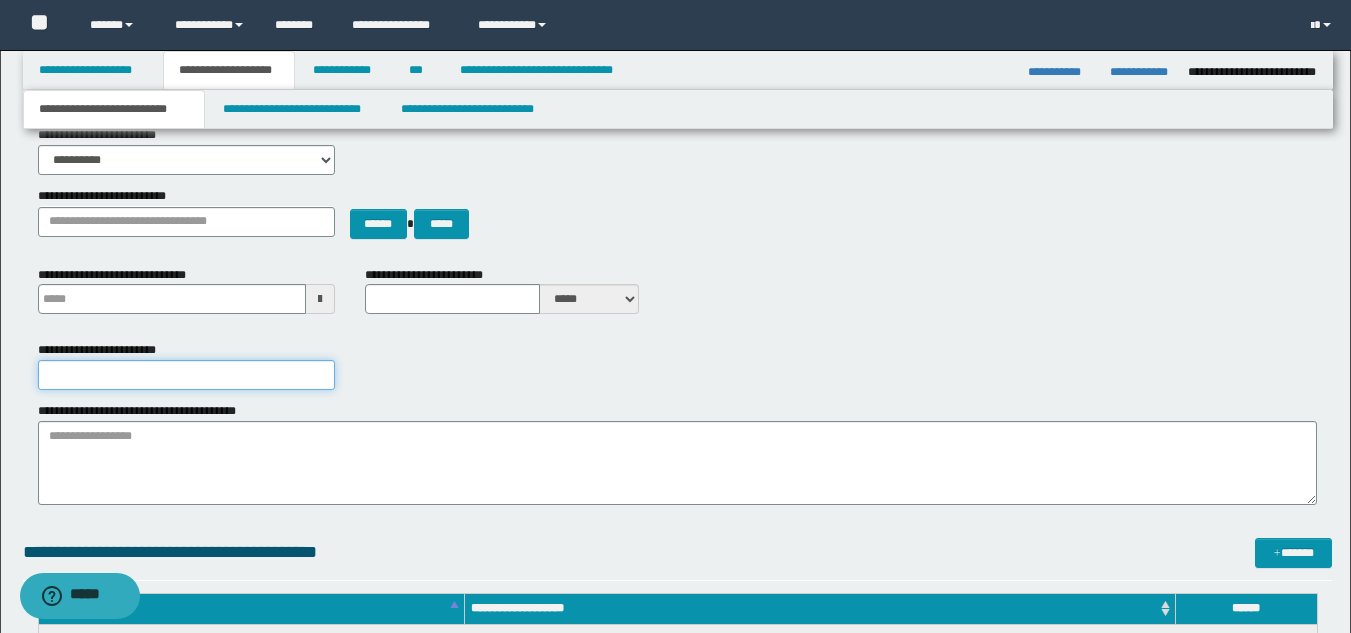 click on "**********" at bounding box center (186, 375) 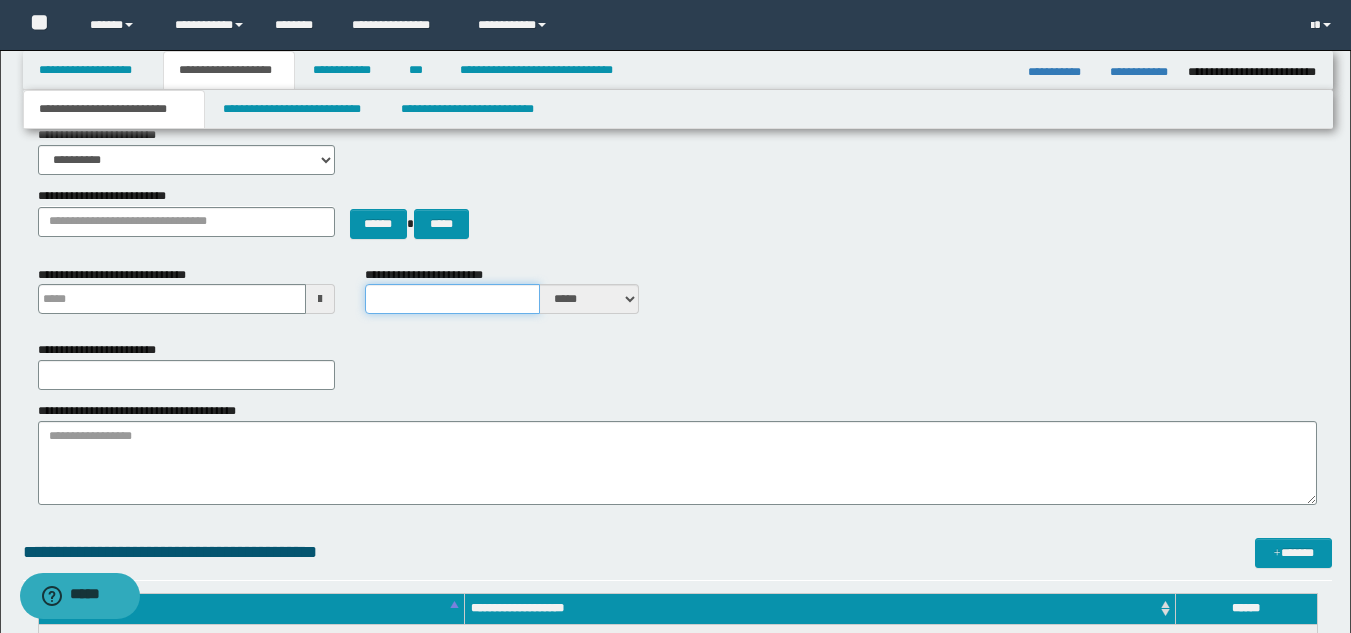 click on "**********" at bounding box center [452, 299] 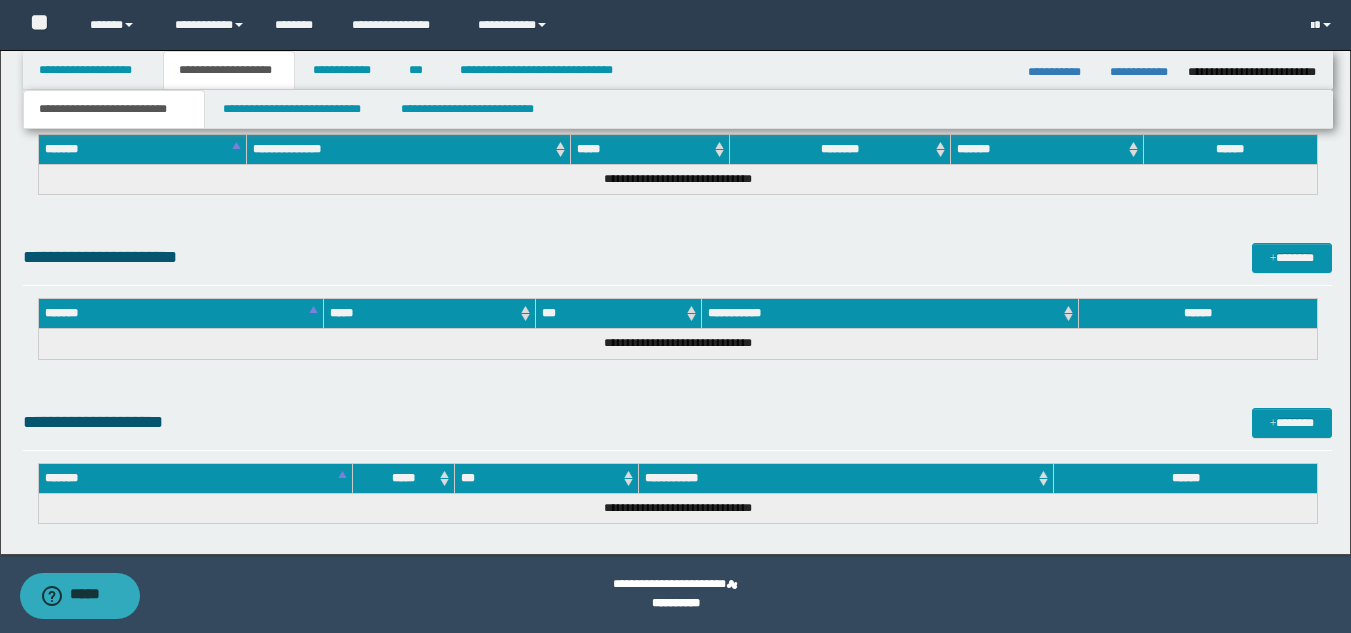 scroll, scrollTop: 1072, scrollLeft: 0, axis: vertical 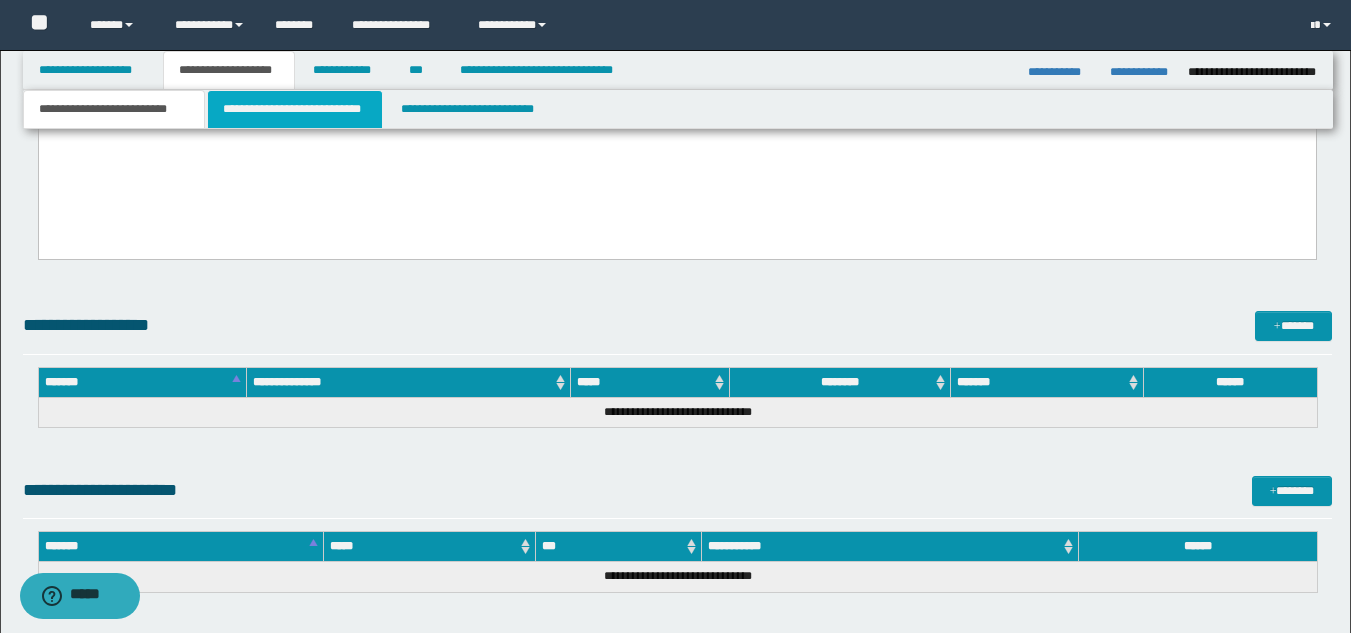 click on "**********" at bounding box center [295, 109] 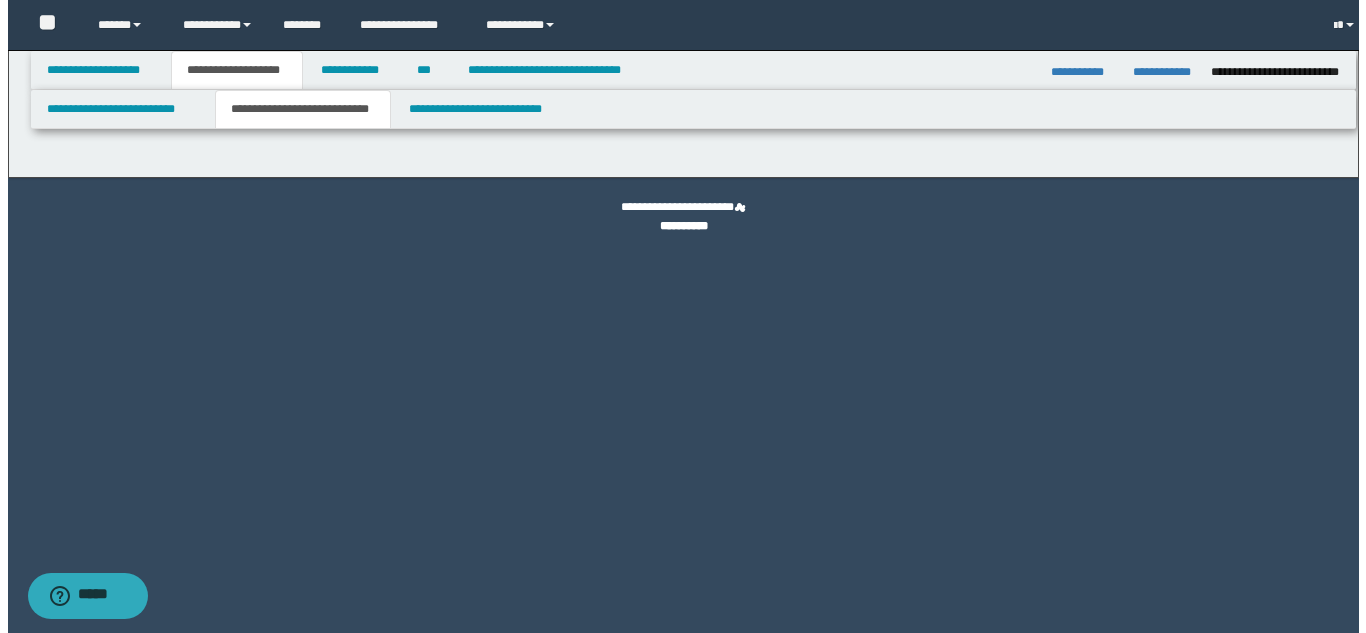 scroll, scrollTop: 0, scrollLeft: 0, axis: both 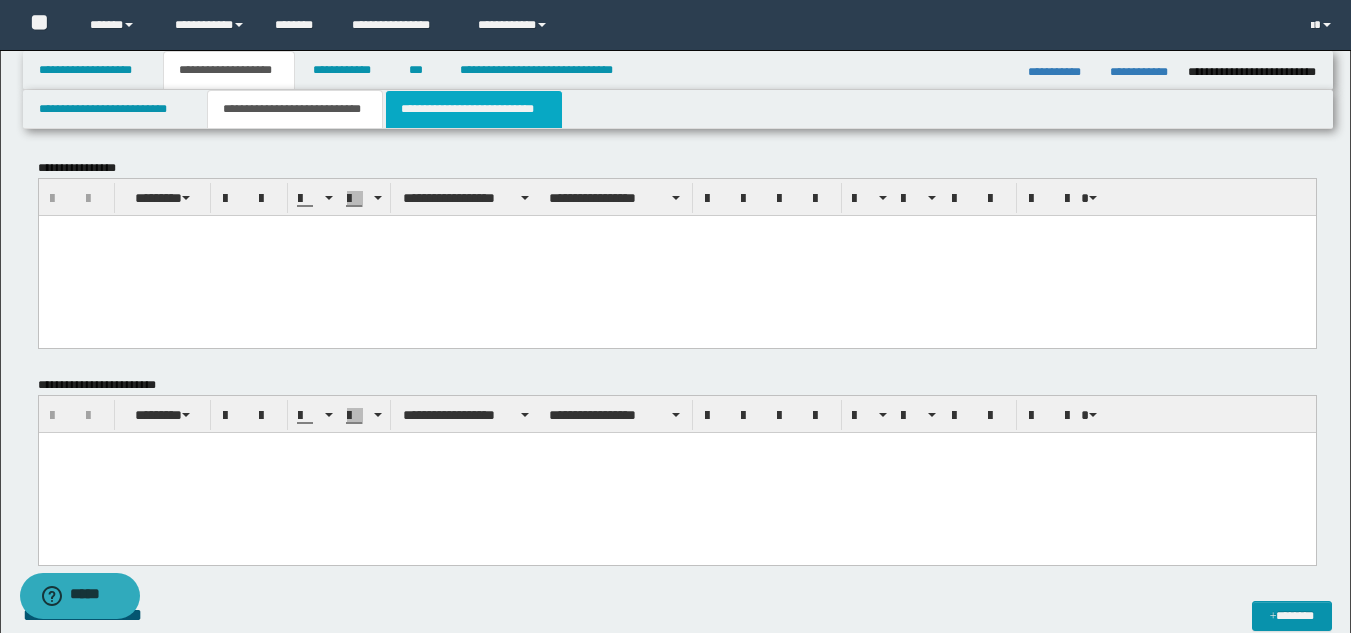 click on "**********" at bounding box center [474, 109] 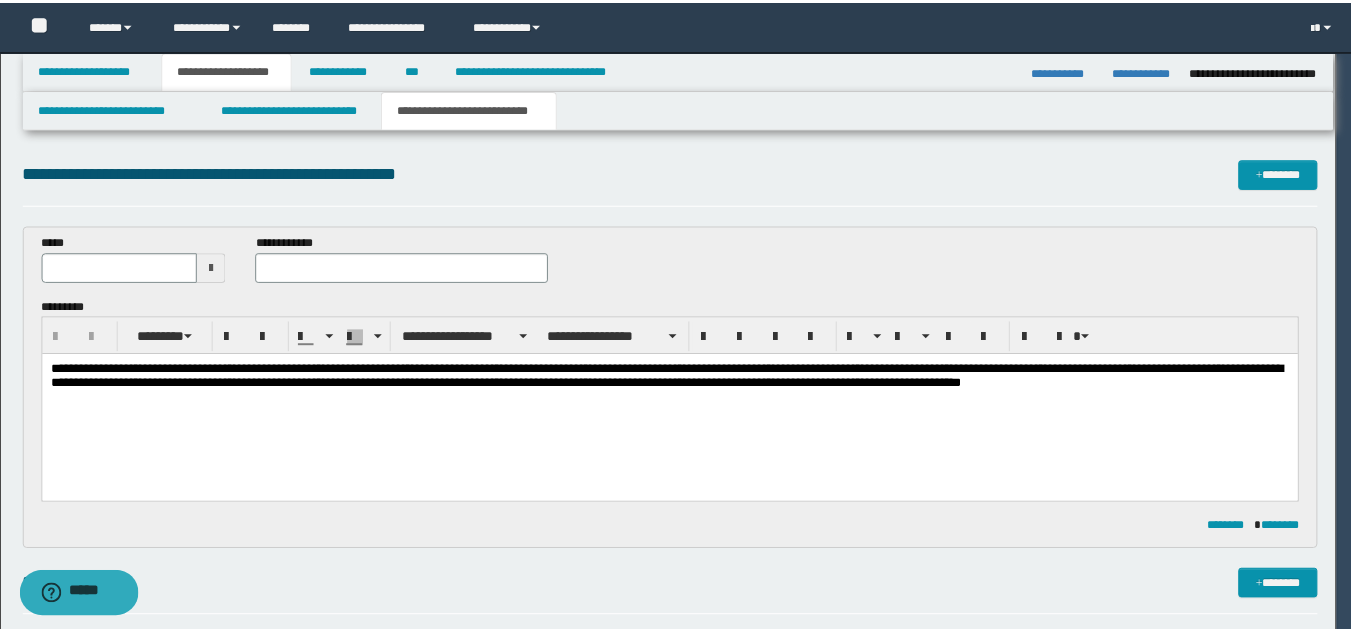 scroll, scrollTop: 0, scrollLeft: 0, axis: both 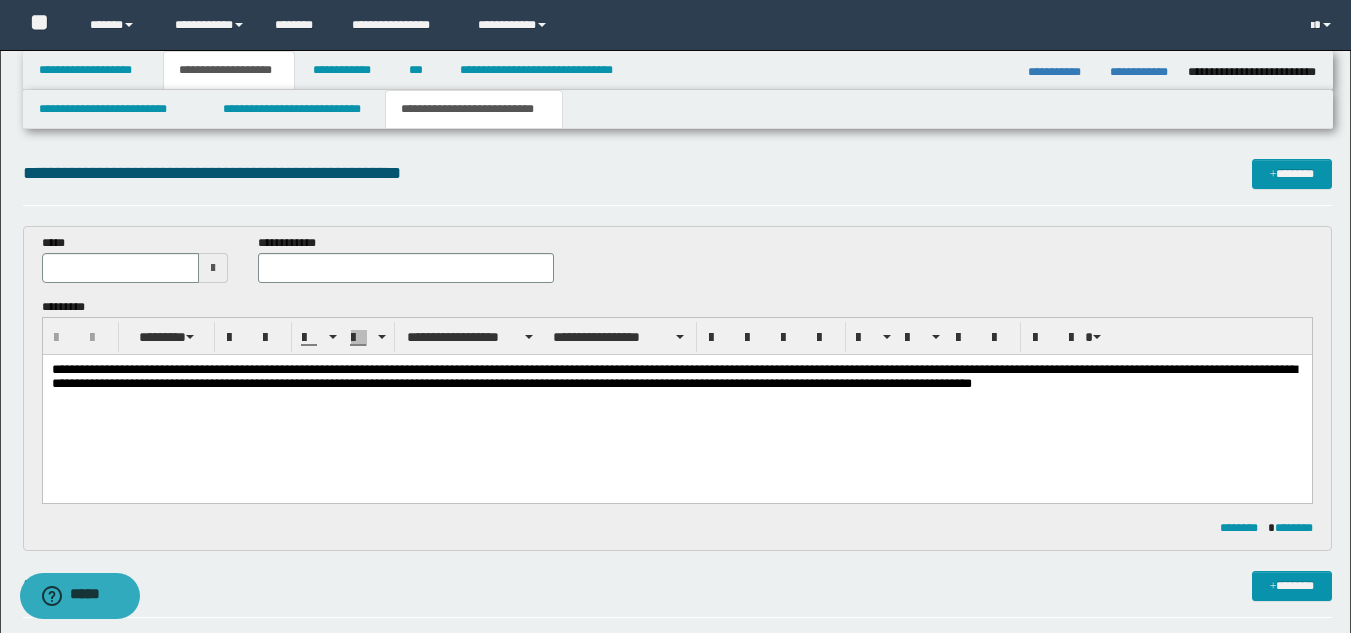 click at bounding box center [213, 268] 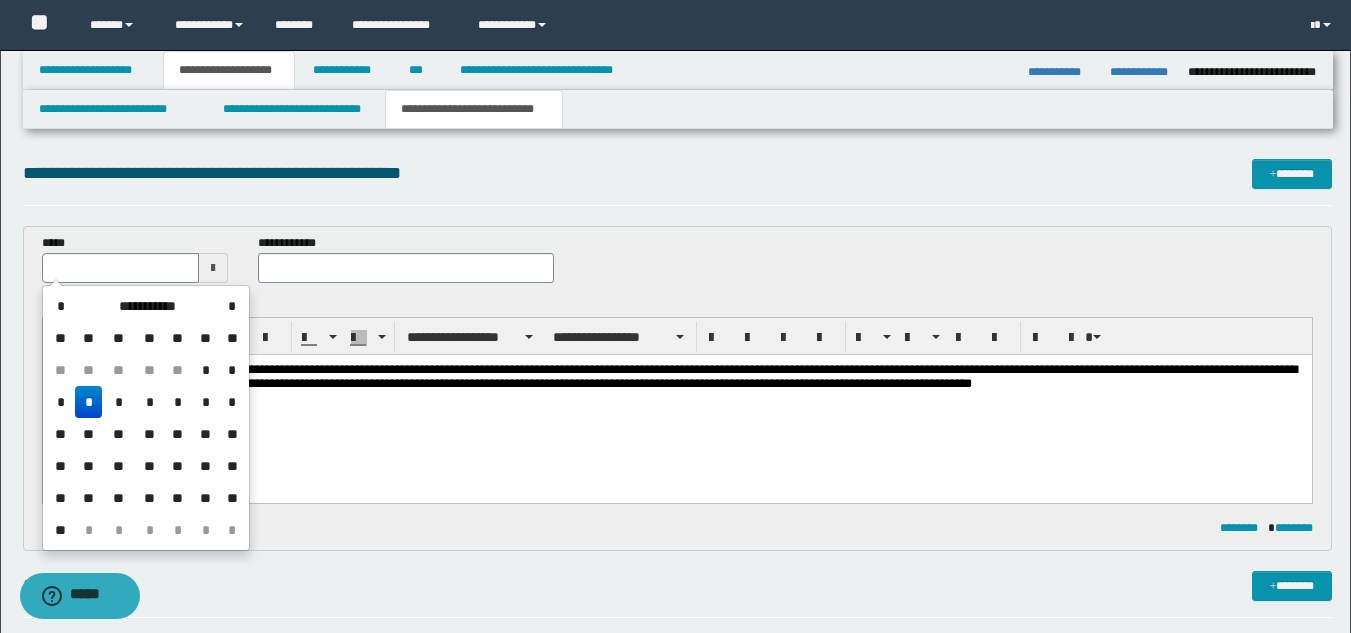 click on "*" at bounding box center (89, 402) 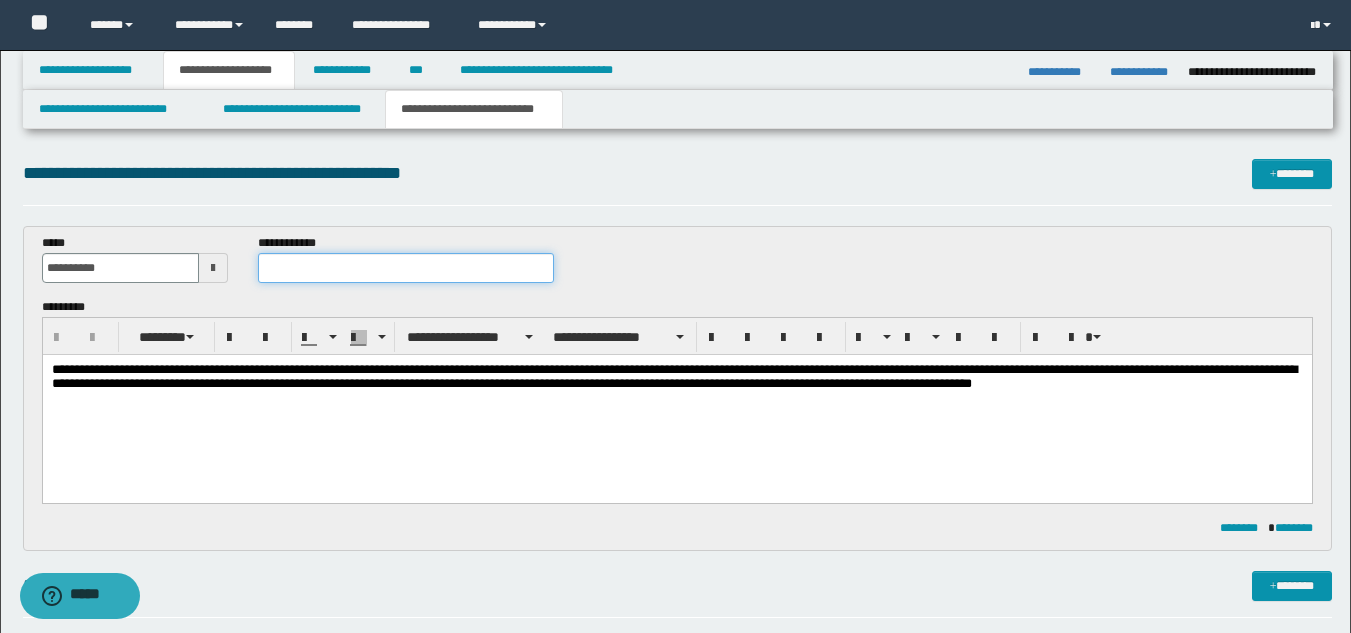 click at bounding box center [405, 268] 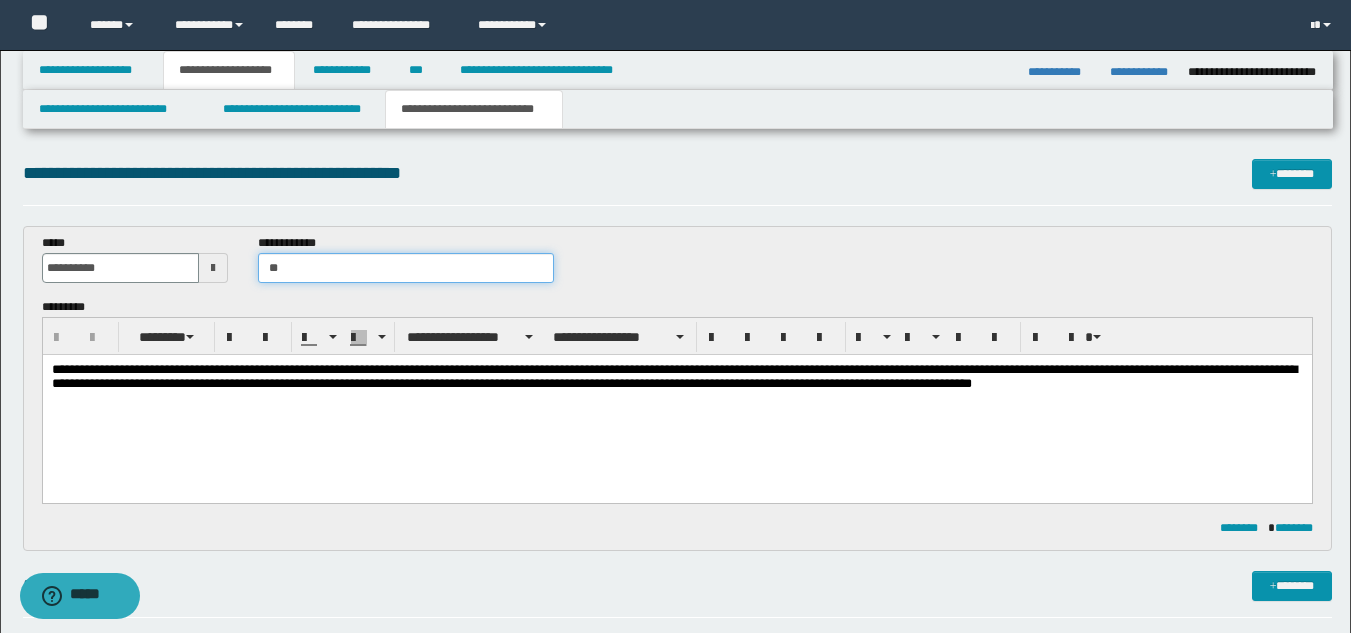 type on "*" 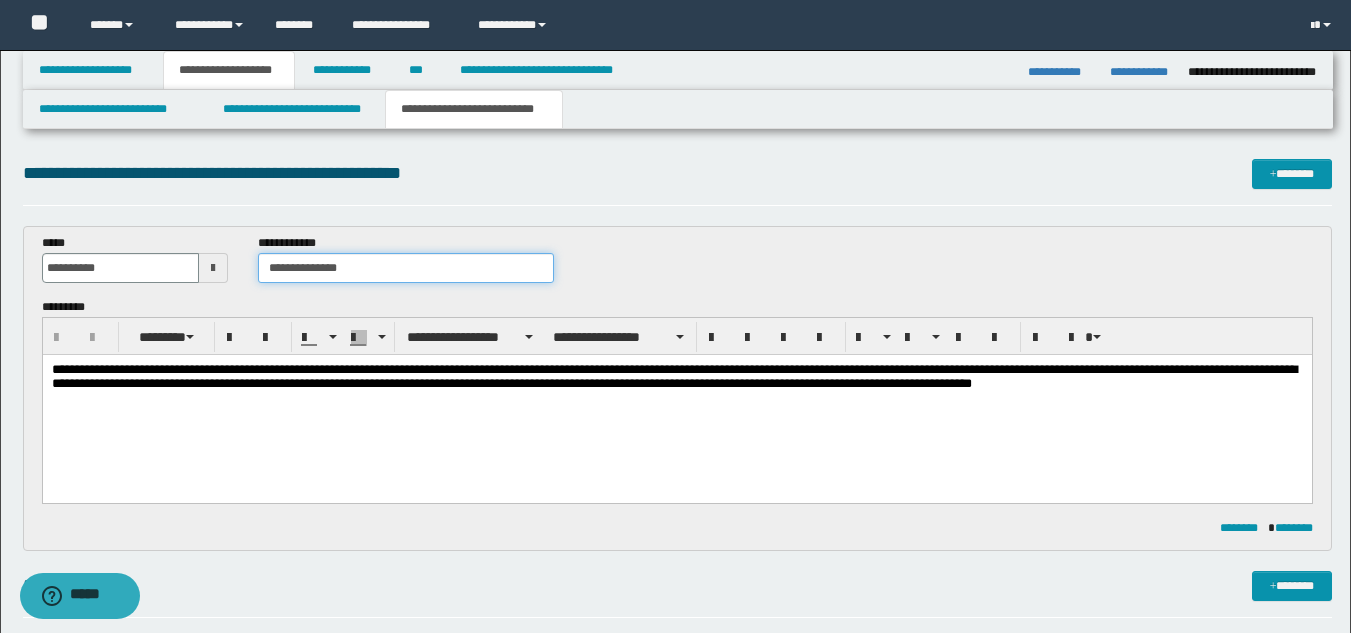 type on "**********" 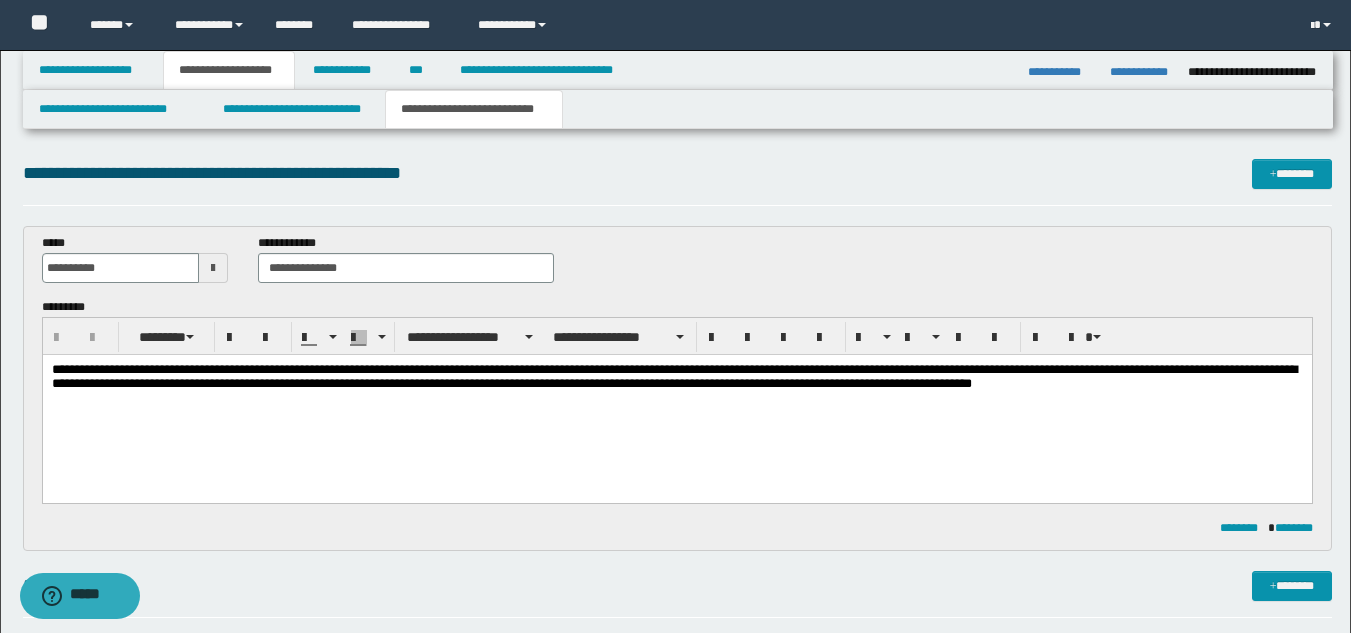 click on "**********" at bounding box center [676, 404] 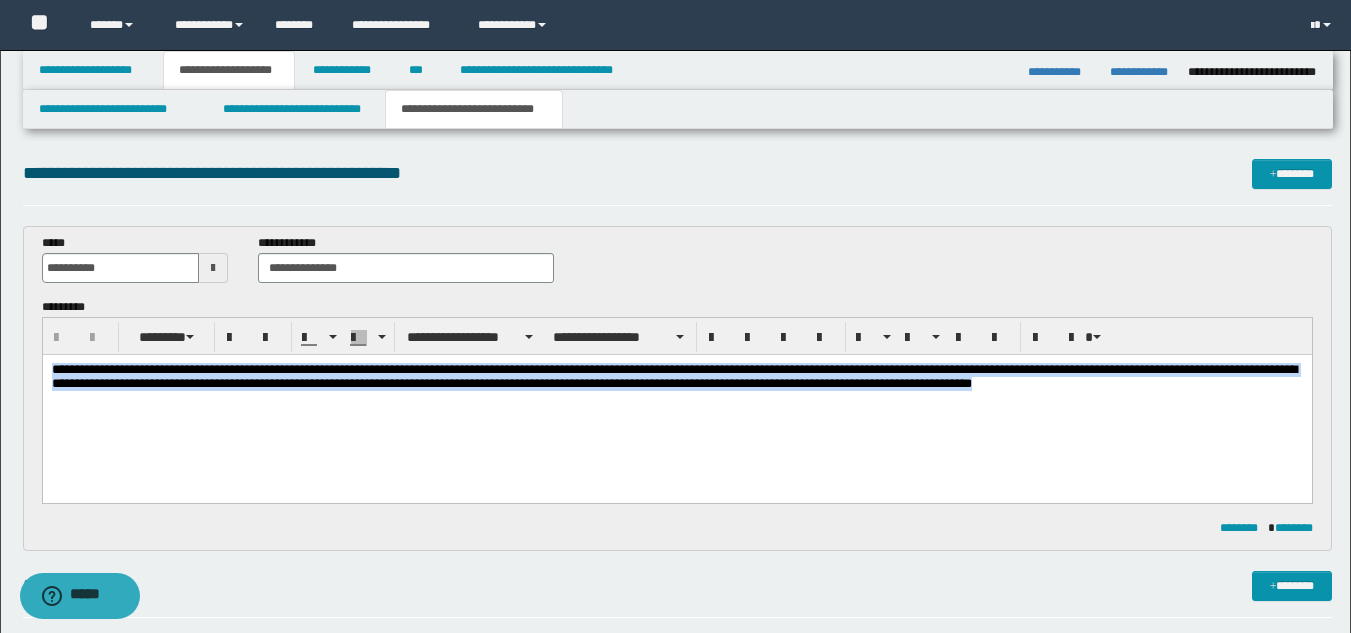 drag, startPoint x: 1153, startPoint y: 398, endPoint x: 77, endPoint y: 720, distance: 1123.1473 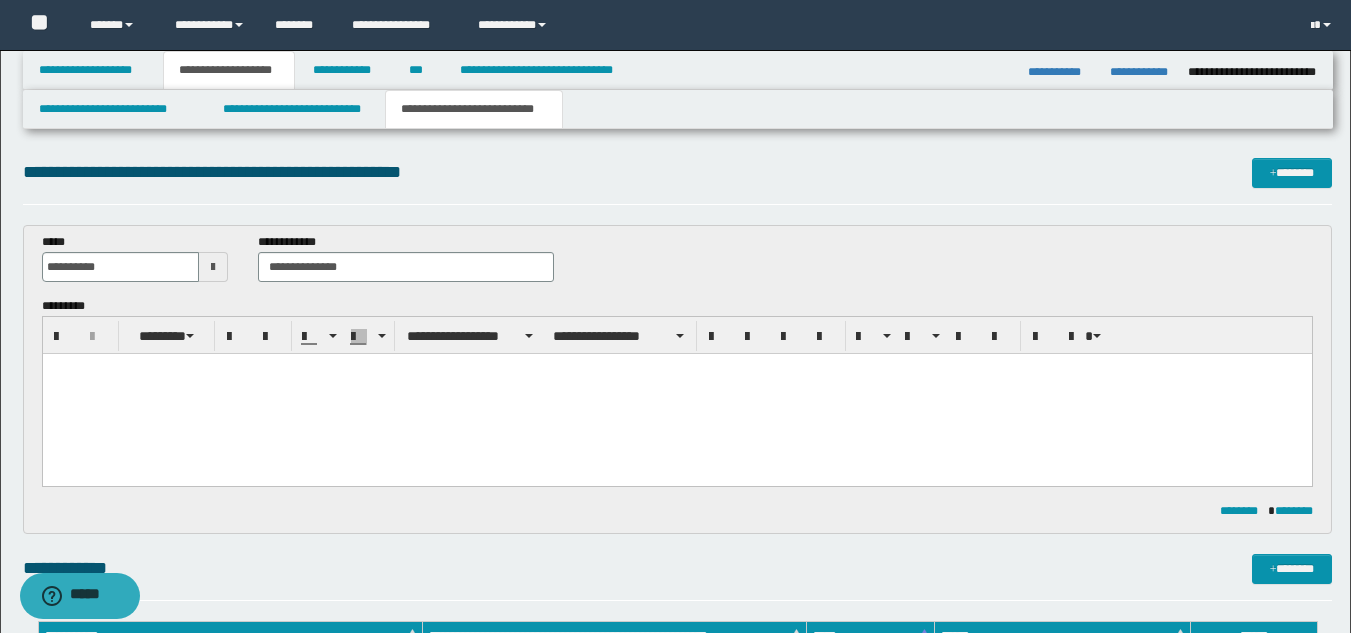scroll, scrollTop: 0, scrollLeft: 0, axis: both 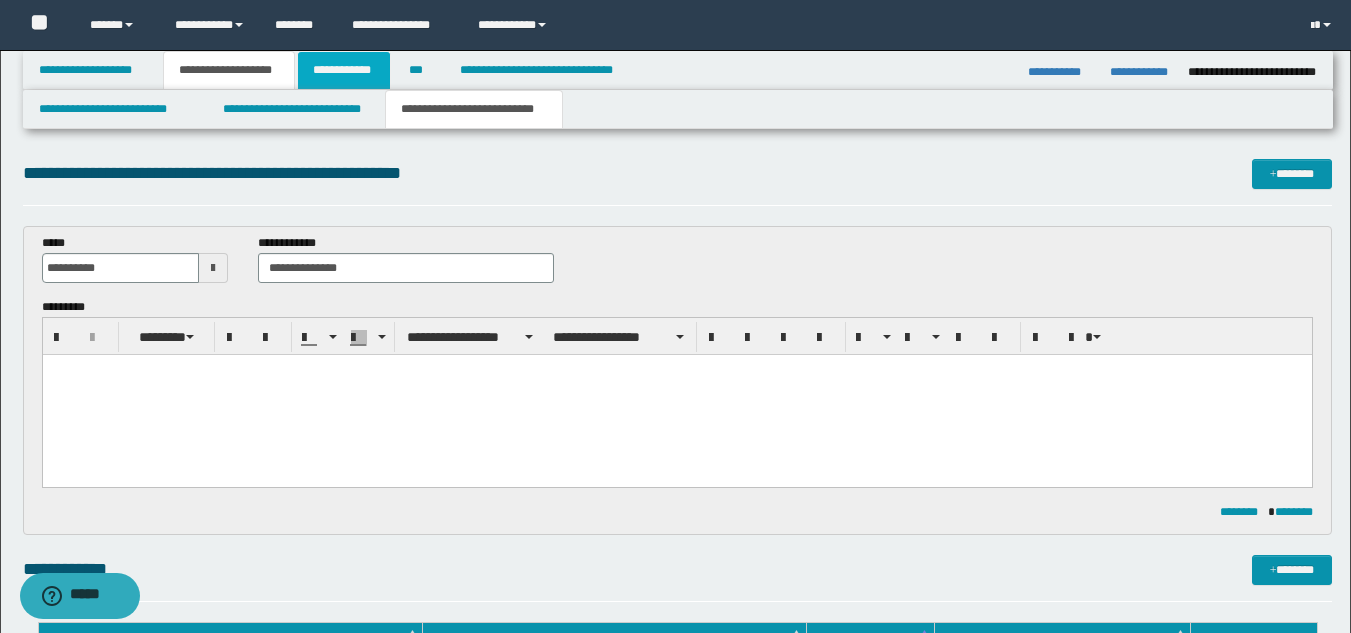 click on "**********" at bounding box center [344, 70] 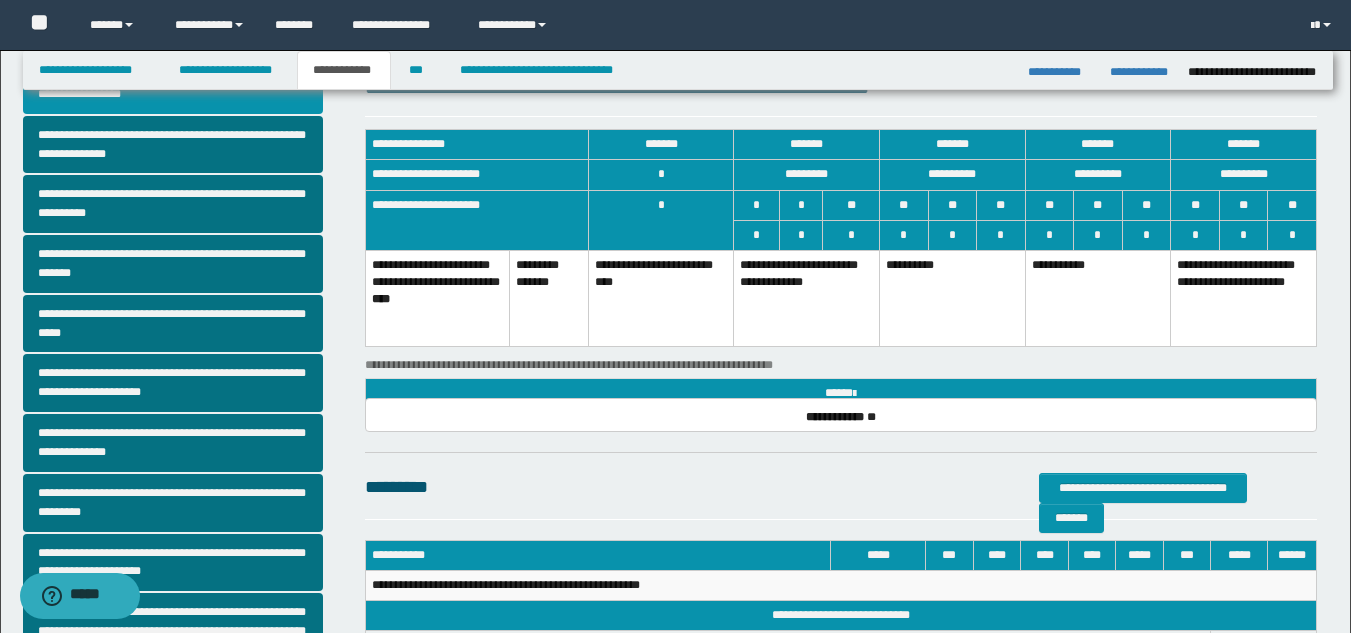 scroll, scrollTop: 0, scrollLeft: 0, axis: both 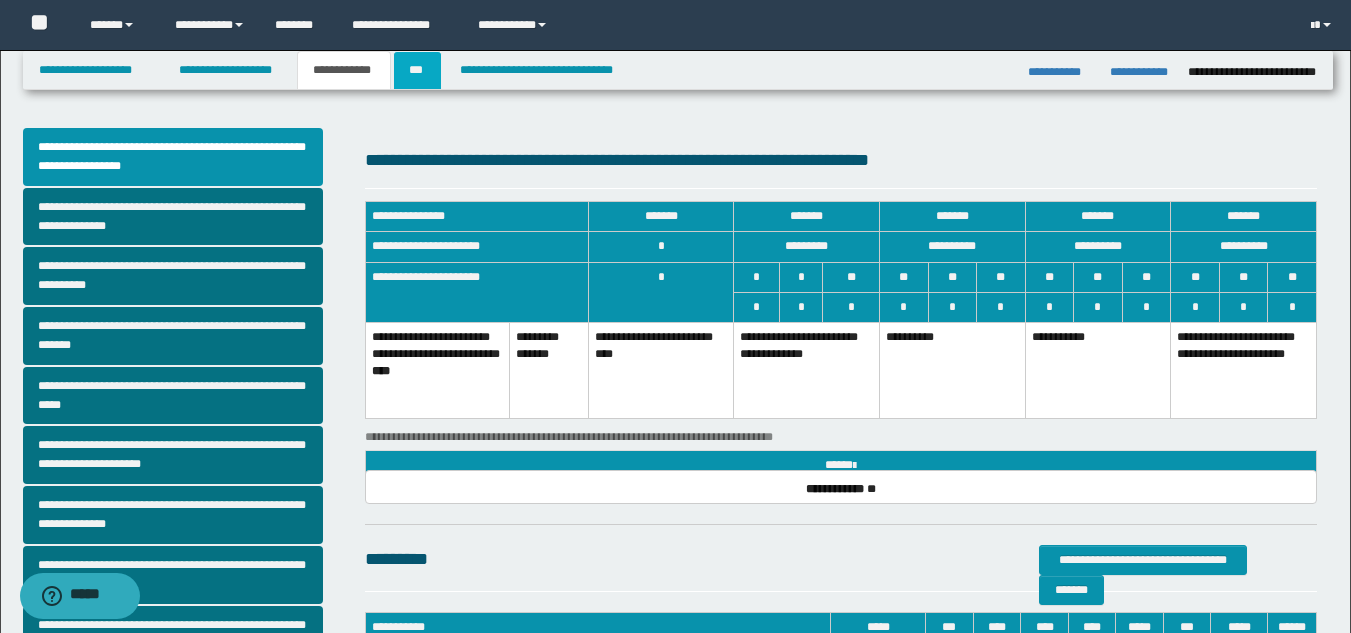 click on "***" at bounding box center (417, 70) 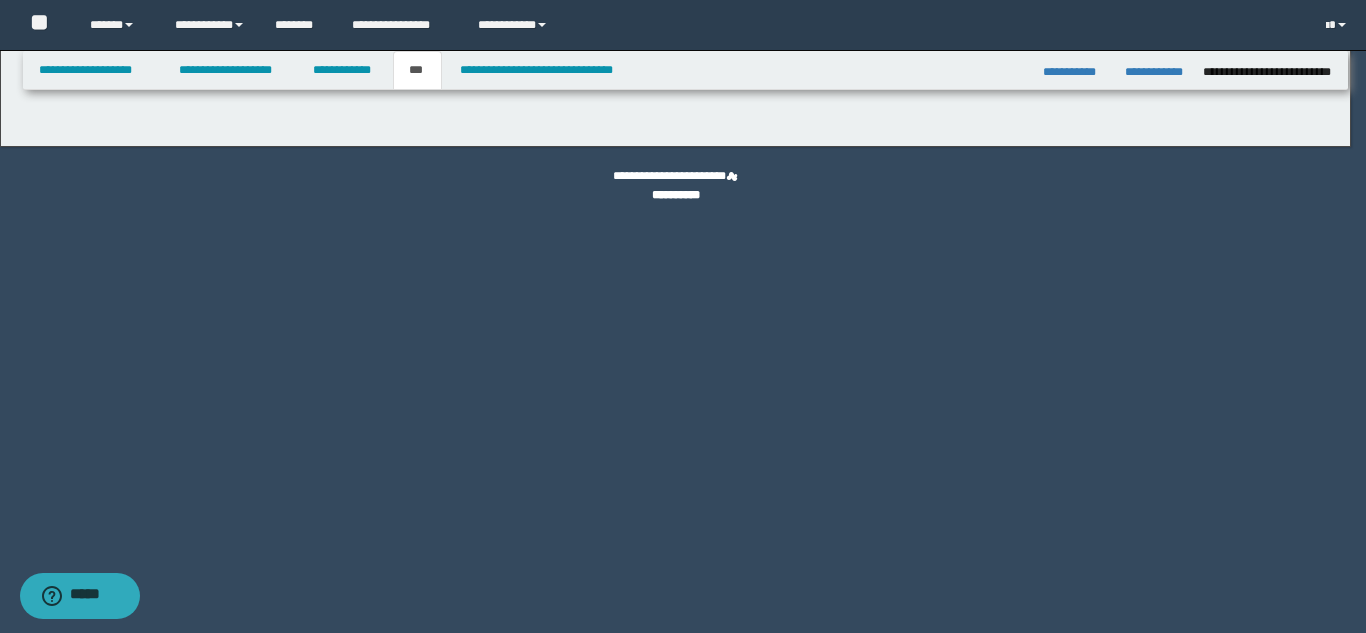 select on "***" 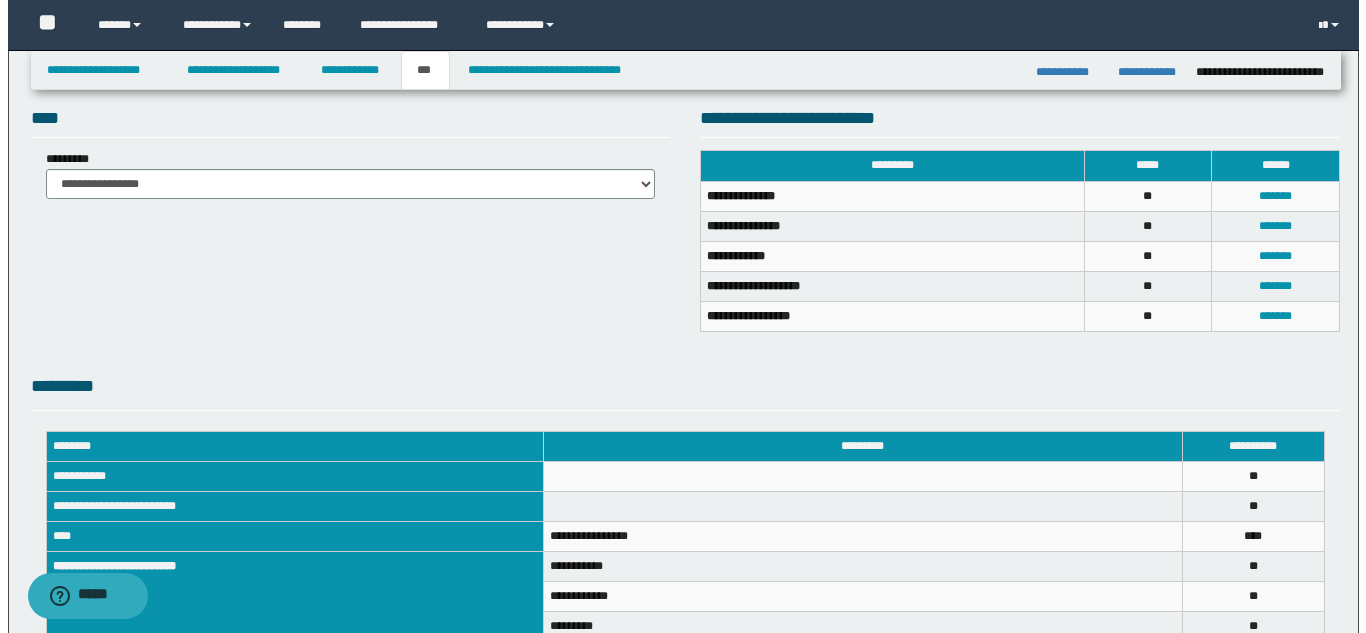 scroll, scrollTop: 0, scrollLeft: 0, axis: both 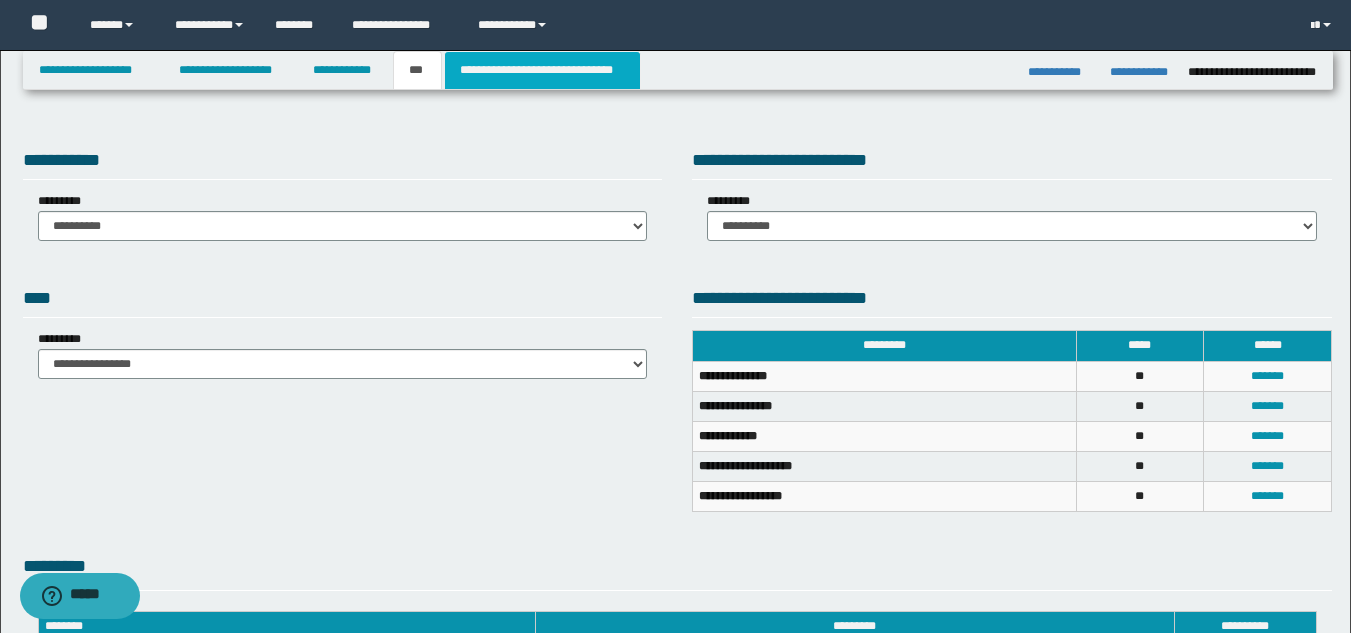 click on "**********" at bounding box center [542, 70] 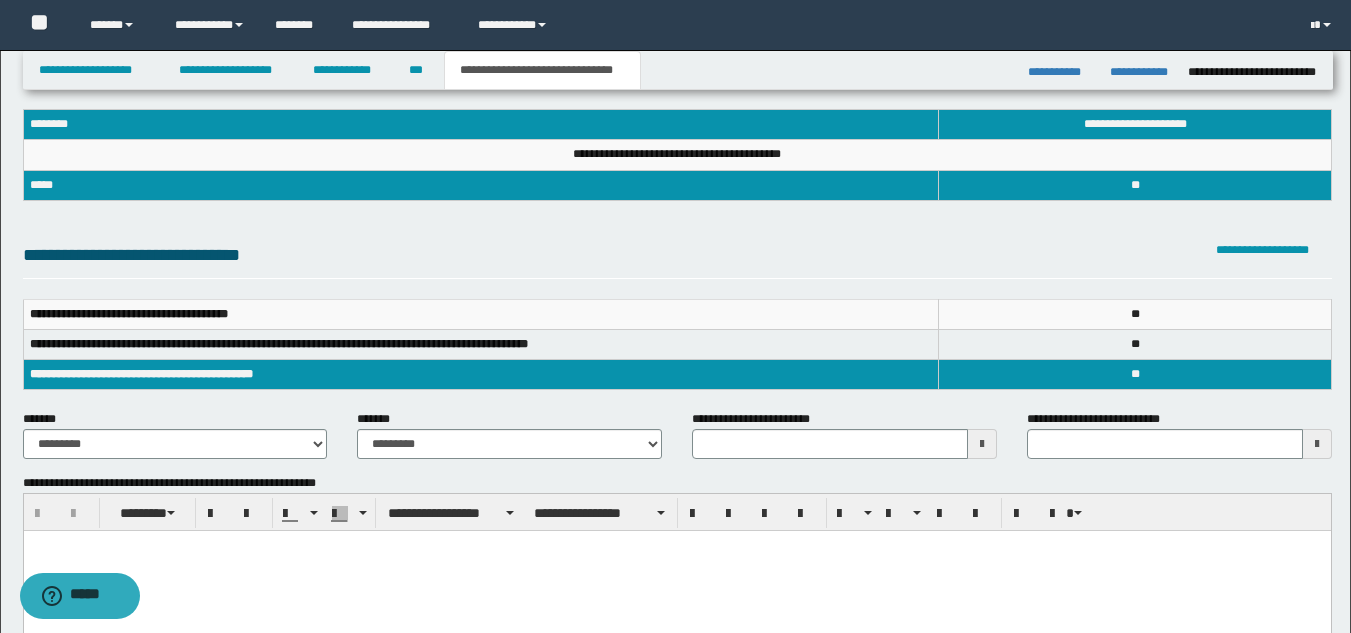 scroll, scrollTop: 0, scrollLeft: 0, axis: both 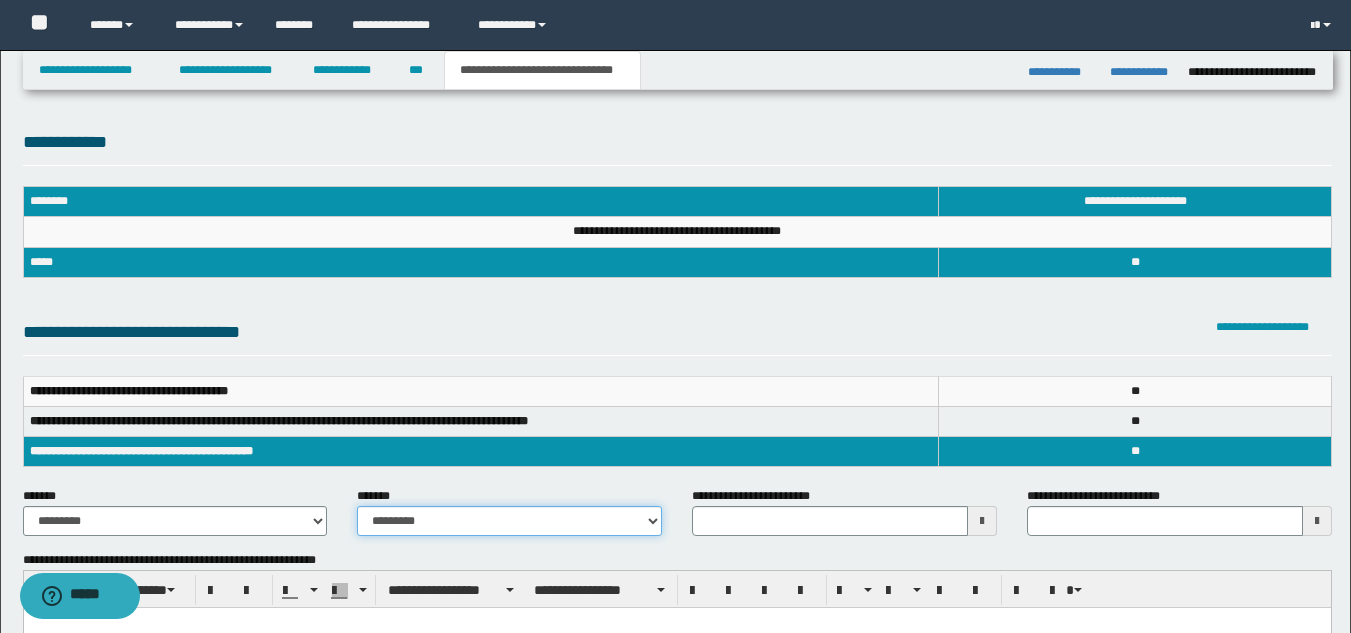 click on "**********" at bounding box center [509, 521] 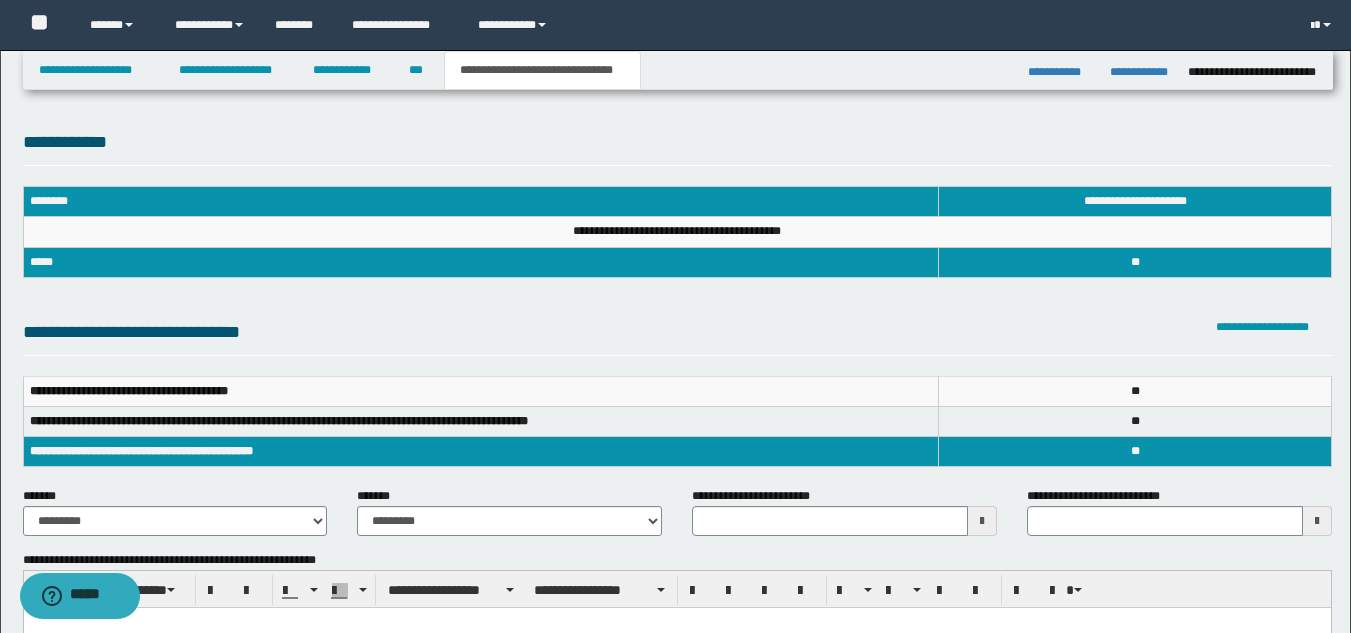click on "**********" at bounding box center (481, 452) 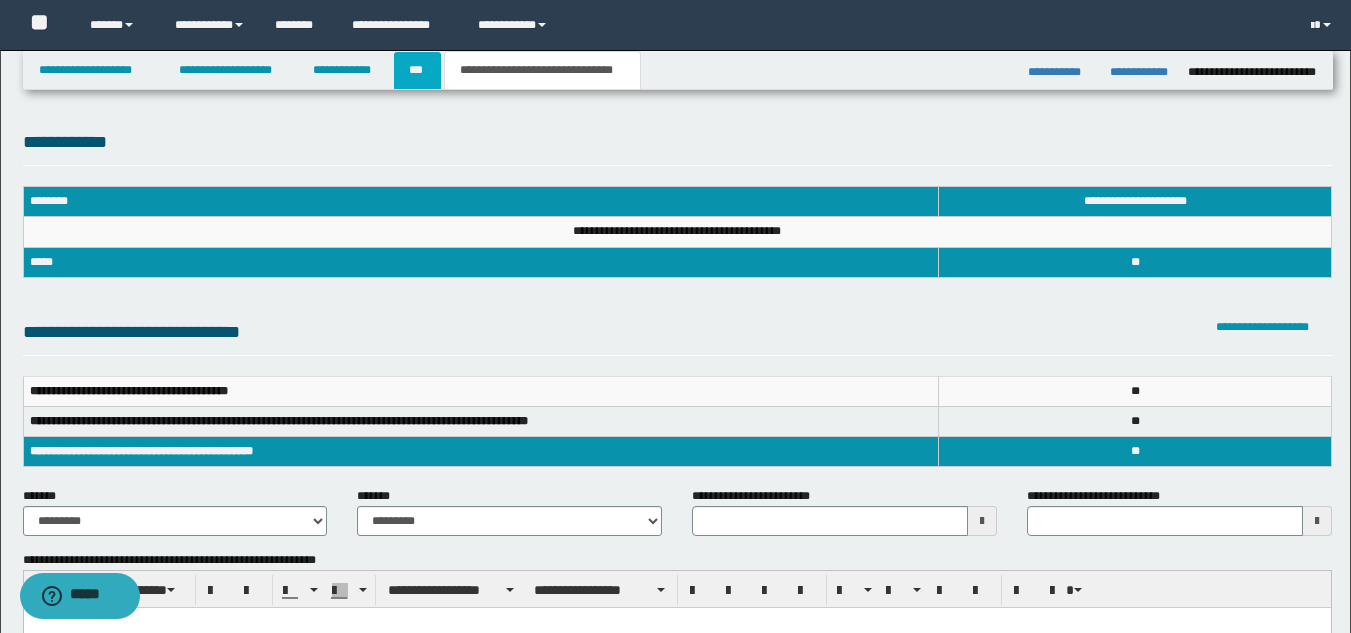 click on "***" at bounding box center (417, 70) 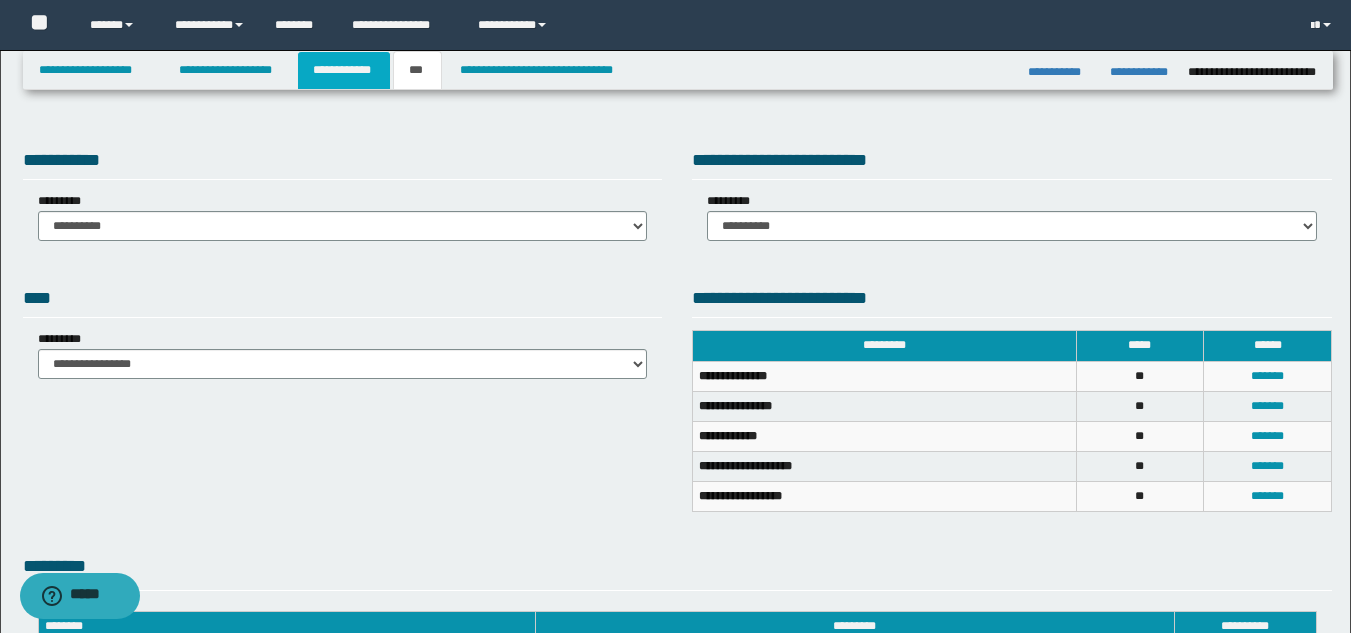 click on "**********" at bounding box center [344, 70] 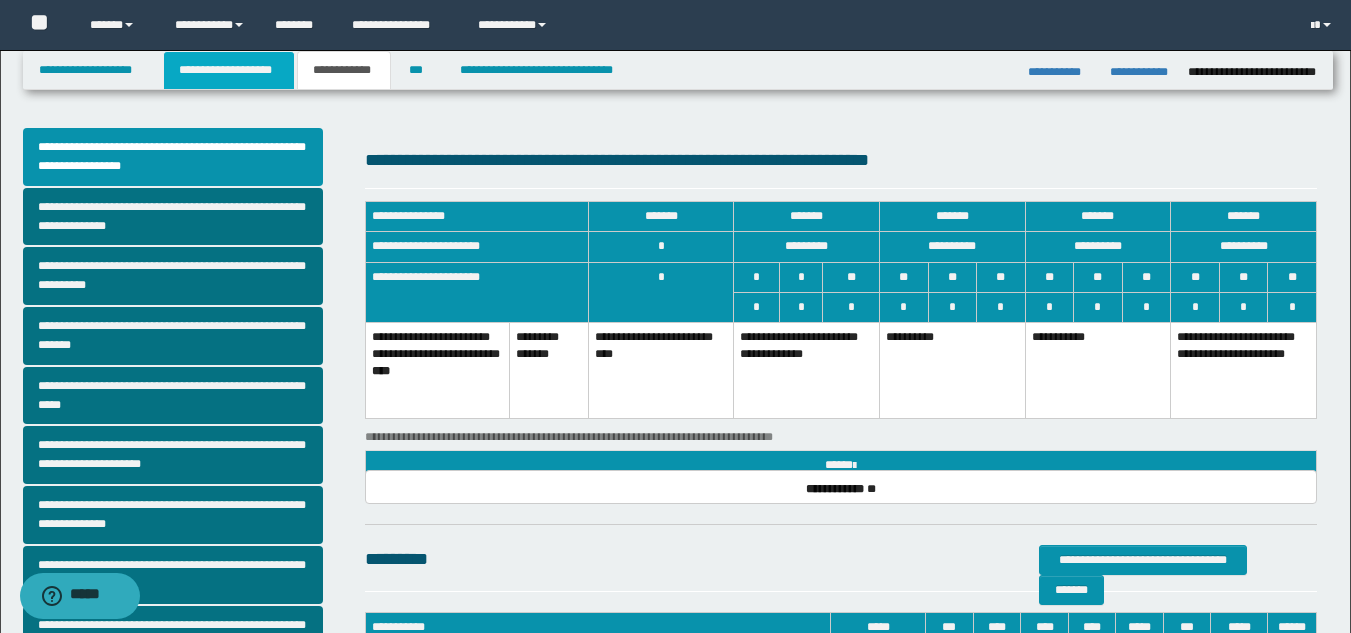 click on "**********" at bounding box center (229, 70) 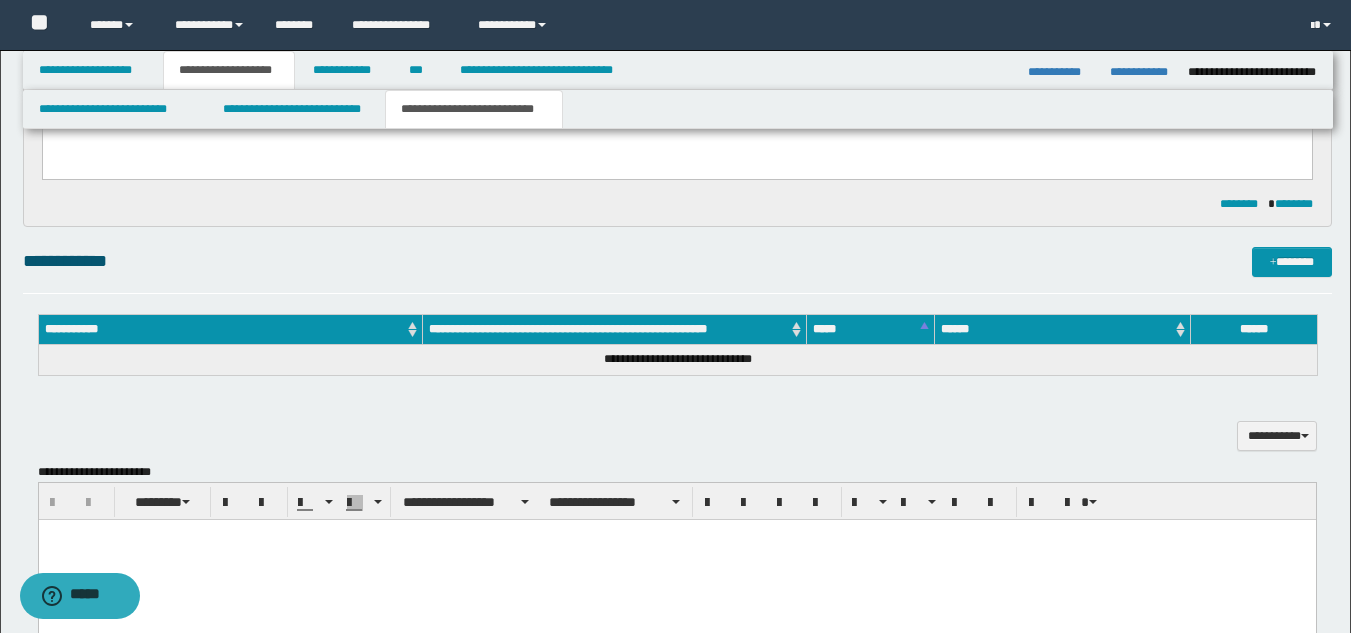 scroll, scrollTop: 233, scrollLeft: 0, axis: vertical 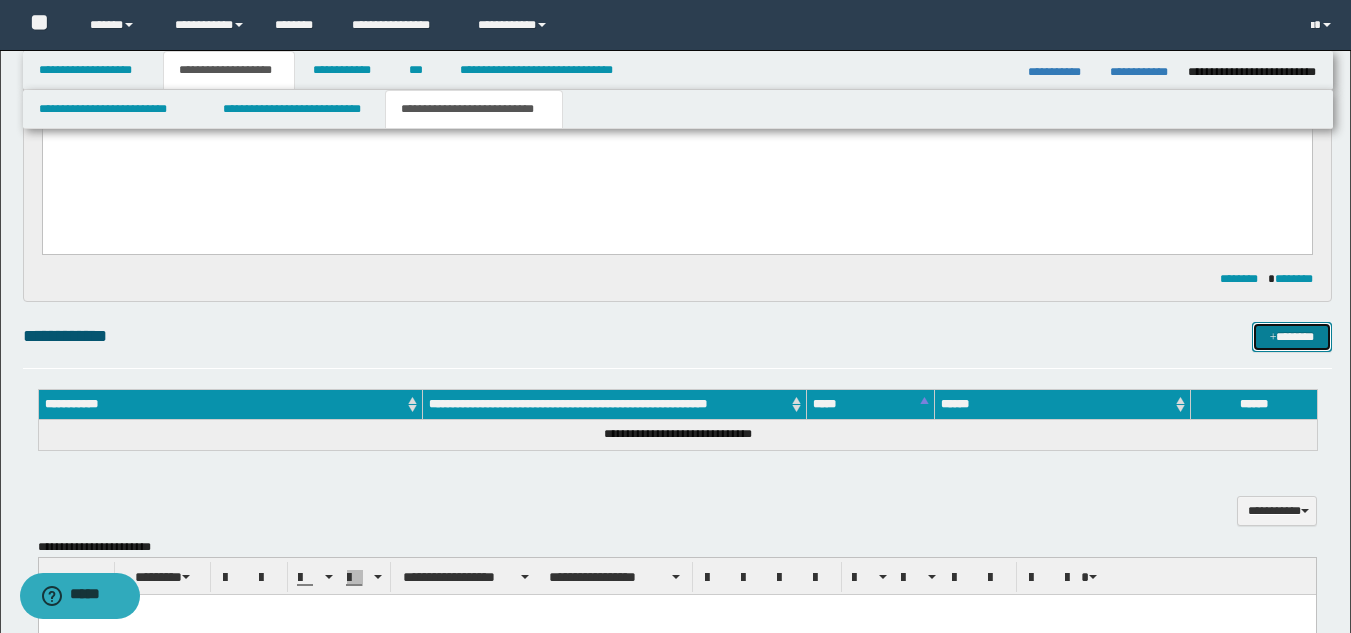 click on "*******" at bounding box center (1292, 337) 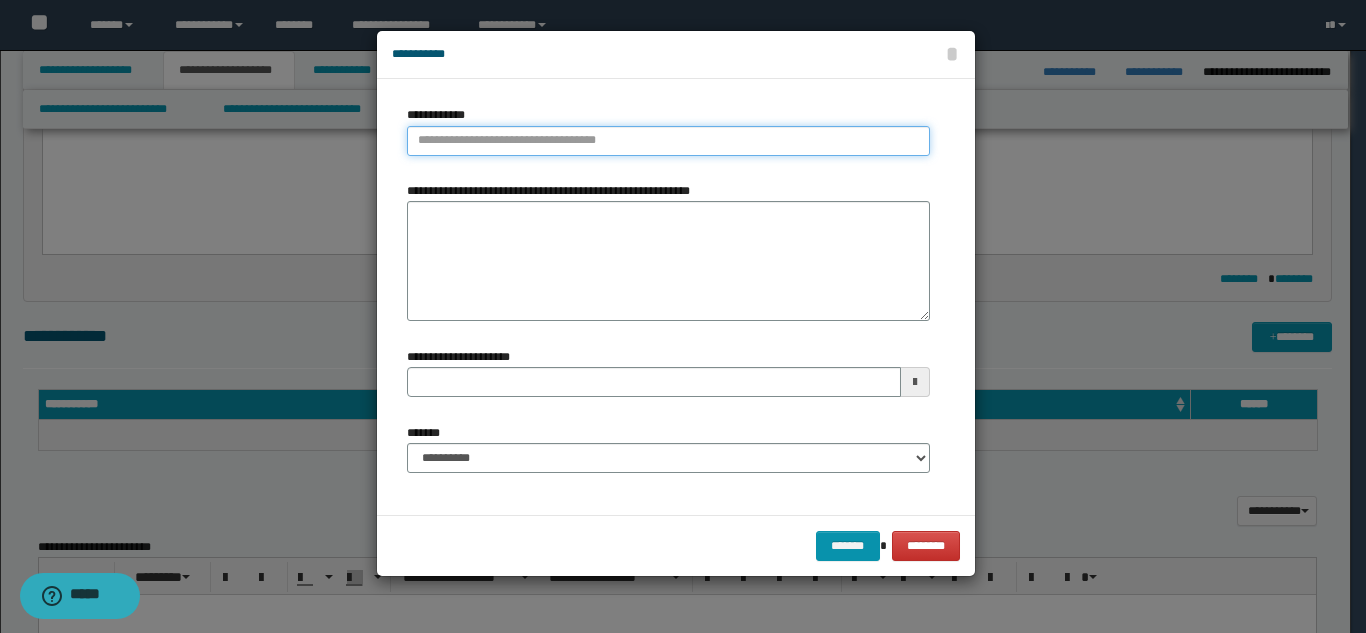 click on "**********" at bounding box center (668, 141) 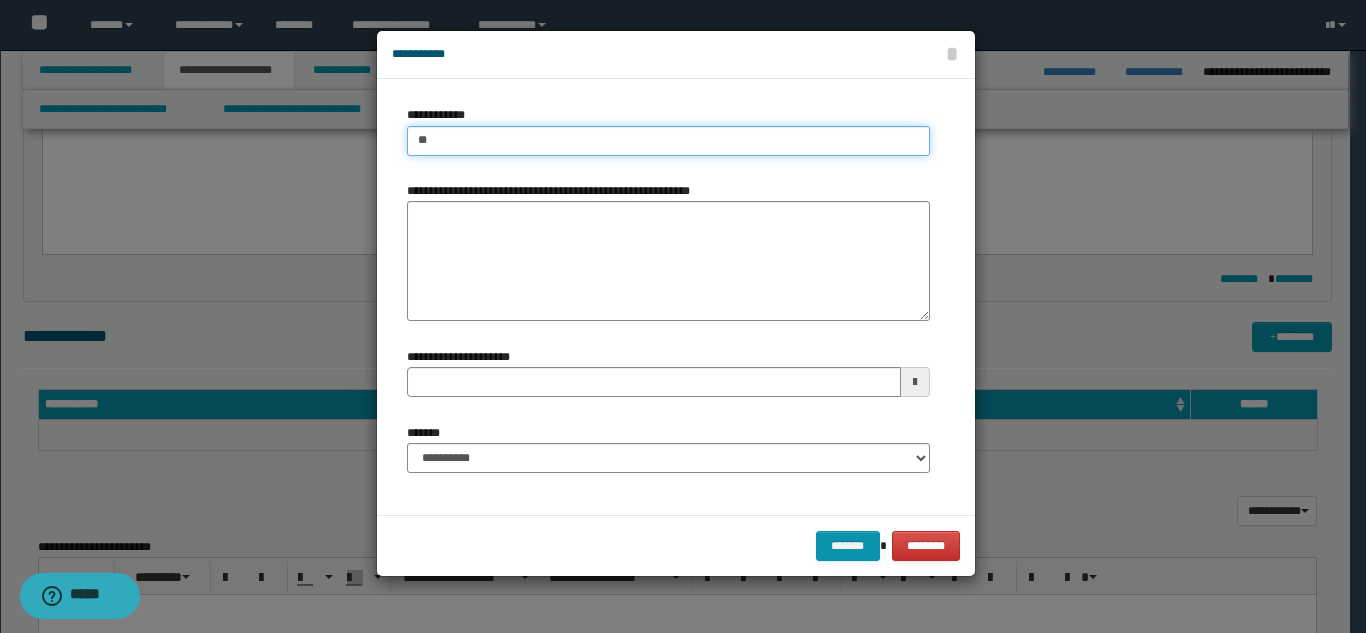 type on "***" 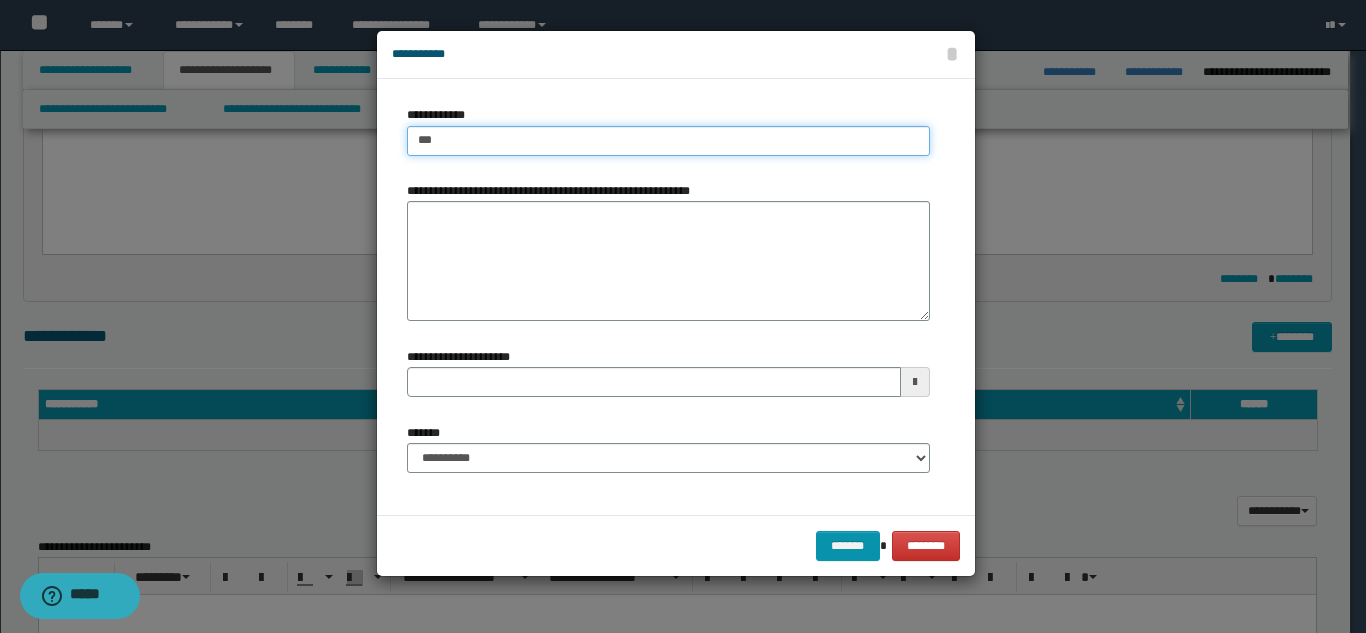 type on "**********" 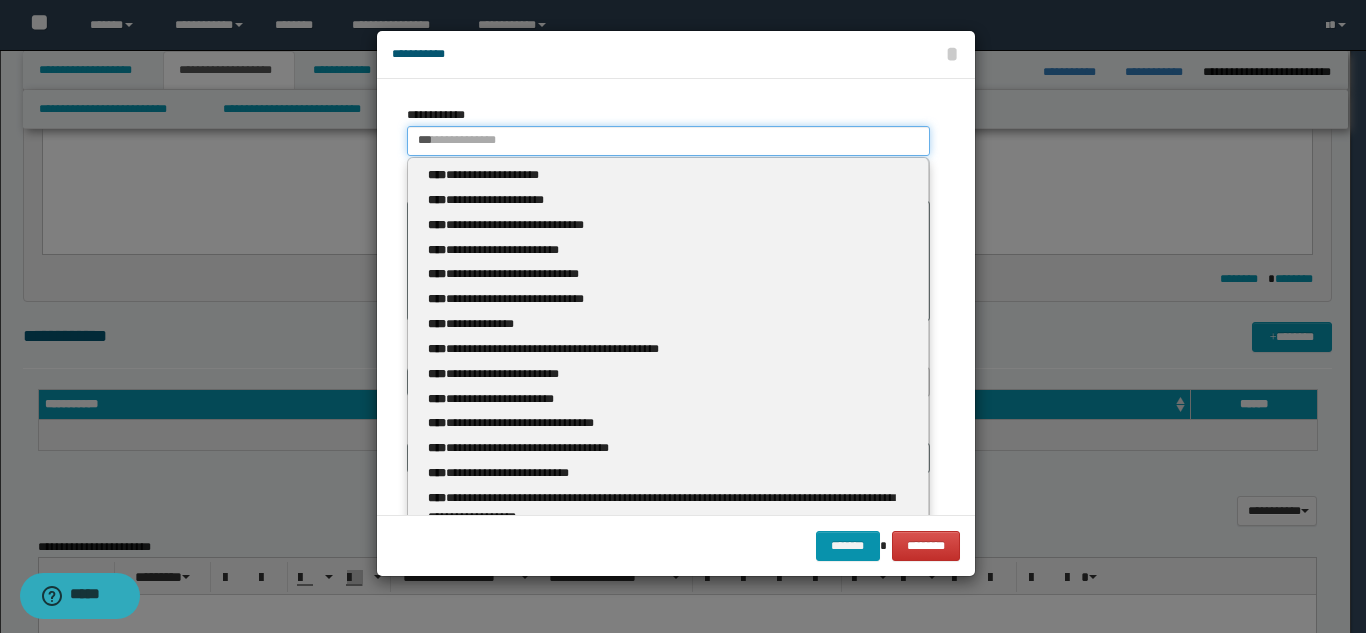 type 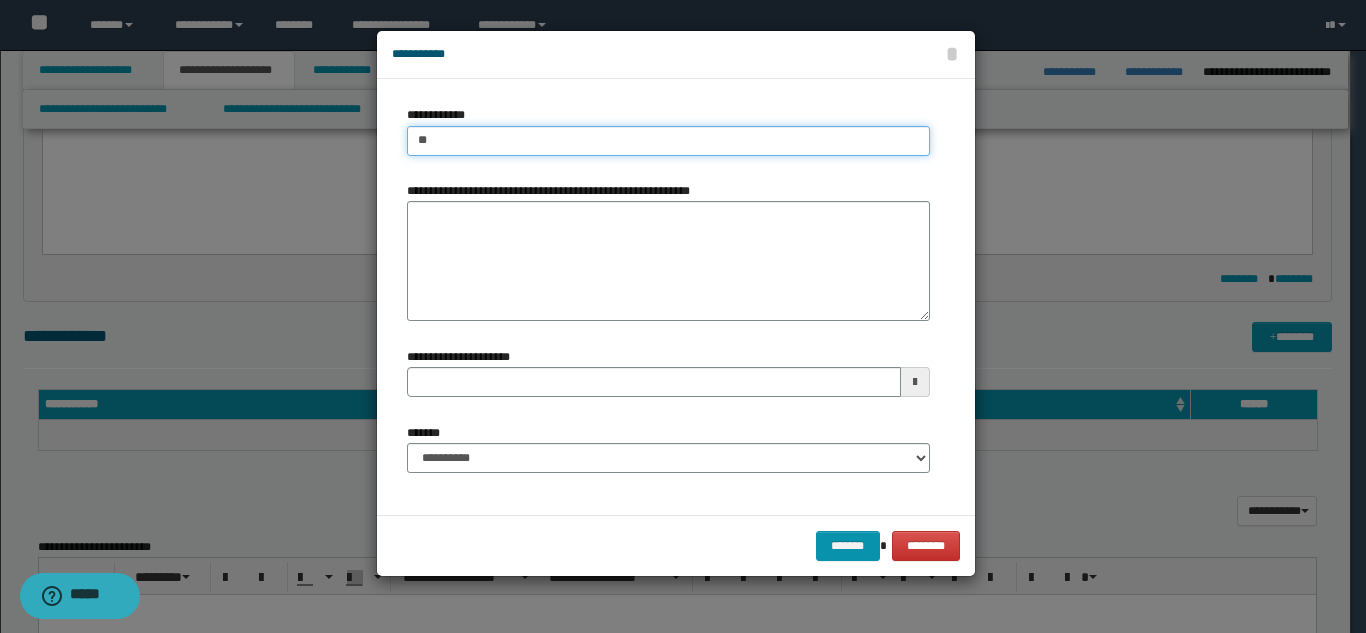 type on "*" 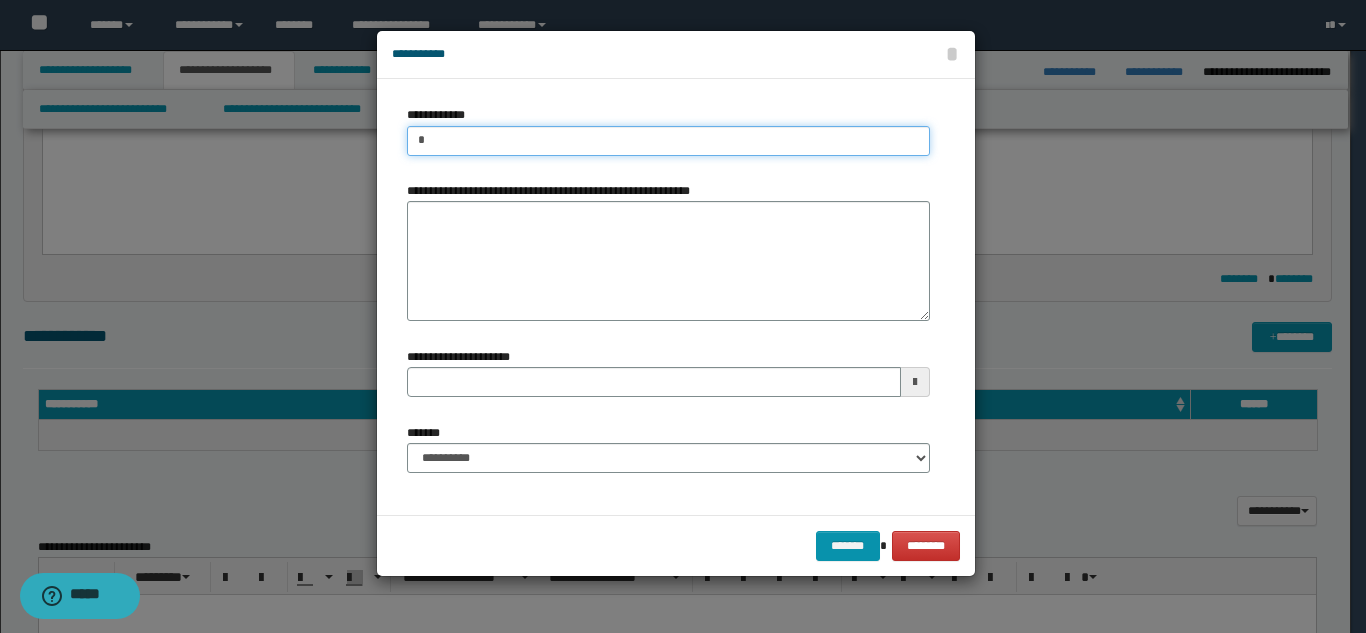 type 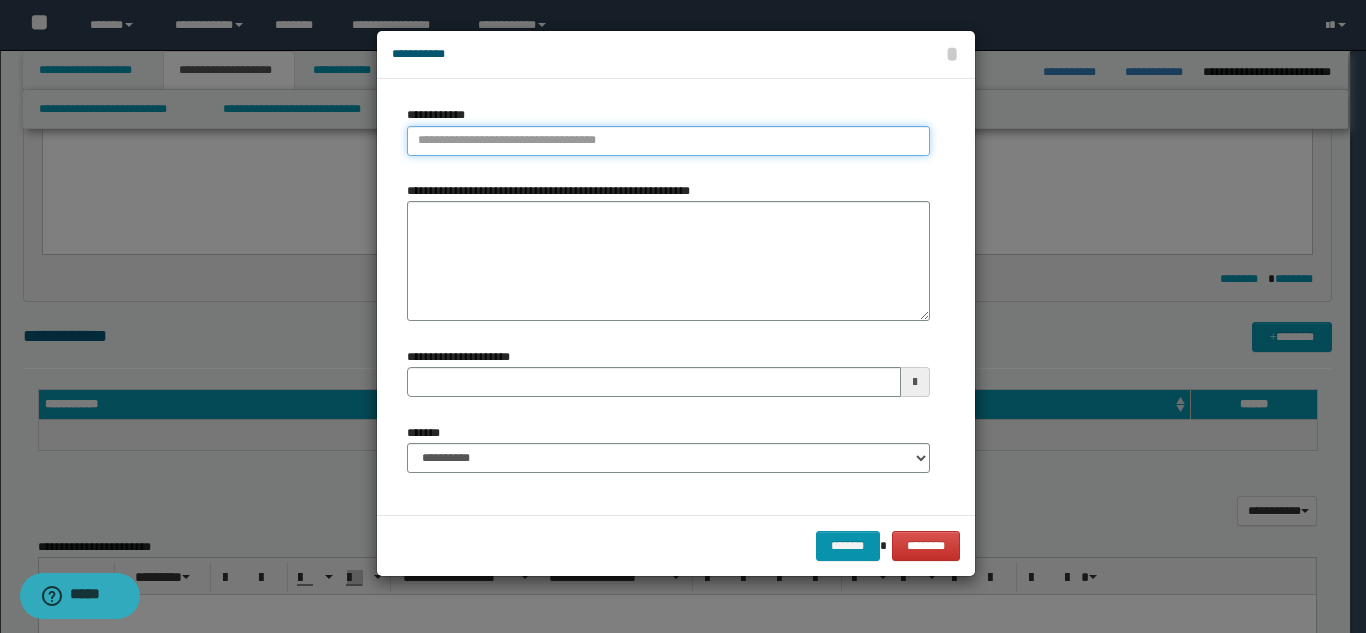 type 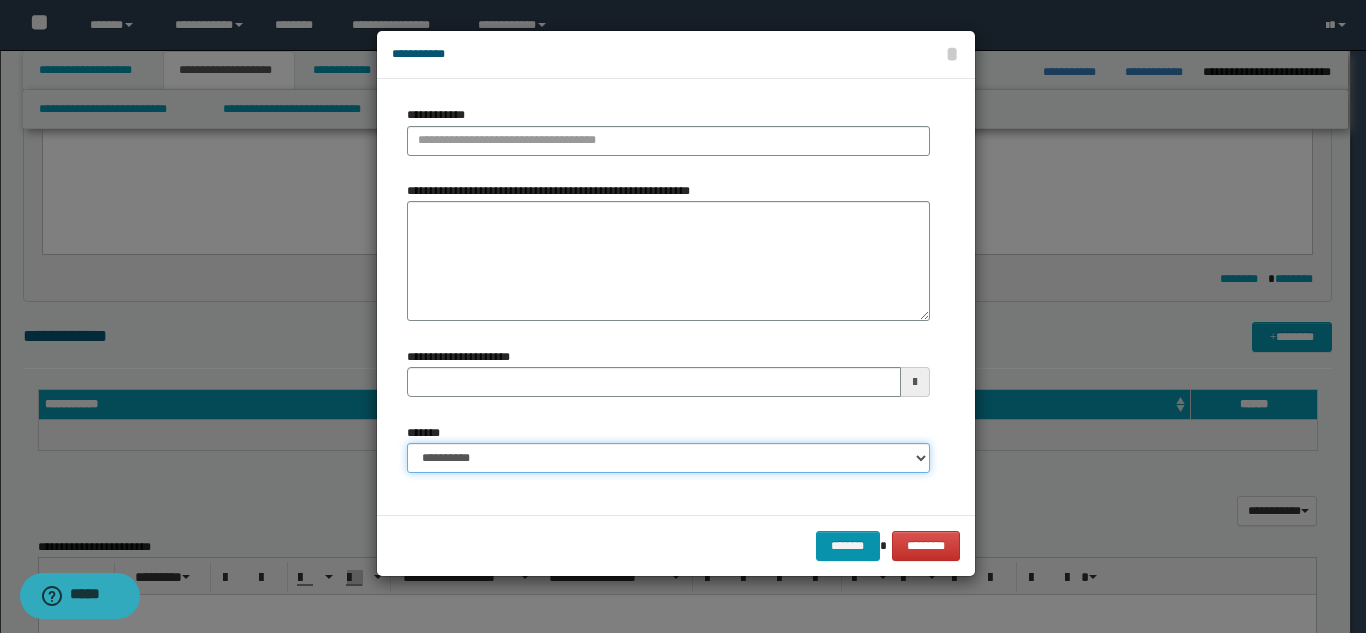 click on "**********" at bounding box center [668, 458] 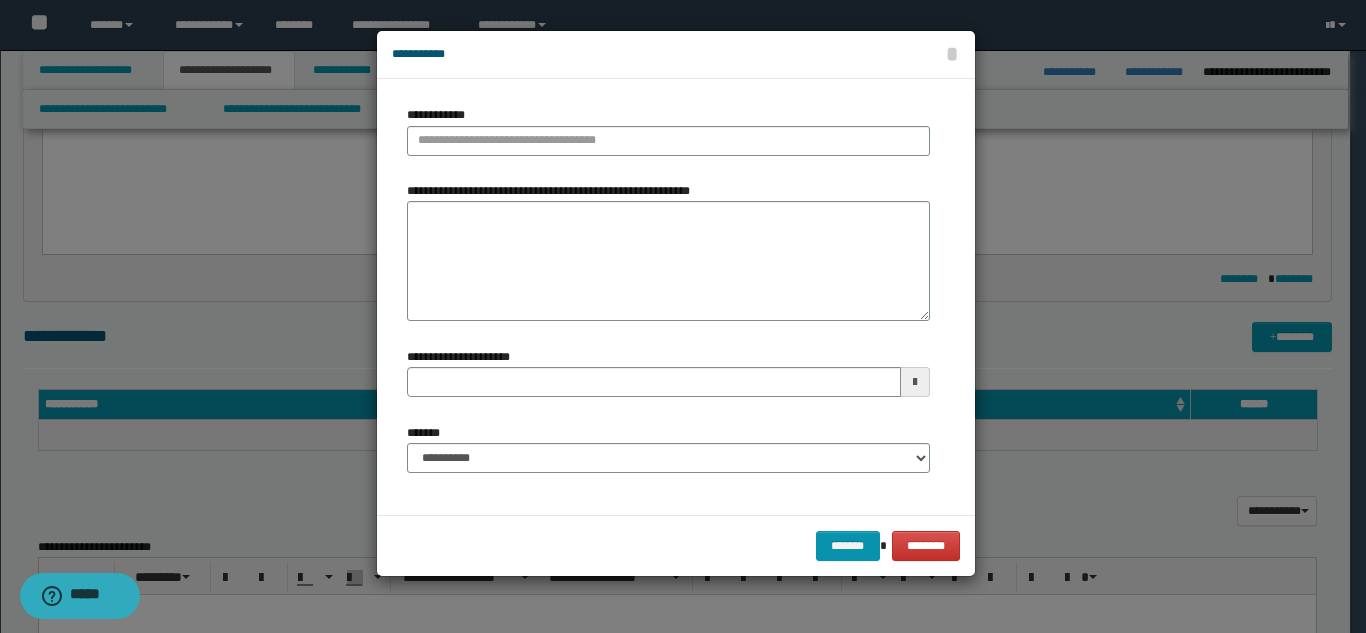 click at bounding box center (683, 316) 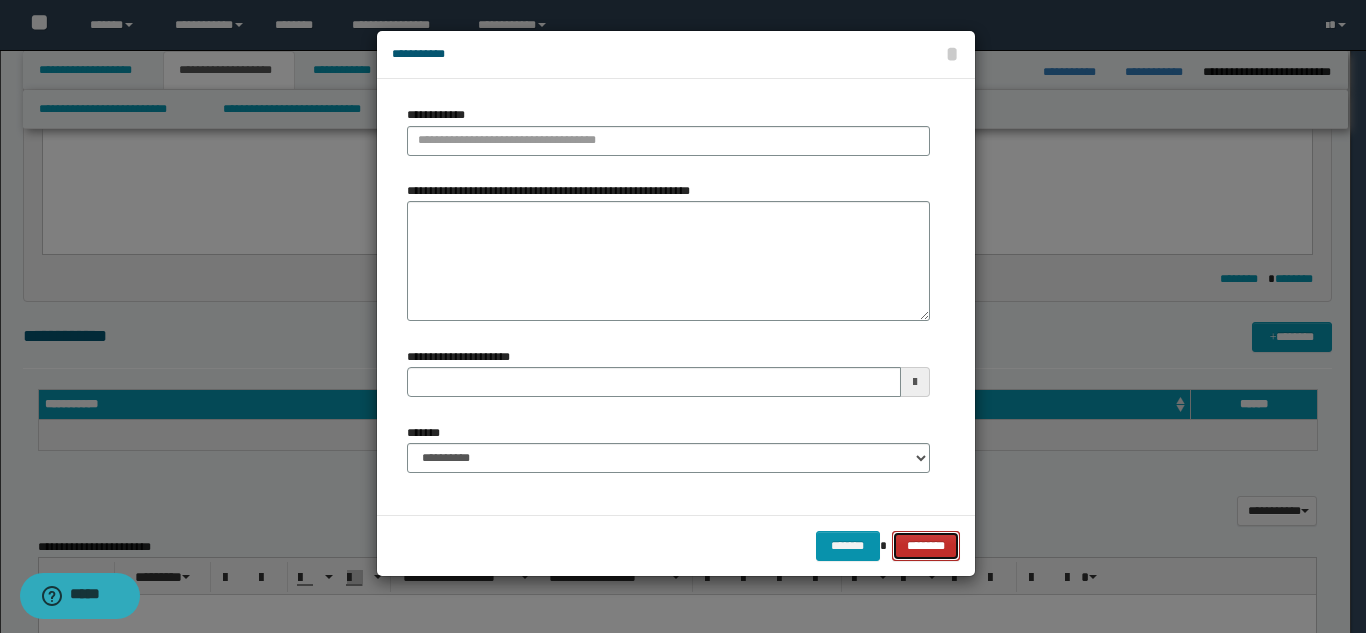 click on "********" at bounding box center [925, 546] 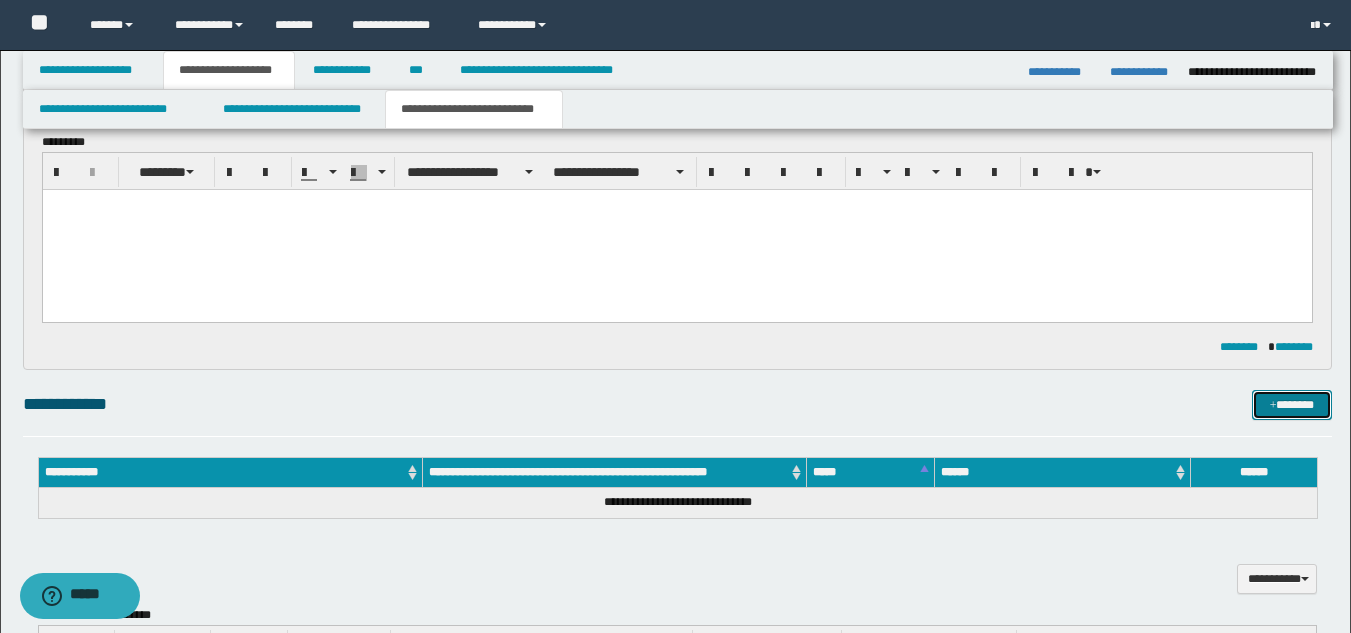 scroll, scrollTop: 0, scrollLeft: 0, axis: both 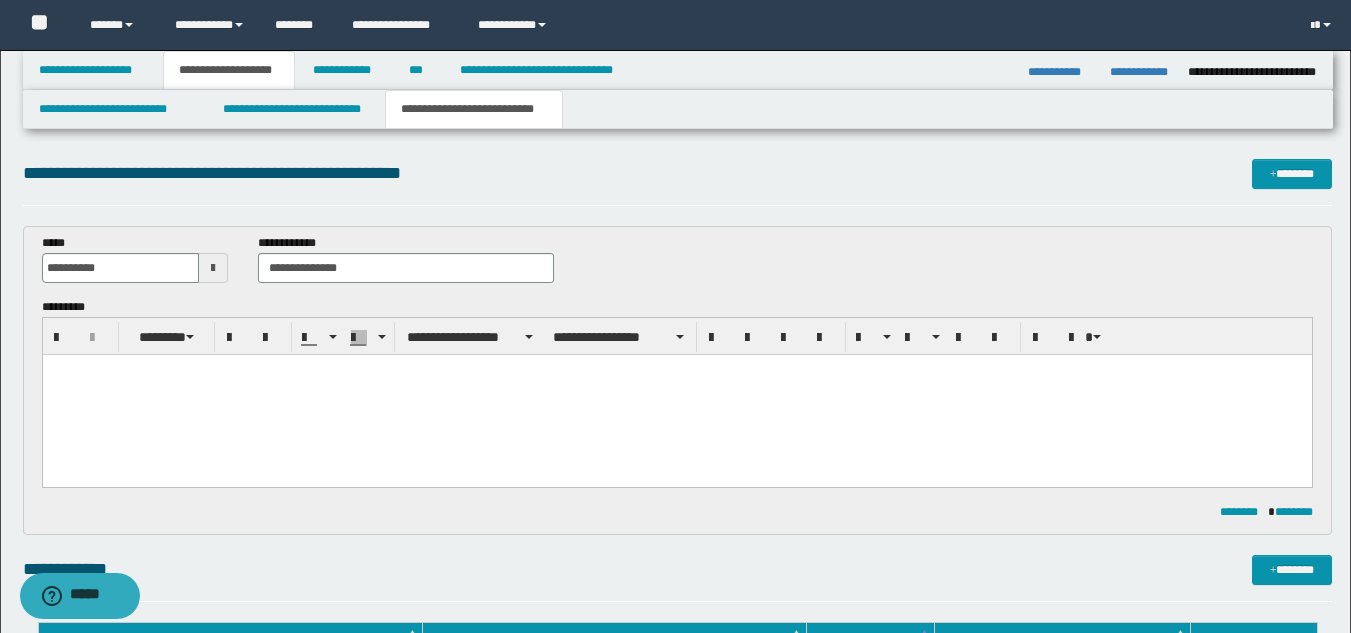 click at bounding box center [676, 395] 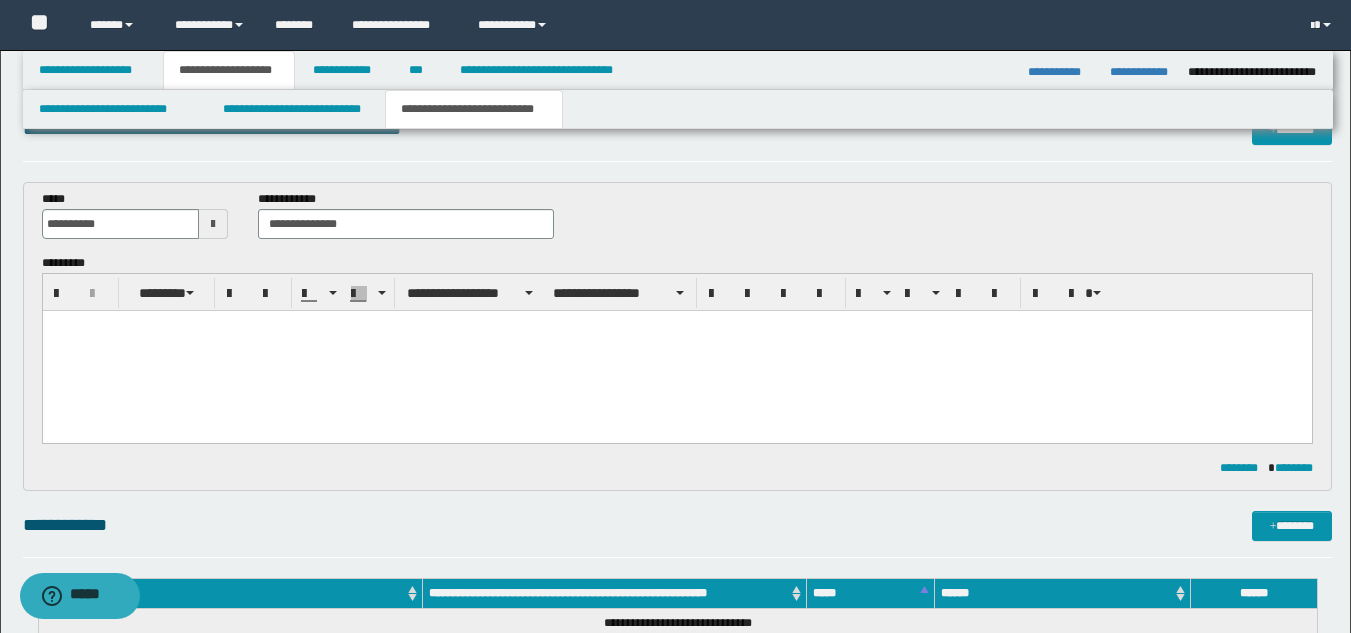scroll, scrollTop: 0, scrollLeft: 0, axis: both 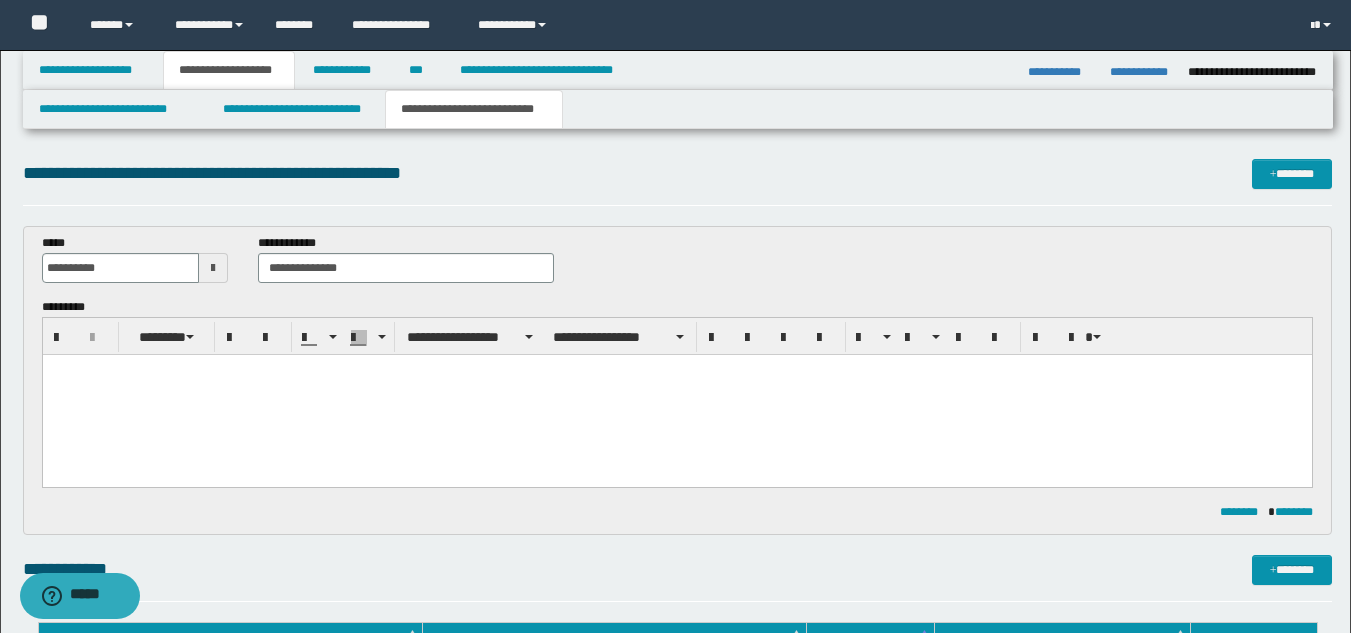 click at bounding box center (676, 395) 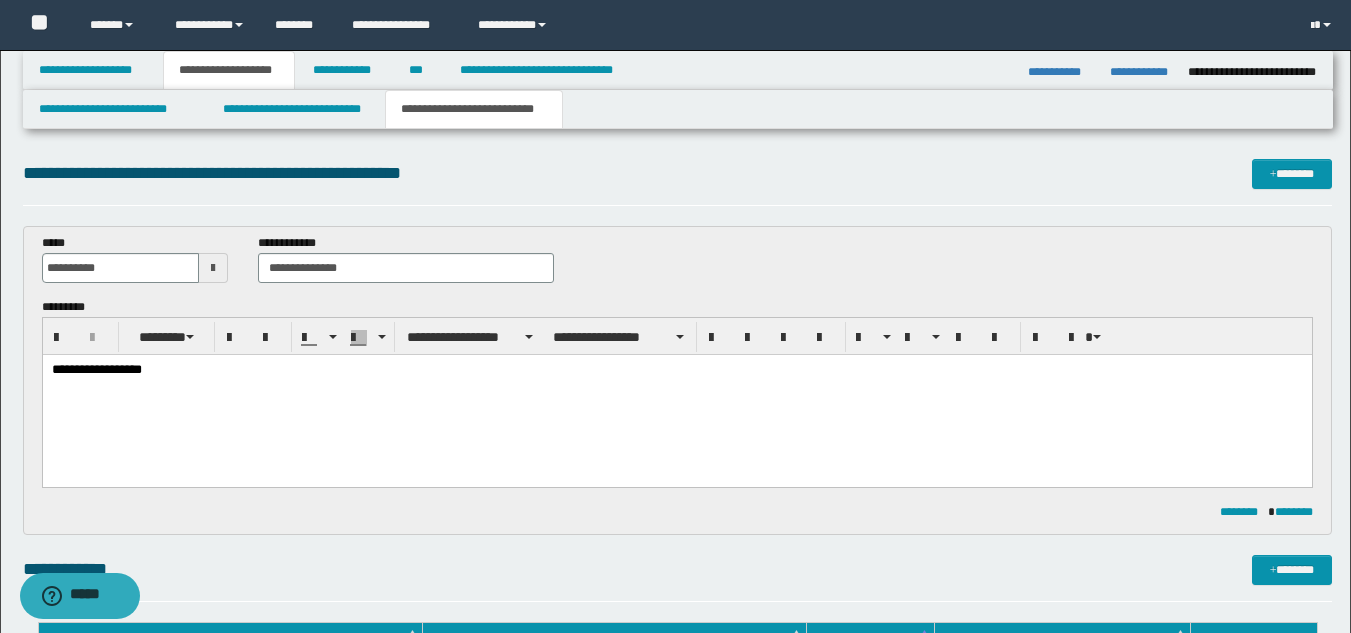click on "**********" at bounding box center [676, 371] 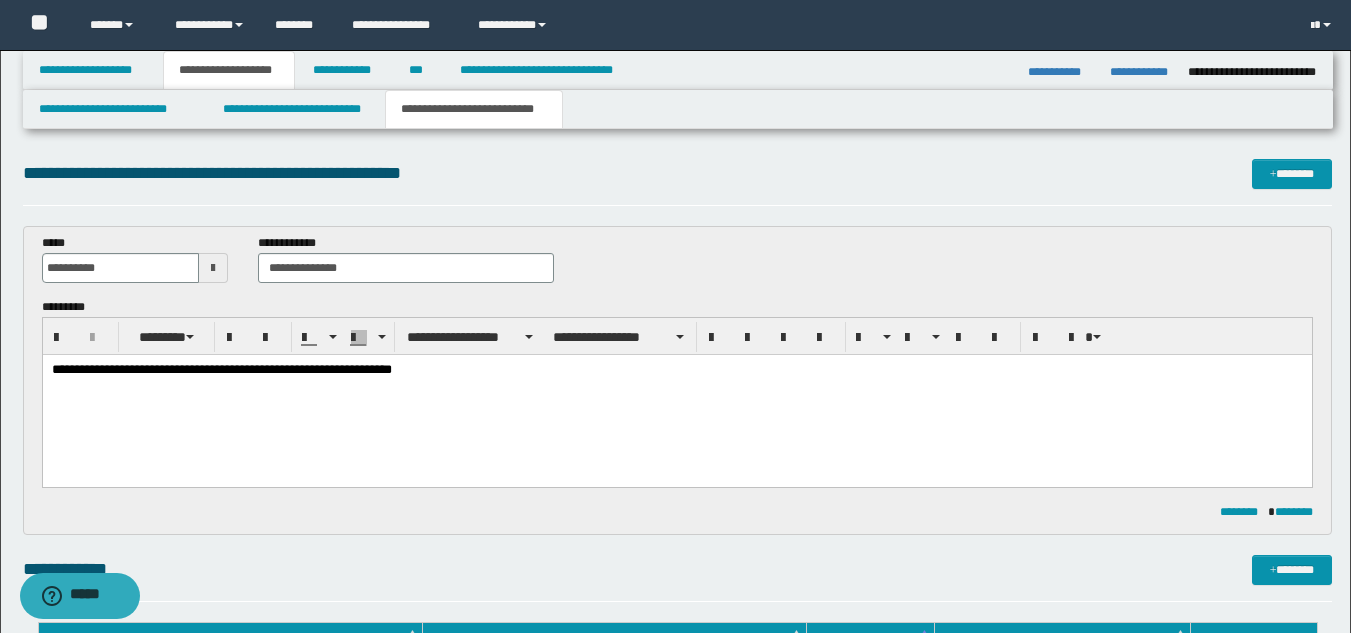 click on "**********" at bounding box center [676, 371] 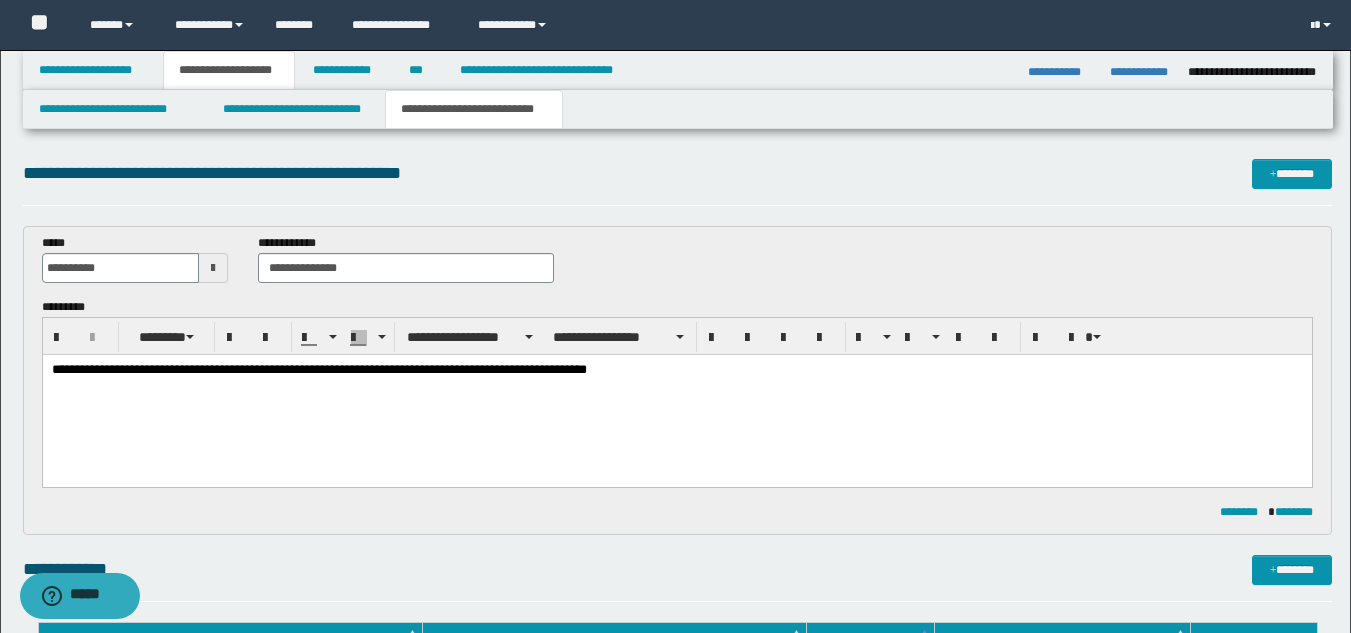 click on "**********" at bounding box center [676, 371] 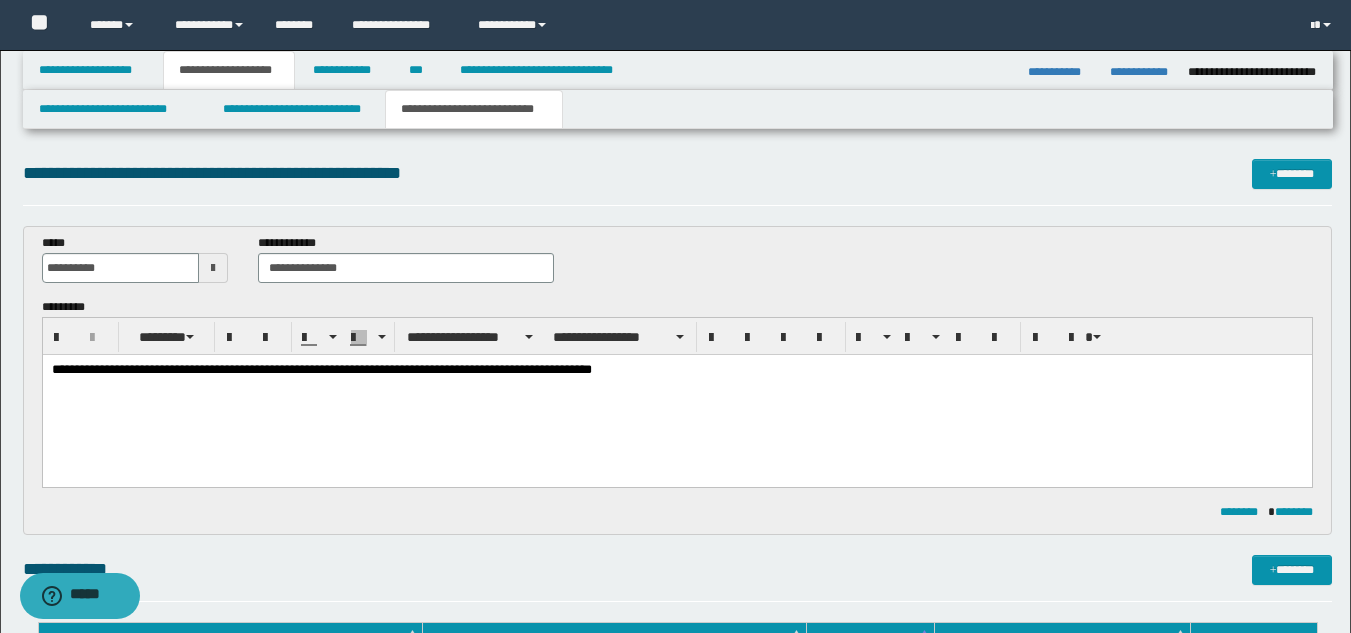 click on "**********" at bounding box center [676, 371] 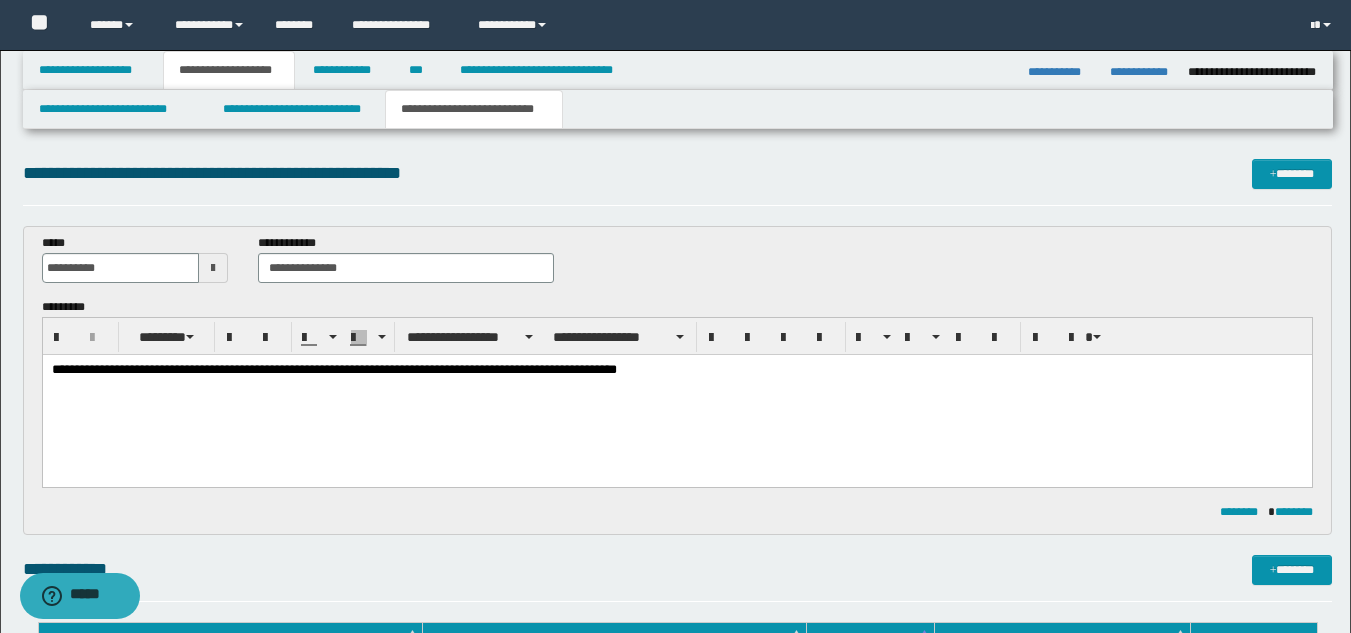 click on "**********" at bounding box center (676, 371) 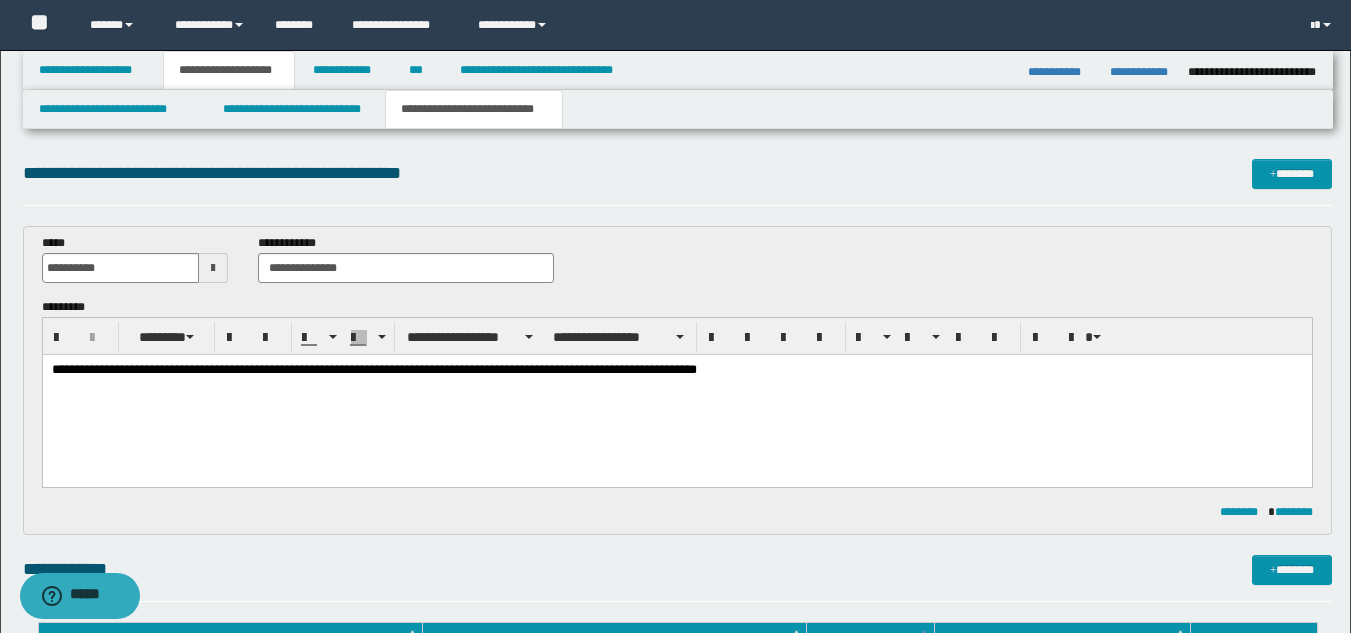 click on "**********" at bounding box center [676, 371] 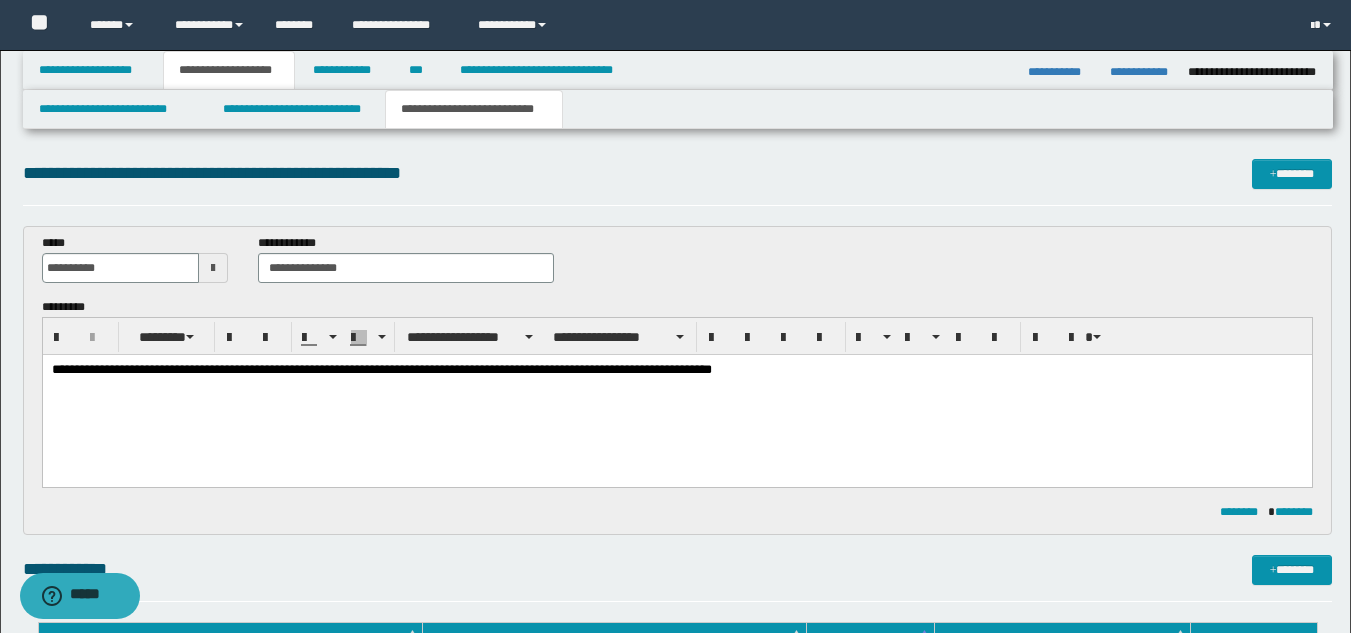 click on "**********" at bounding box center [676, 371] 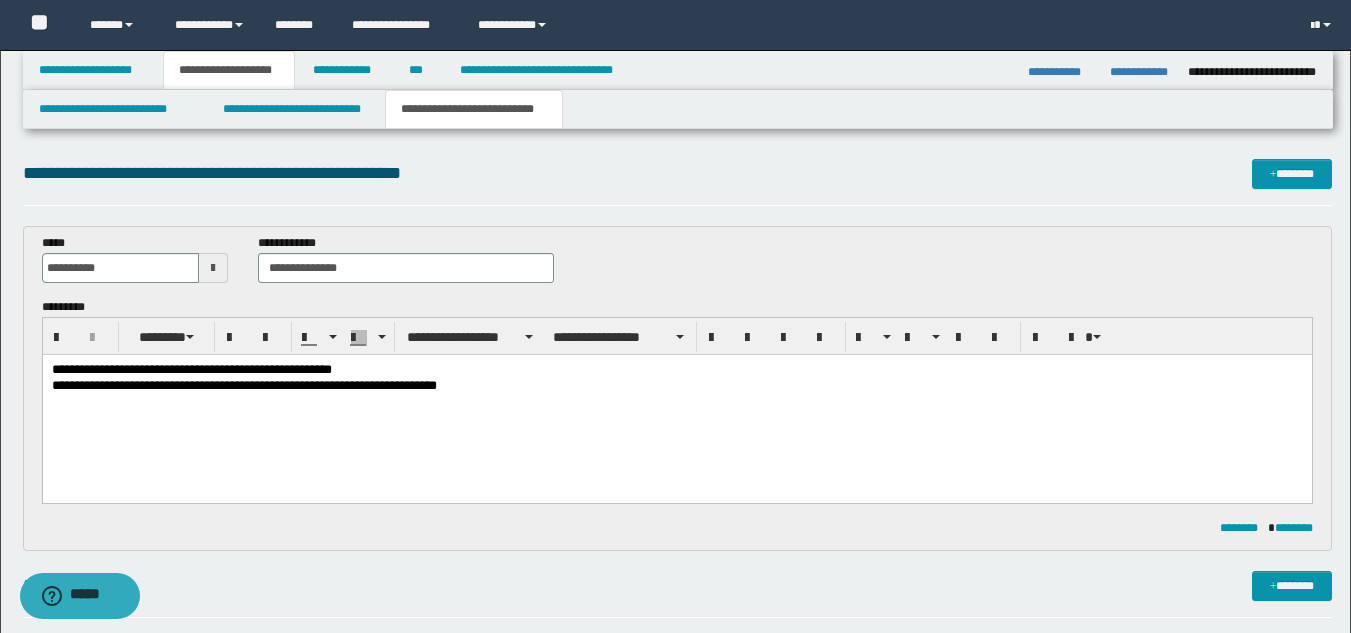 click on "**********" at bounding box center (676, 387) 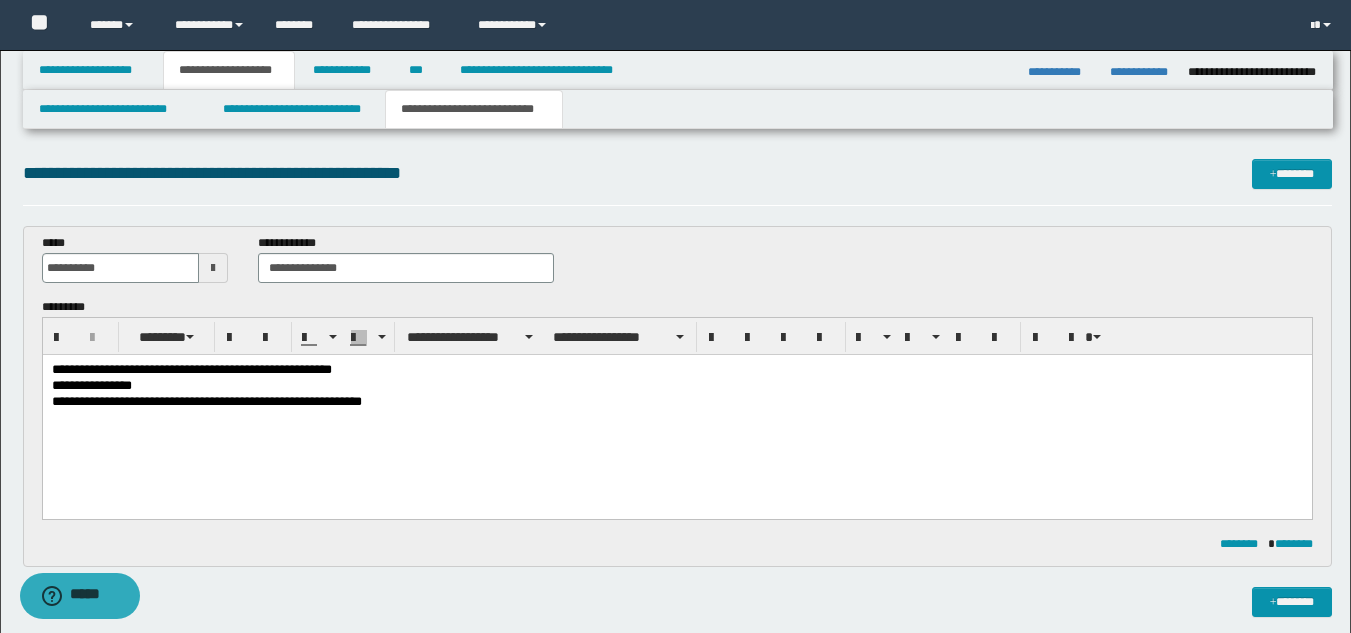click on "**********" at bounding box center (676, 371) 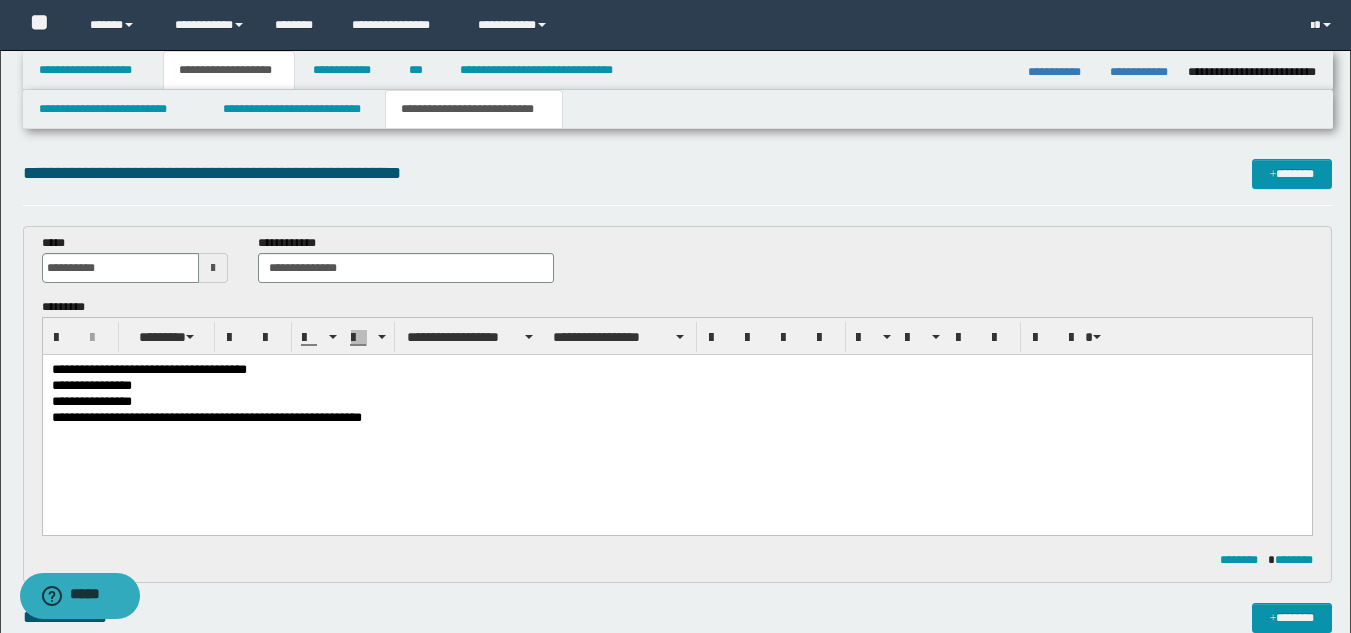 click on "**********" at bounding box center (676, 419) 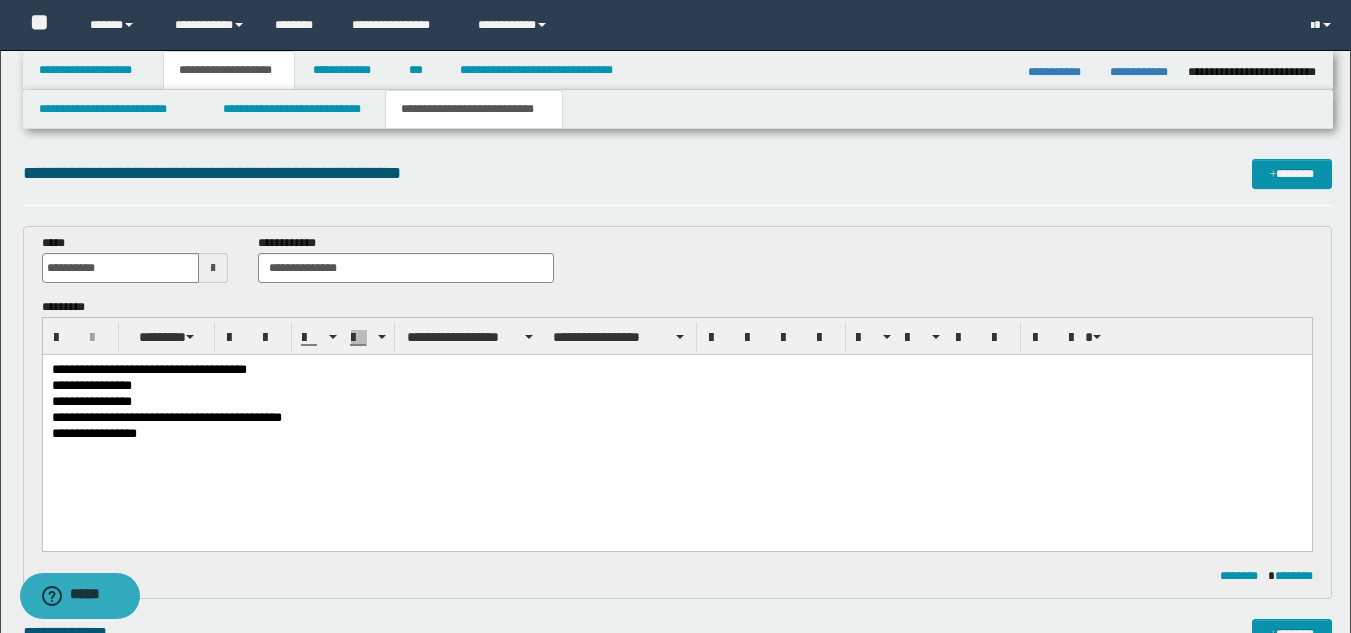 click on "**********" at bounding box center [676, 435] 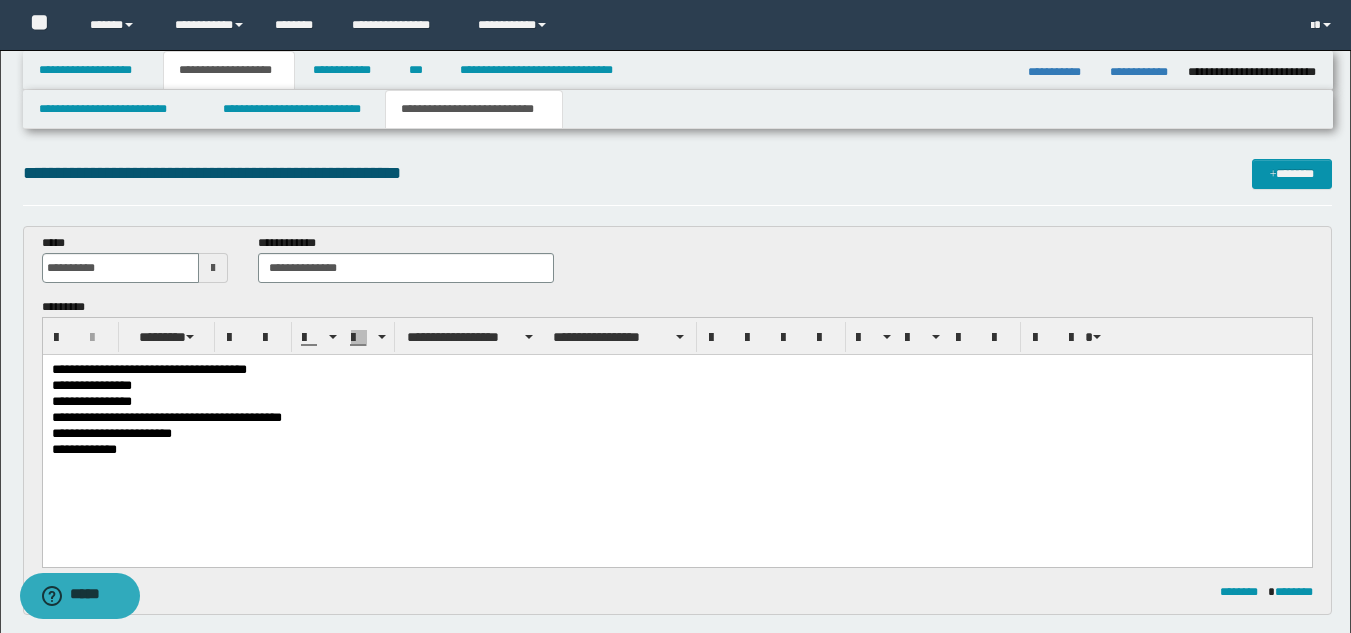 click on "**********" at bounding box center (676, 451) 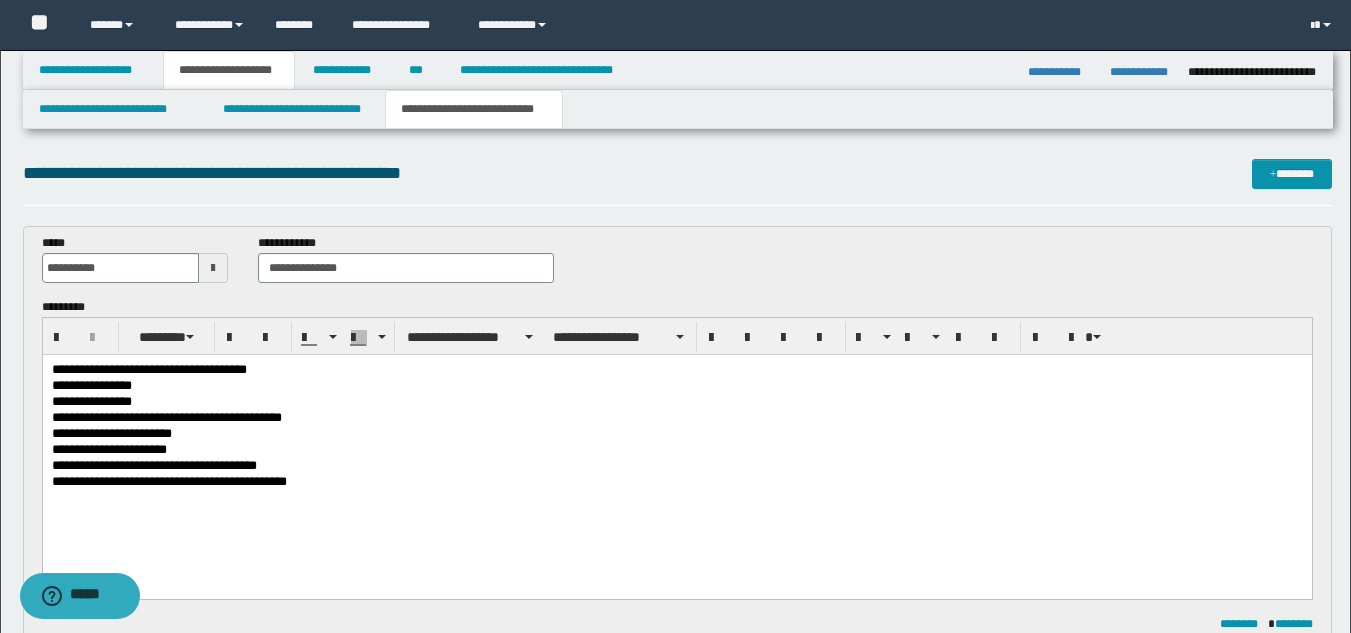 click on "**********" at bounding box center [676, 483] 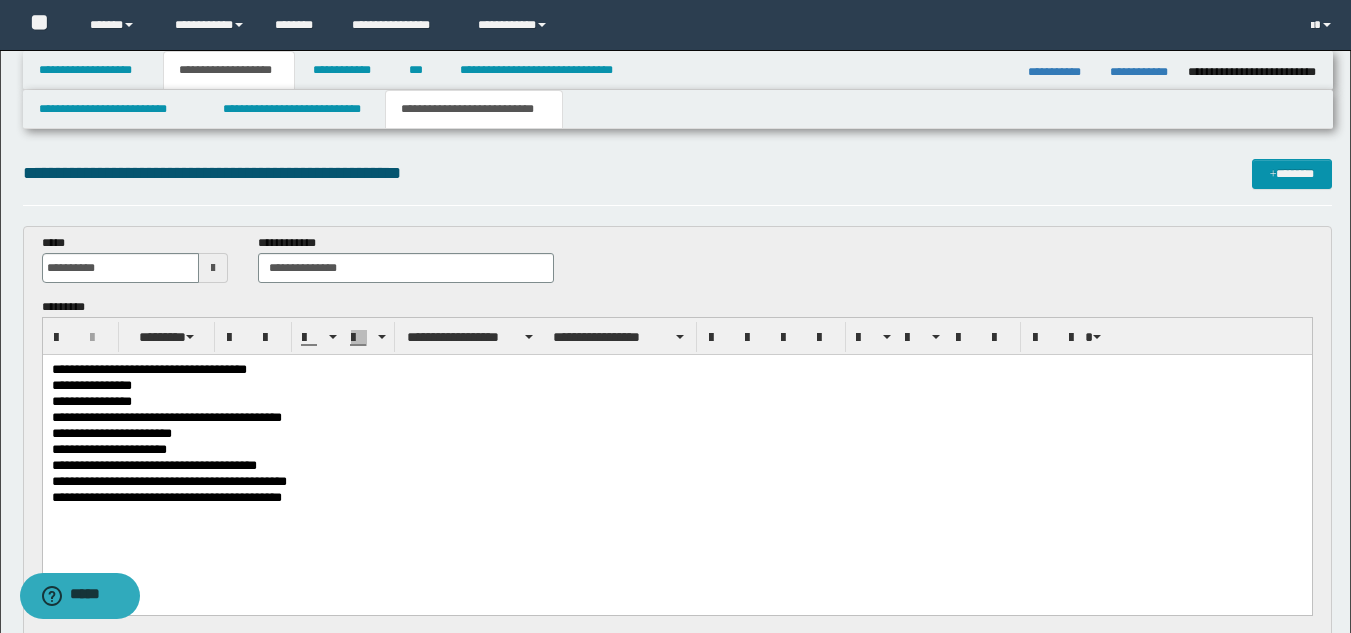 click on "**********" at bounding box center [676, 483] 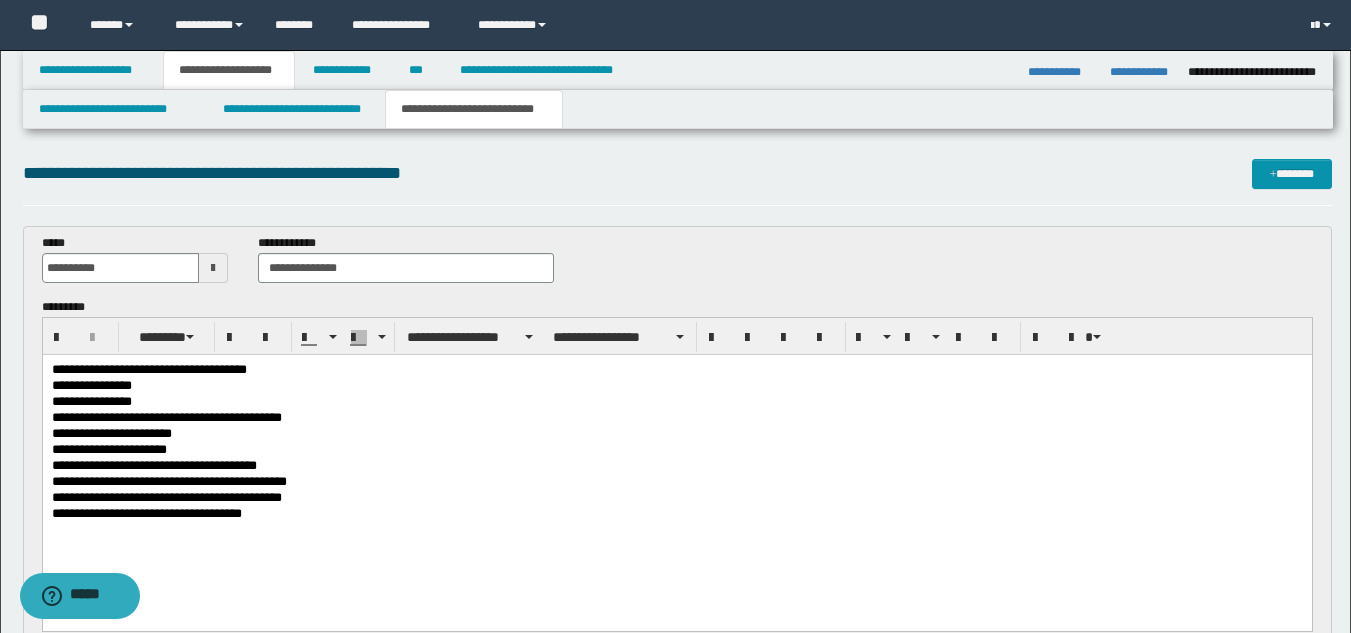click on "**********" at bounding box center [676, 403] 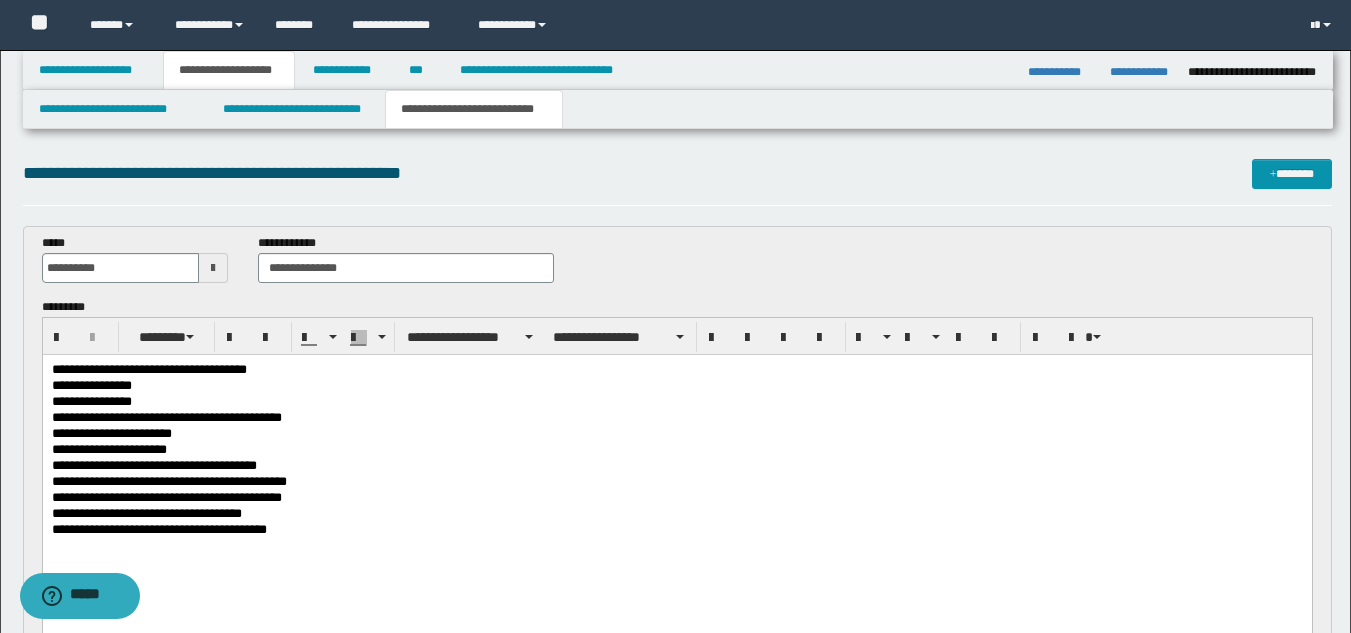 click on "**********" at bounding box center (676, 531) 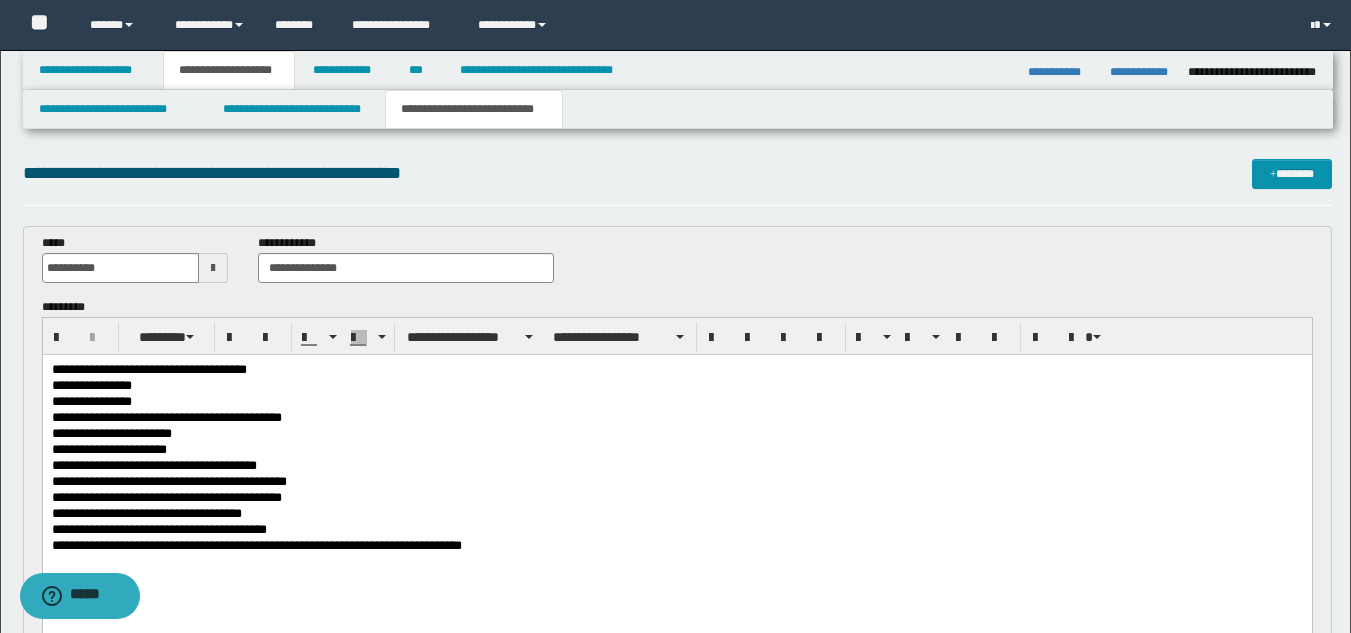 click on "**********" at bounding box center (676, 547) 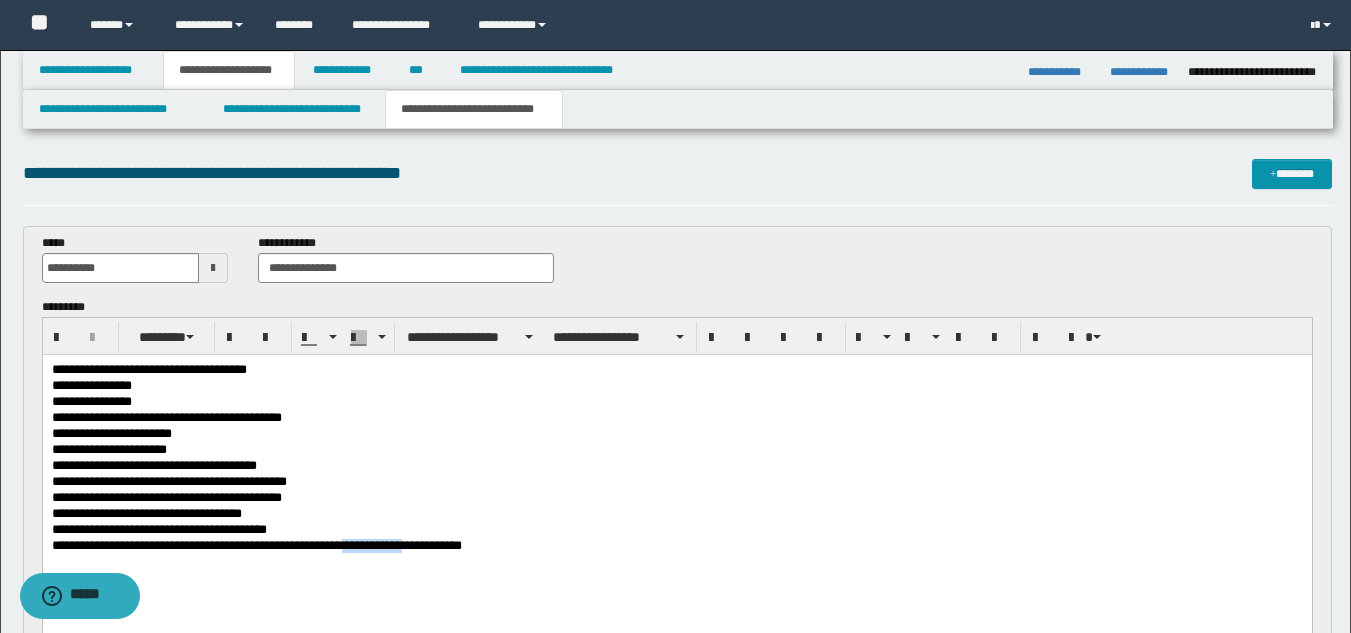 drag, startPoint x: 429, startPoint y: 543, endPoint x: 358, endPoint y: 545, distance: 71.02816 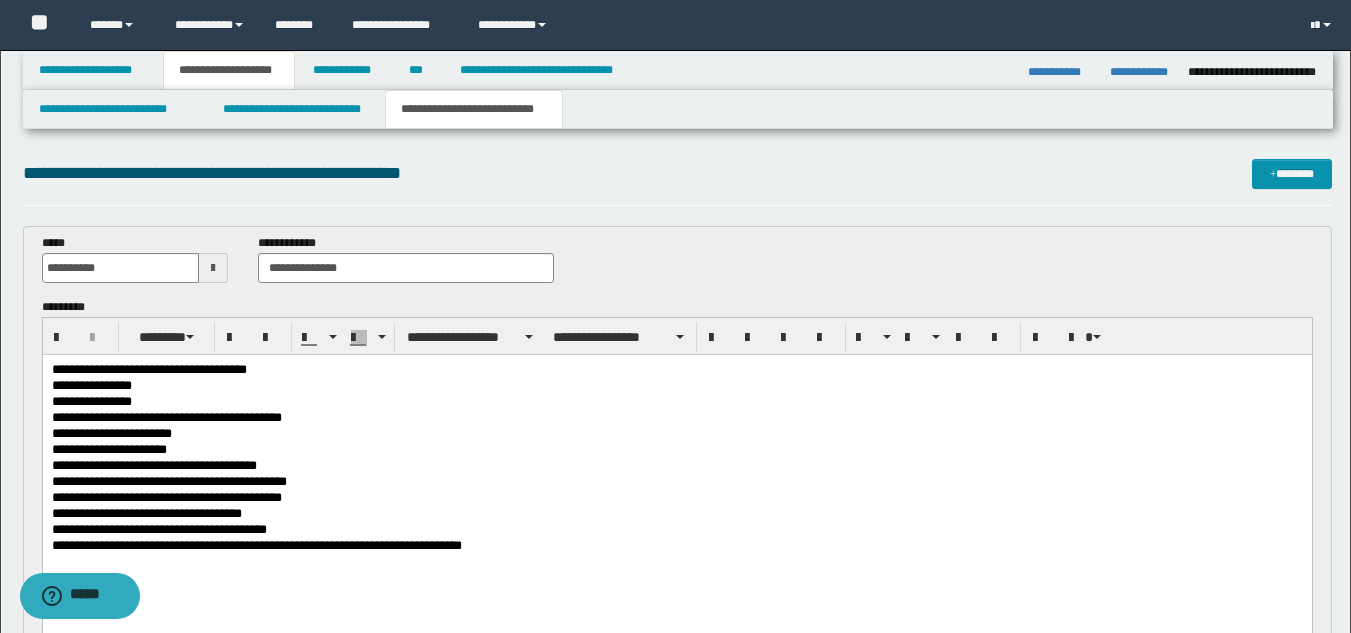 click on "**********" at bounding box center (676, 547) 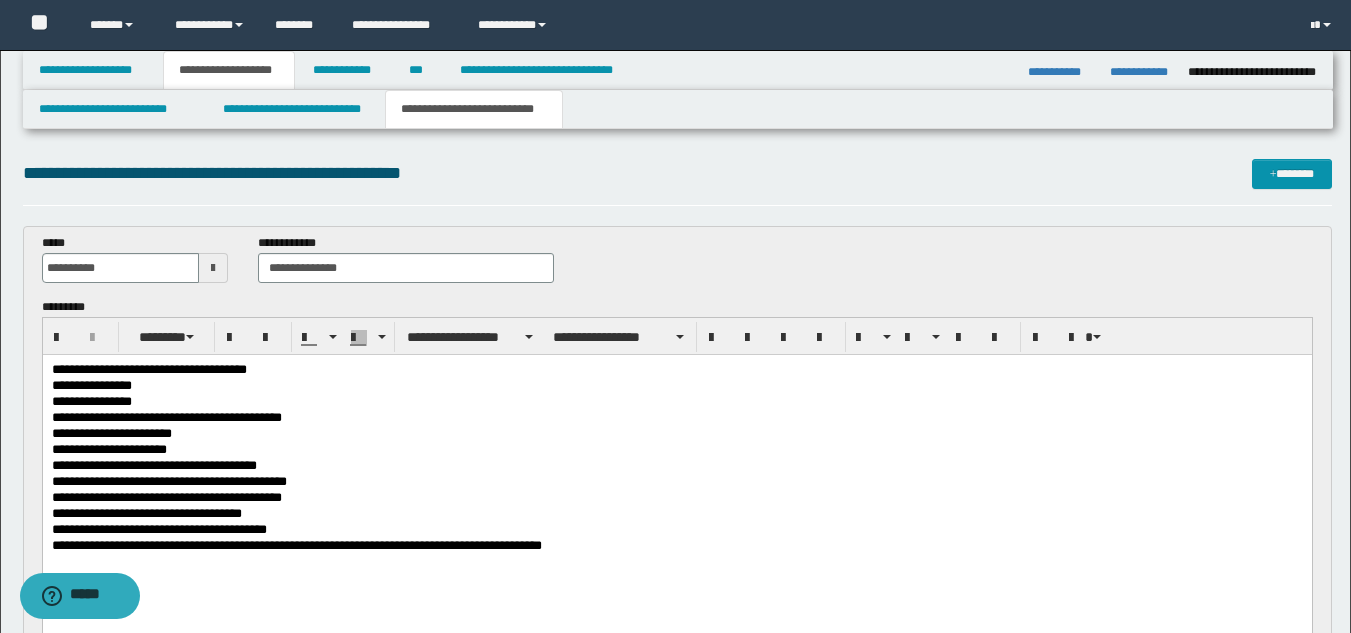 click on "**********" at bounding box center (676, 547) 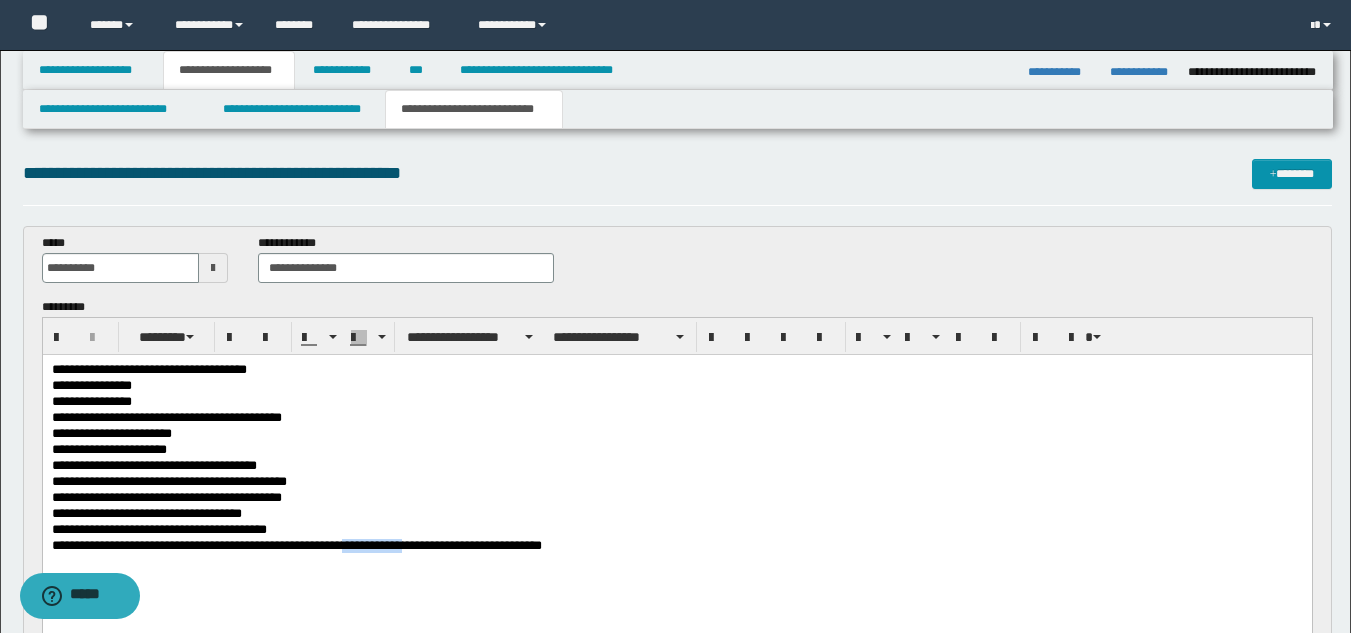 drag, startPoint x: 429, startPoint y: 548, endPoint x: 354, endPoint y: 549, distance: 75.00667 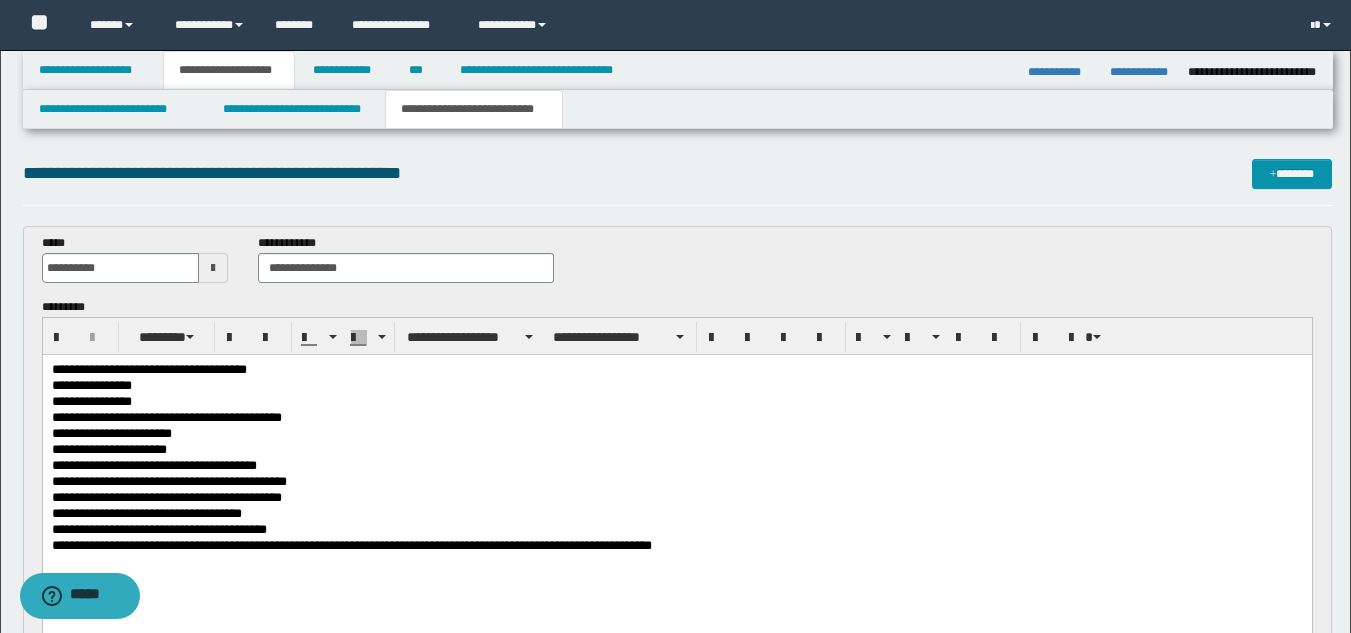 click on "**********" at bounding box center (676, 547) 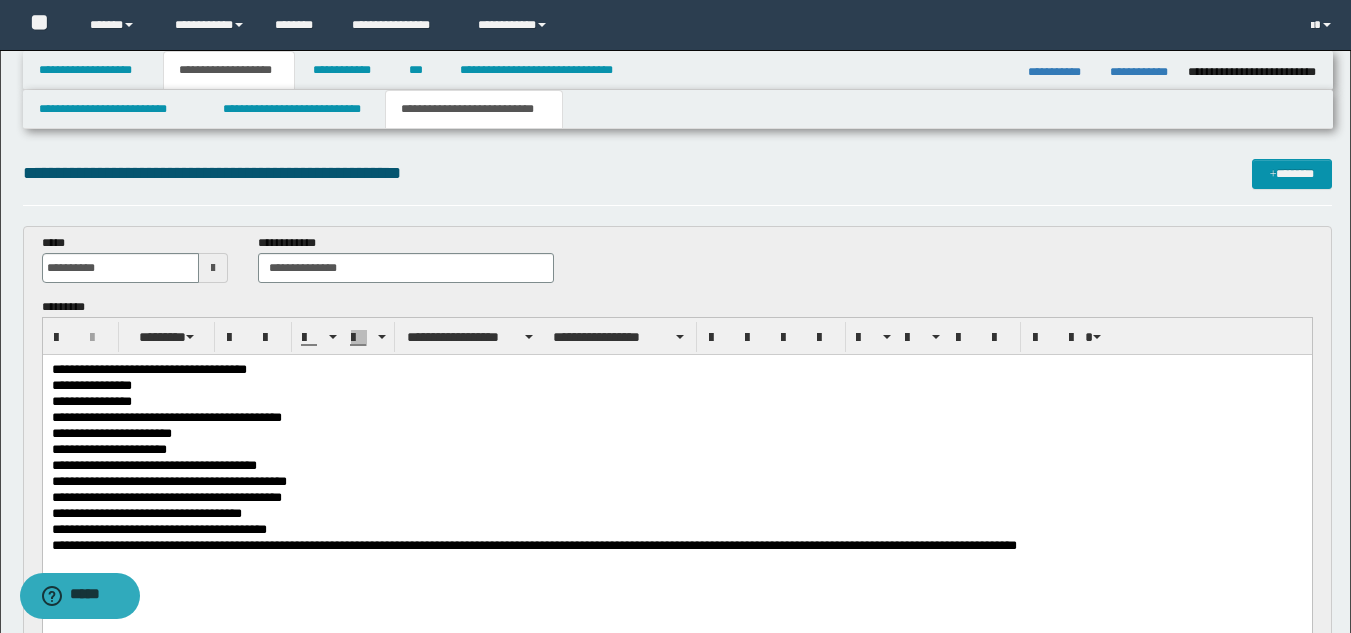 click on "**********" at bounding box center (676, 547) 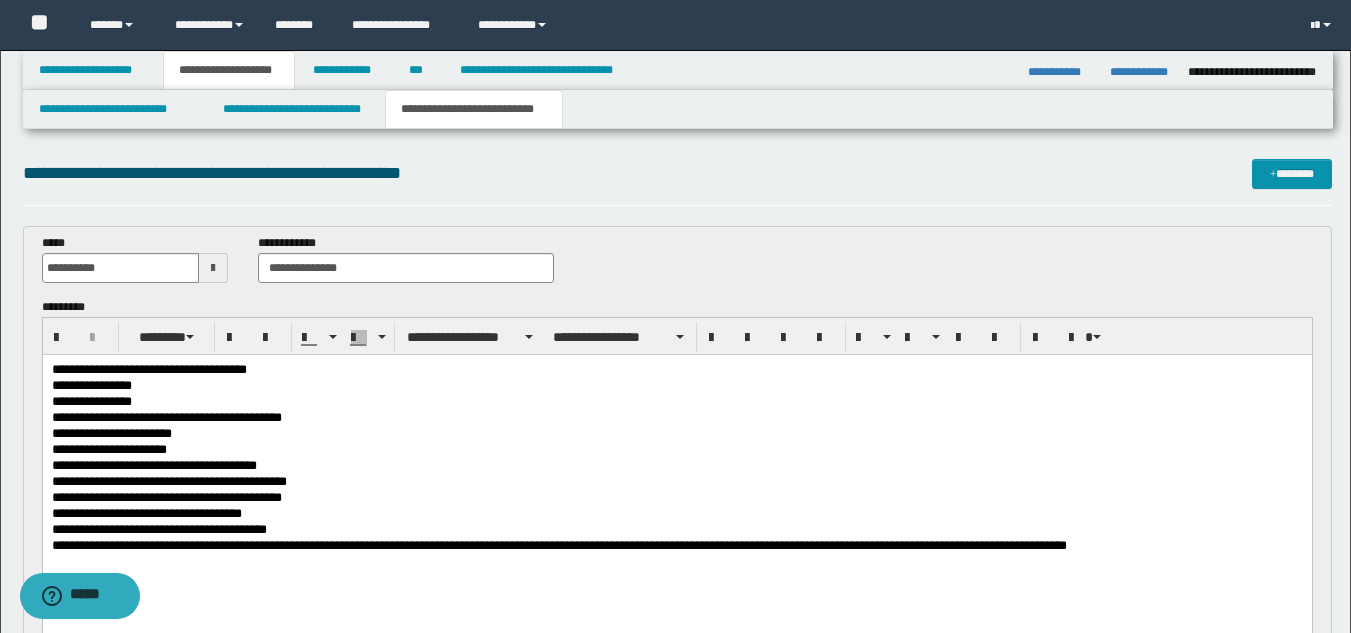 click on "**********" at bounding box center [676, 547] 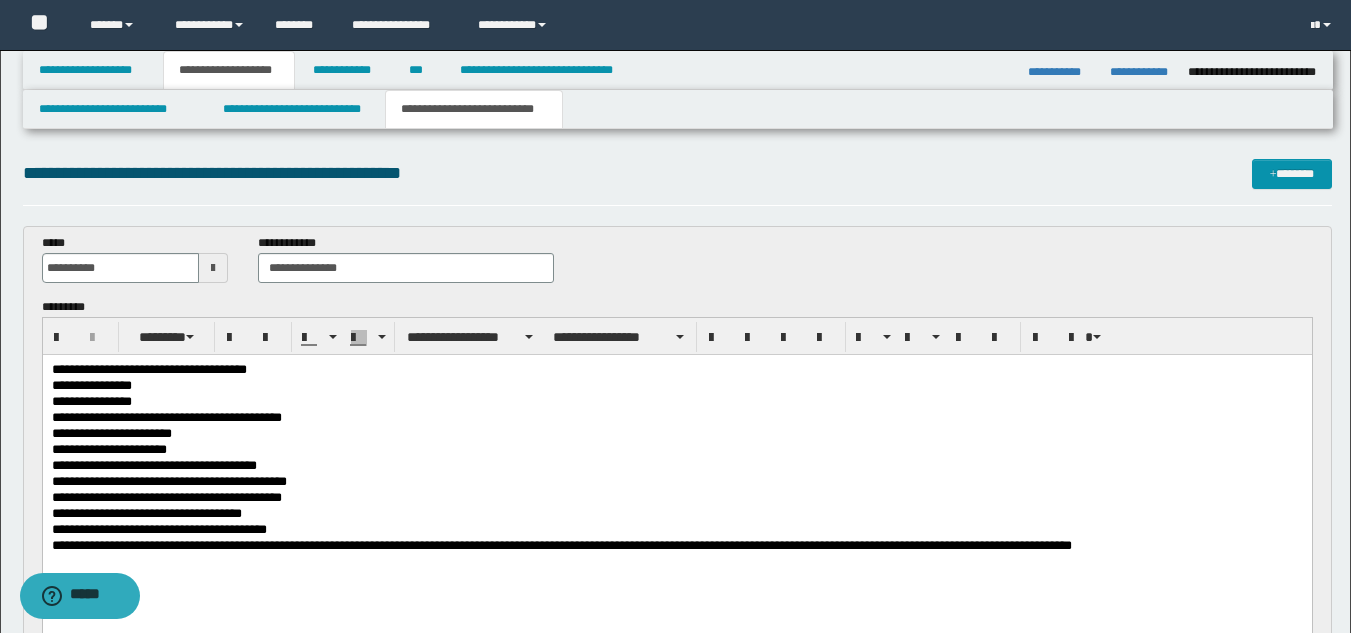 click on "**********" at bounding box center (676, 547) 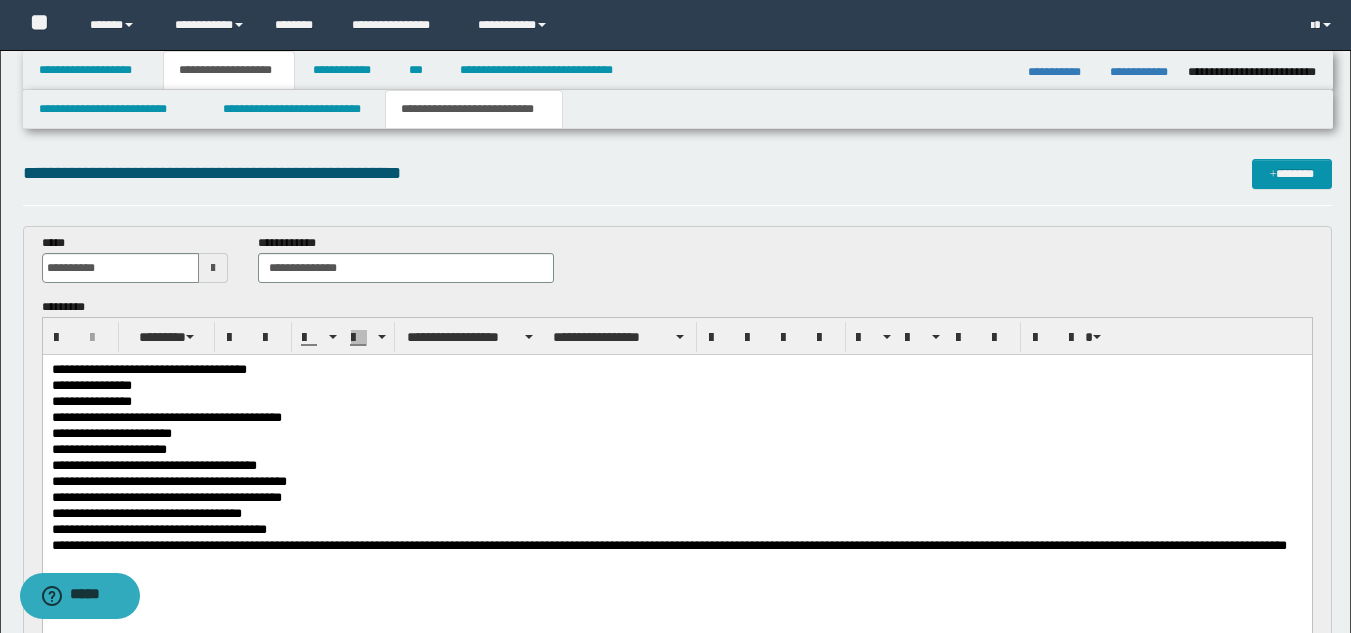 click on "**********" at bounding box center [676, 555] 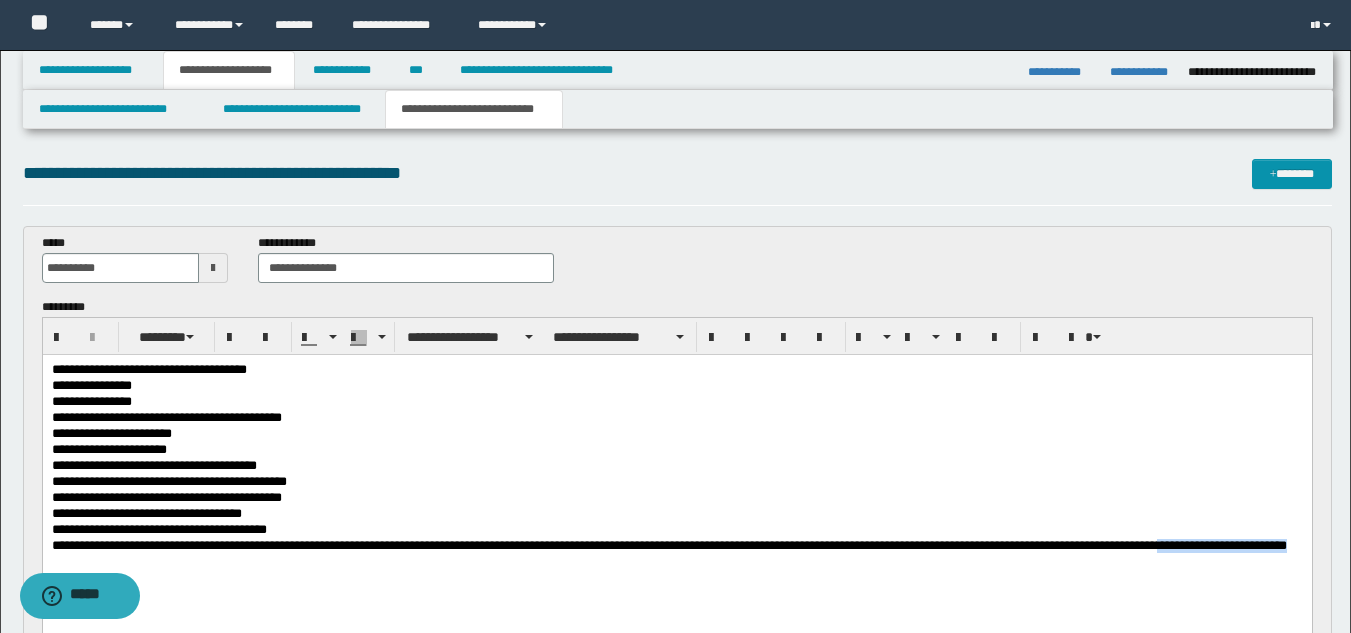 drag, startPoint x: 1214, startPoint y: 545, endPoint x: 1211, endPoint y: 556, distance: 11.401754 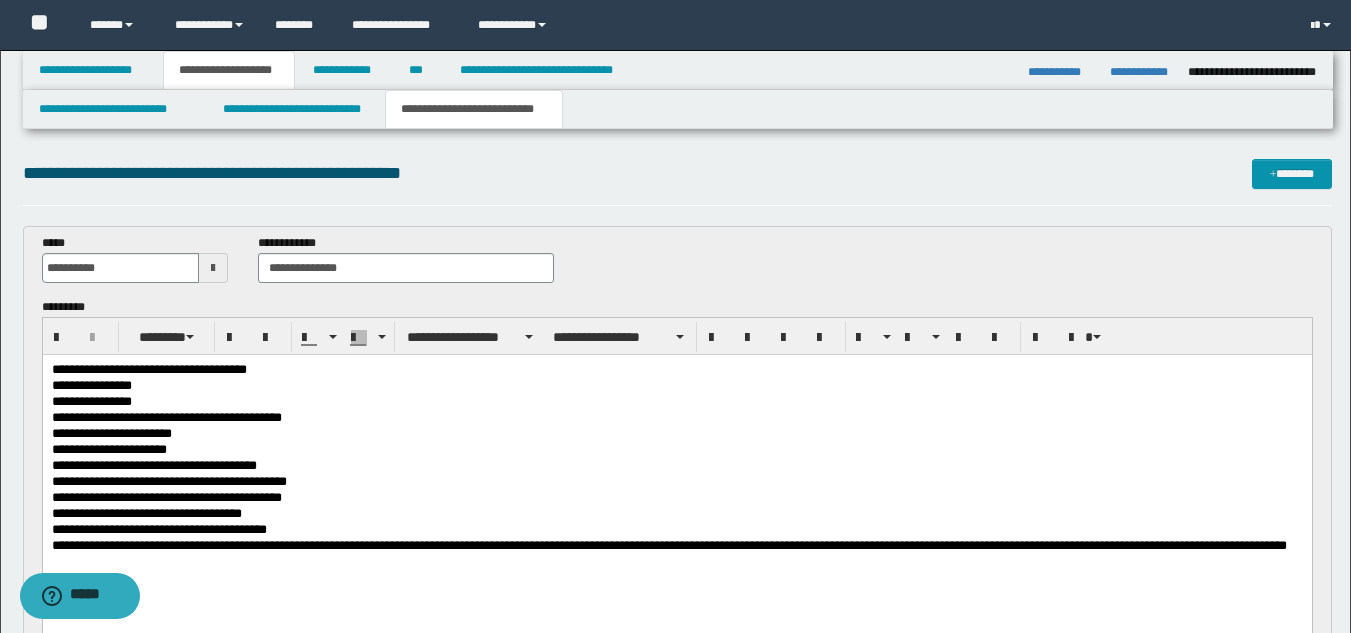 click on "**********" at bounding box center [676, 555] 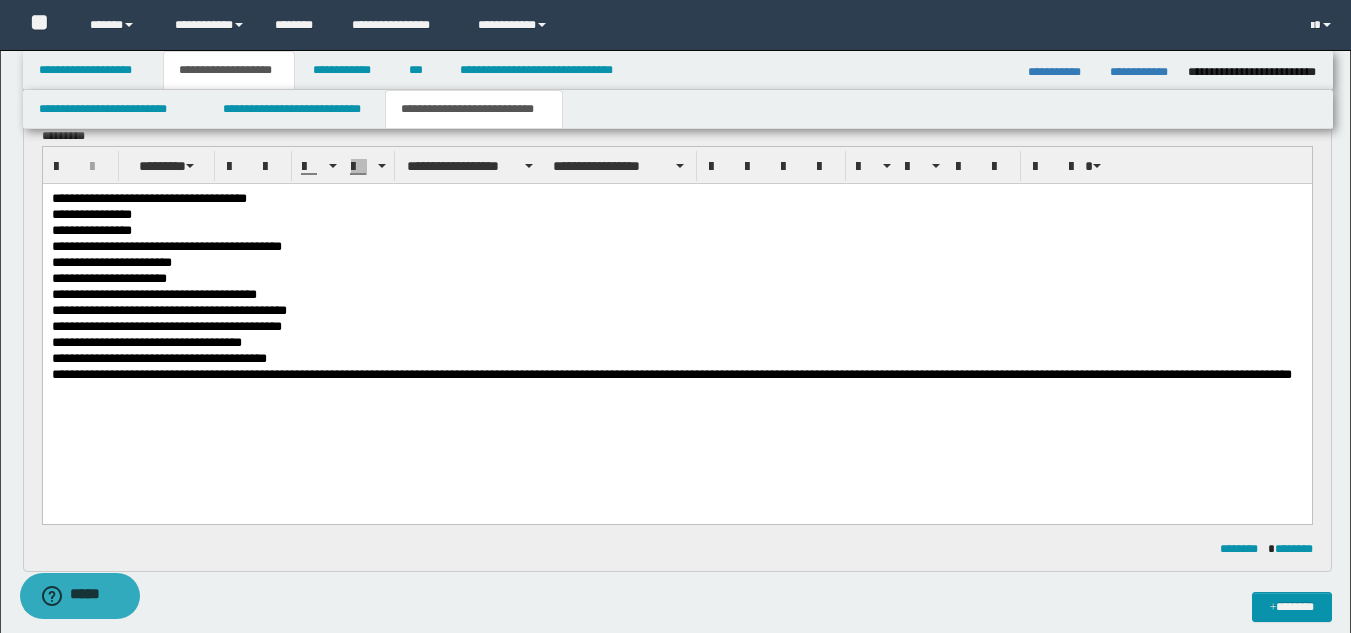 scroll, scrollTop: 233, scrollLeft: 0, axis: vertical 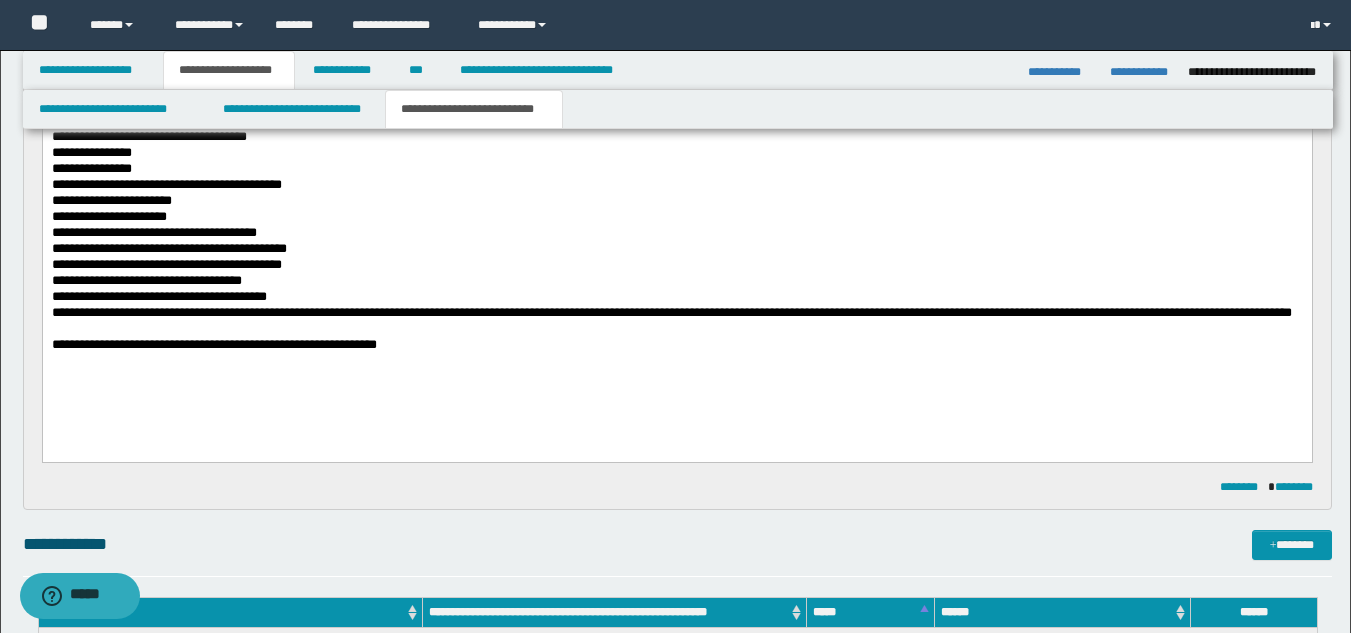click on "**********" at bounding box center [676, 346] 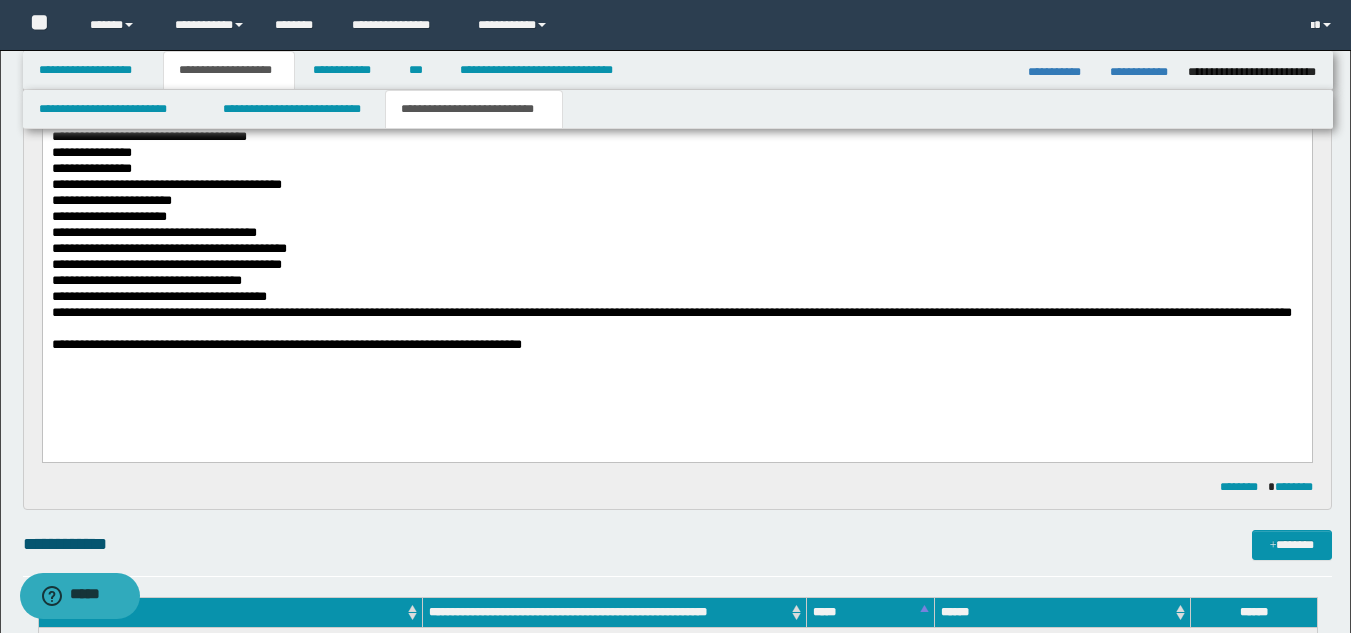 click on "**********" at bounding box center (676, 346) 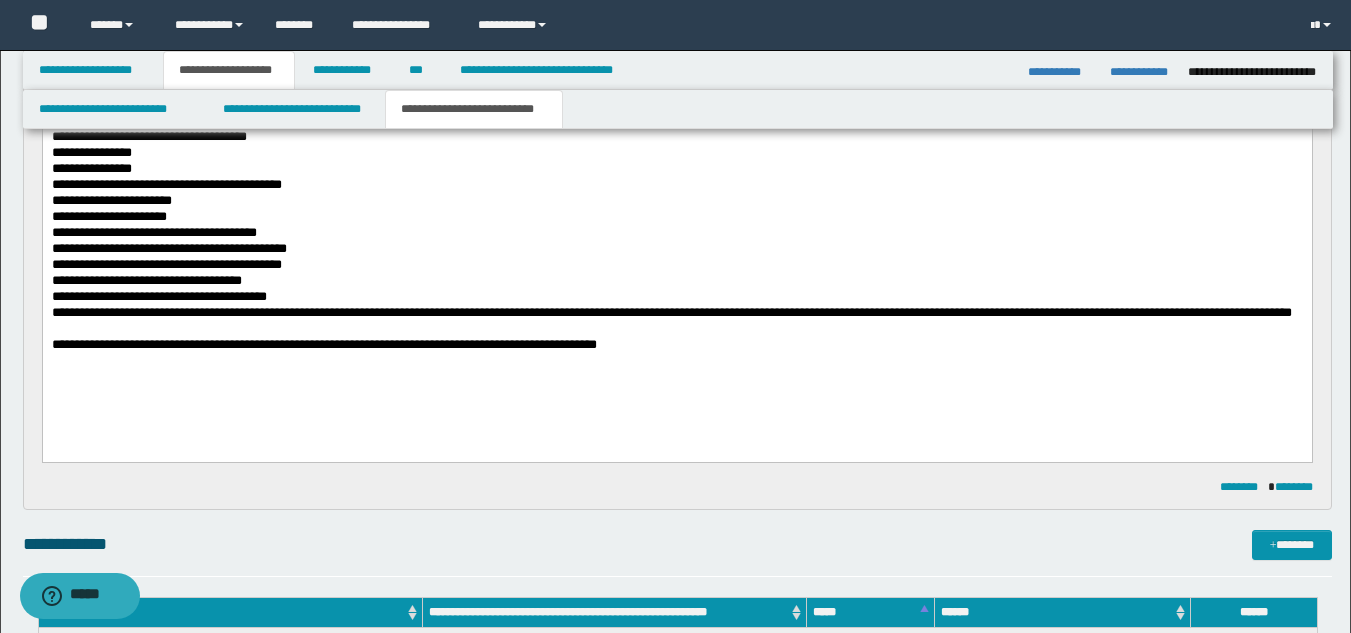 click on "**********" at bounding box center (676, 346) 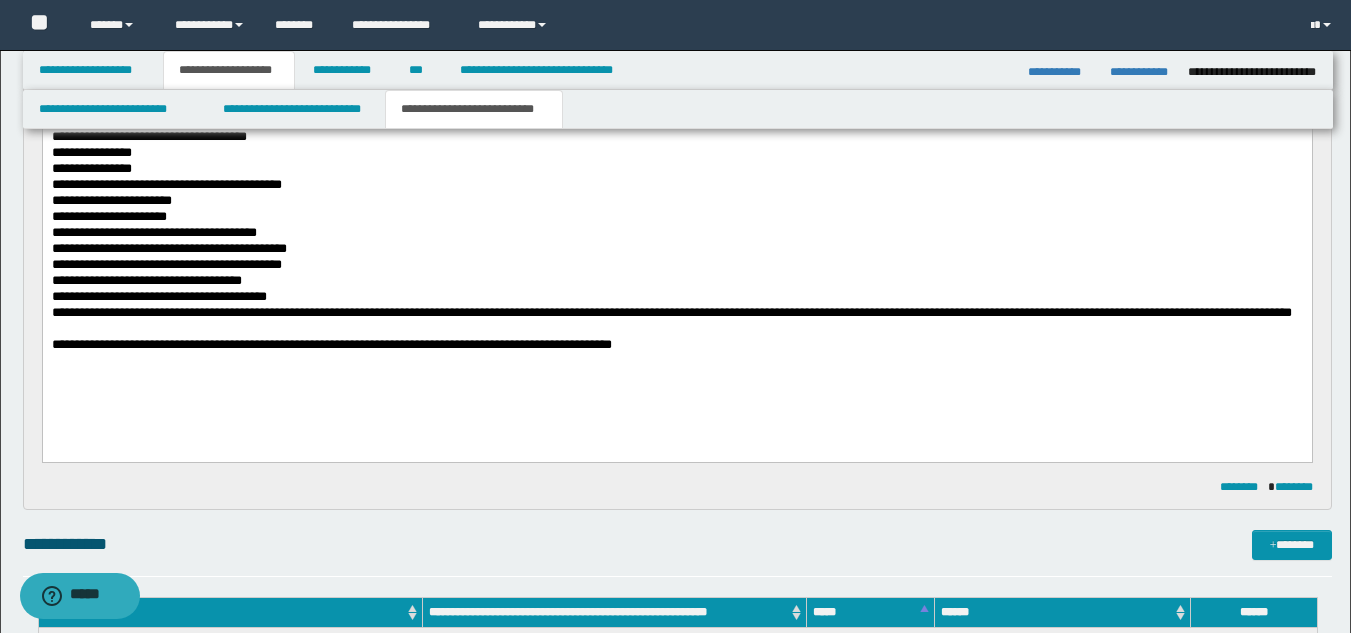 click on "**********" at bounding box center [676, 346] 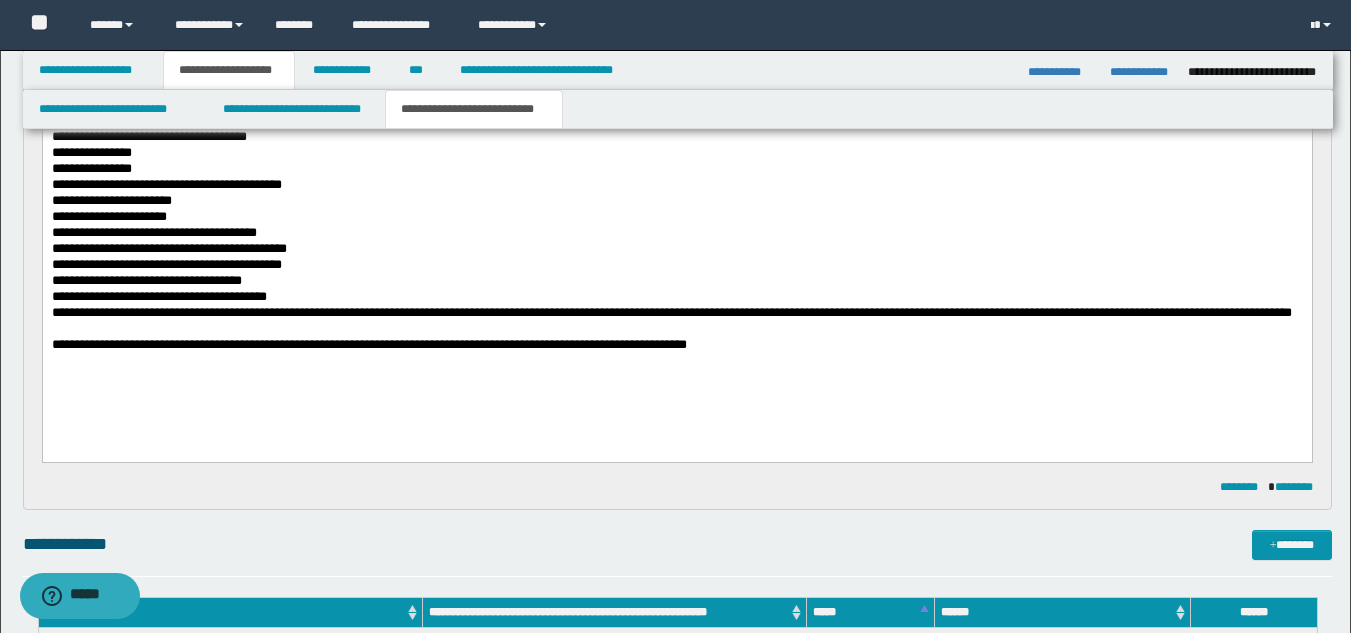 click on "**********" at bounding box center [676, 346] 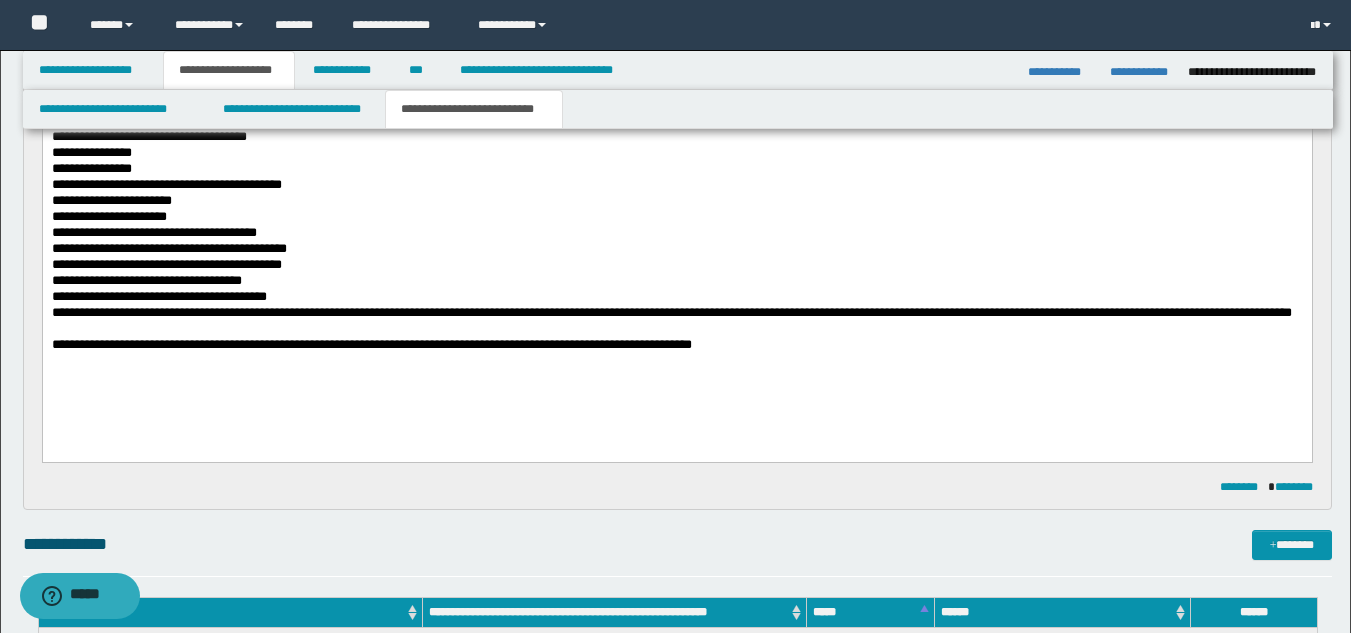 click on "**********" at bounding box center (676, 346) 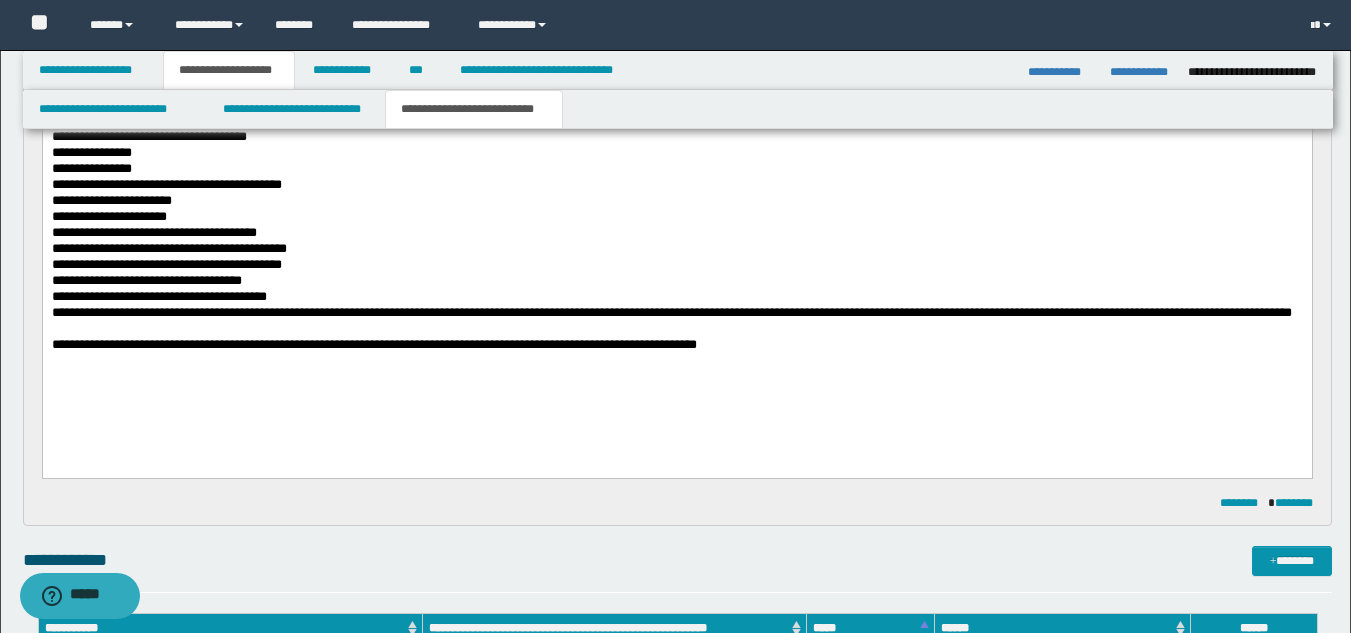 click on "**********" at bounding box center (676, 346) 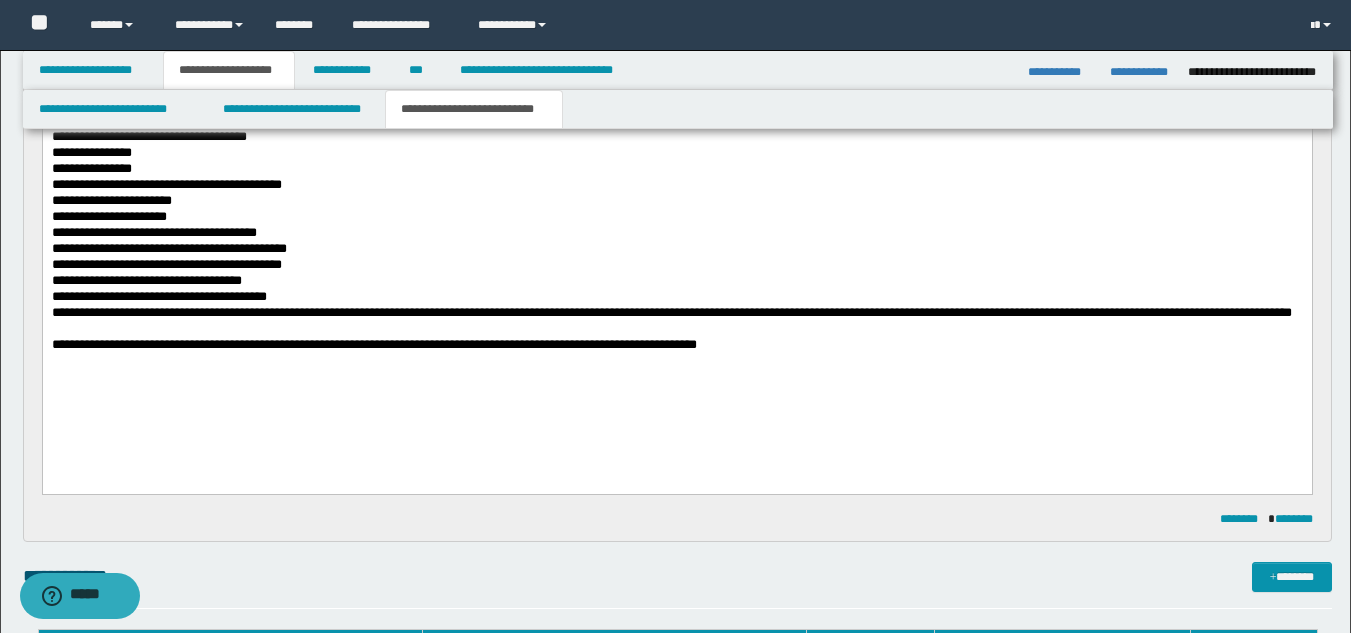 click on "**********" at bounding box center [676, 322] 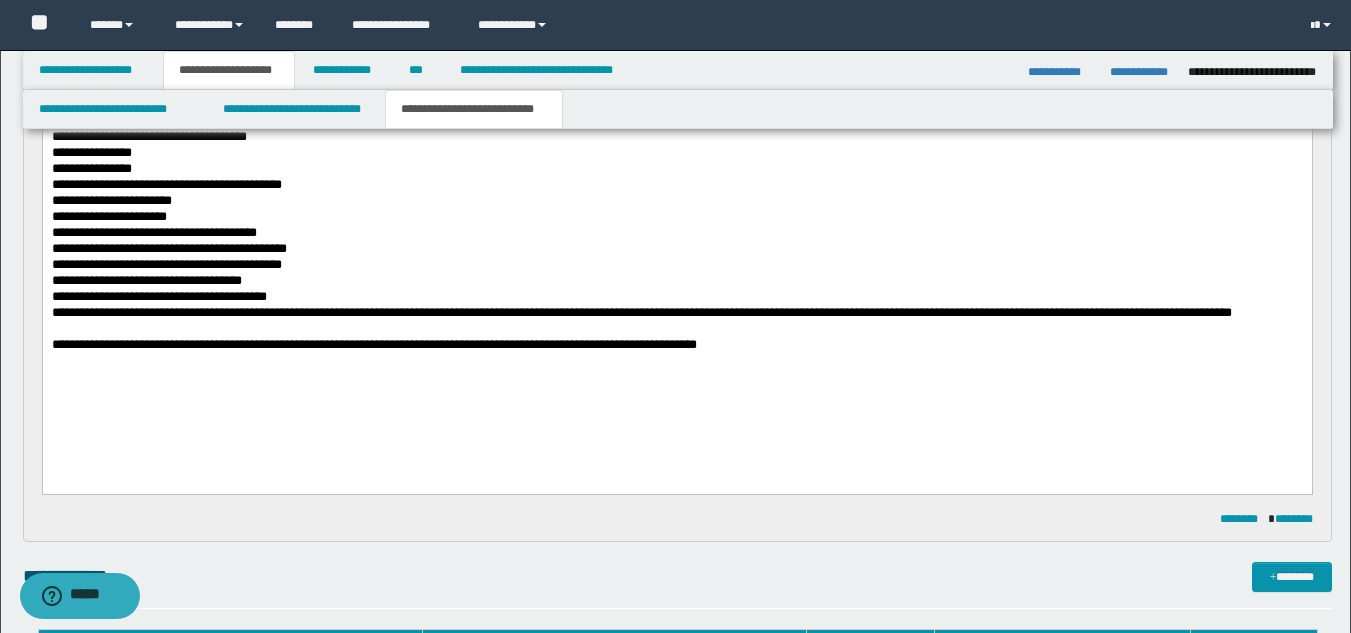click on "**********" at bounding box center (676, 346) 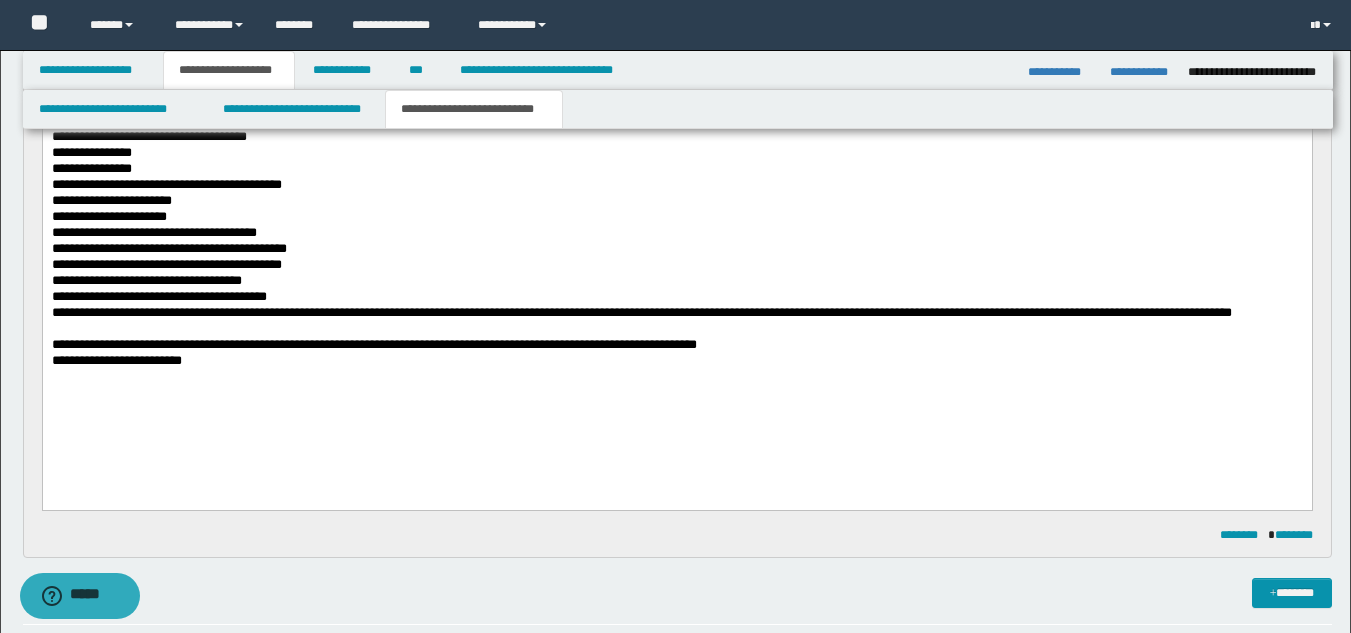 click on "**********" at bounding box center (676, 322) 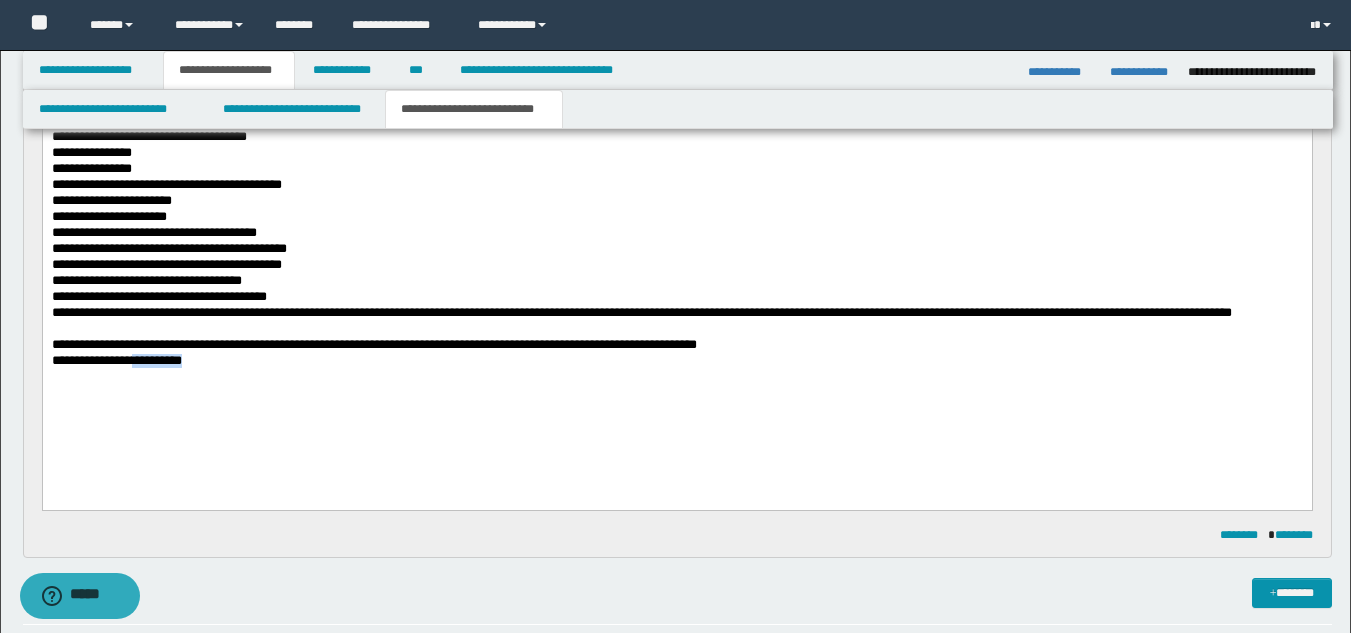 drag, startPoint x: 249, startPoint y: 367, endPoint x: 150, endPoint y: 367, distance: 99 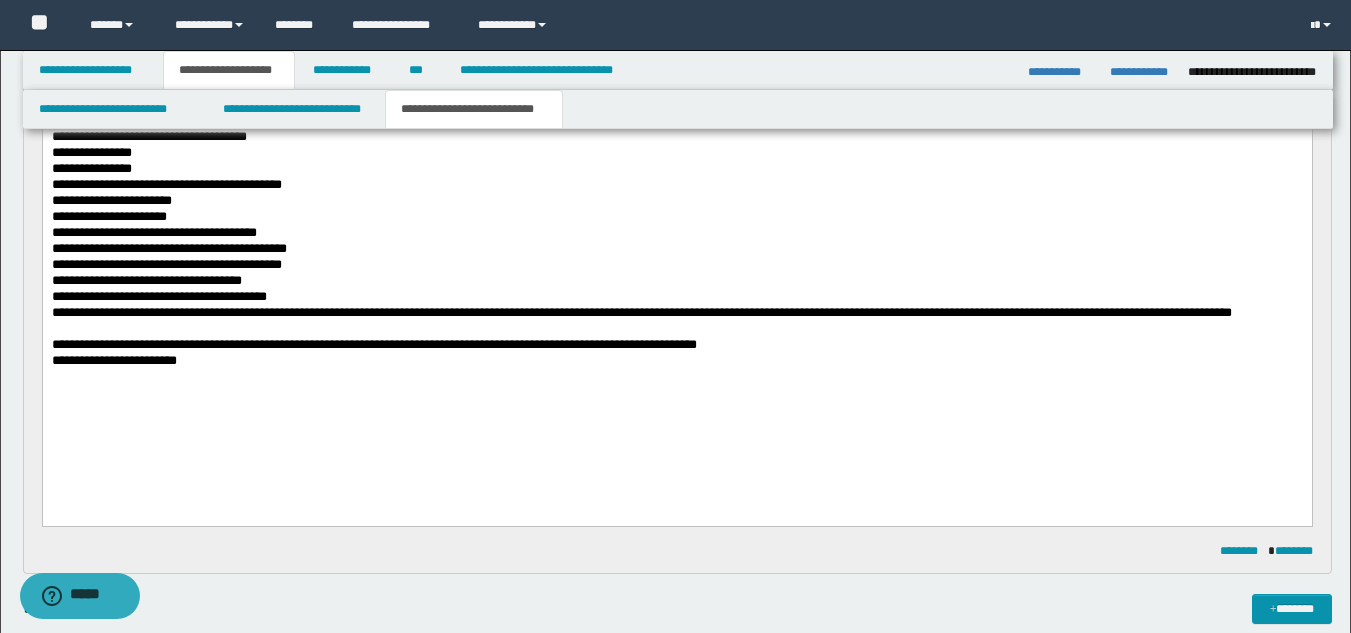 click on "**********" at bounding box center [676, 346] 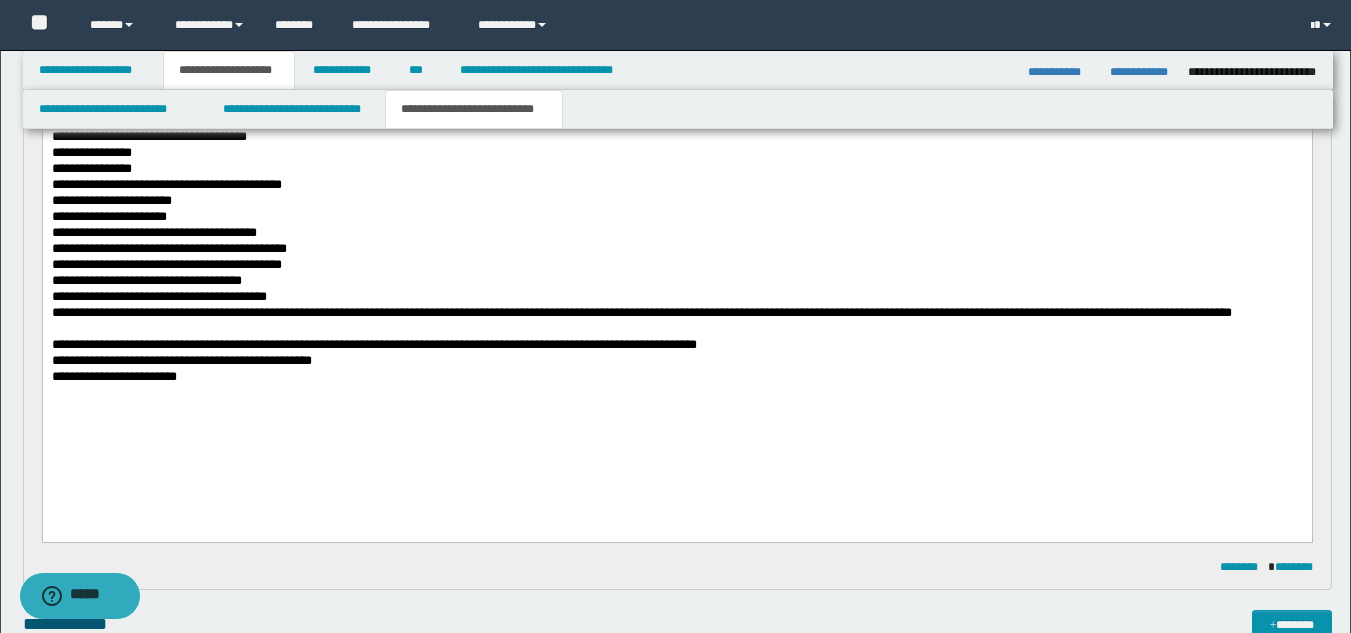 click on "**********" at bounding box center (676, 362) 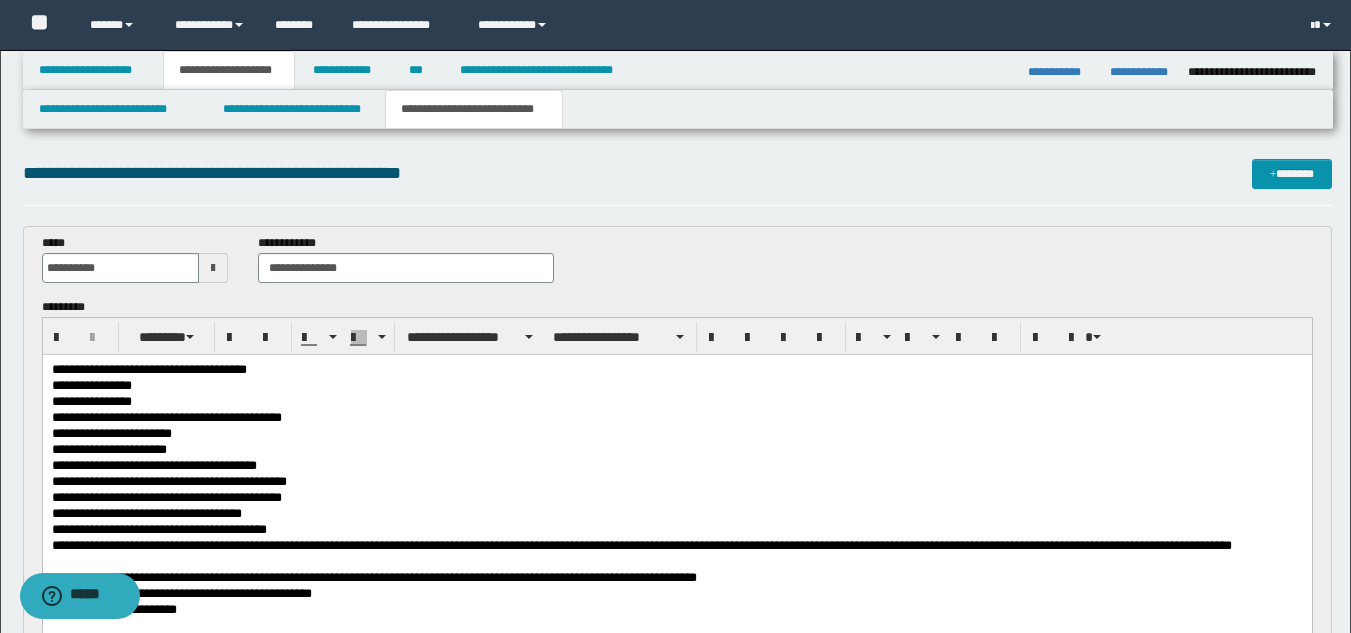 scroll, scrollTop: 233, scrollLeft: 0, axis: vertical 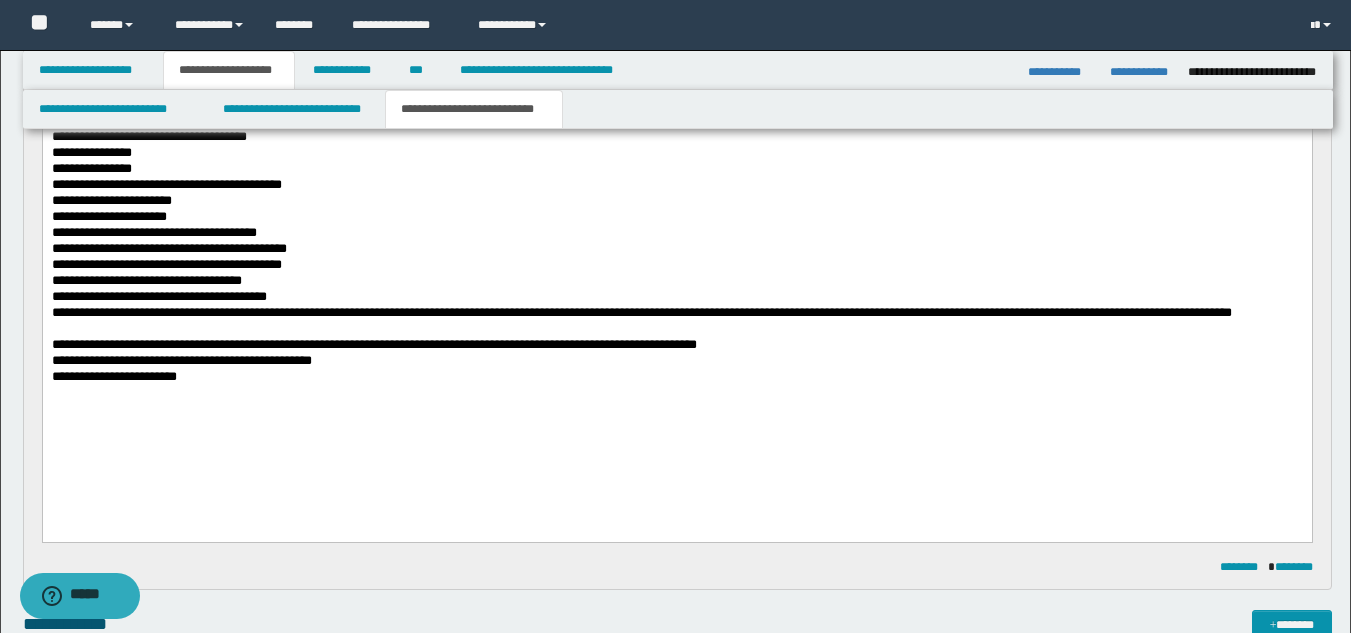click on "**********" at bounding box center (676, 362) 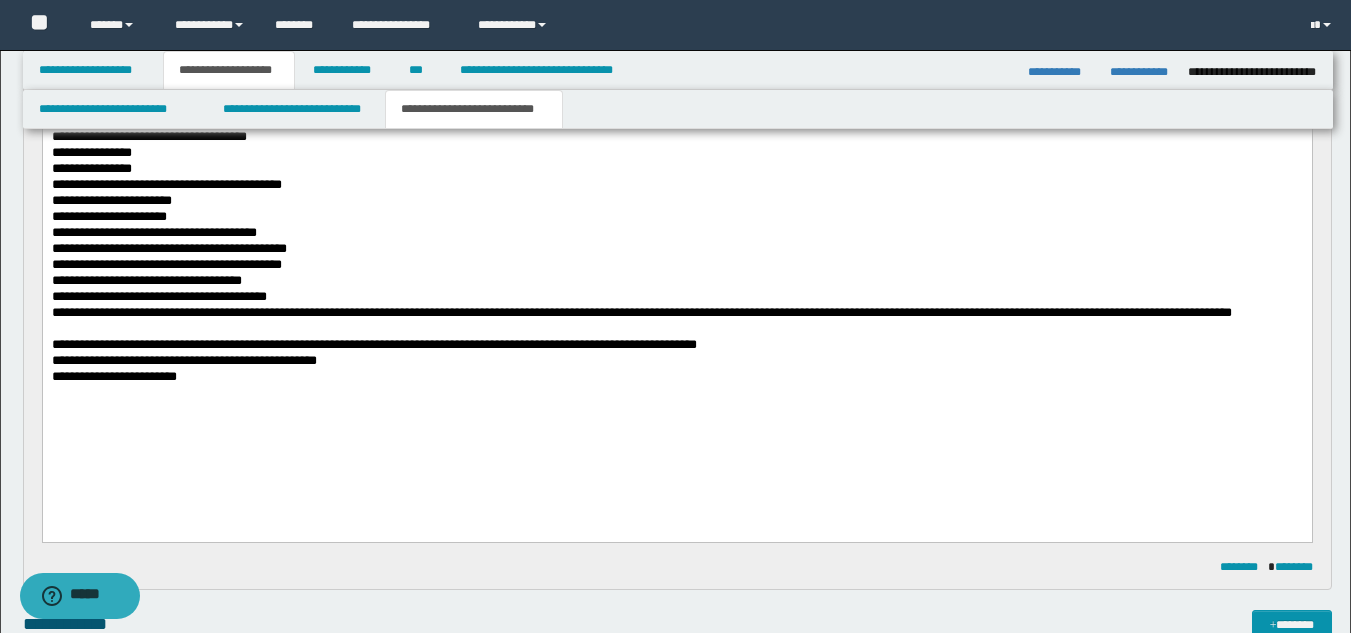 click on "**********" at bounding box center [676, 362] 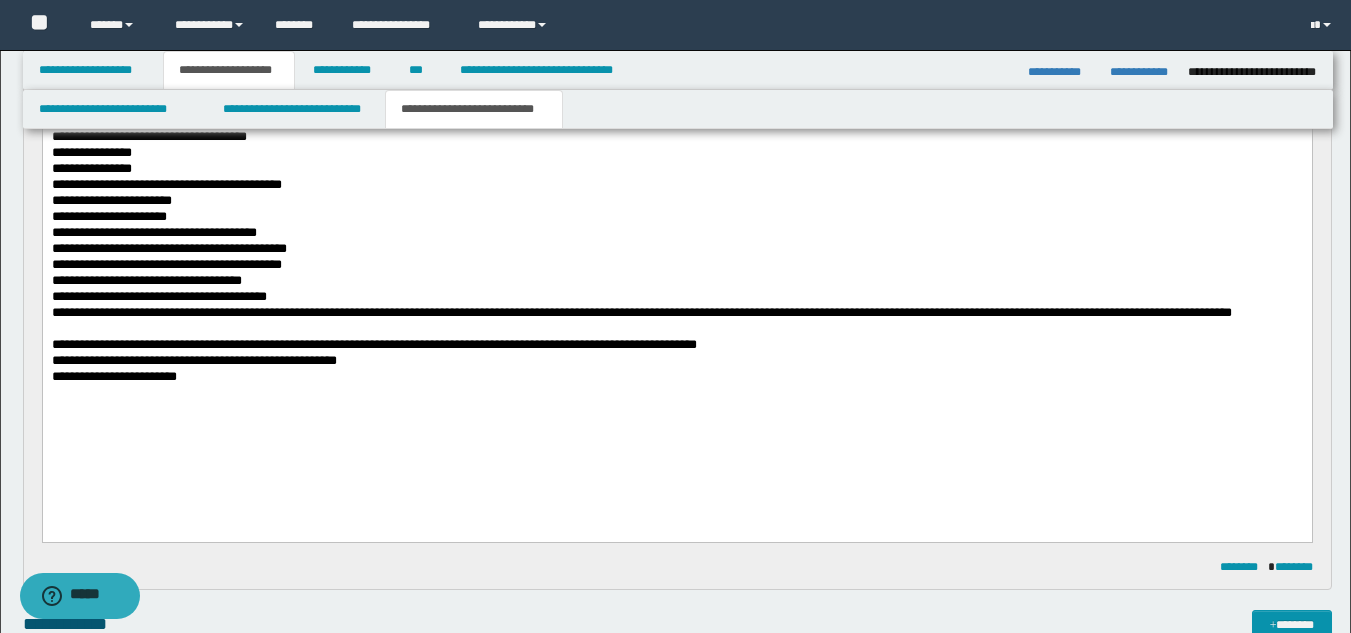 click at bounding box center [676, 393] 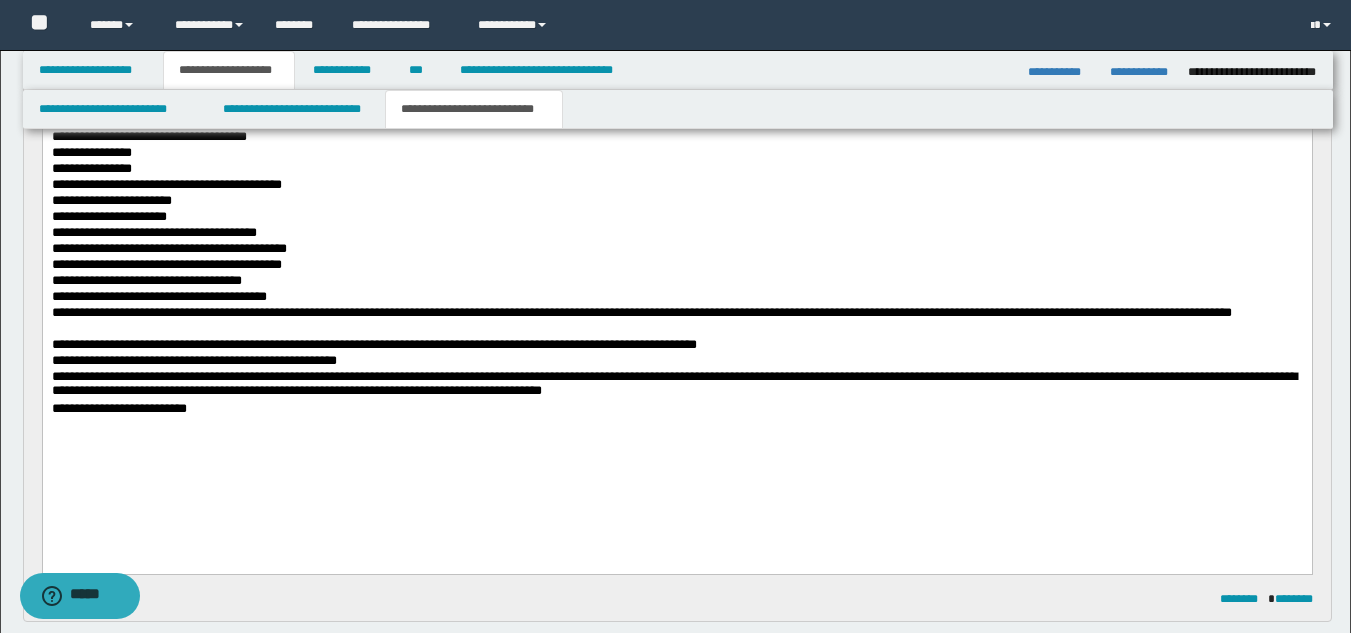 click on "**********" at bounding box center (676, 410) 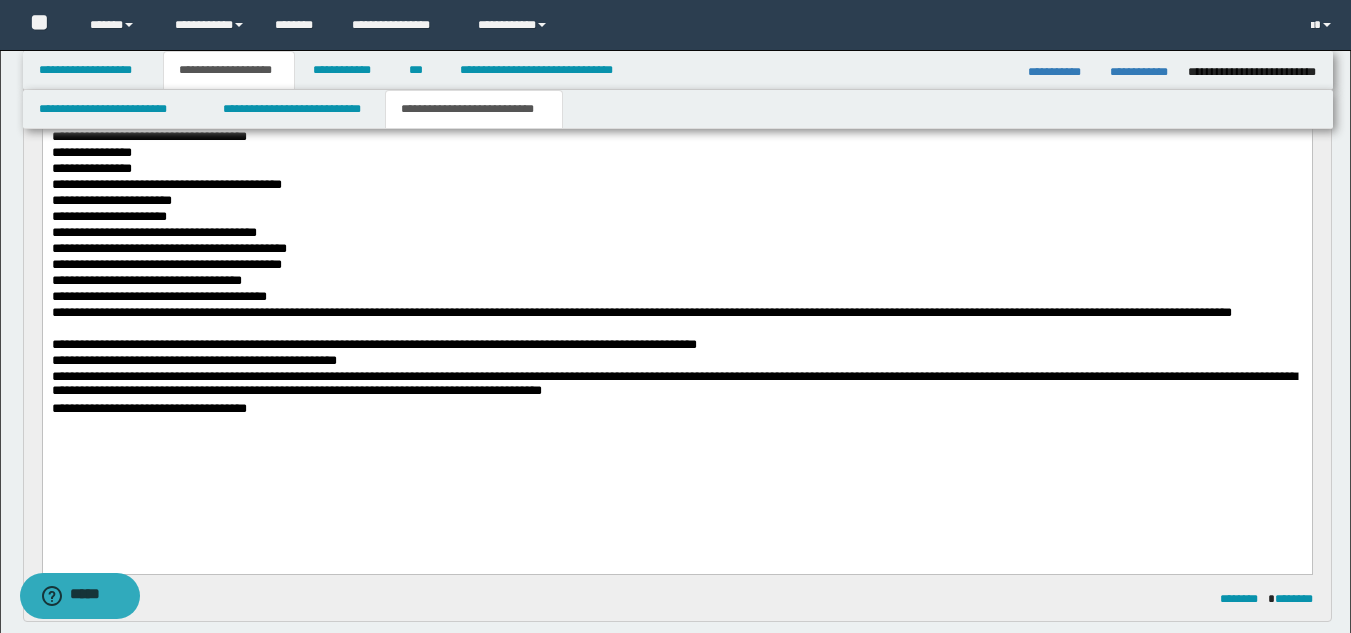click on "**********" at bounding box center (676, 410) 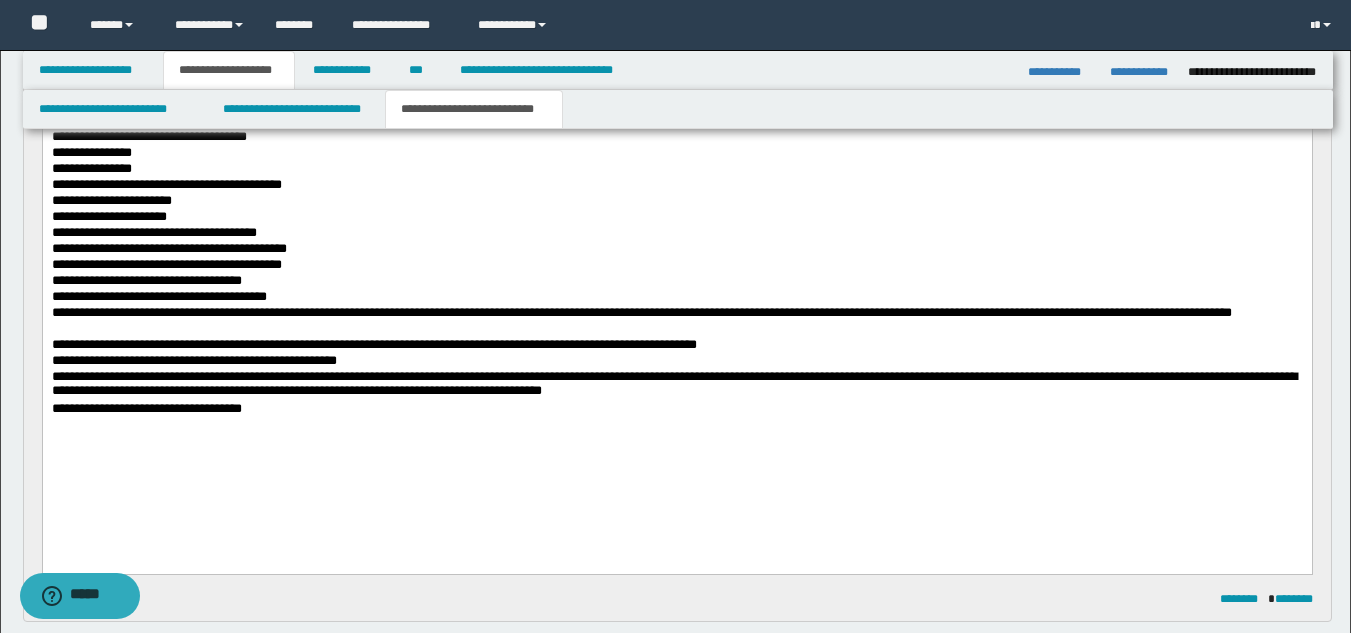click on "**********" at bounding box center (676, 410) 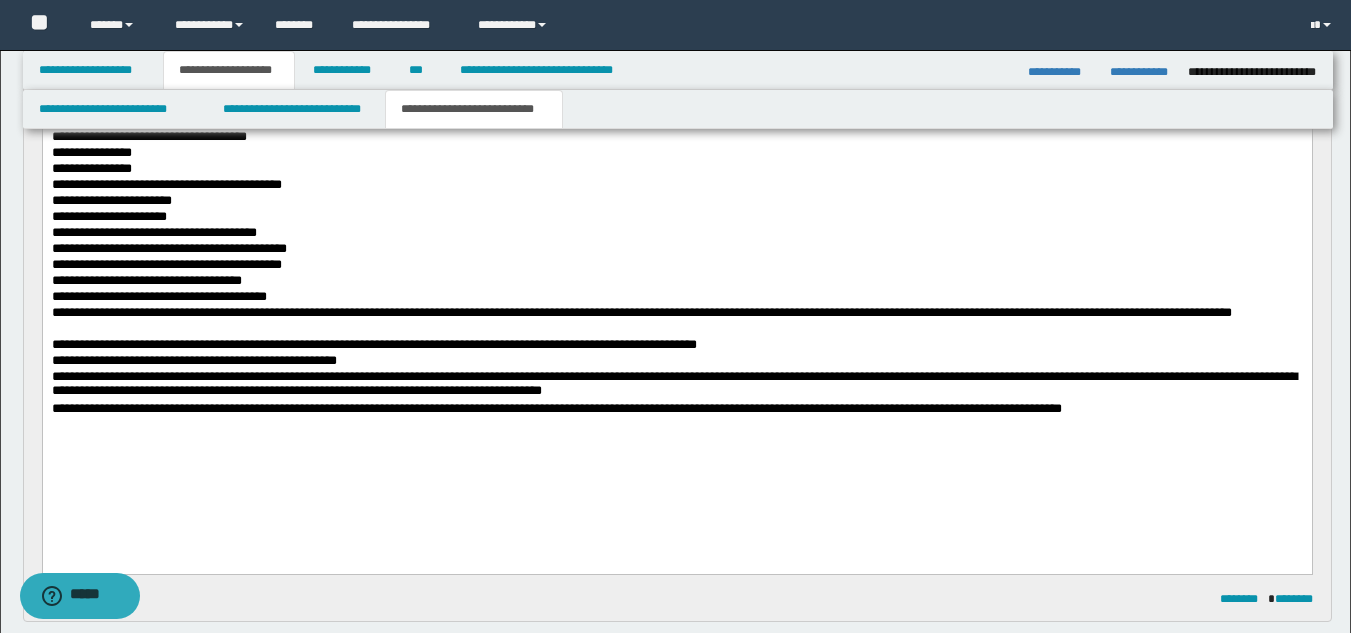 click on "**********" at bounding box center (676, 410) 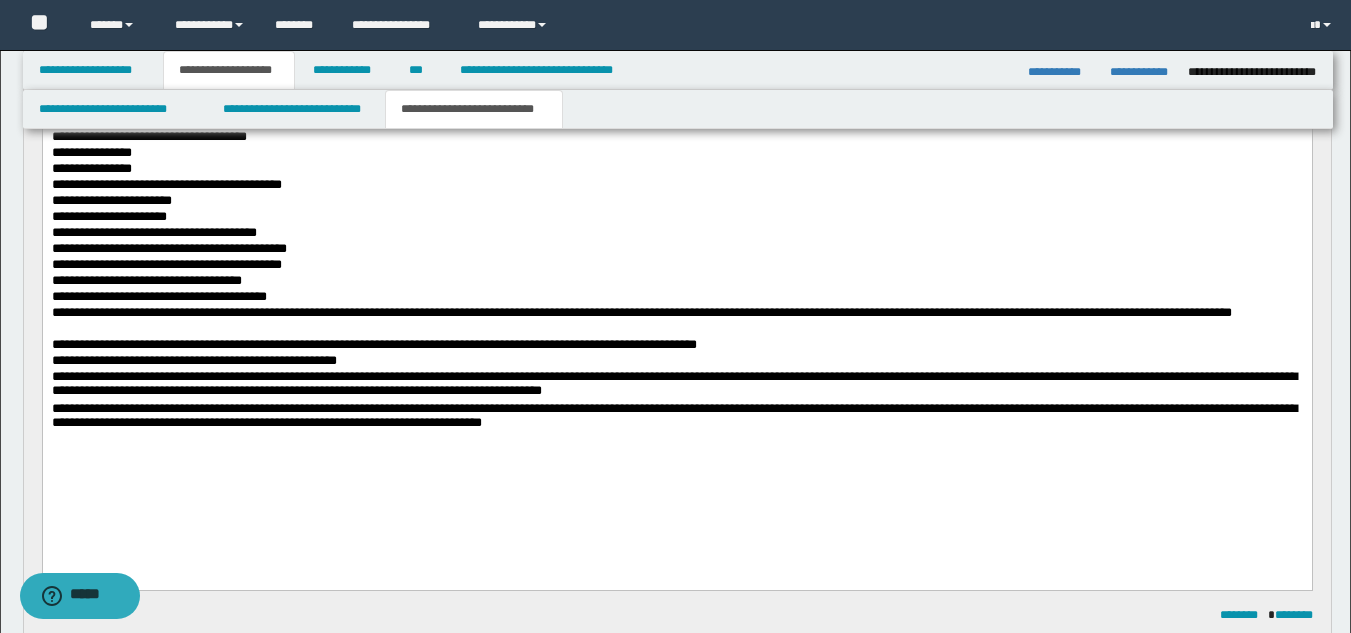 click on "**********" at bounding box center (676, 418) 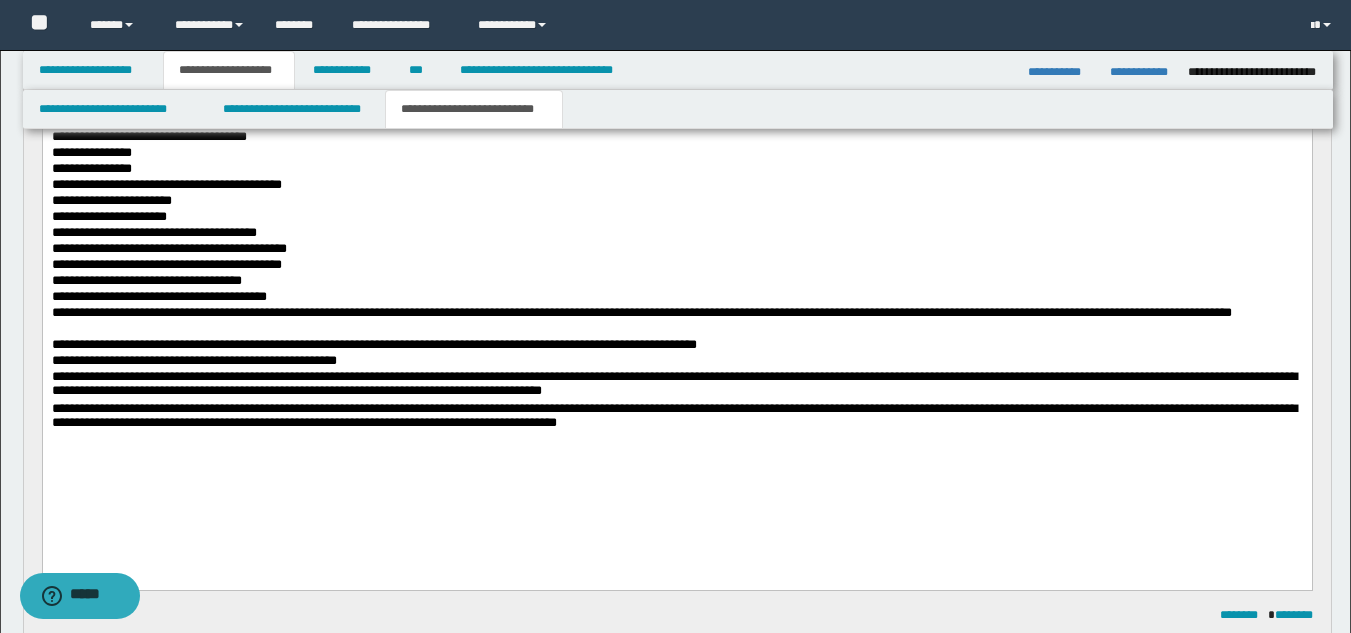 click on "**********" at bounding box center [676, 418] 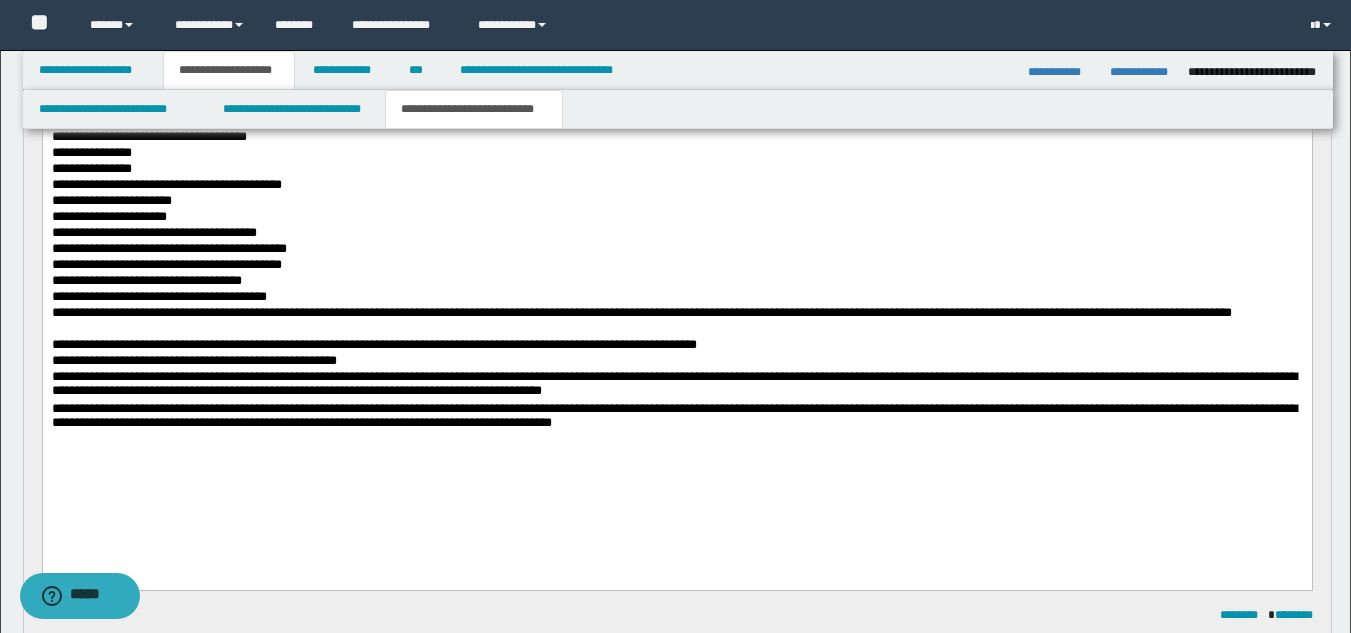 click on "**********" at bounding box center (676, 418) 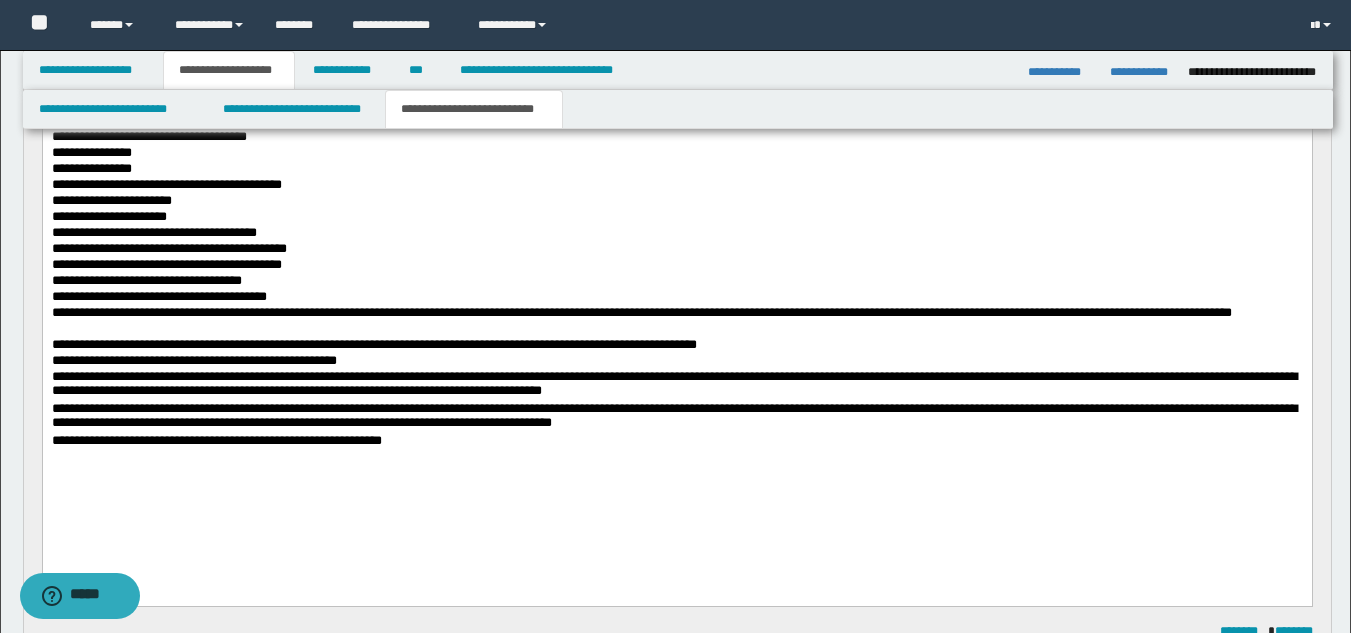 click on "**********" at bounding box center (676, 442) 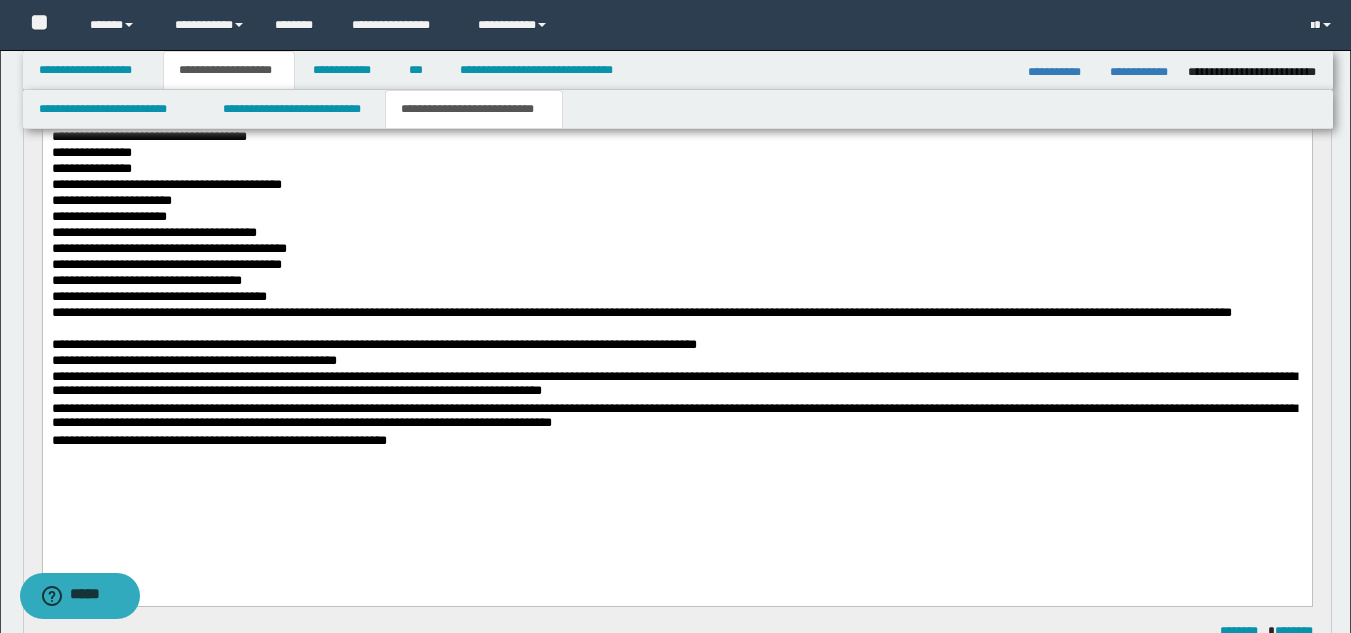 click at bounding box center [676, 457] 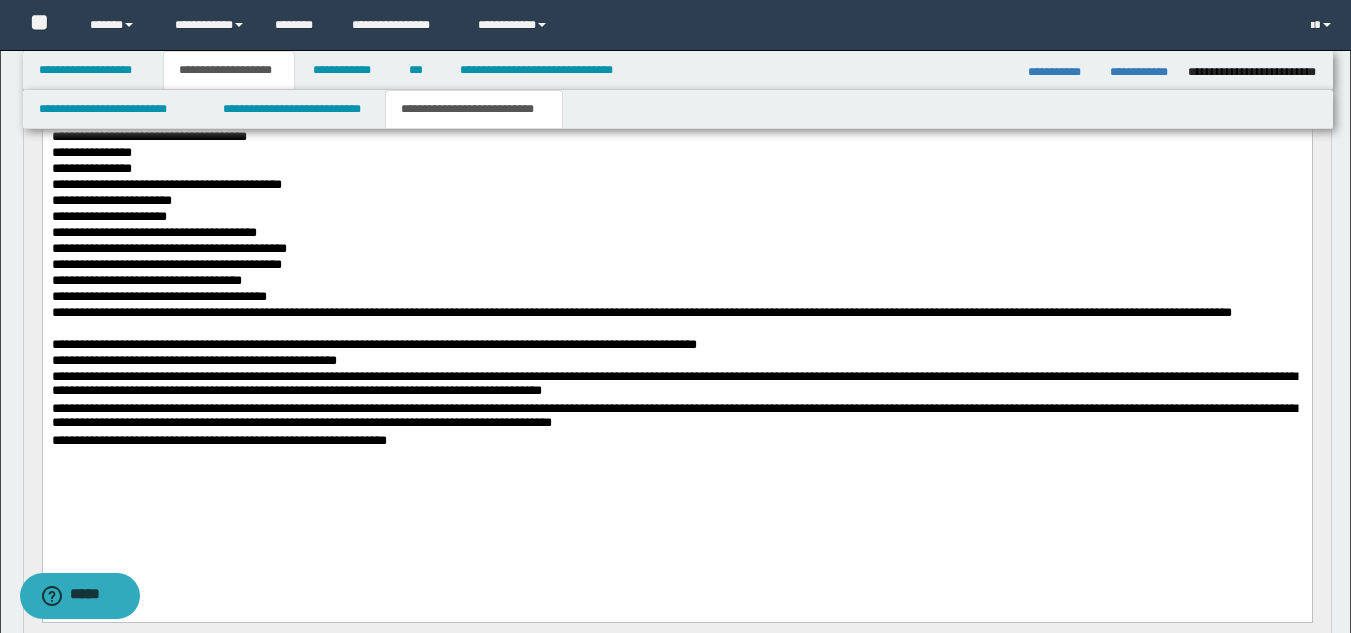 click at bounding box center [676, 471] 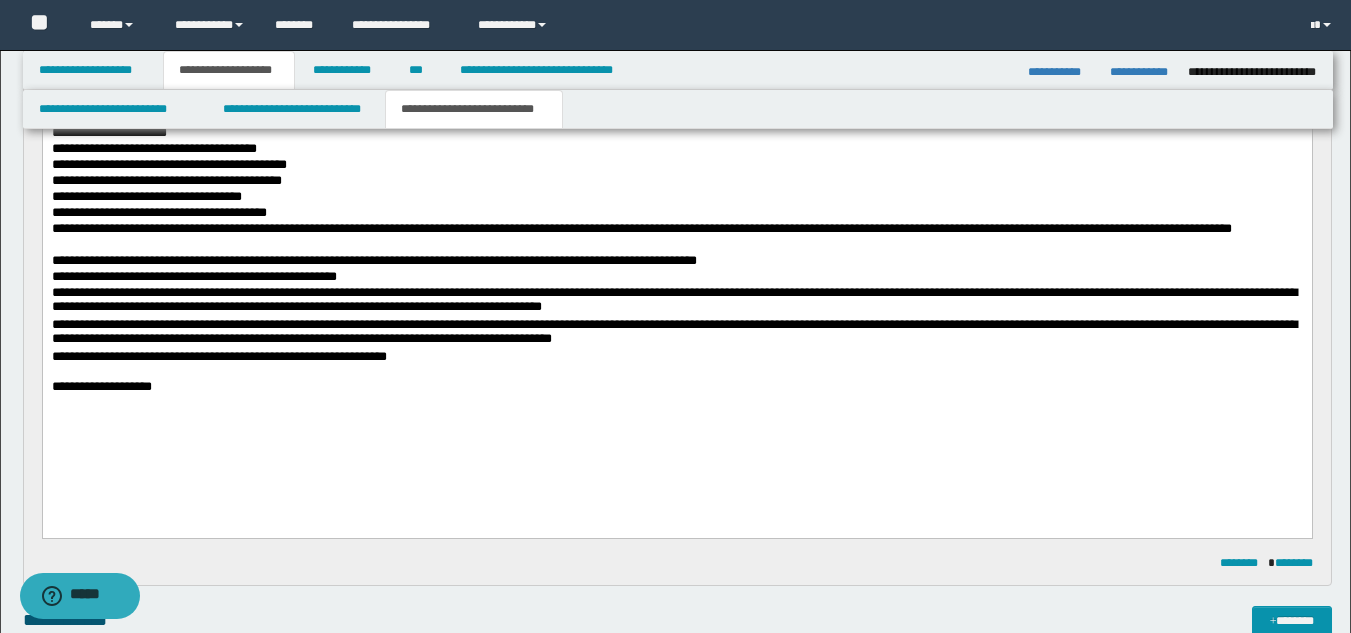 scroll, scrollTop: 467, scrollLeft: 0, axis: vertical 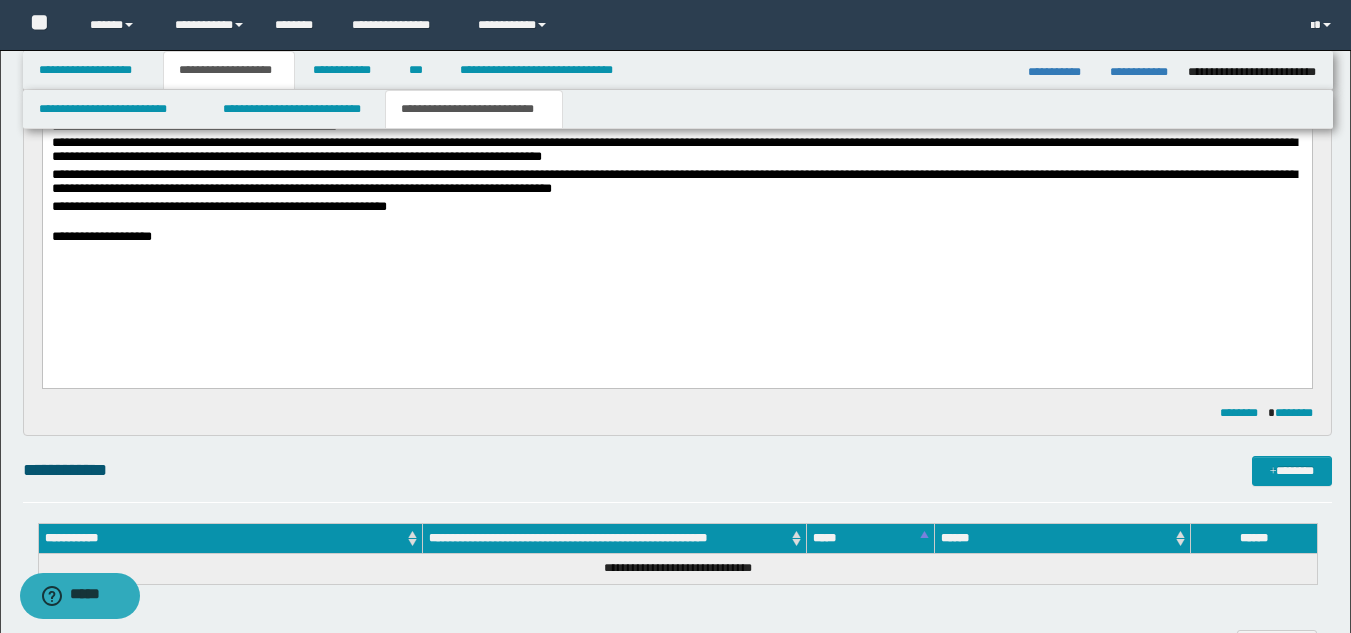 click on "**********" at bounding box center [676, 239] 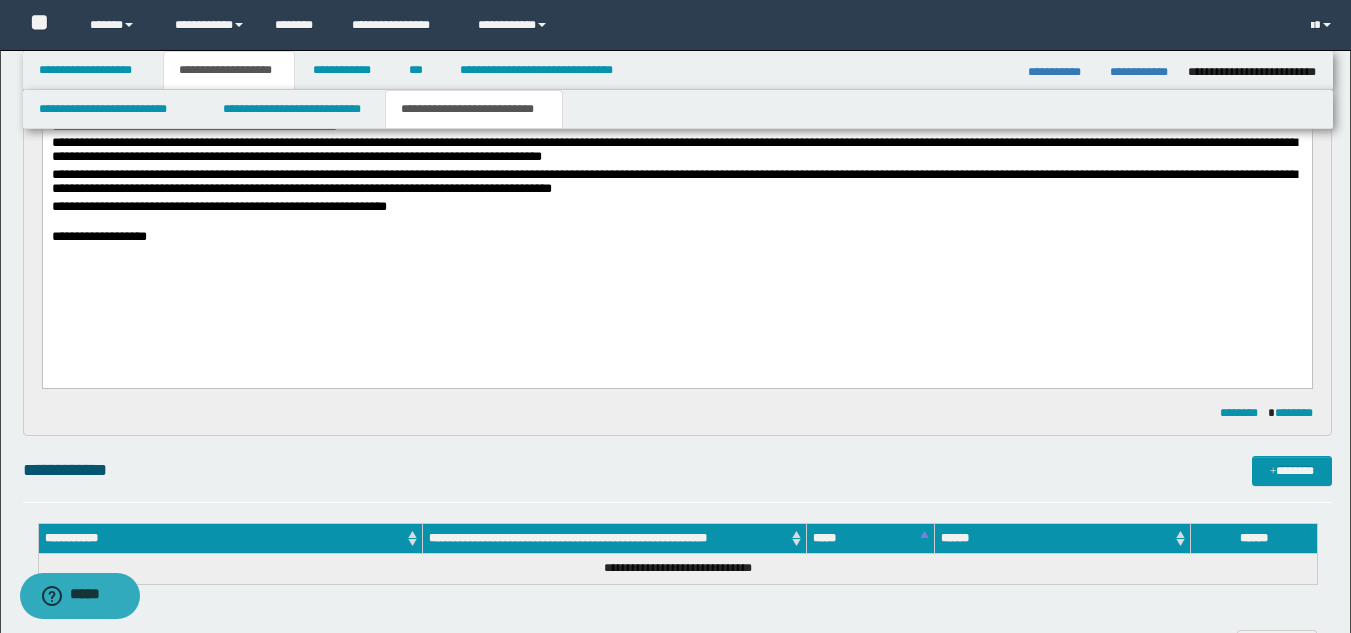 click on "**********" at bounding box center (676, 239) 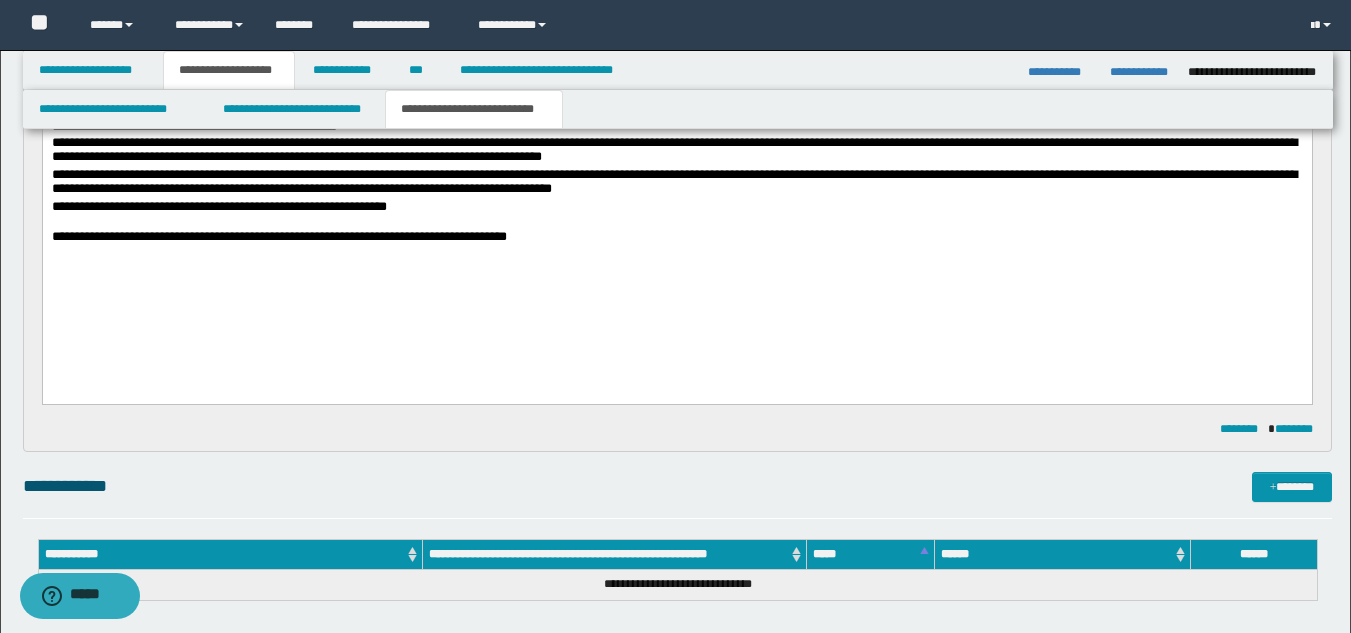 click on "**********" at bounding box center (676, 239) 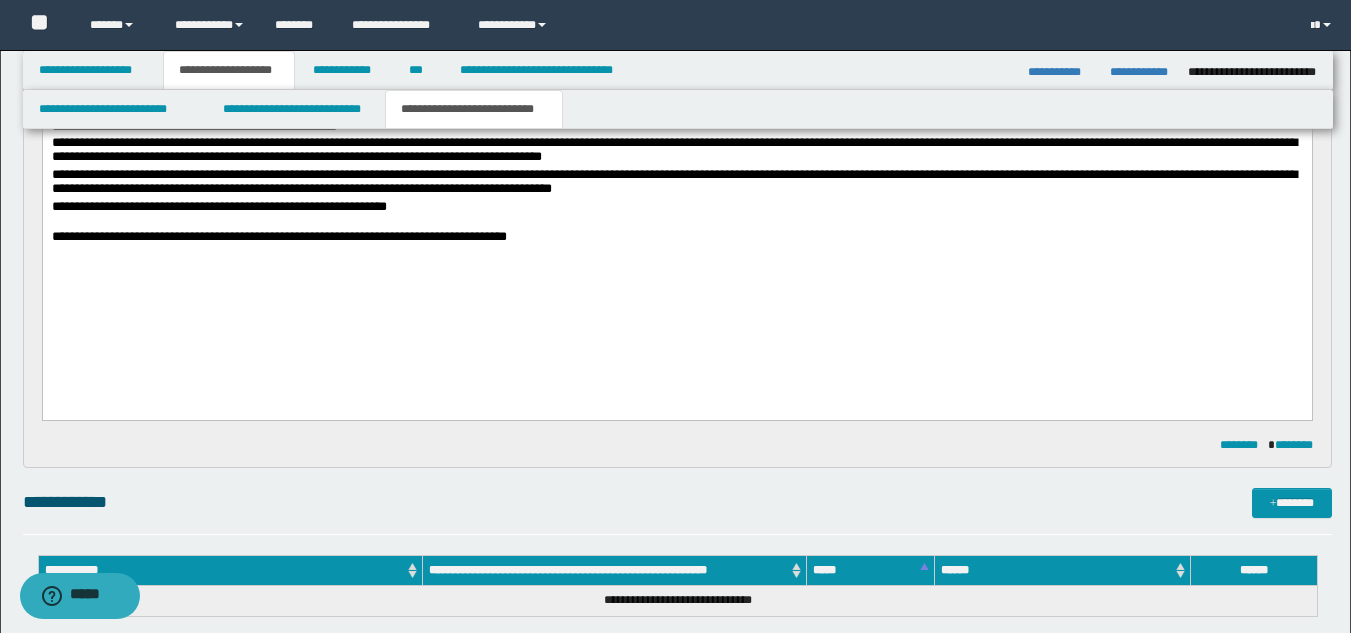 click on "**********" at bounding box center [676, 185] 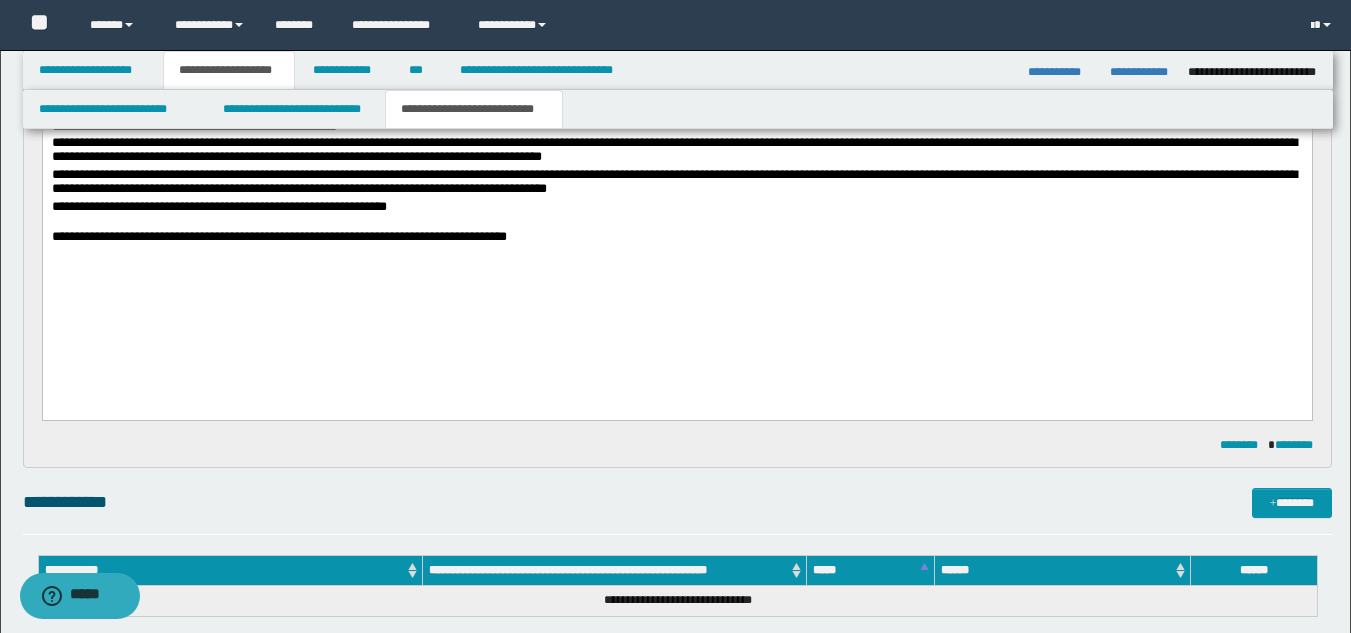 click on "**********" at bounding box center [676, 239] 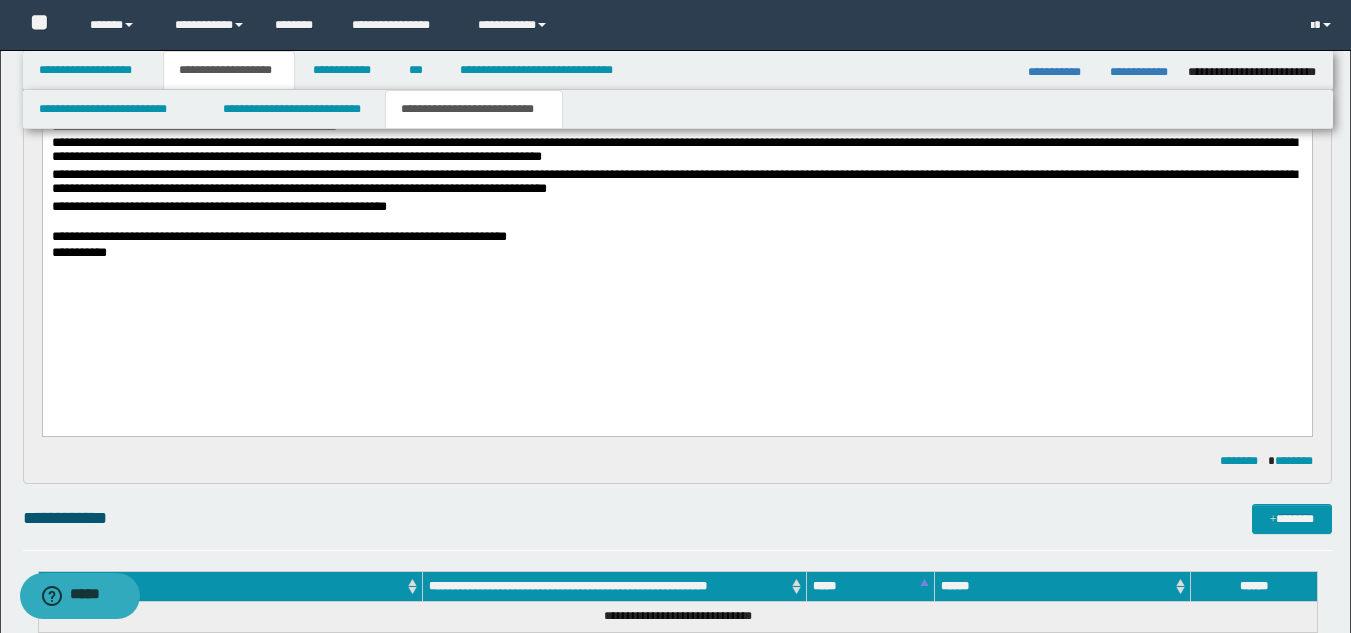 click on "**********" at bounding box center (676, 255) 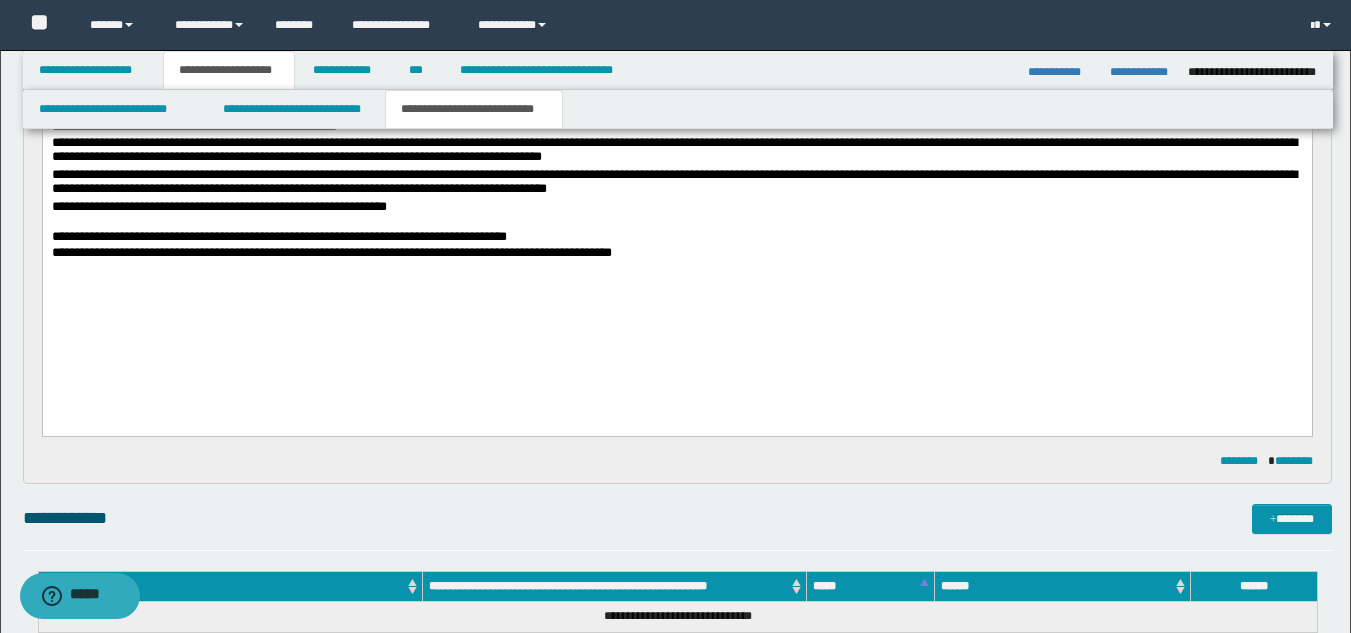 click on "**********" at bounding box center [676, 255] 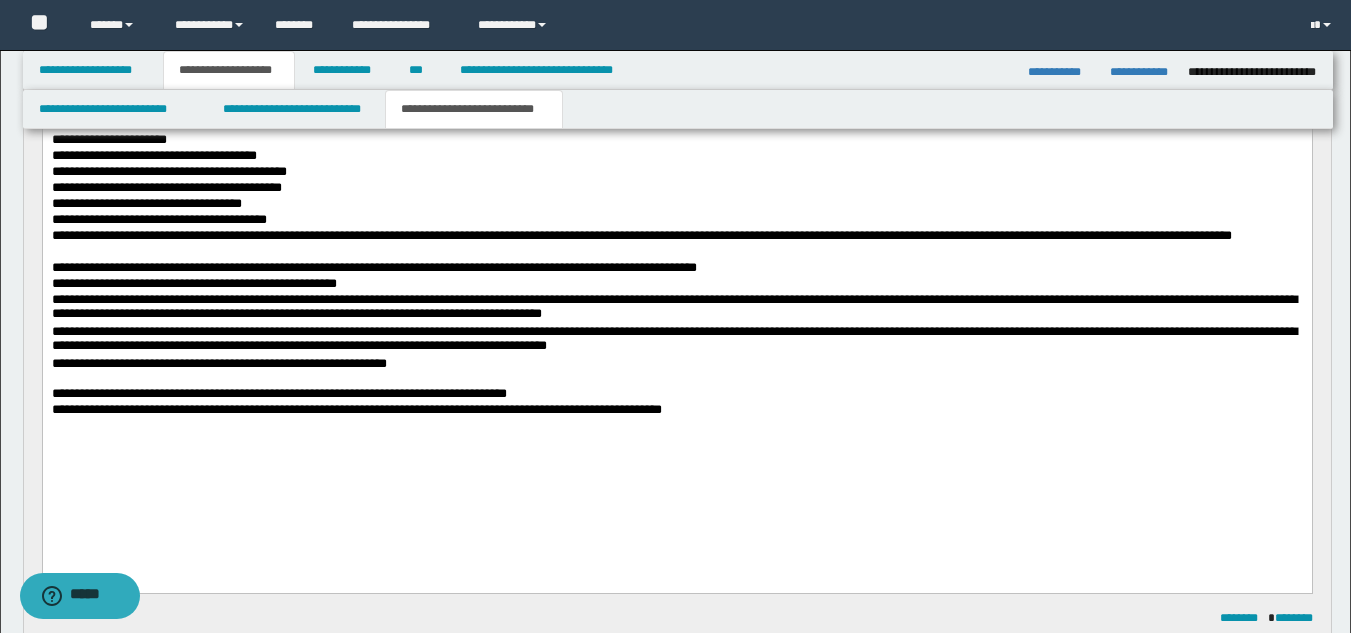 scroll, scrollTop: 233, scrollLeft: 0, axis: vertical 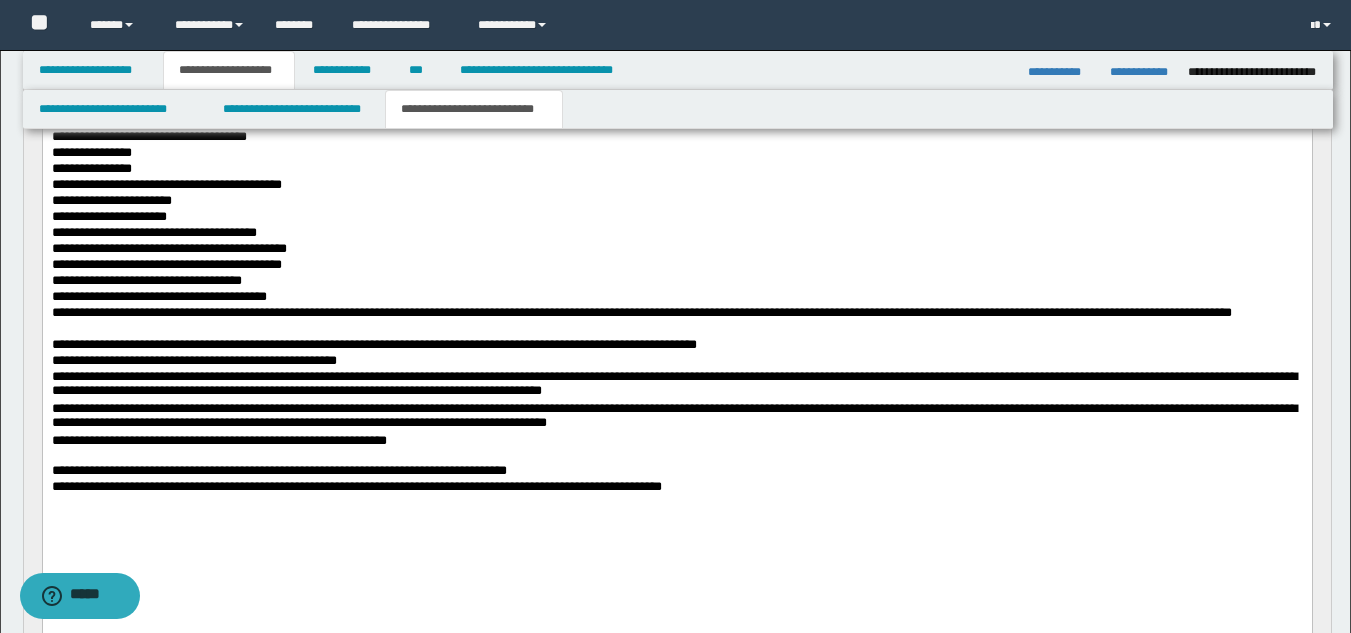 click on "**********" at bounding box center (676, 488) 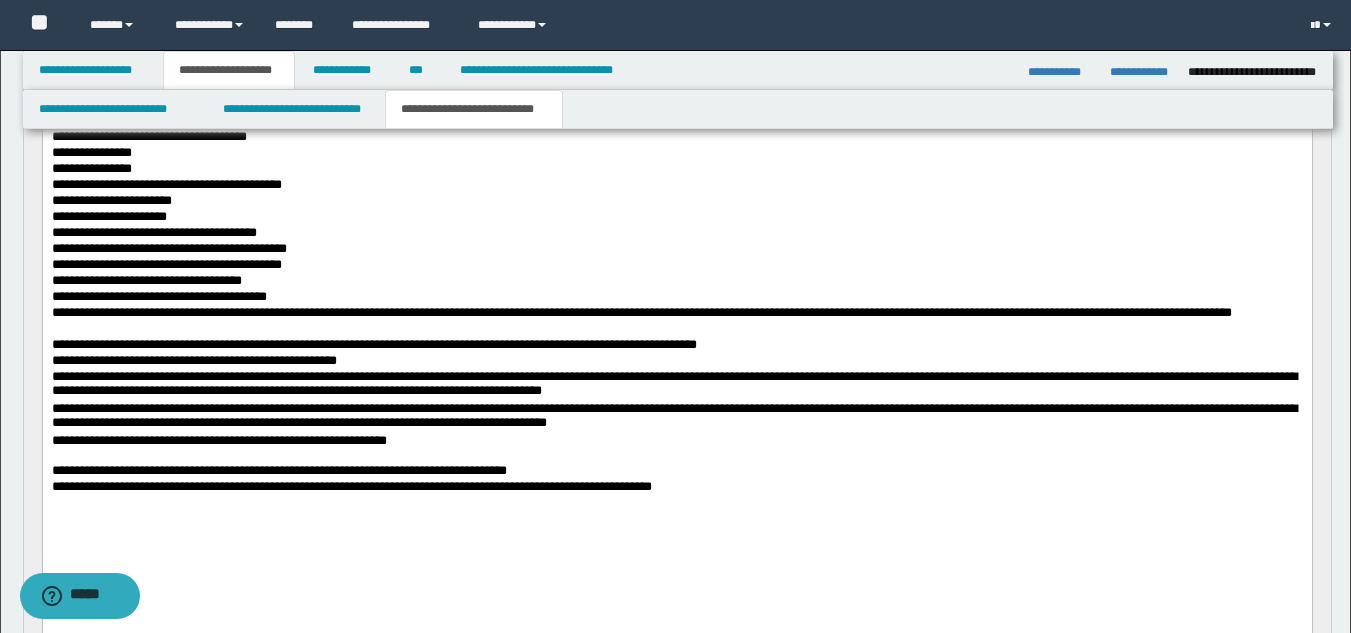 click on "**********" at bounding box center (676, 488) 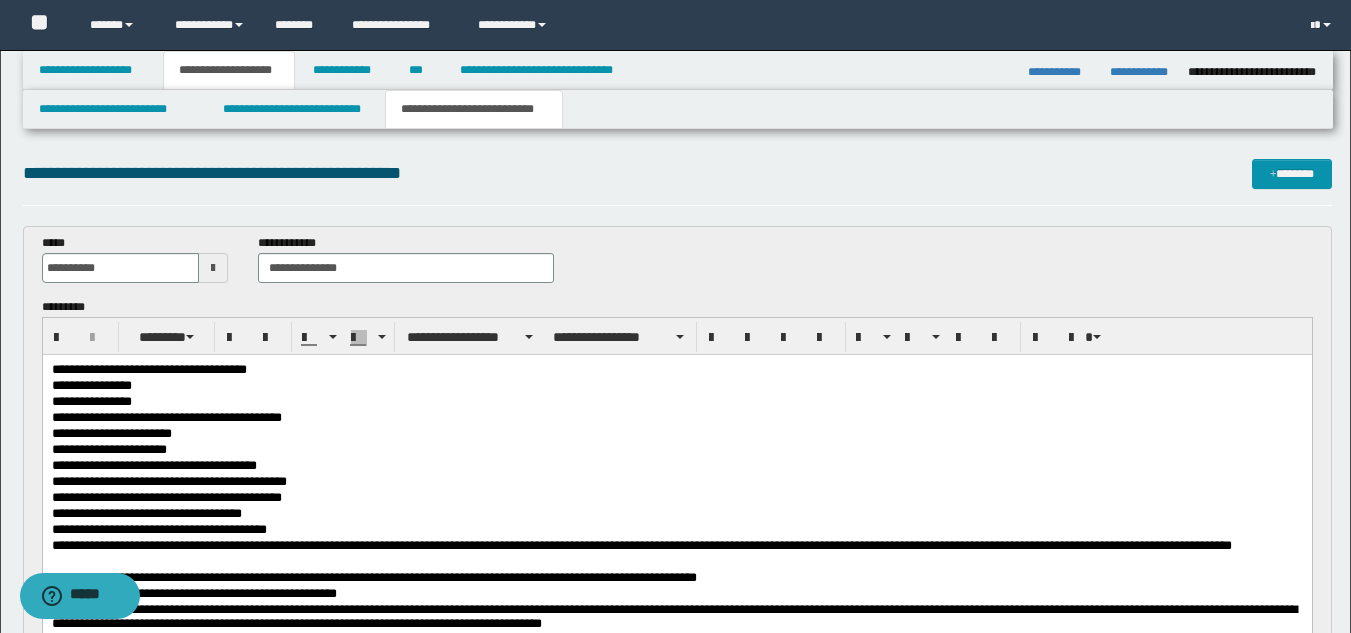 scroll, scrollTop: 233, scrollLeft: 0, axis: vertical 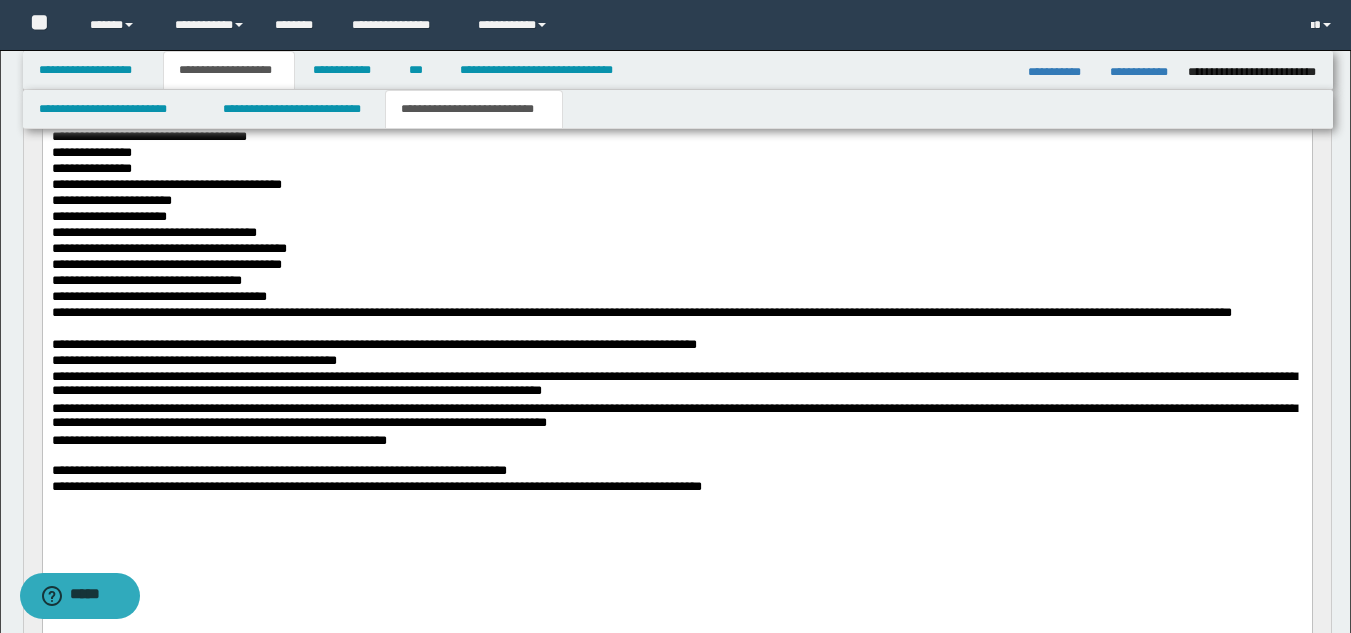 click on "**********" at bounding box center (676, 488) 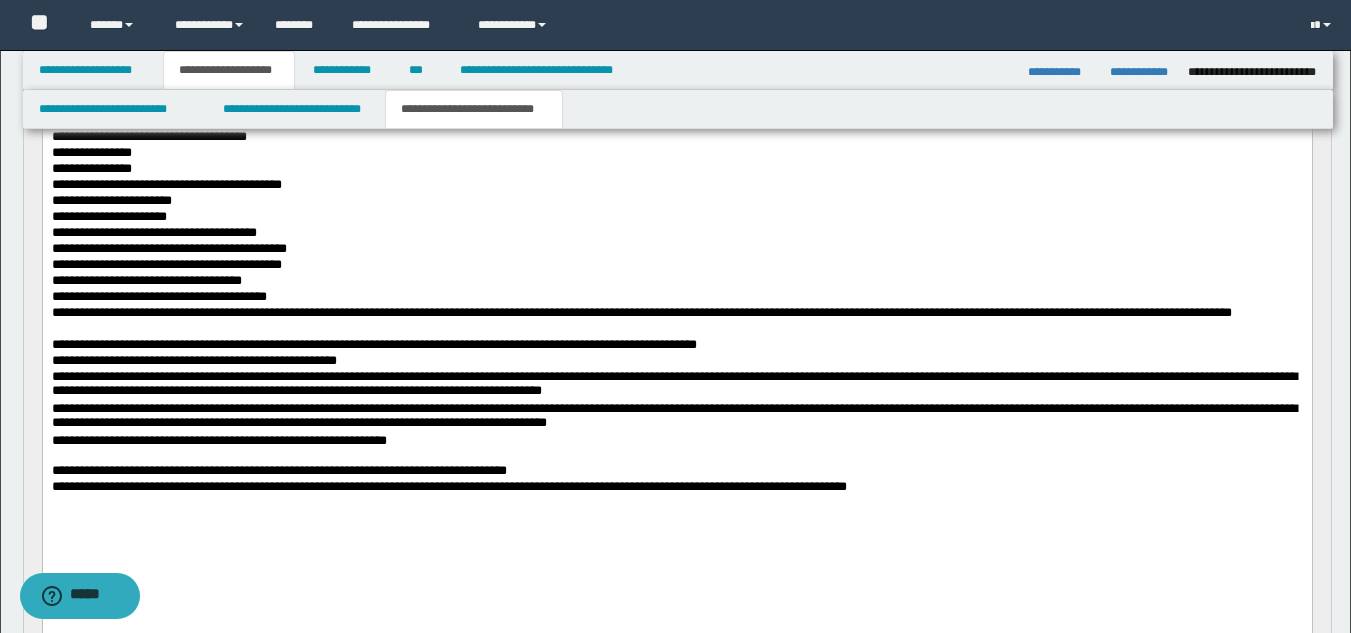 click at bounding box center [676, 503] 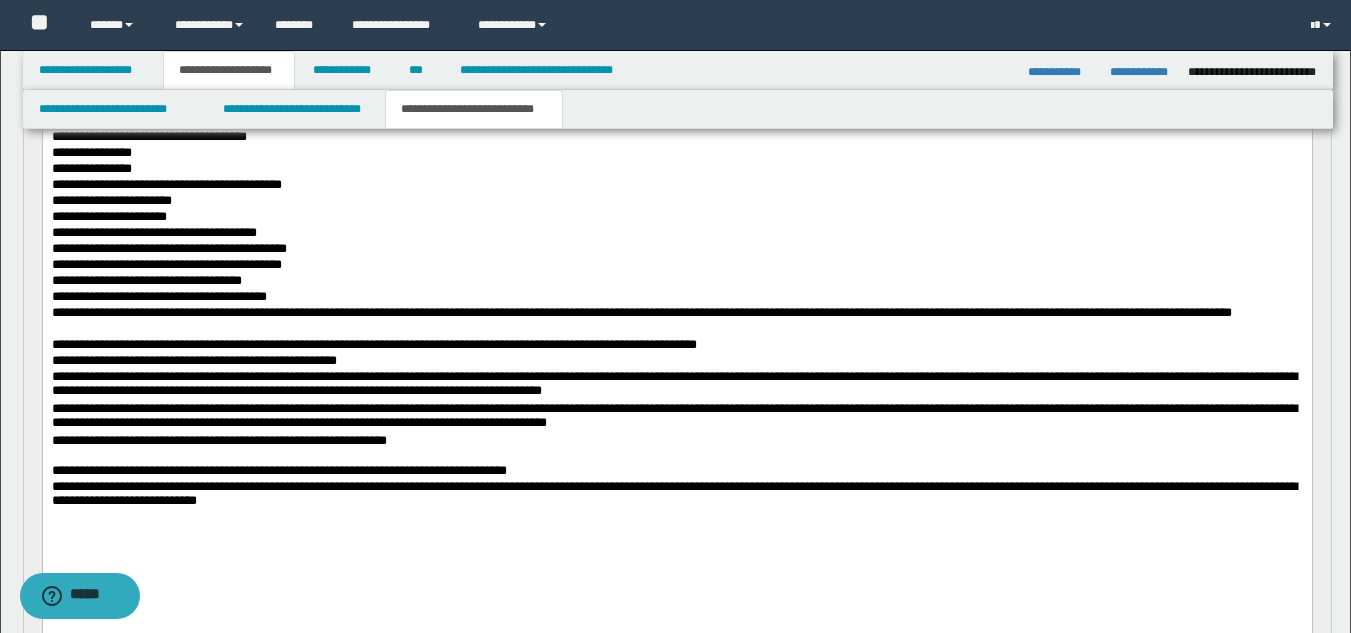 click on "**********" at bounding box center (676, 496) 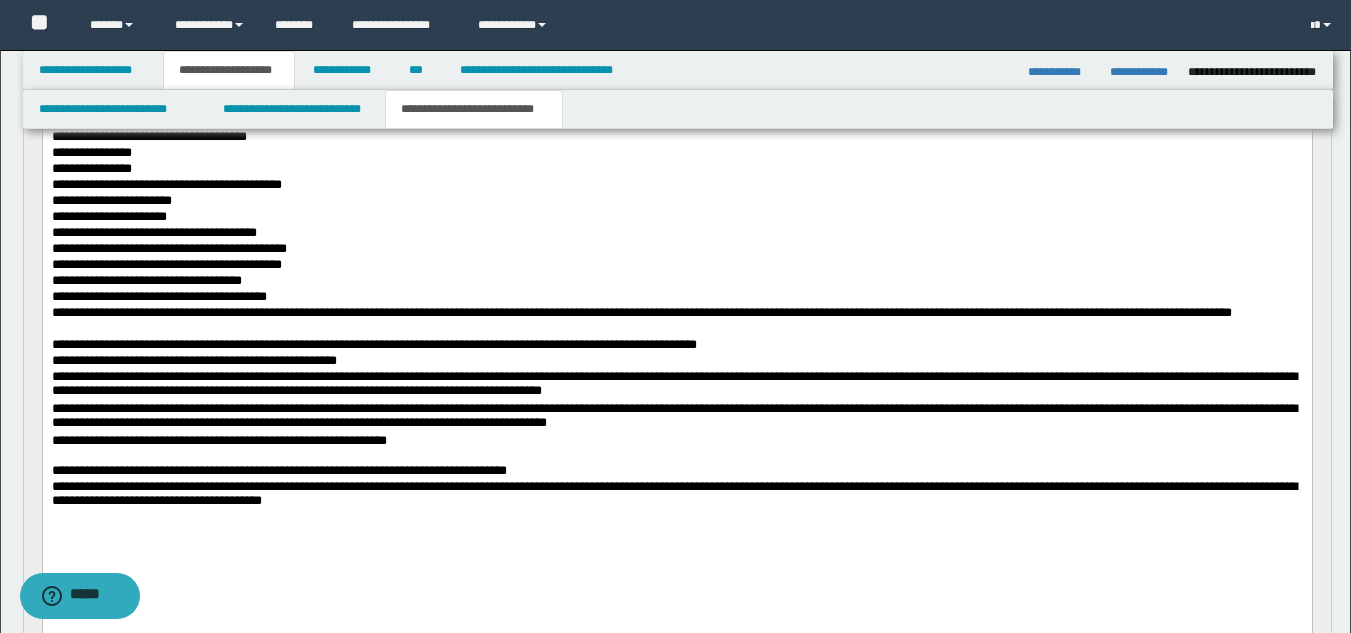 click at bounding box center [676, 519] 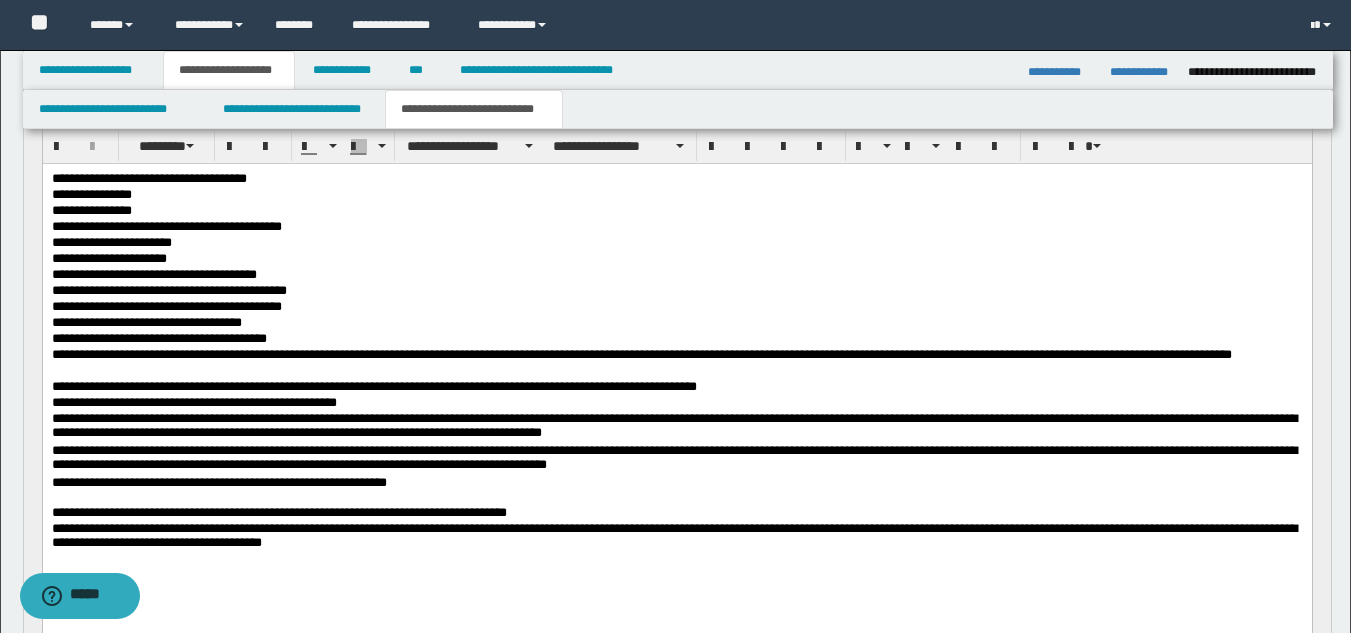 scroll, scrollTop: 233, scrollLeft: 0, axis: vertical 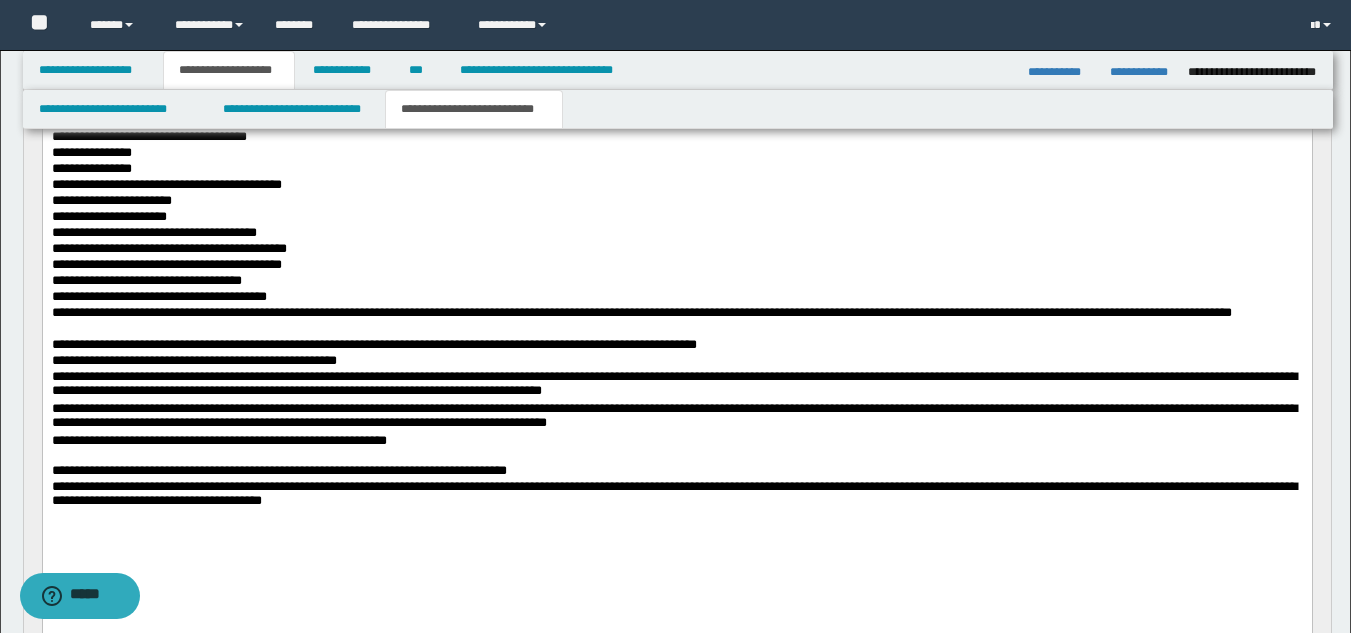 click on "**********" at bounding box center [676, 298] 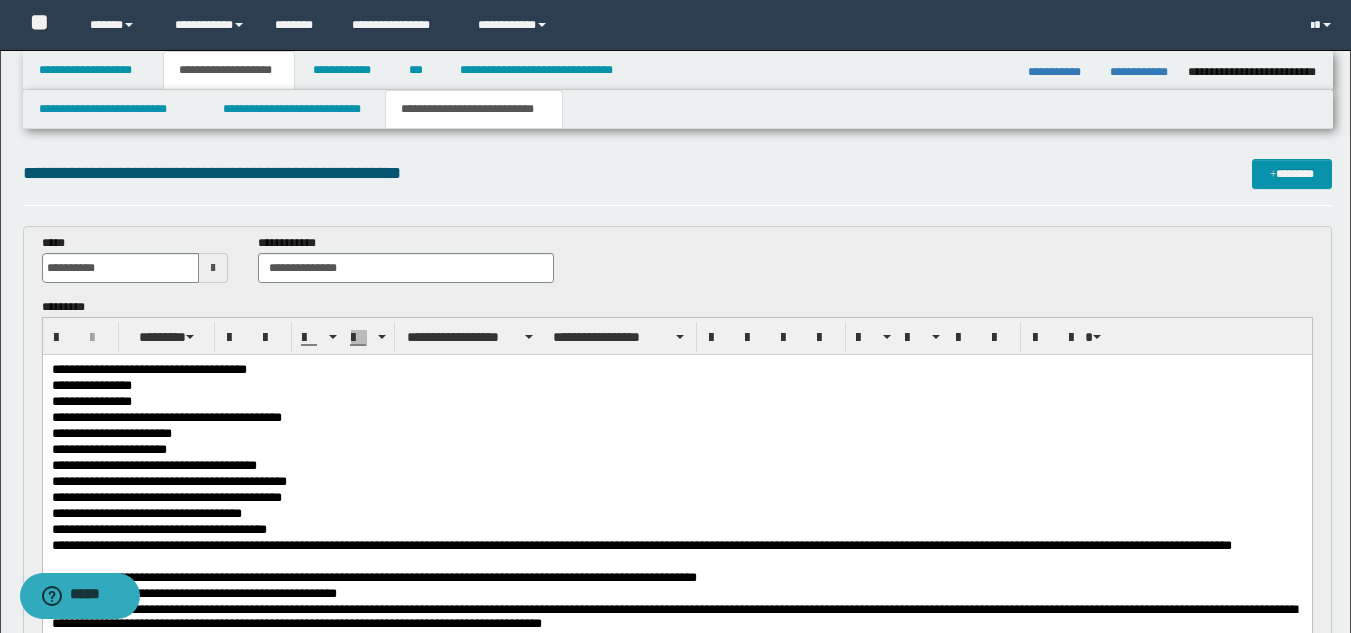 scroll, scrollTop: 233, scrollLeft: 0, axis: vertical 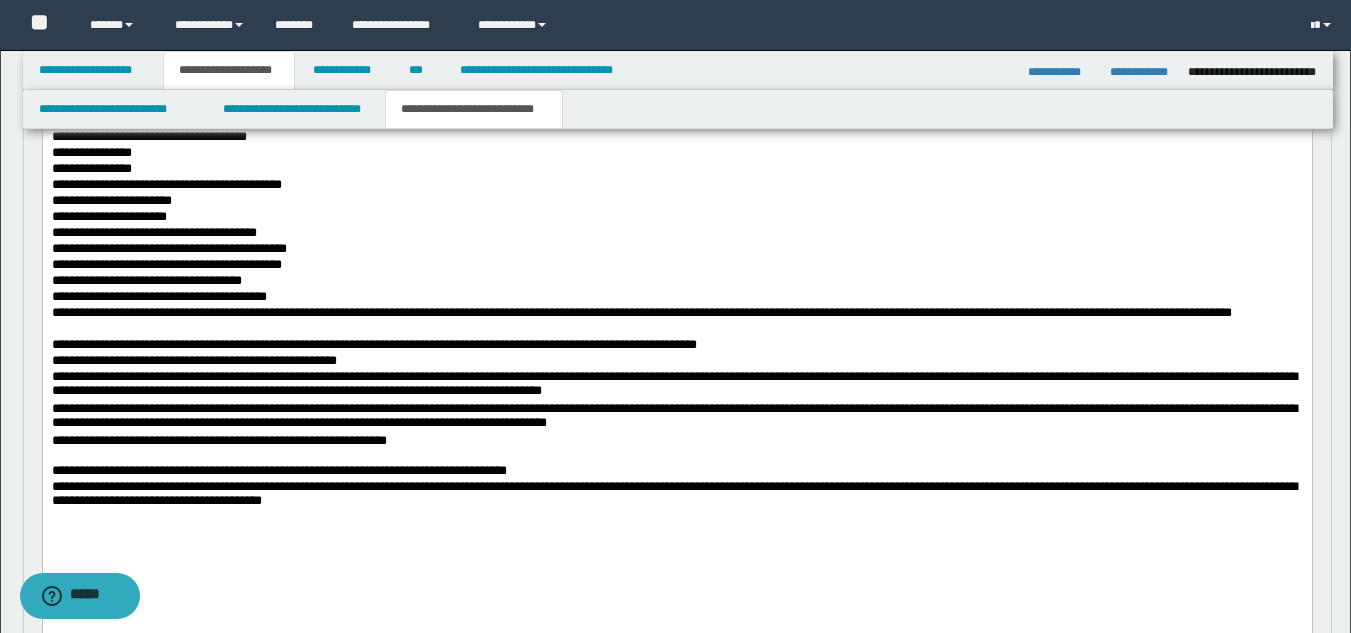 click on "**********" at bounding box center (676, 496) 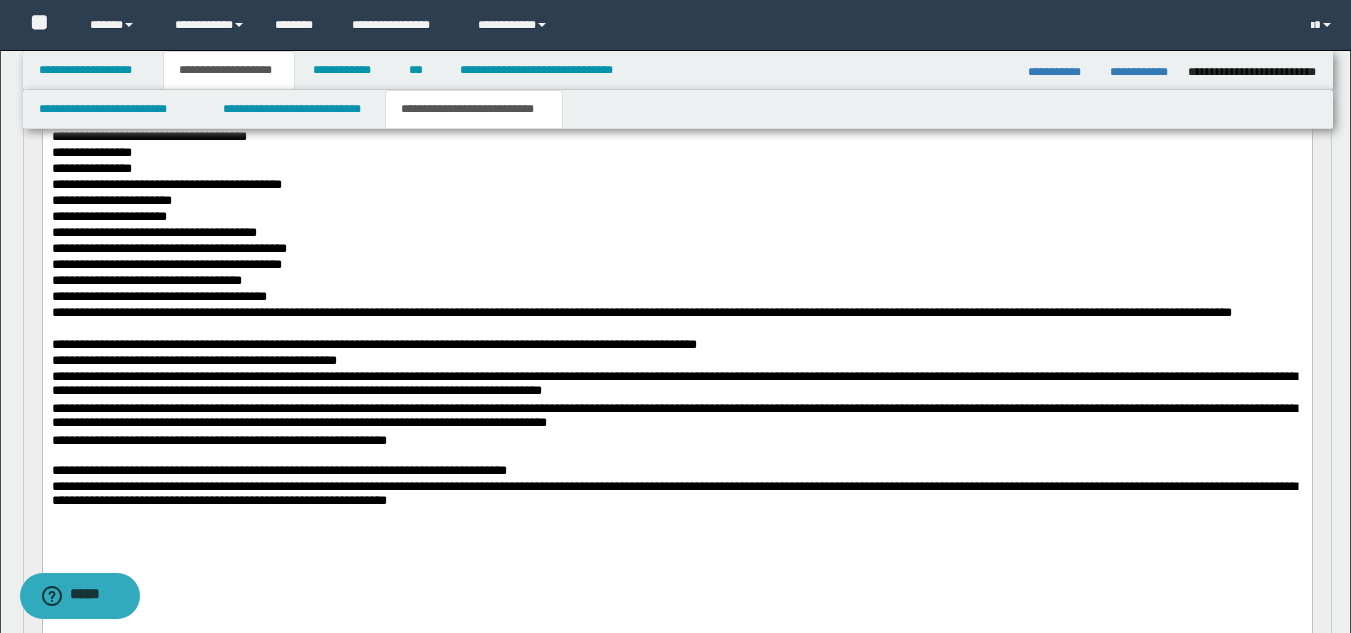 click on "**********" at bounding box center [676, 496] 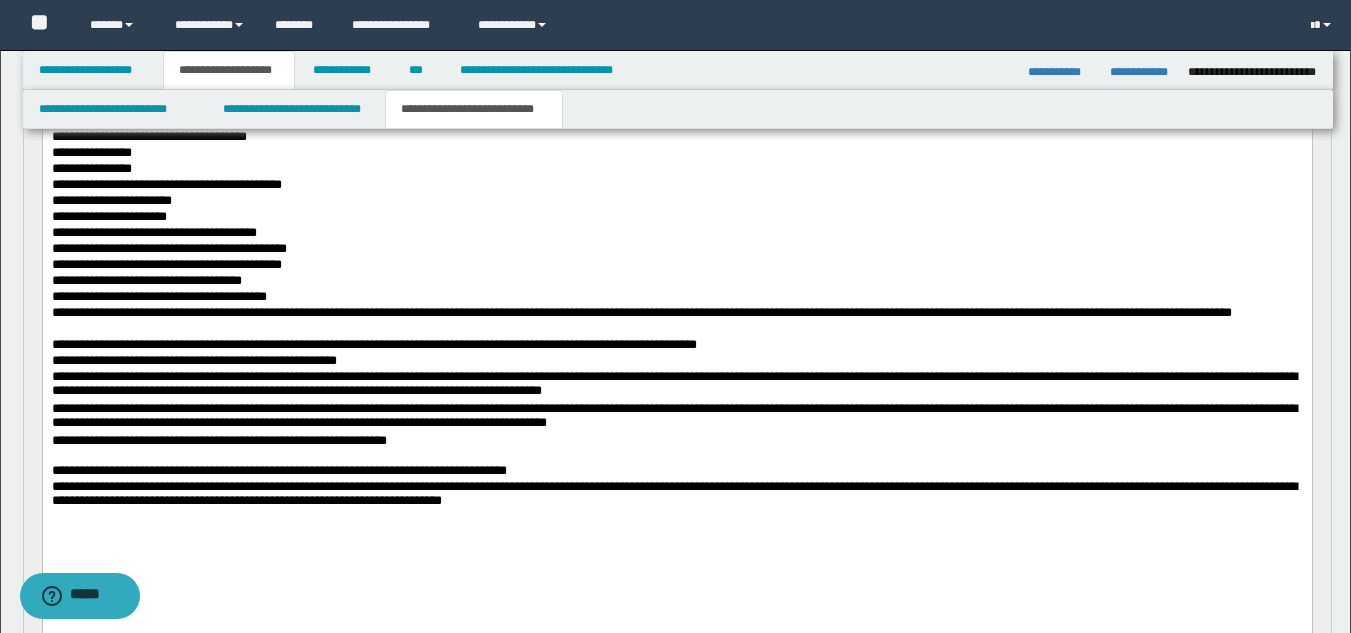 click on "**********" at bounding box center (676, 496) 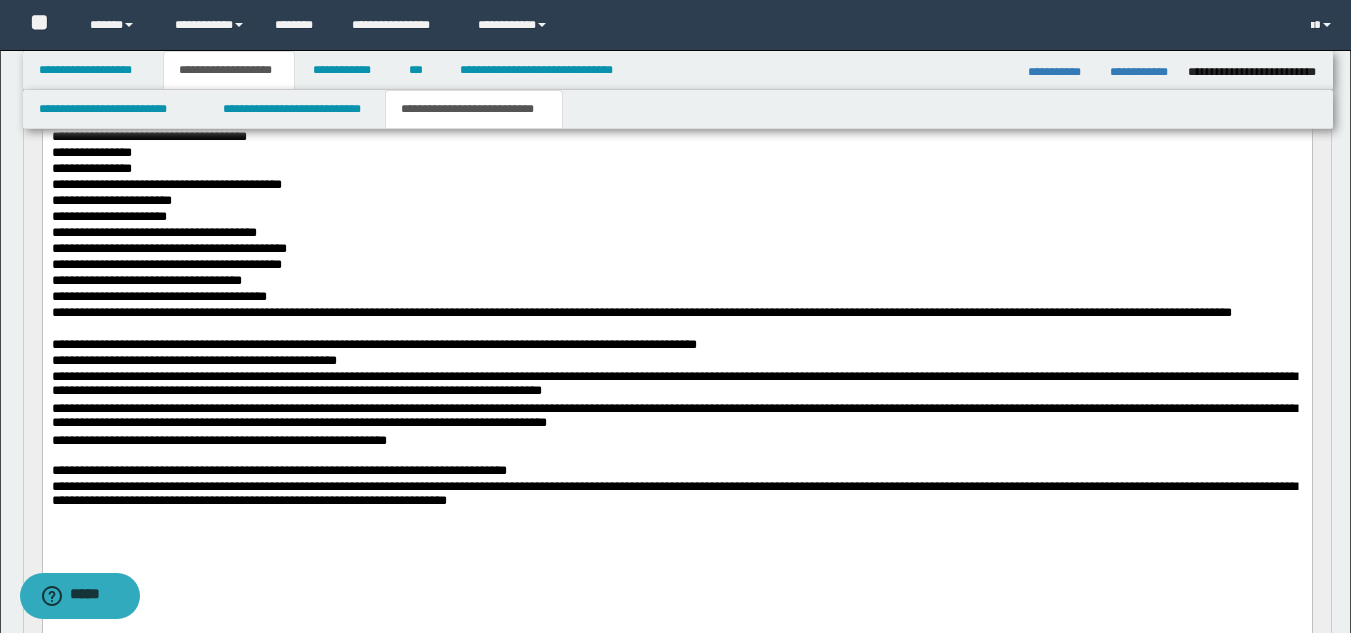 click at bounding box center [676, 519] 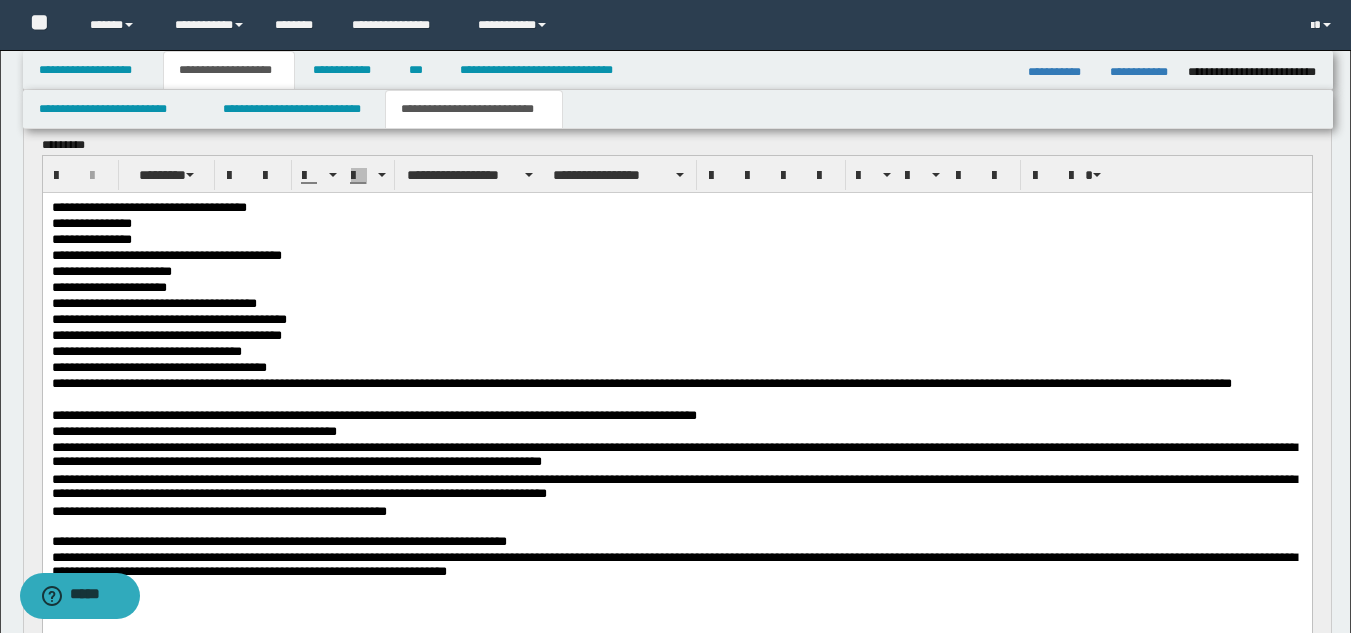 scroll, scrollTop: 233, scrollLeft: 0, axis: vertical 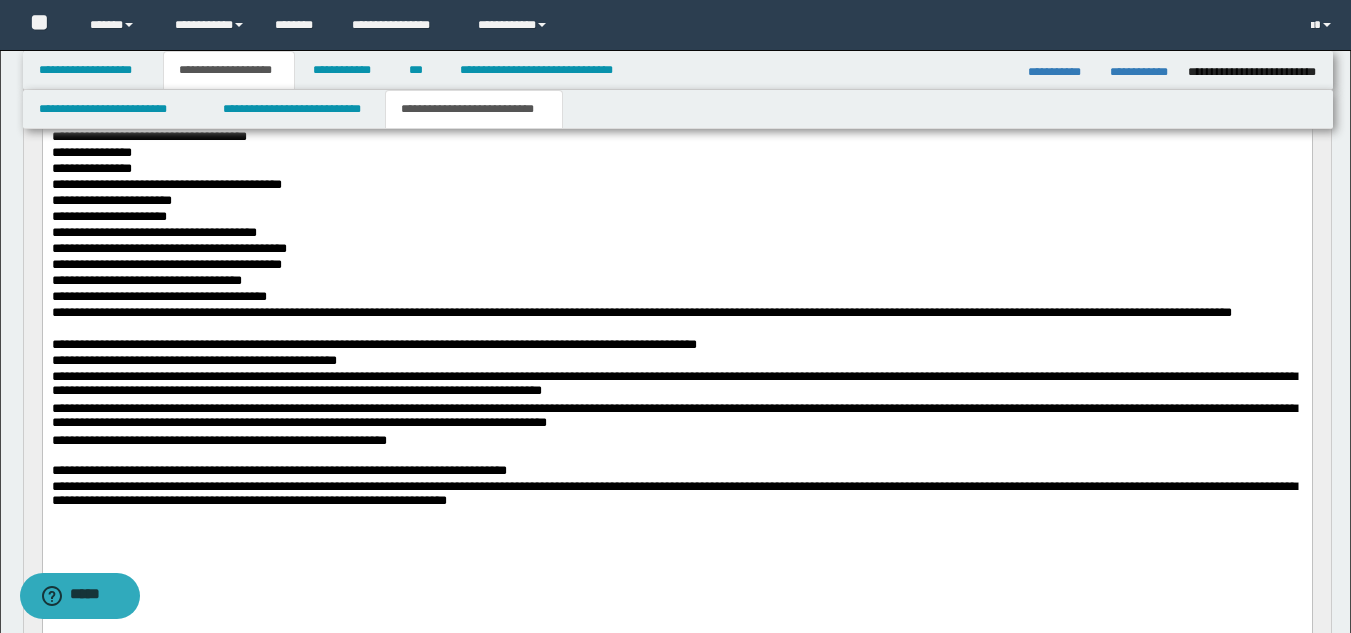 click on "**********" at bounding box center [676, 496] 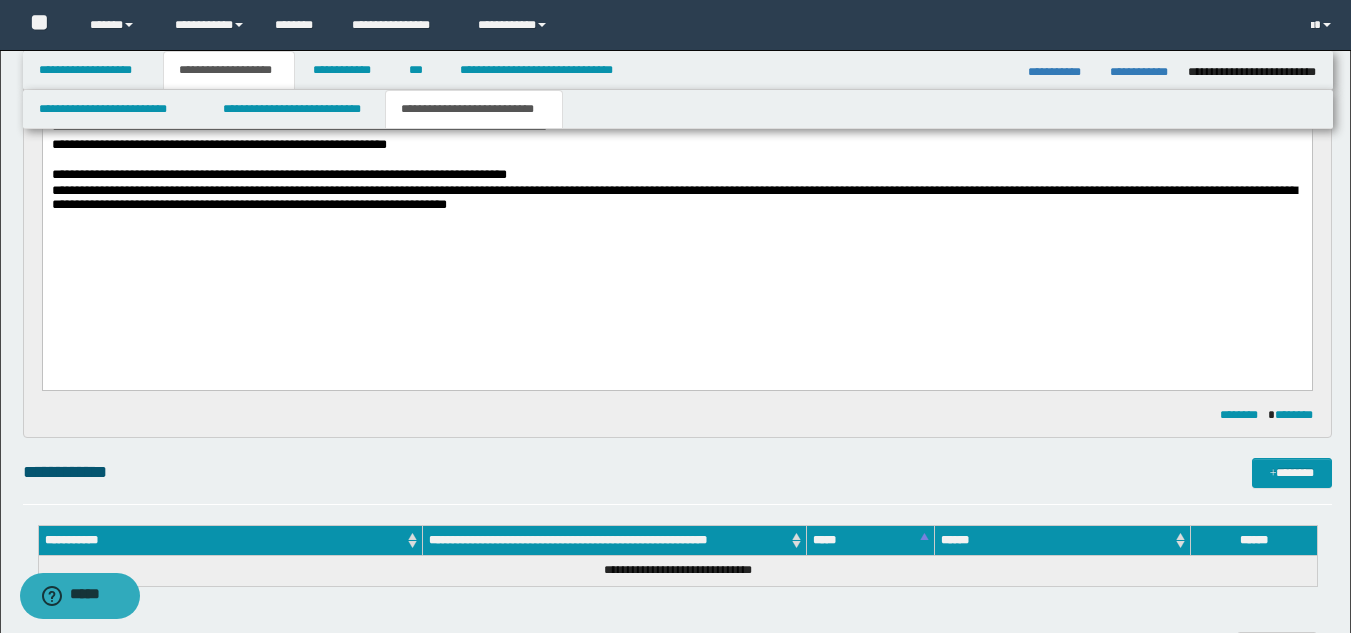scroll, scrollTop: 467, scrollLeft: 0, axis: vertical 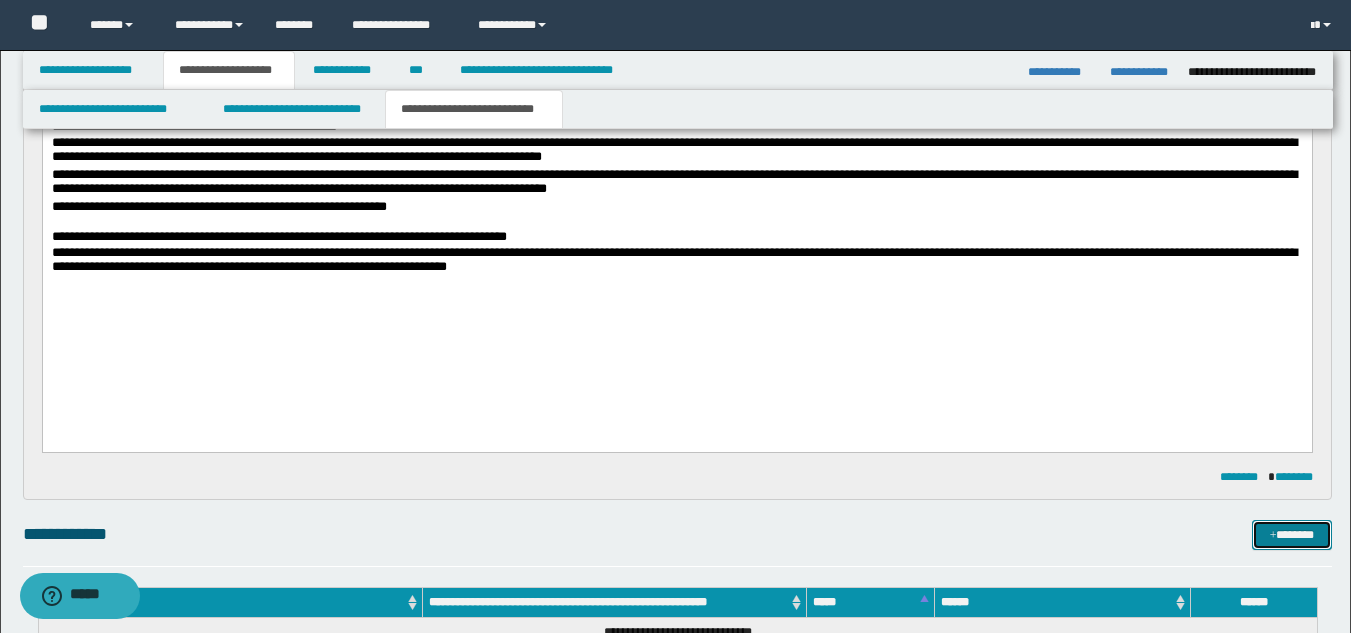 click on "*******" at bounding box center [1292, 535] 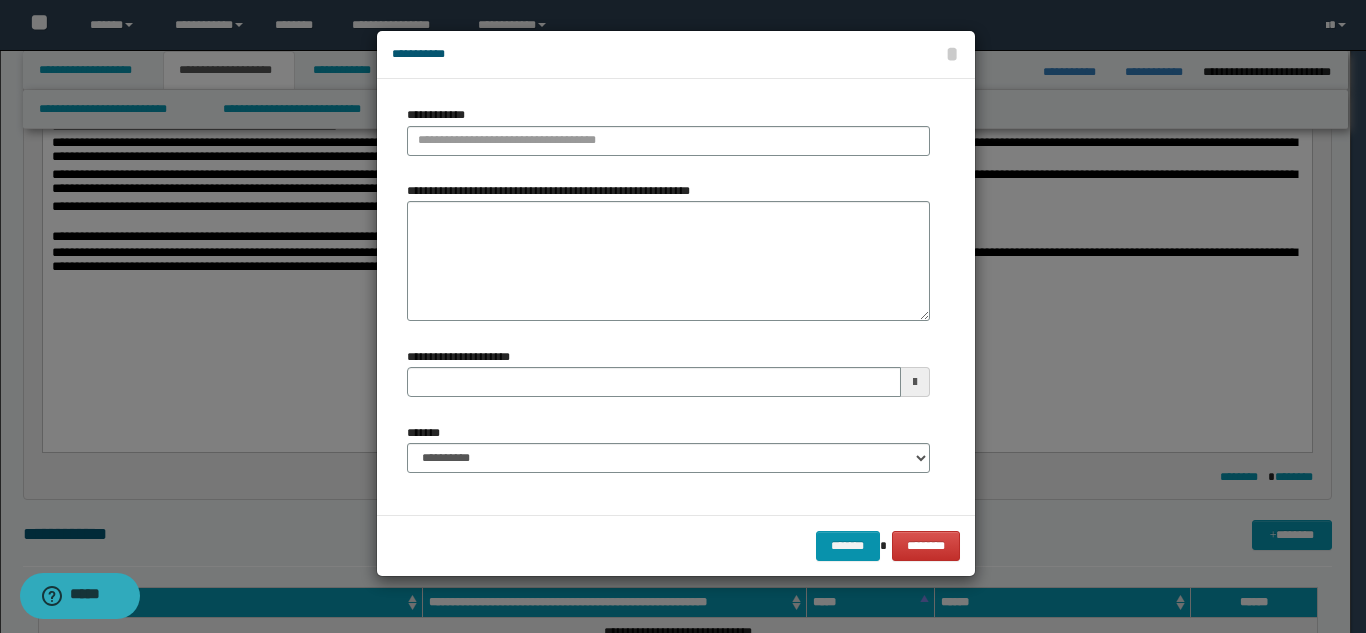type 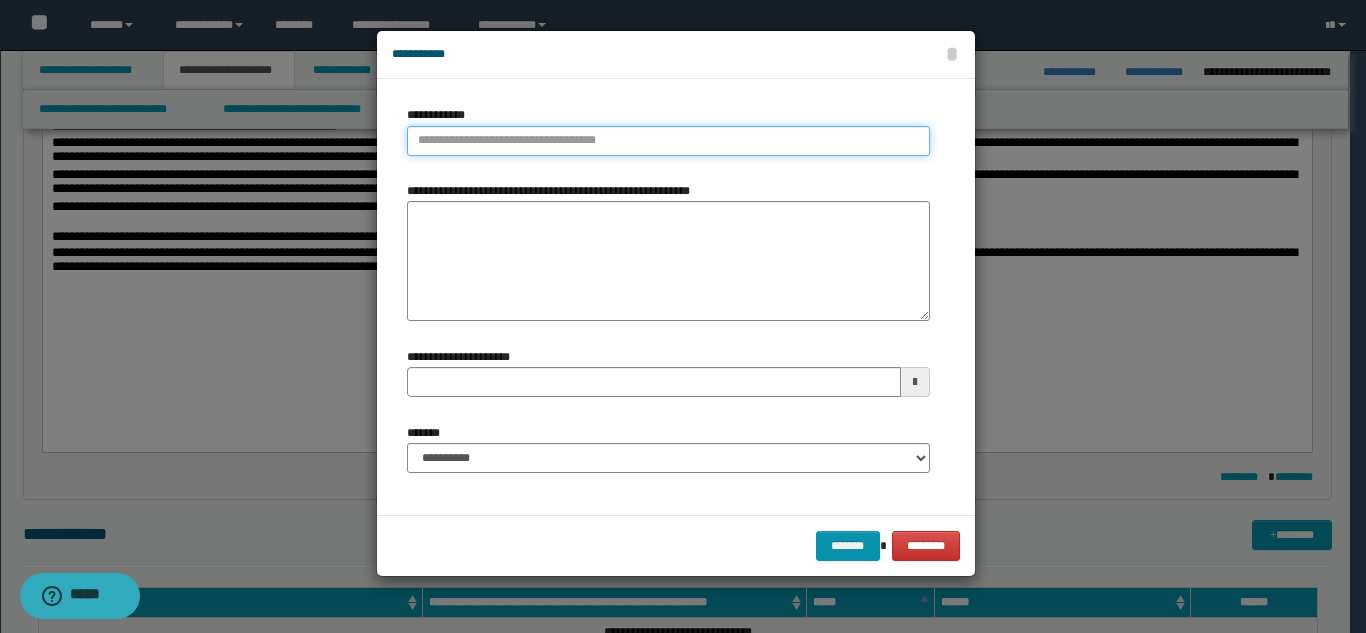 click on "**********" at bounding box center (668, 141) 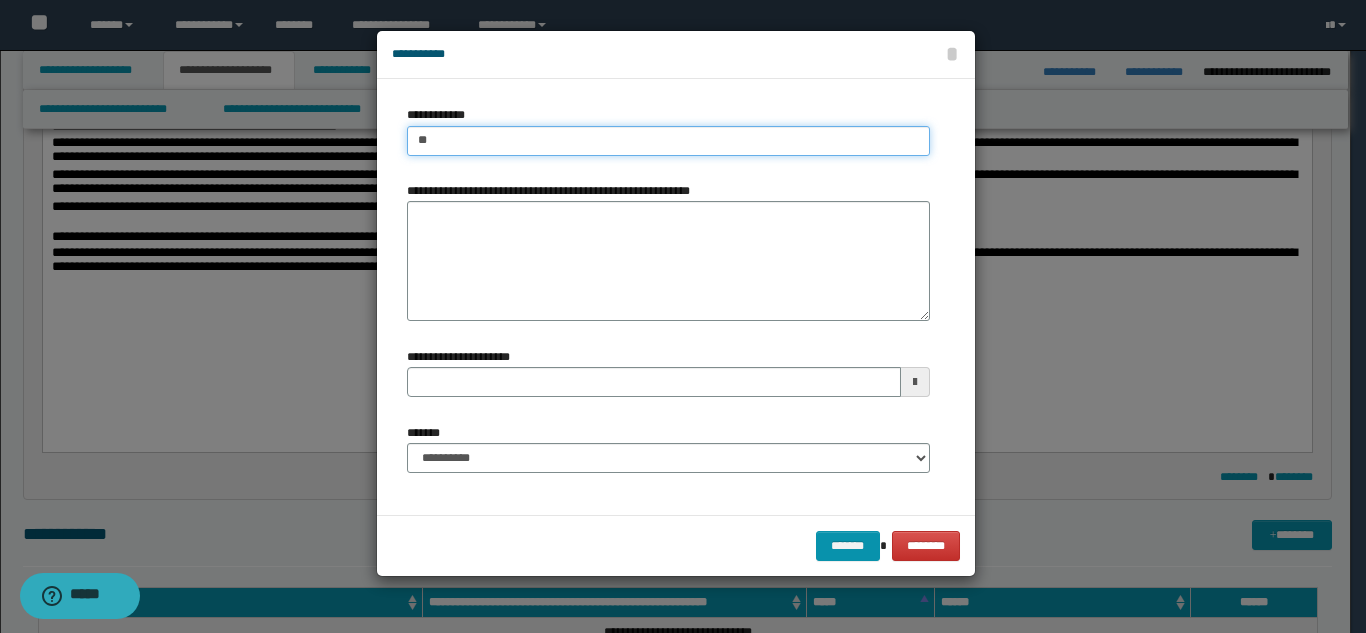 type on "***" 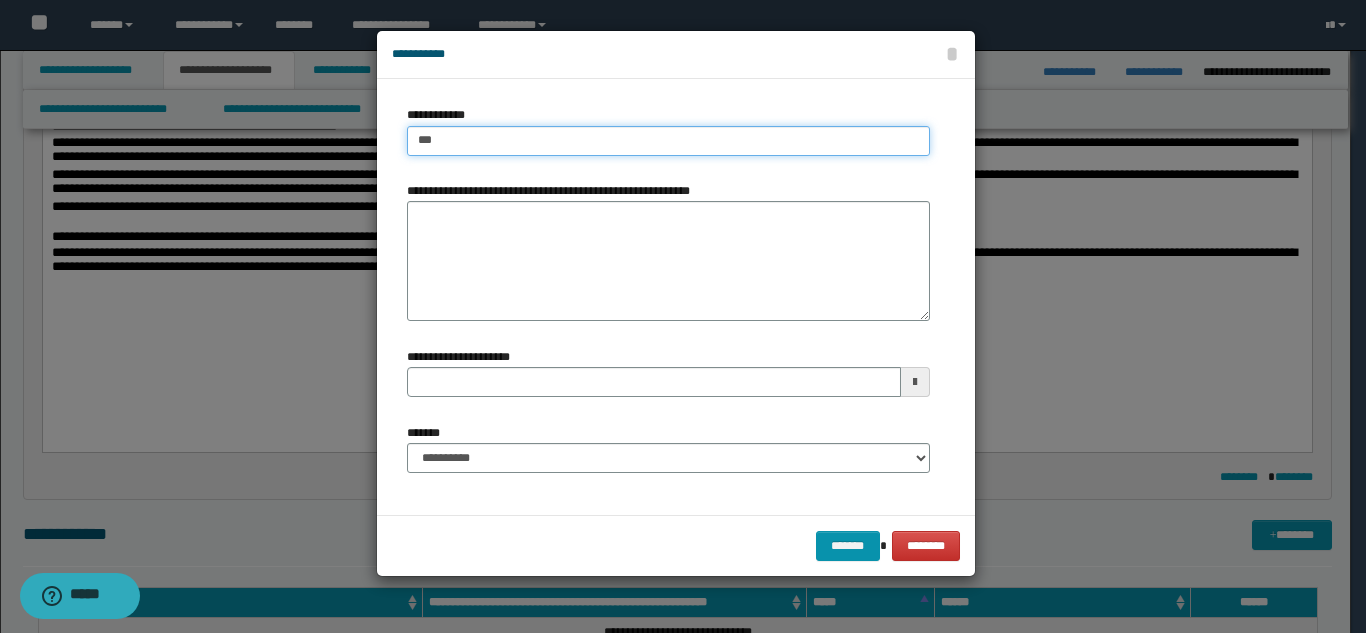 type on "**********" 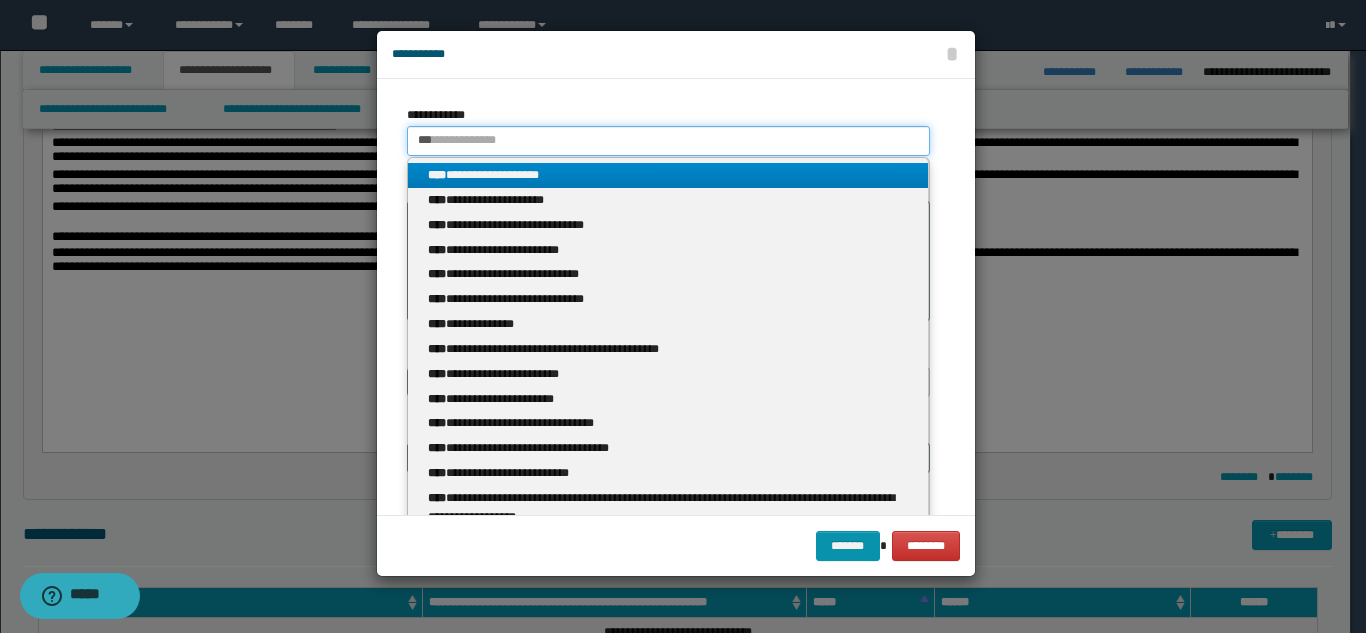 type 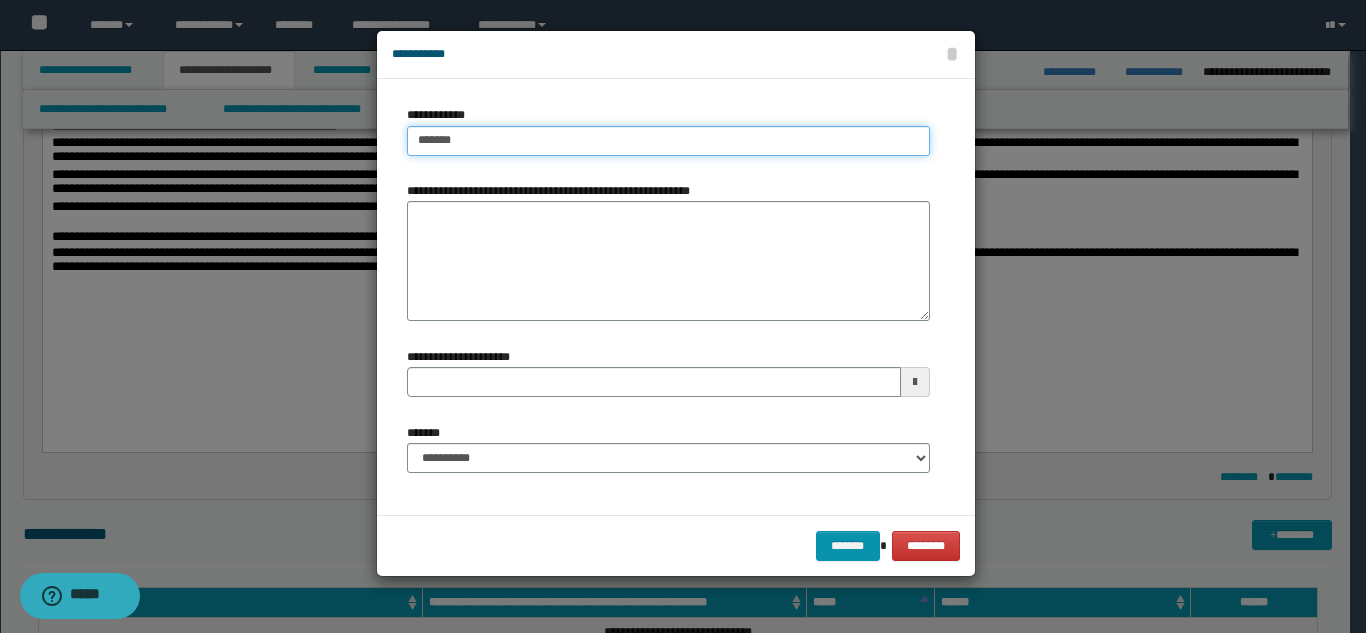 type on "********" 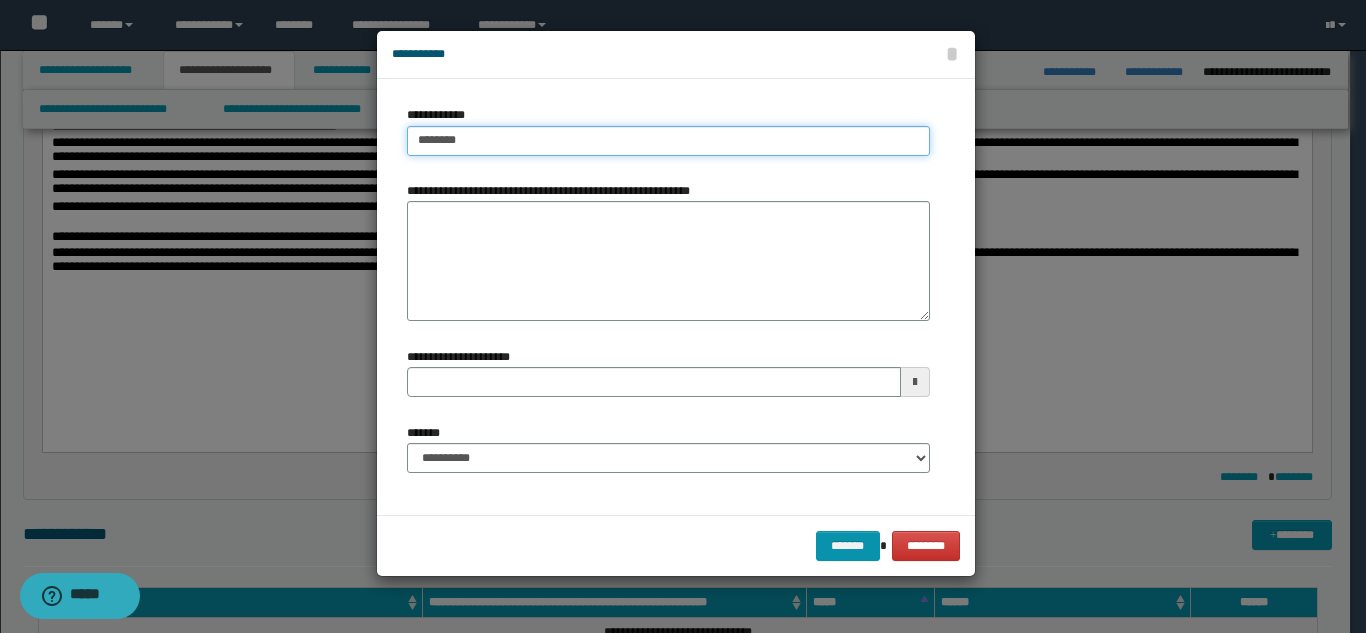 type on "********" 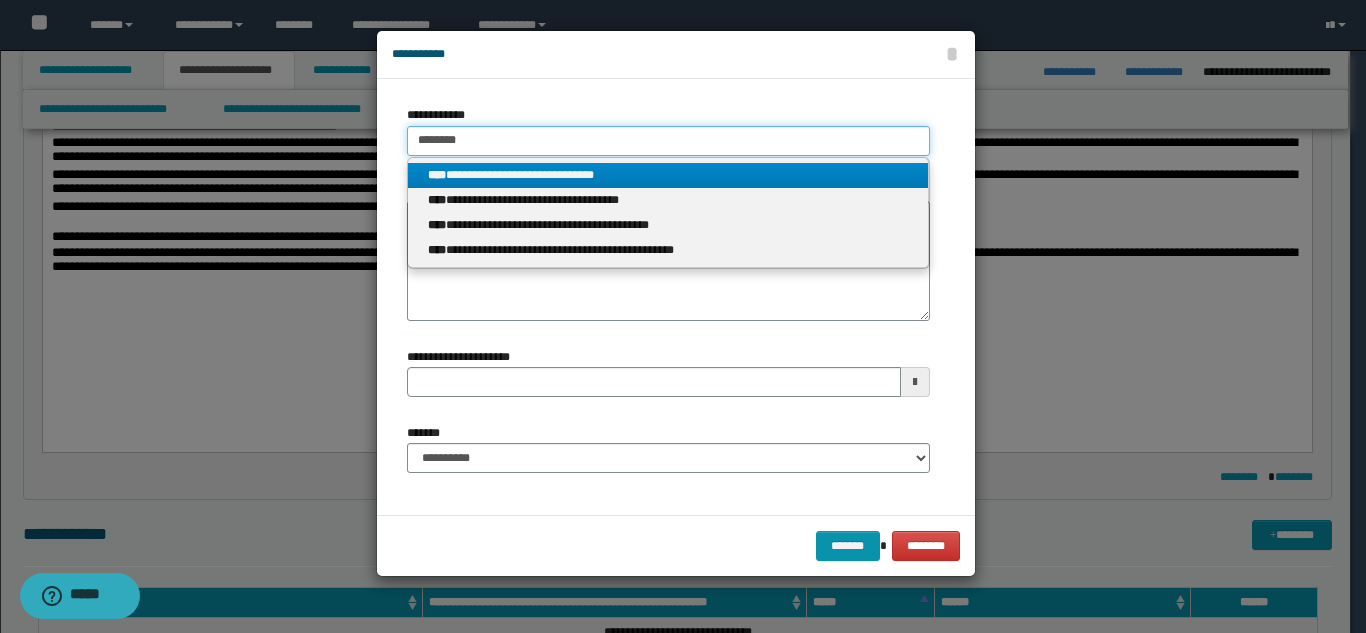 type on "********" 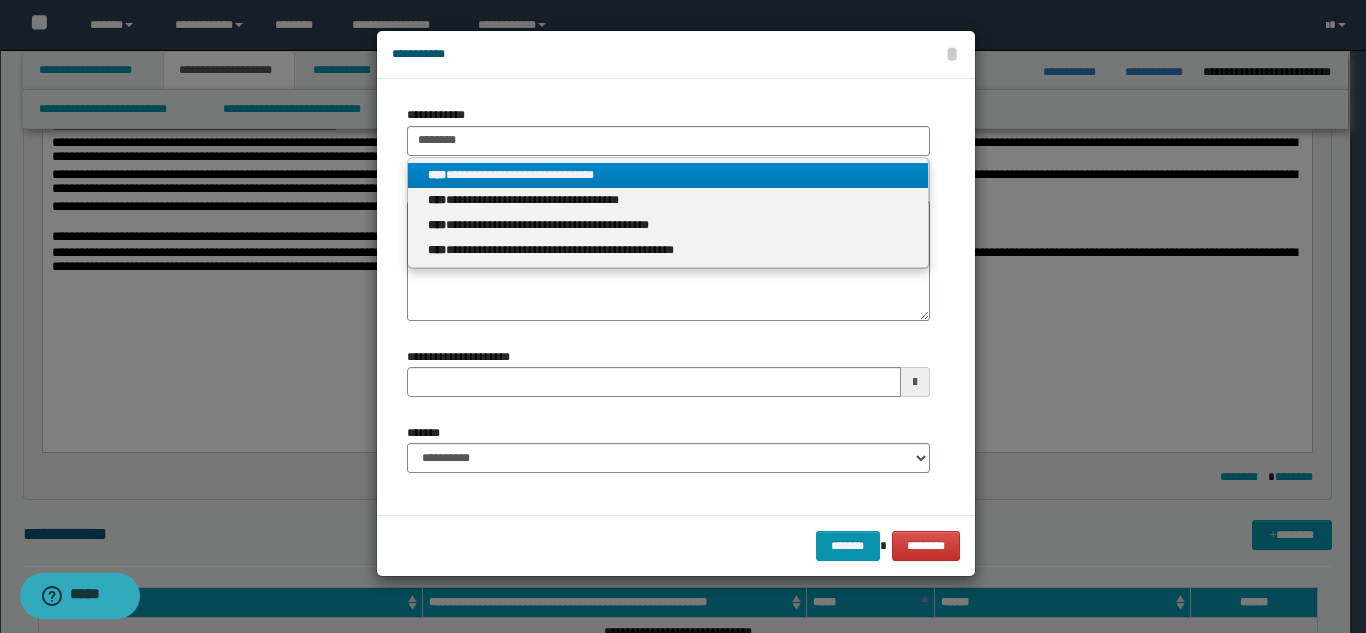 click on "**********" at bounding box center [668, 175] 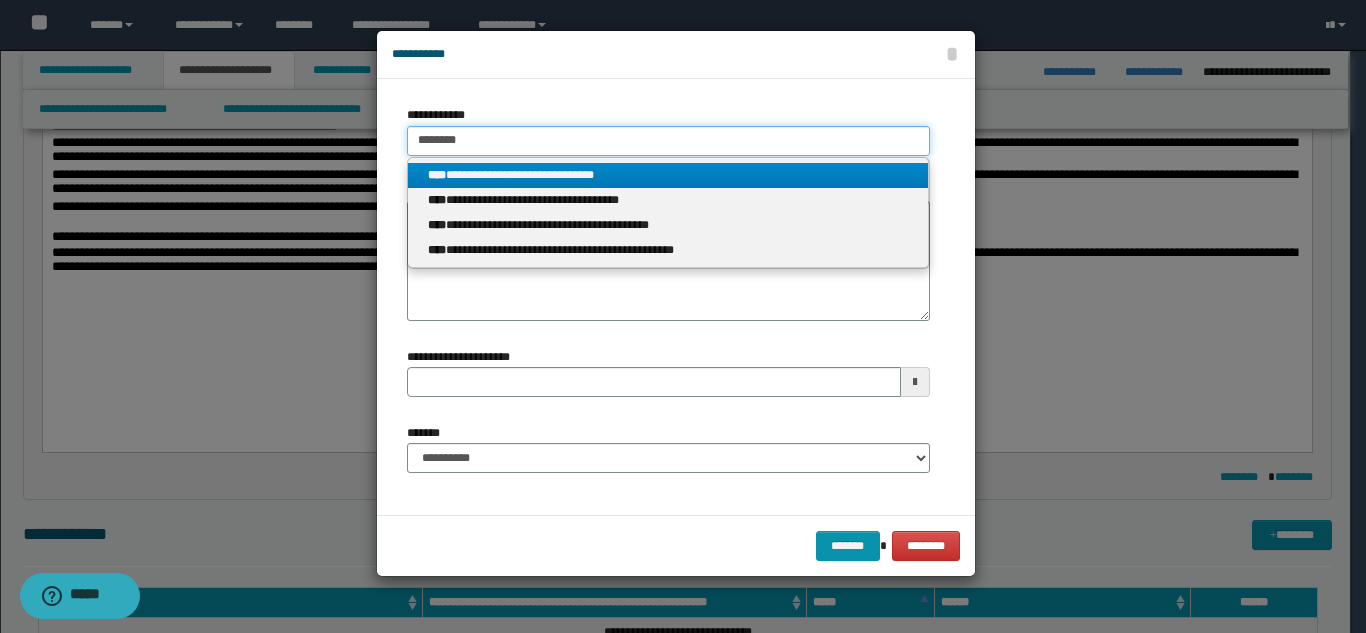 type 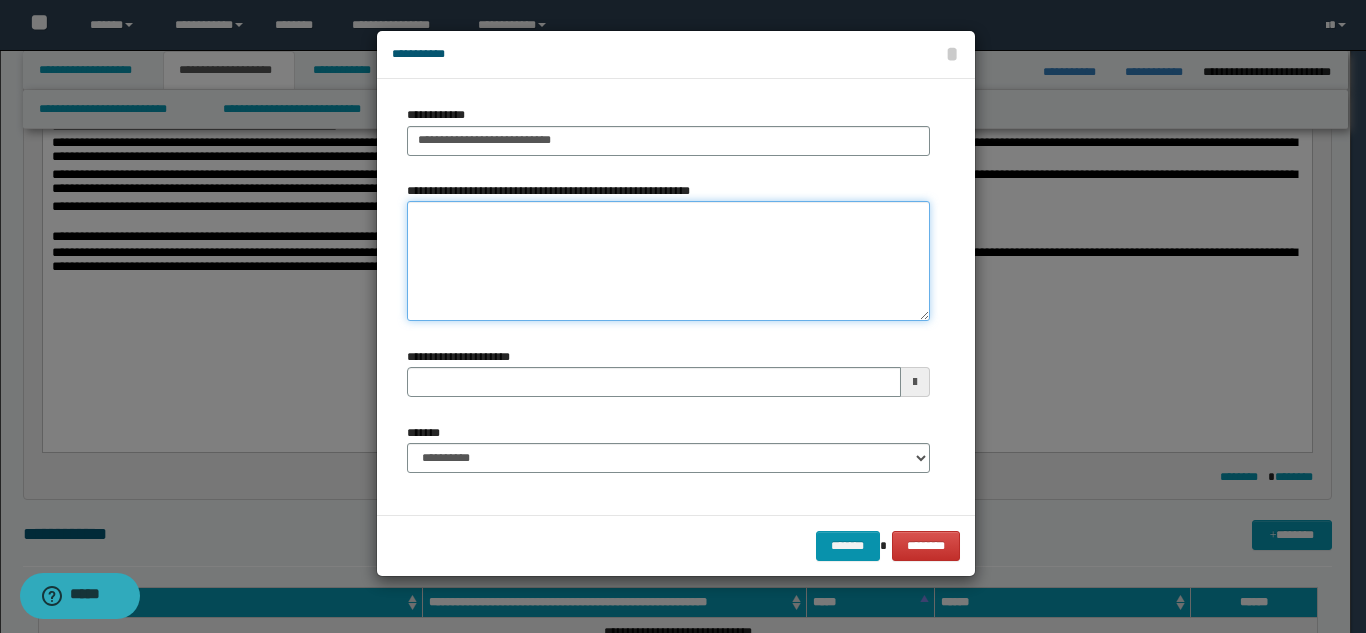 click on "**********" at bounding box center (668, 261) 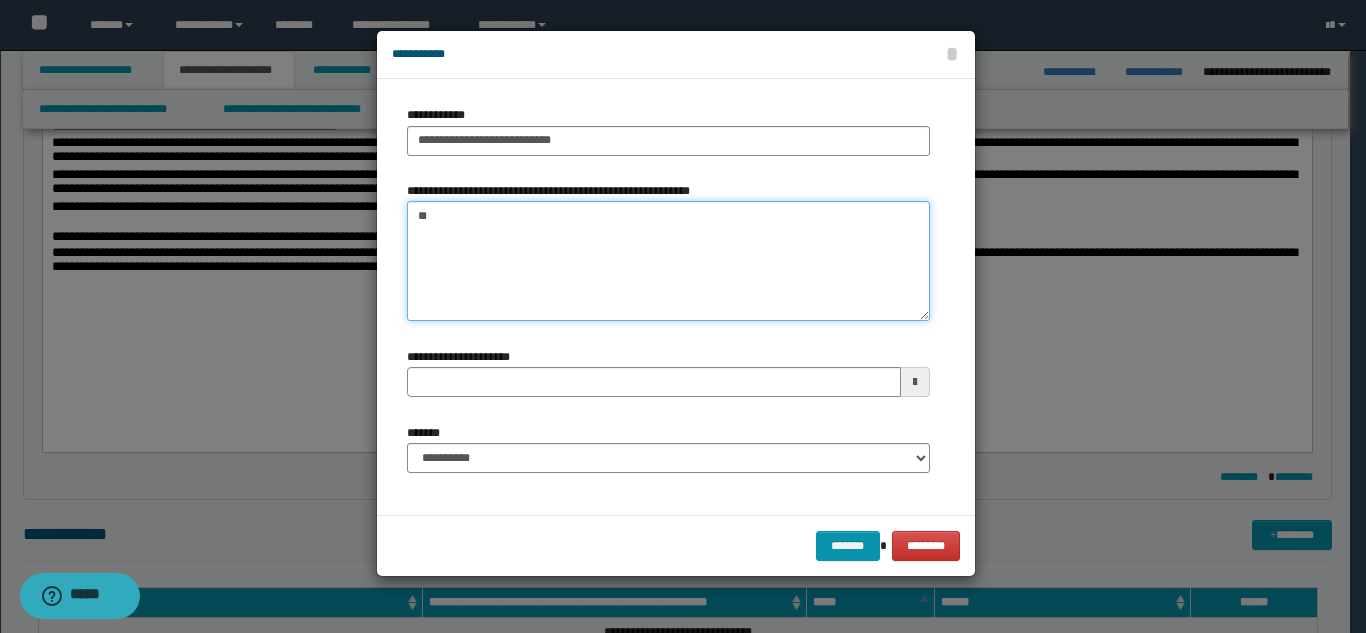 type on "*" 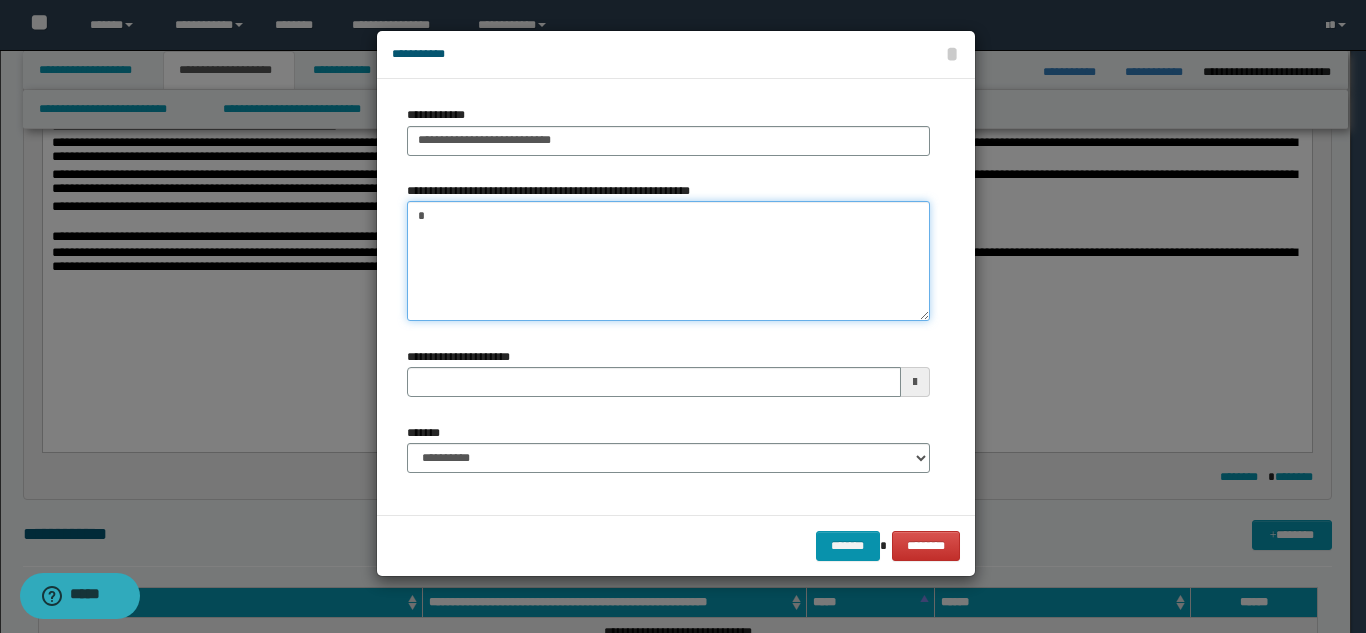 type 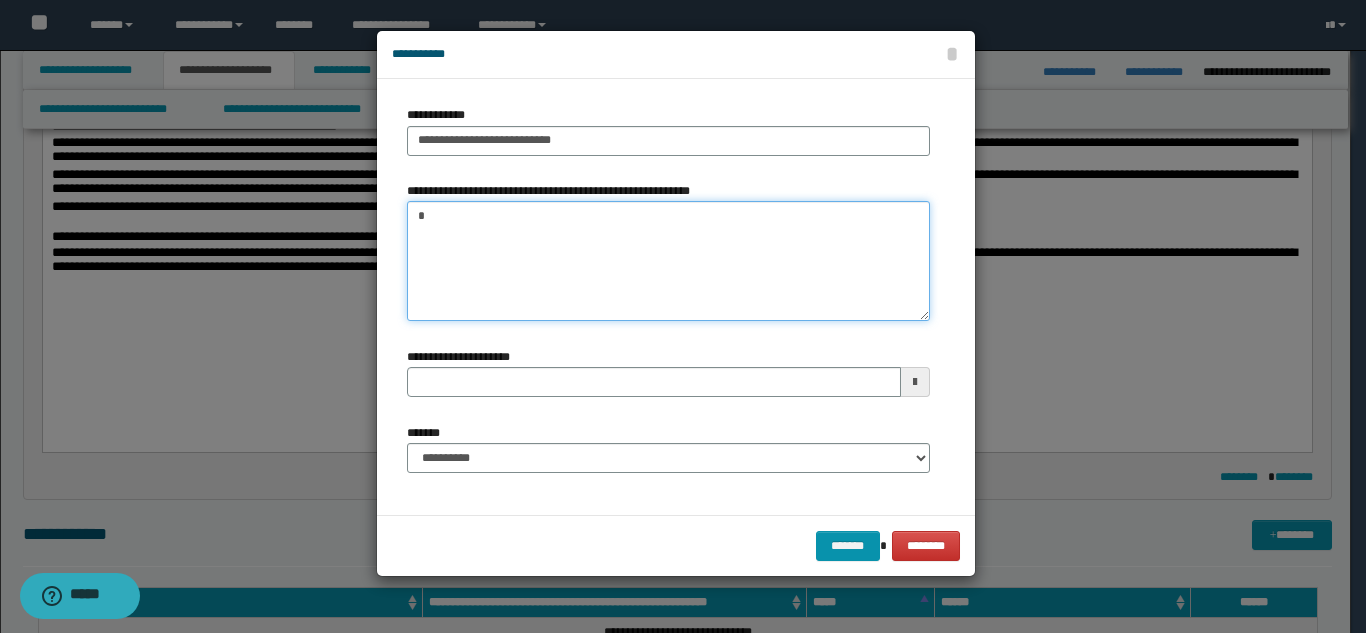 click on "*" at bounding box center (668, 261) 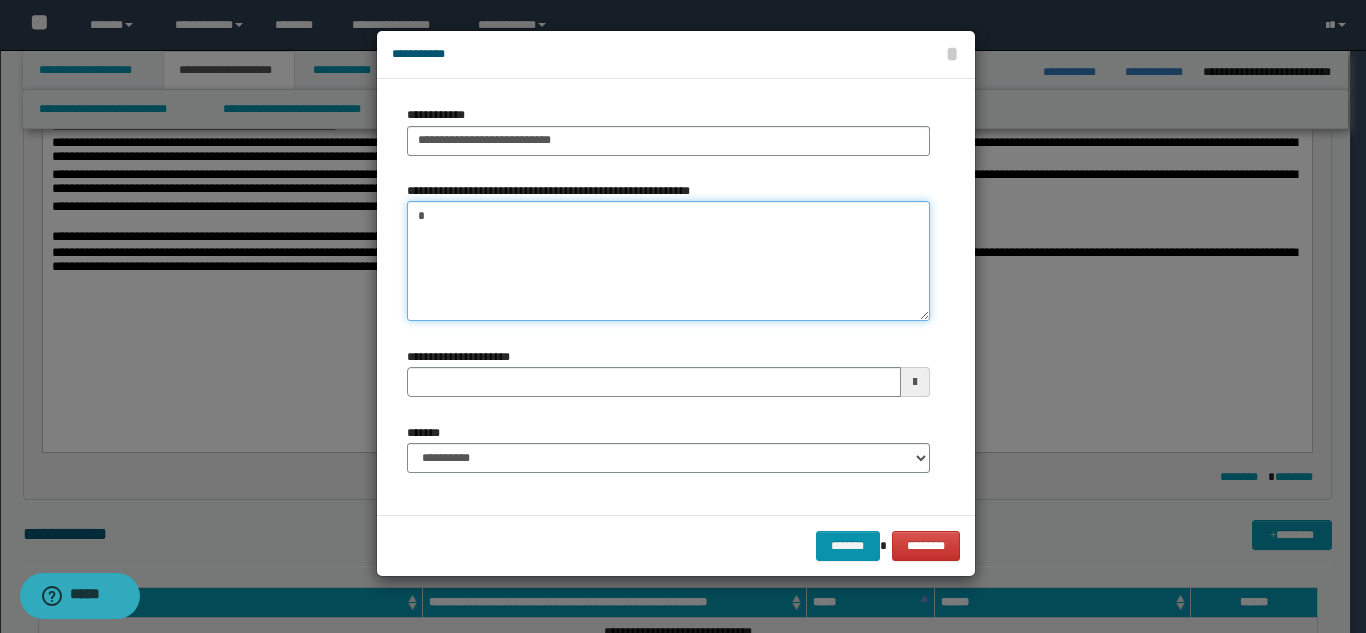 type 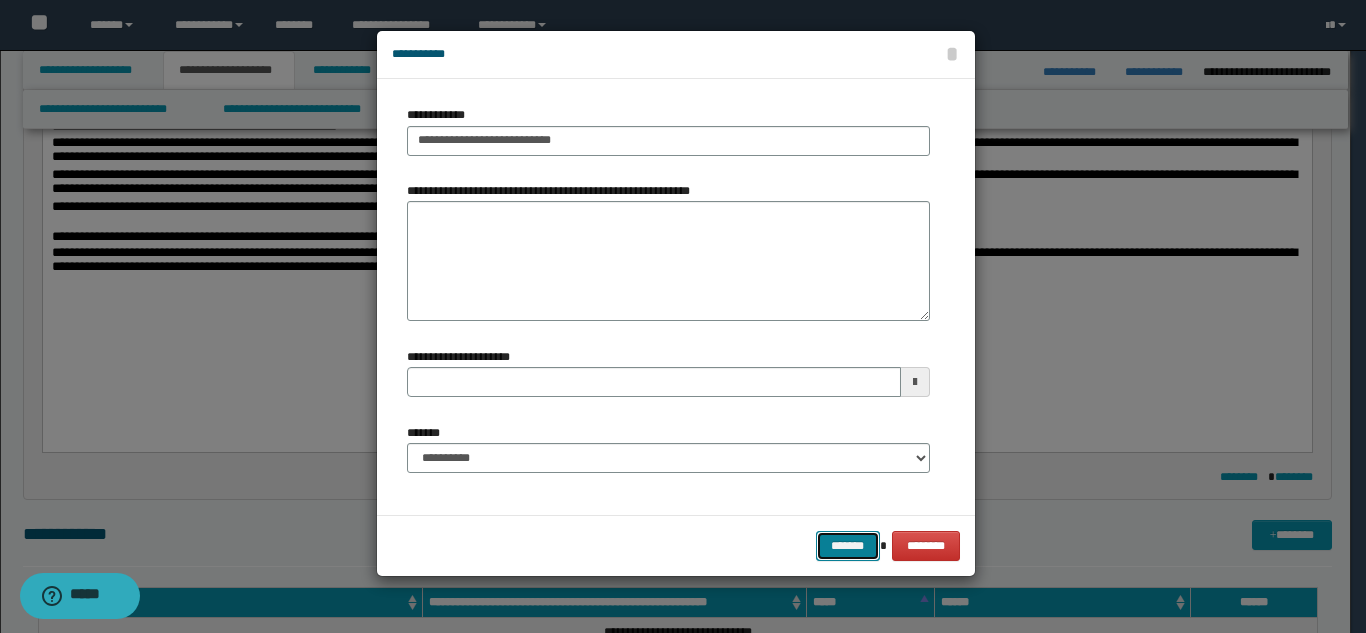 click on "*******" at bounding box center (848, 546) 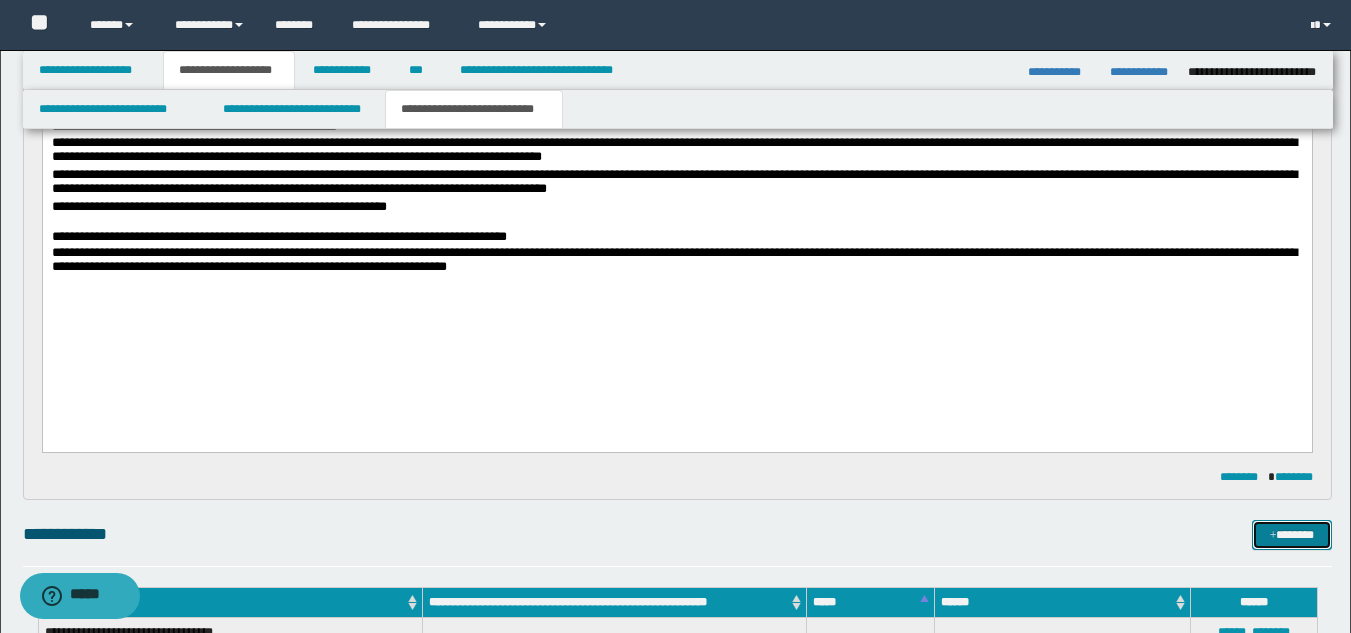 click on "*******" at bounding box center [1292, 535] 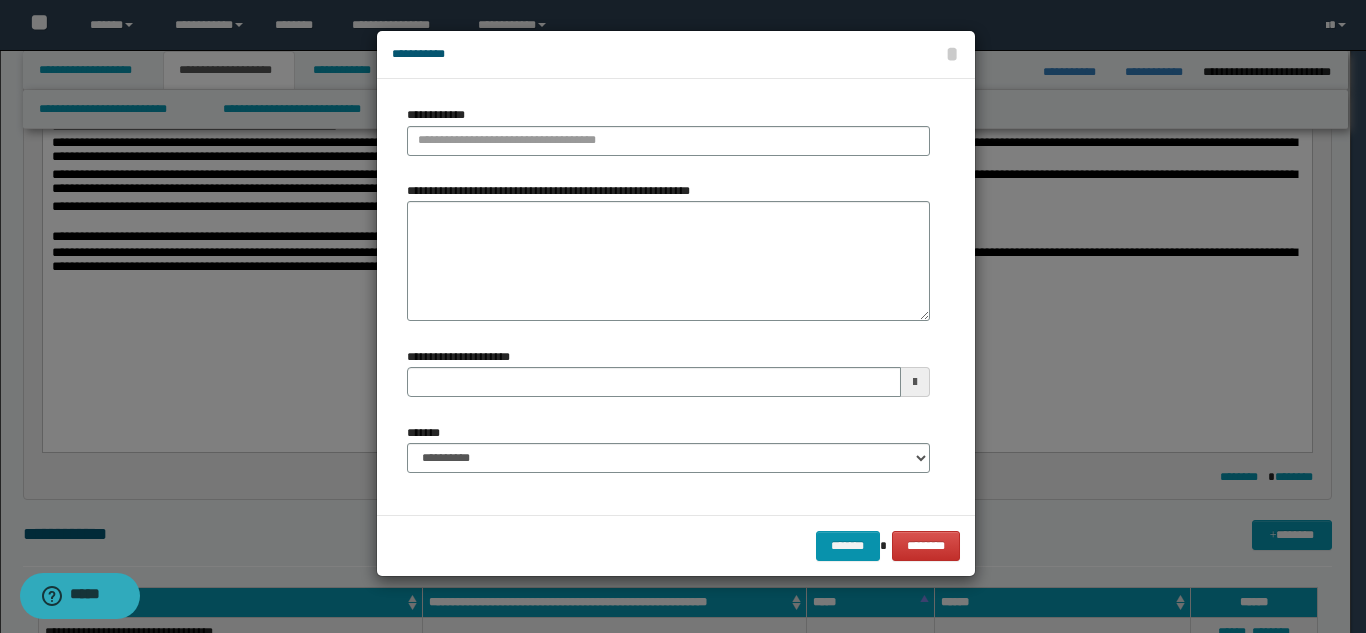 type 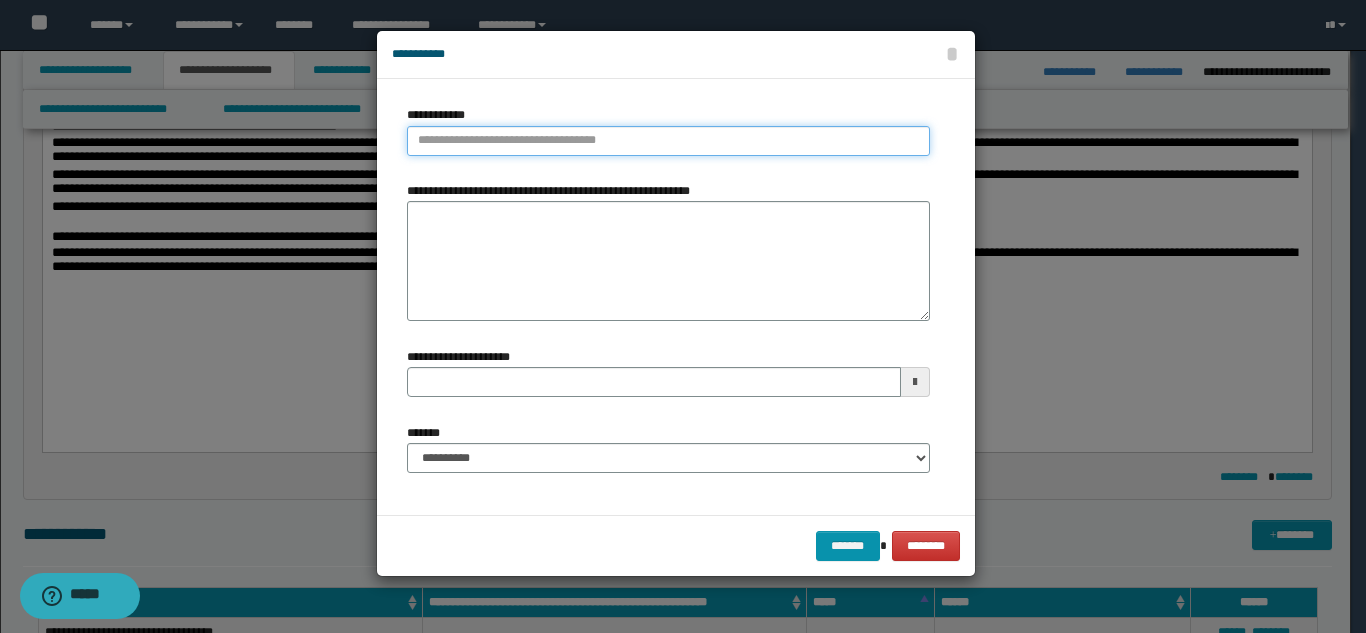 type on "**********" 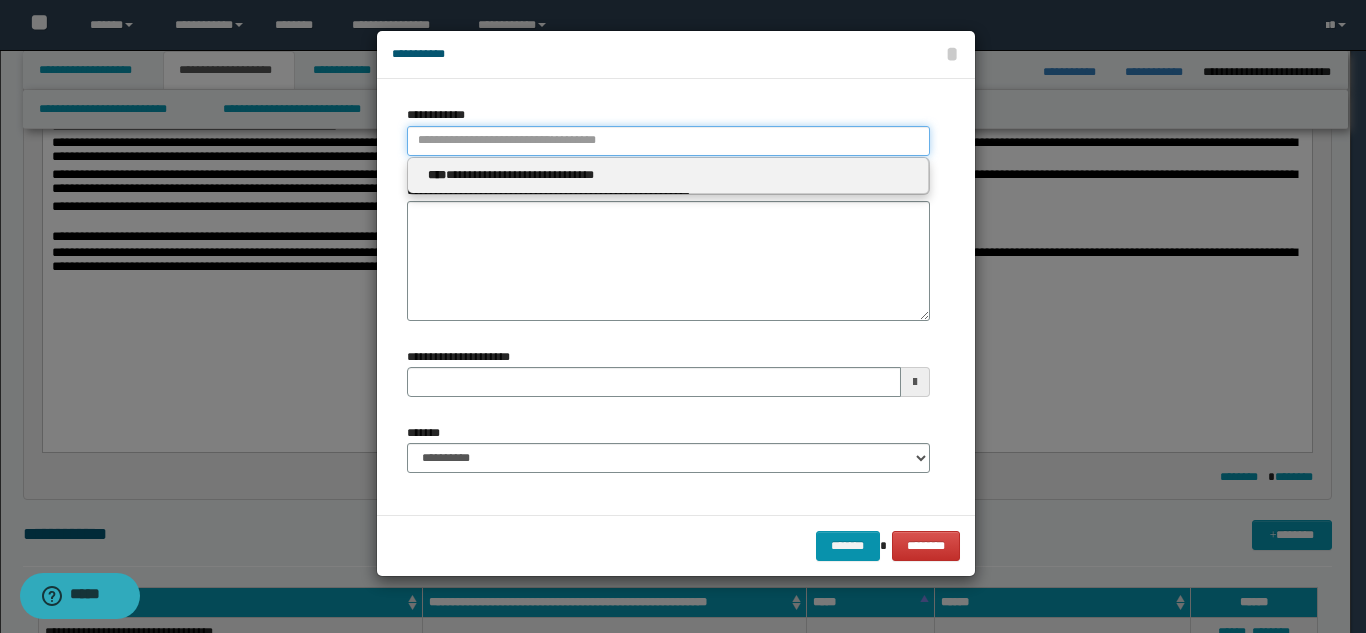 click on "**********" at bounding box center (668, 141) 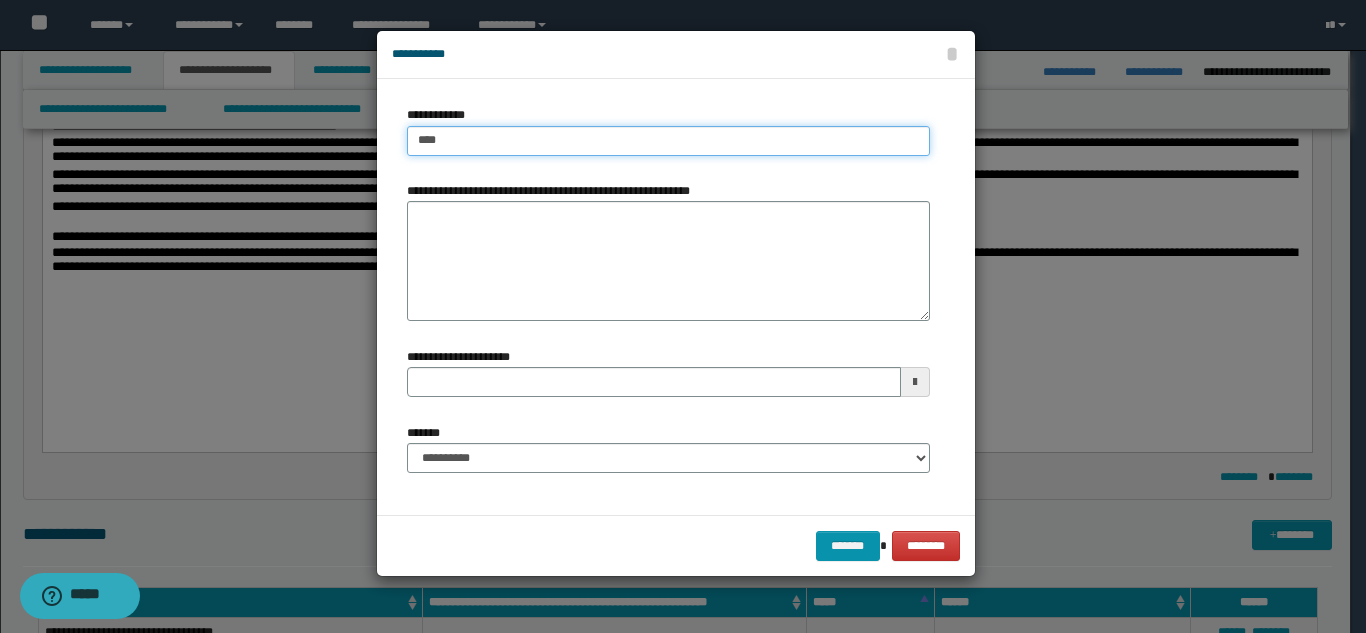 type on "*****" 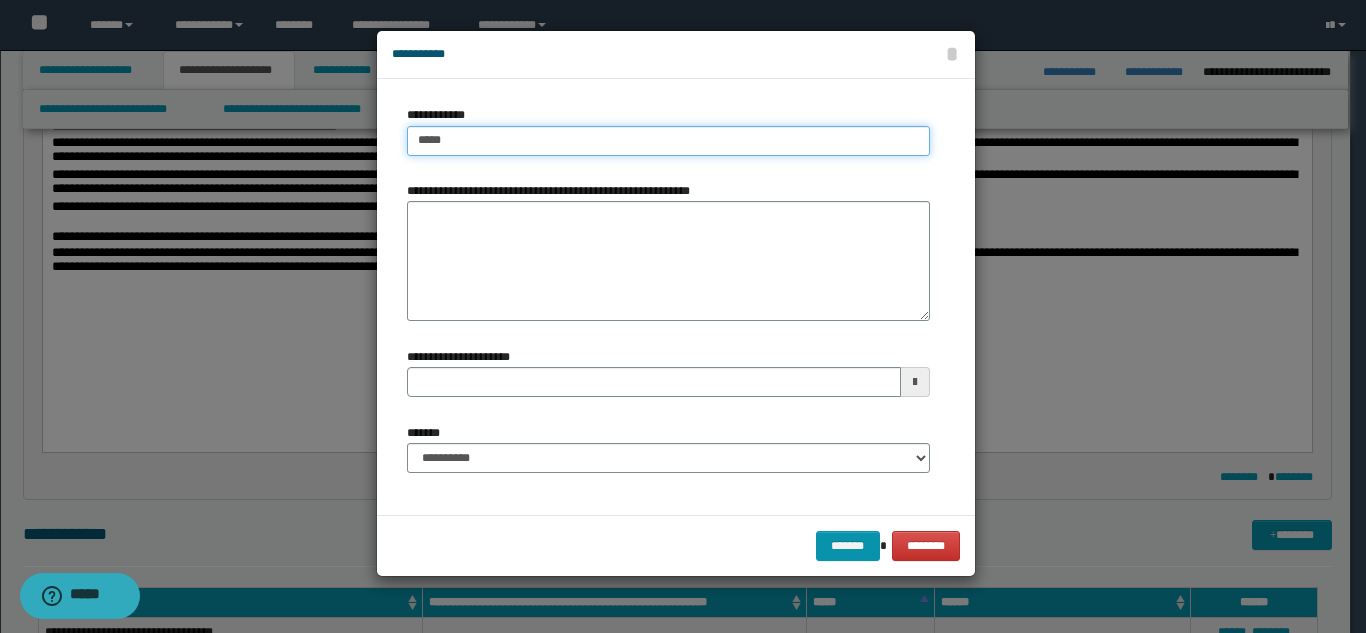 type on "*****" 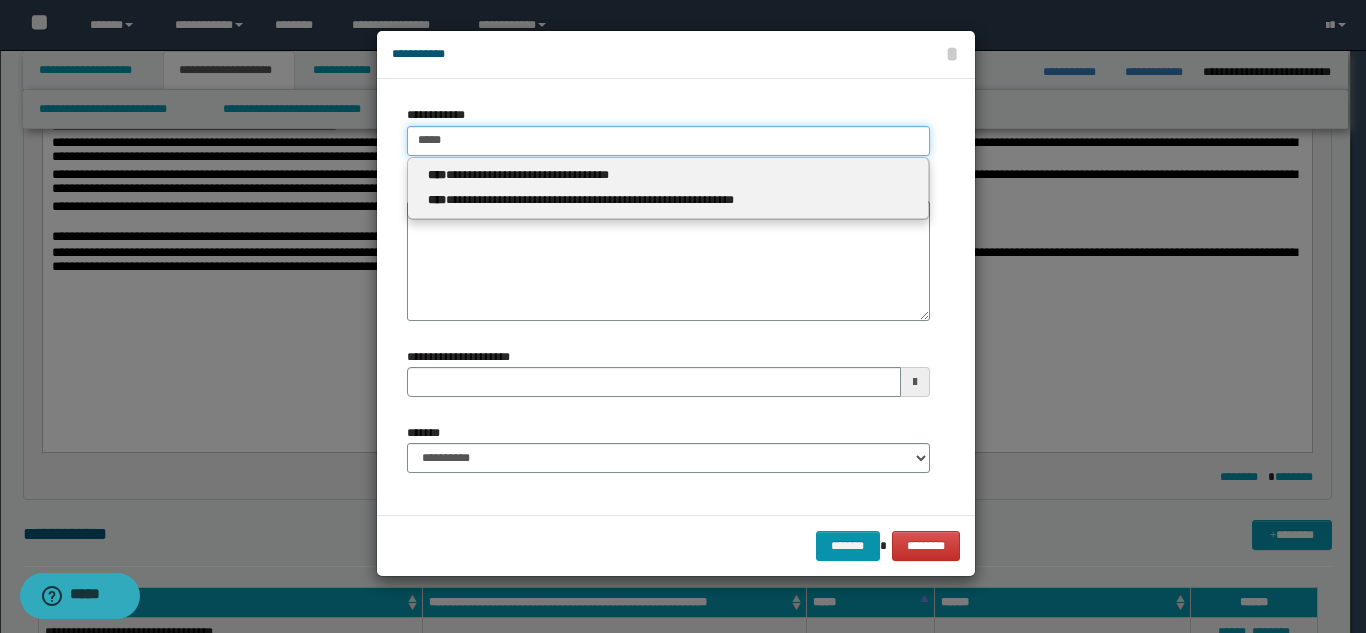 type 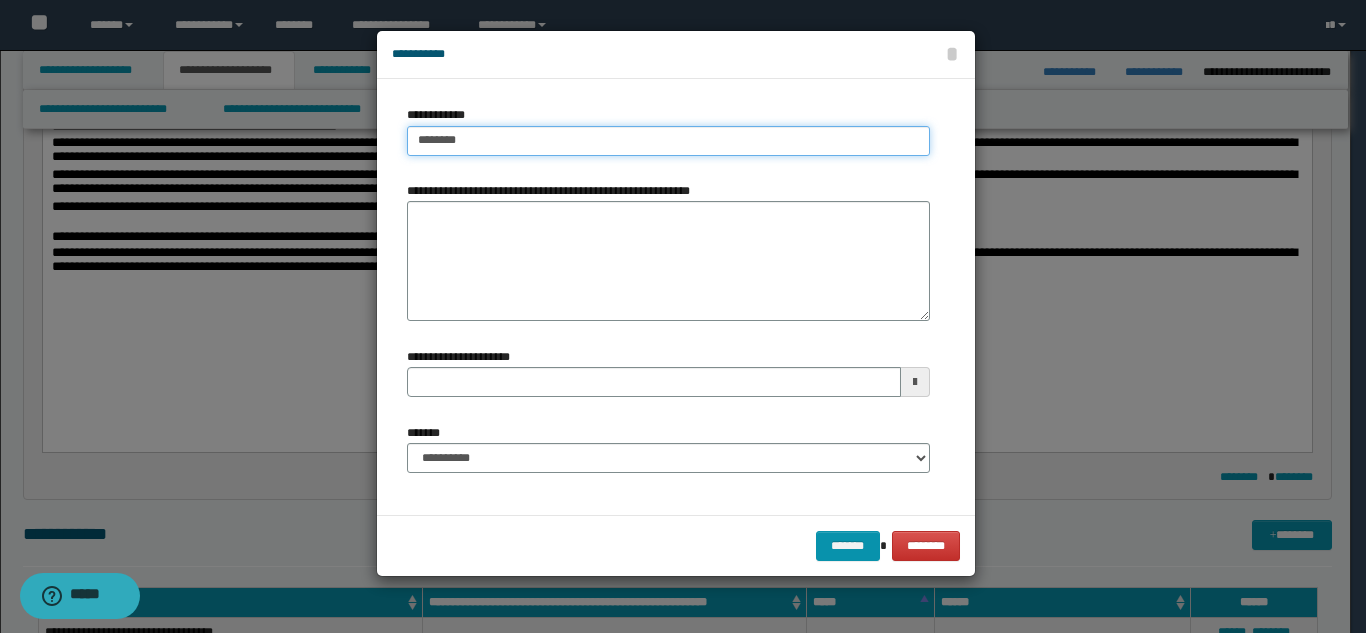 type on "*********" 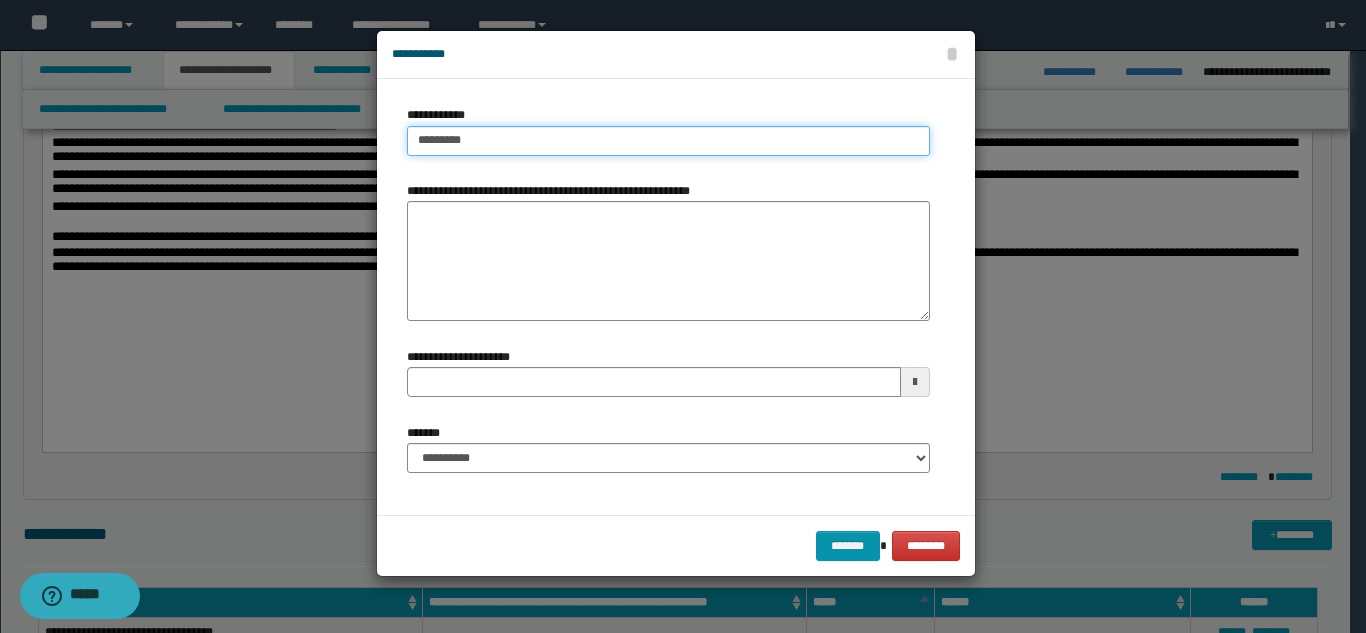 type on "*********" 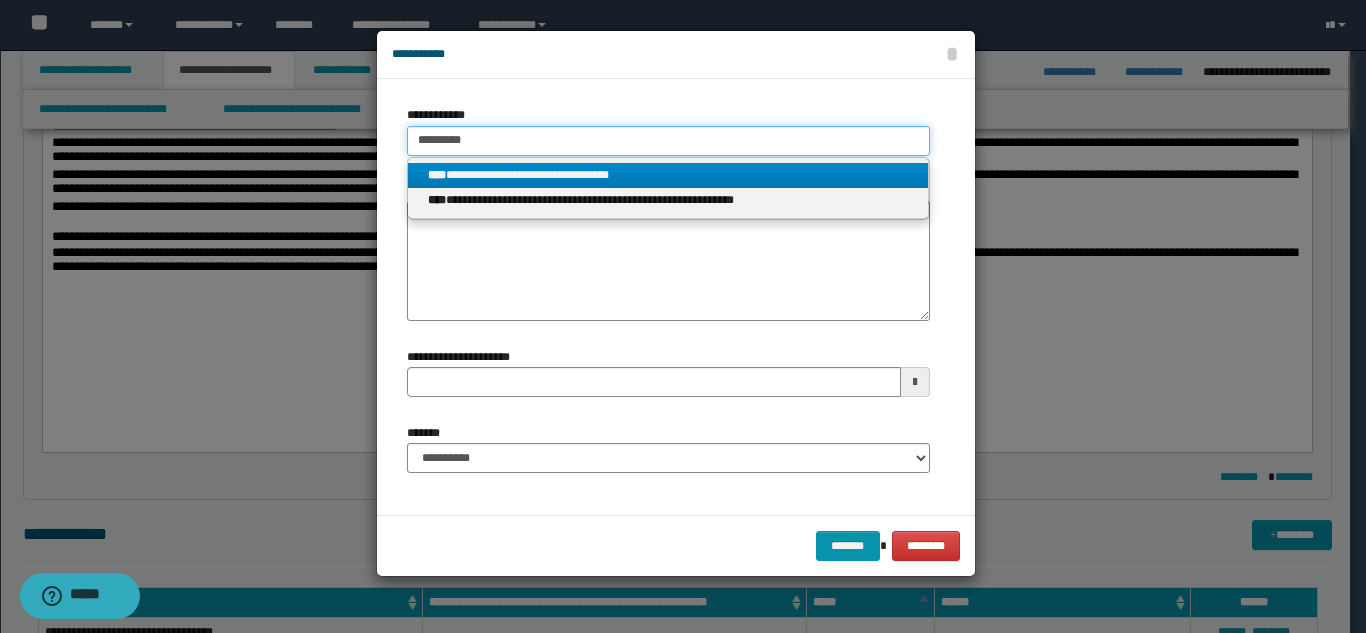 type on "*********" 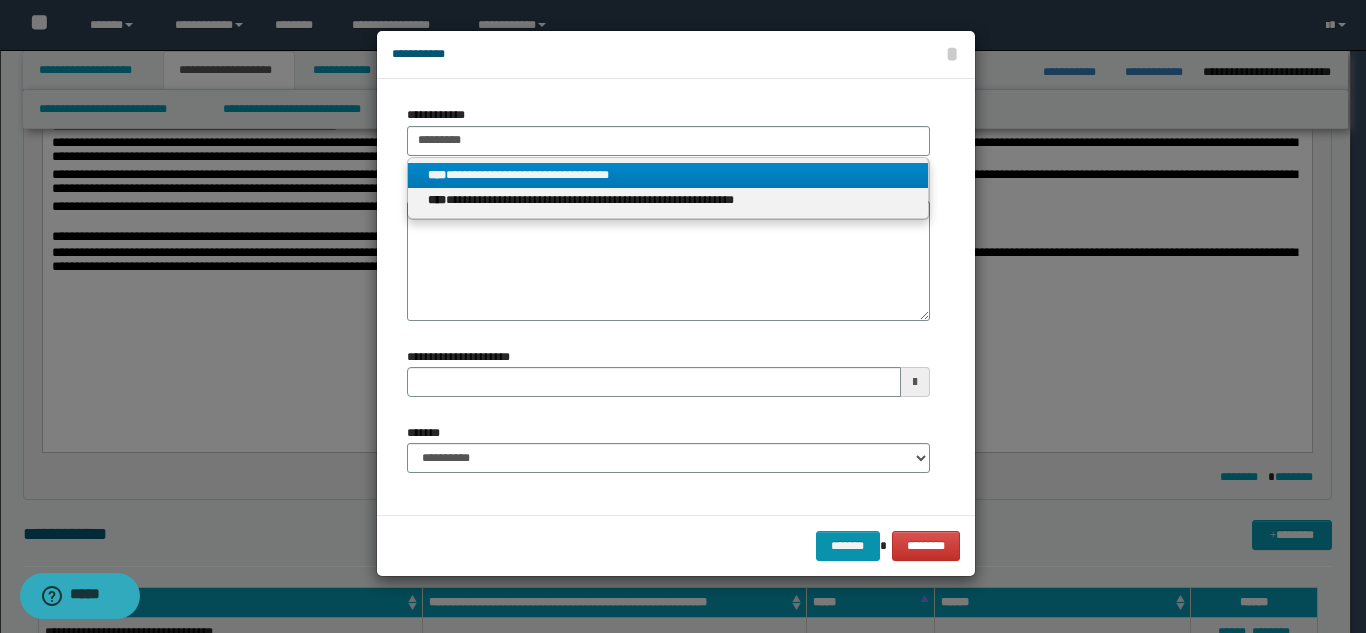 click on "**********" at bounding box center [668, 175] 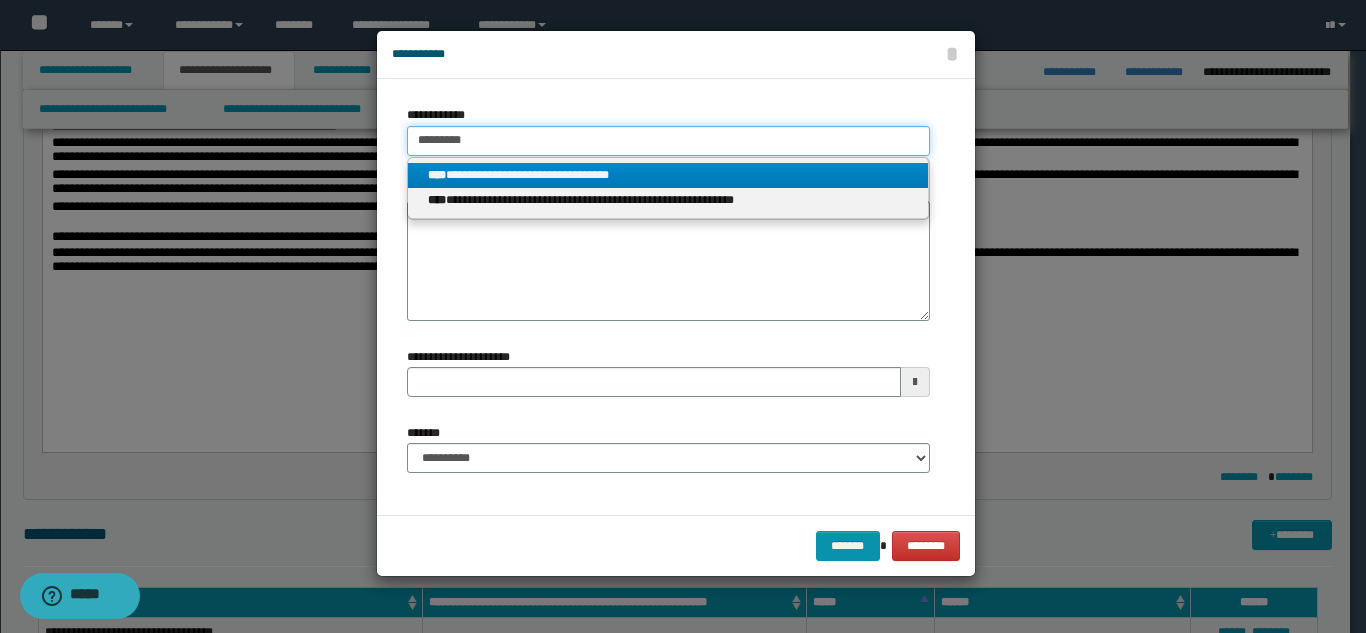 type 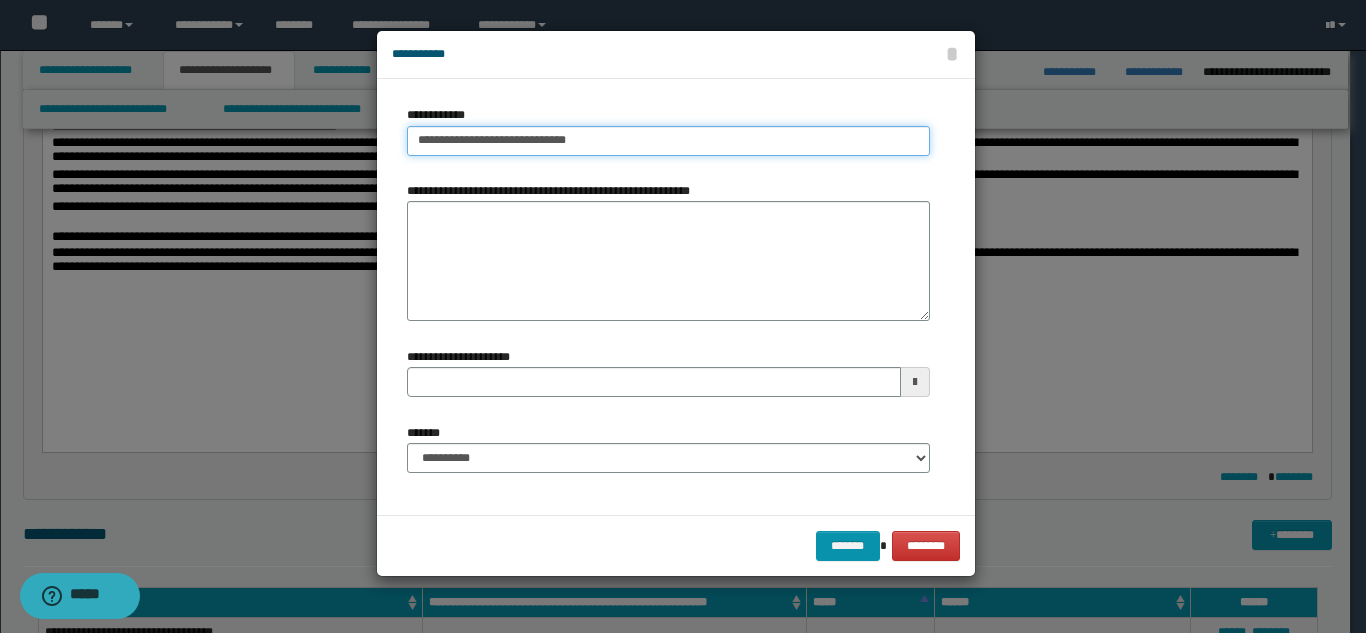 type 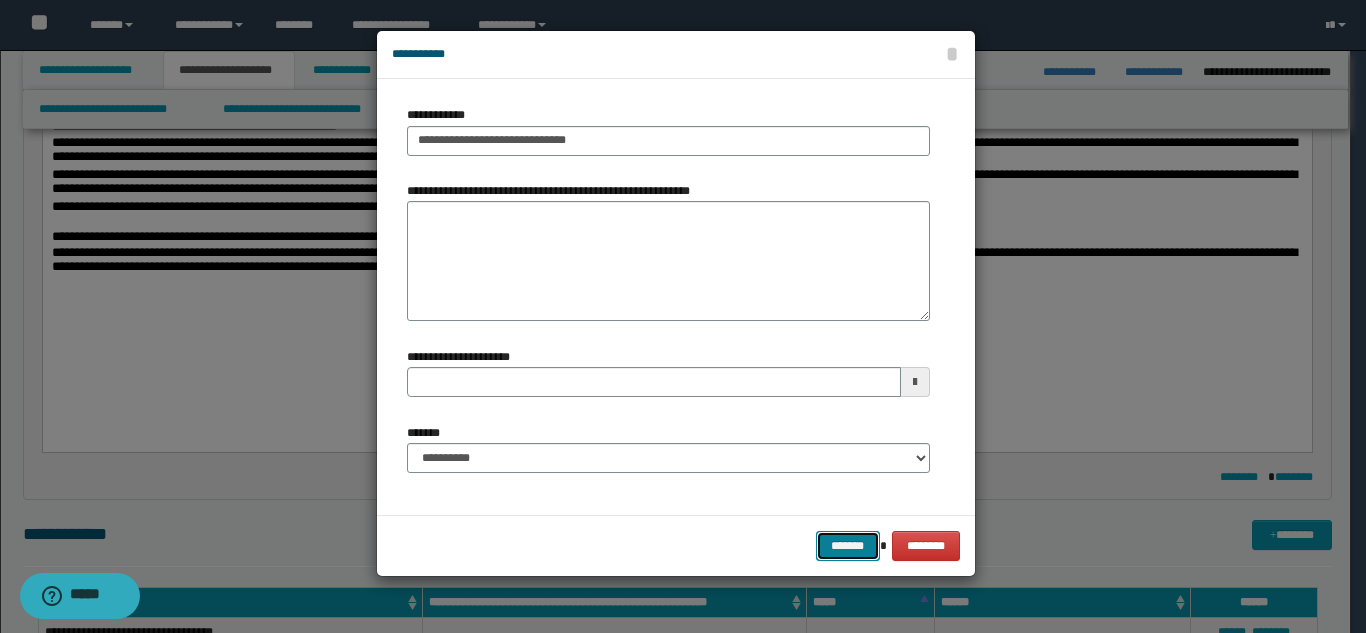 click on "*******" at bounding box center (848, 546) 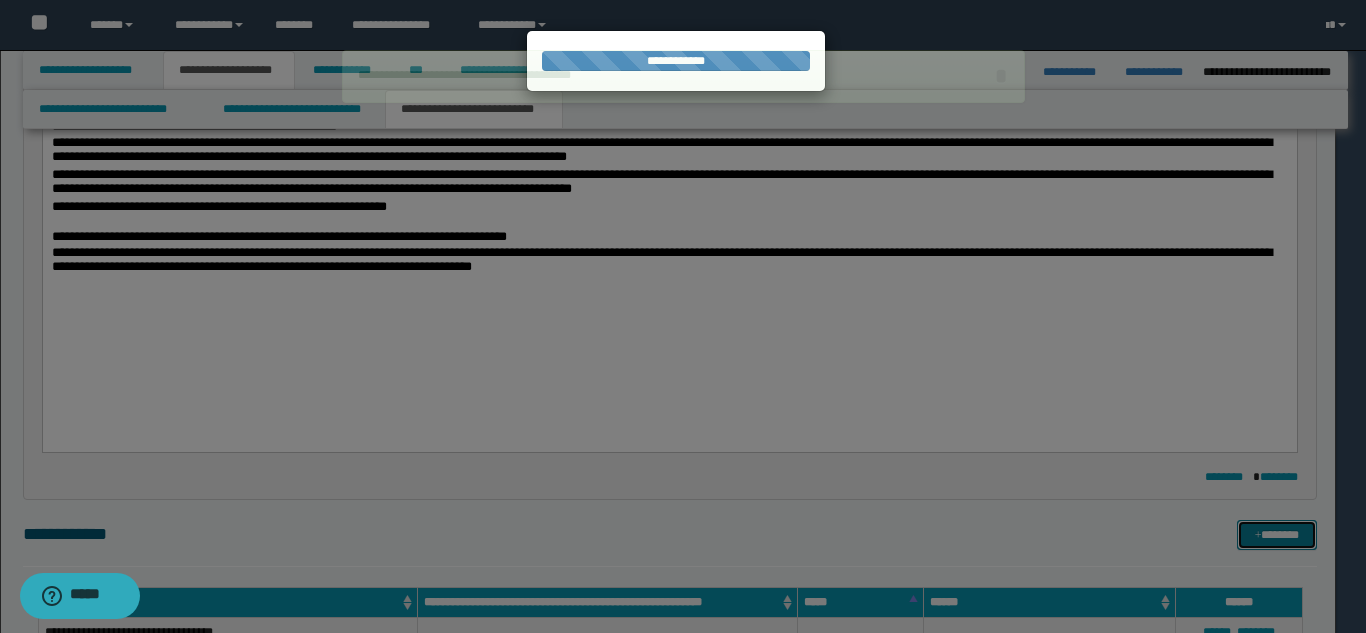 type 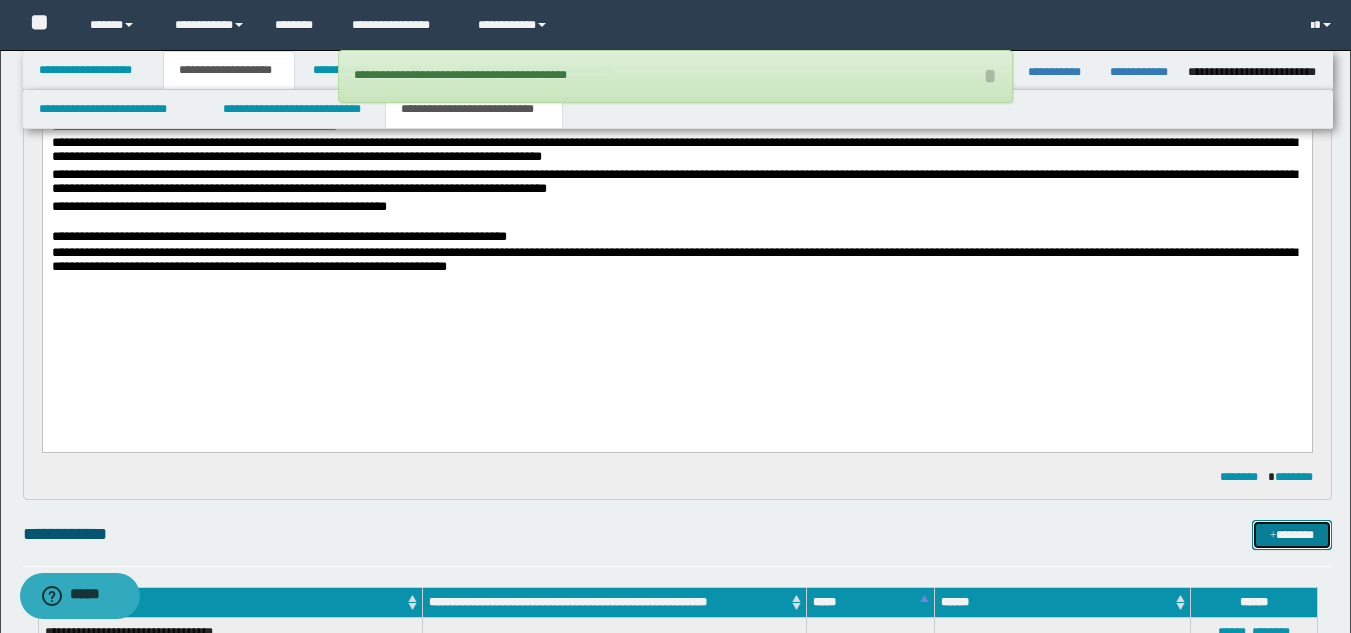 click on "*******" at bounding box center (1292, 535) 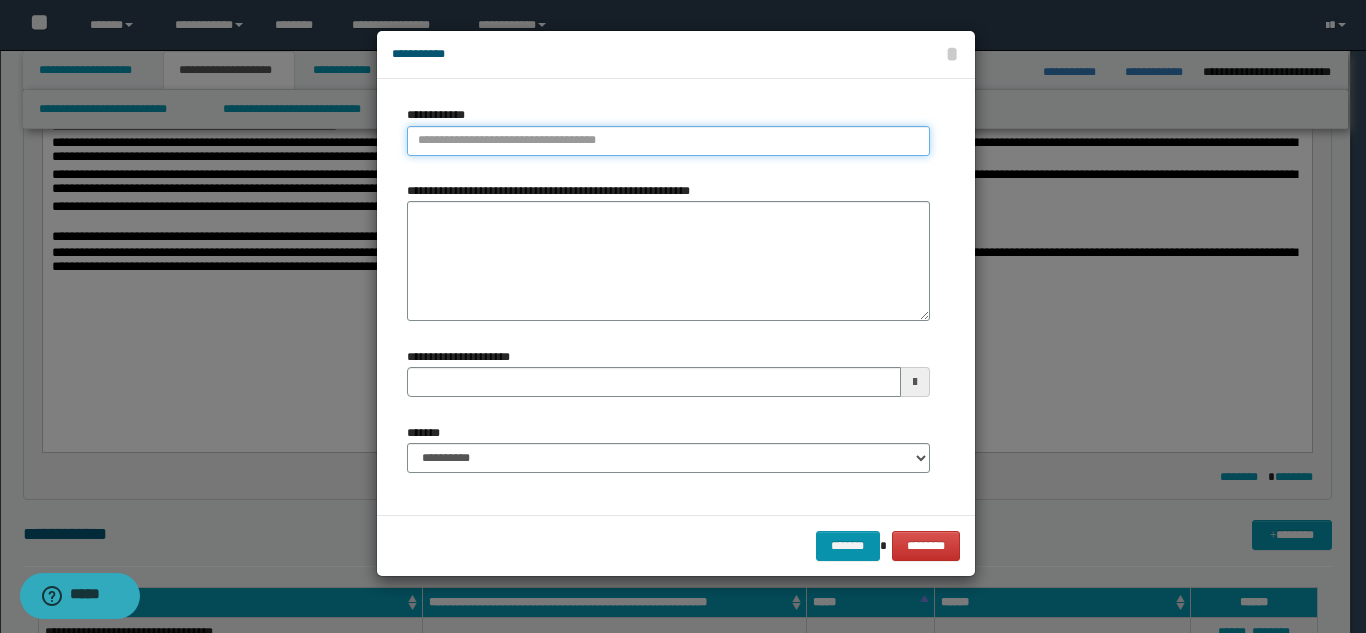 type on "**********" 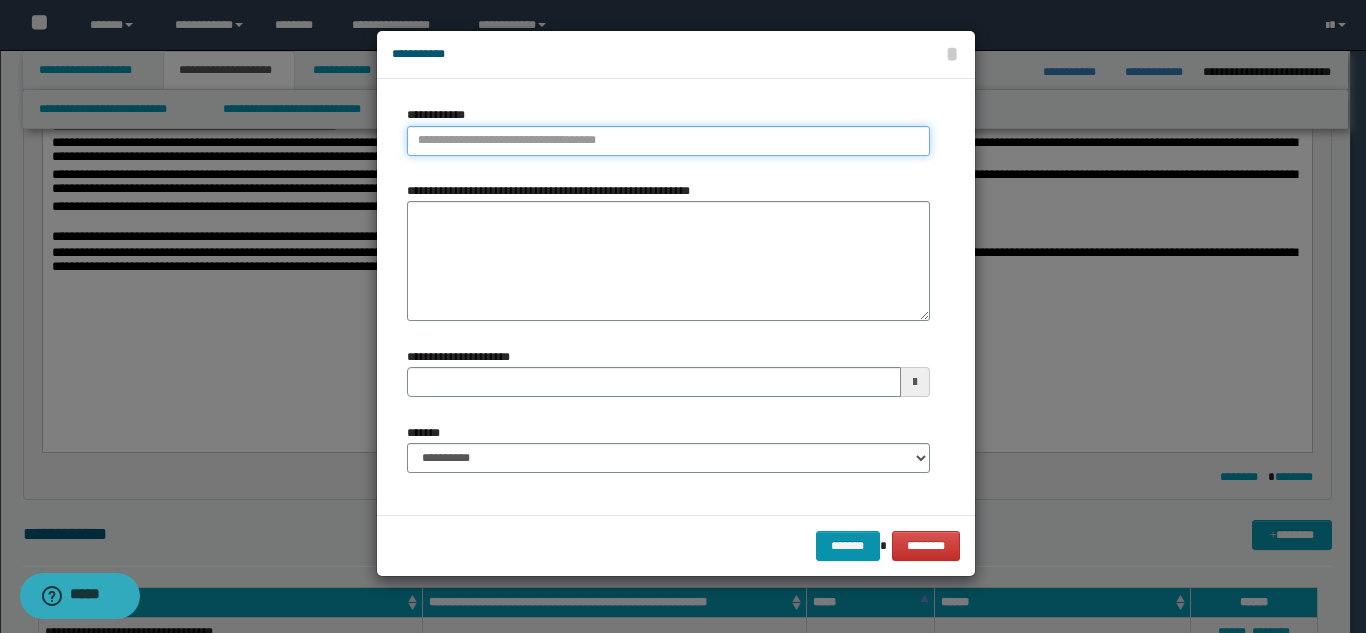 click on "**********" at bounding box center [668, 141] 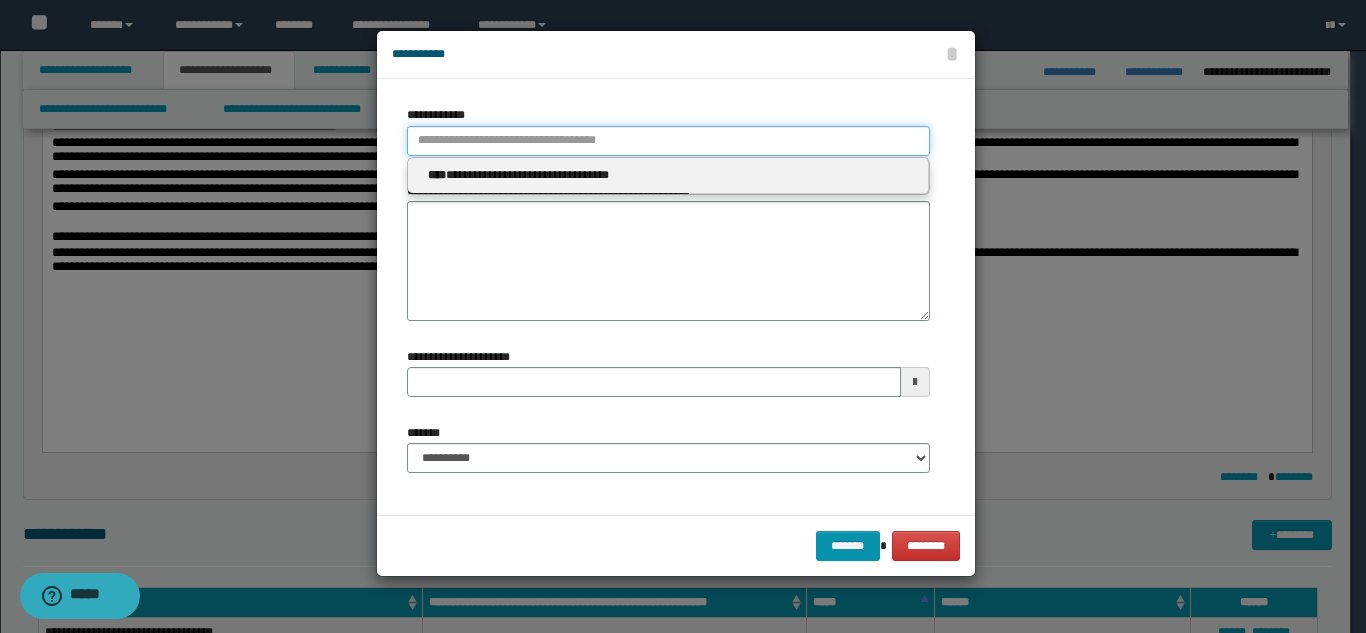 click on "**********" at bounding box center [668, 141] 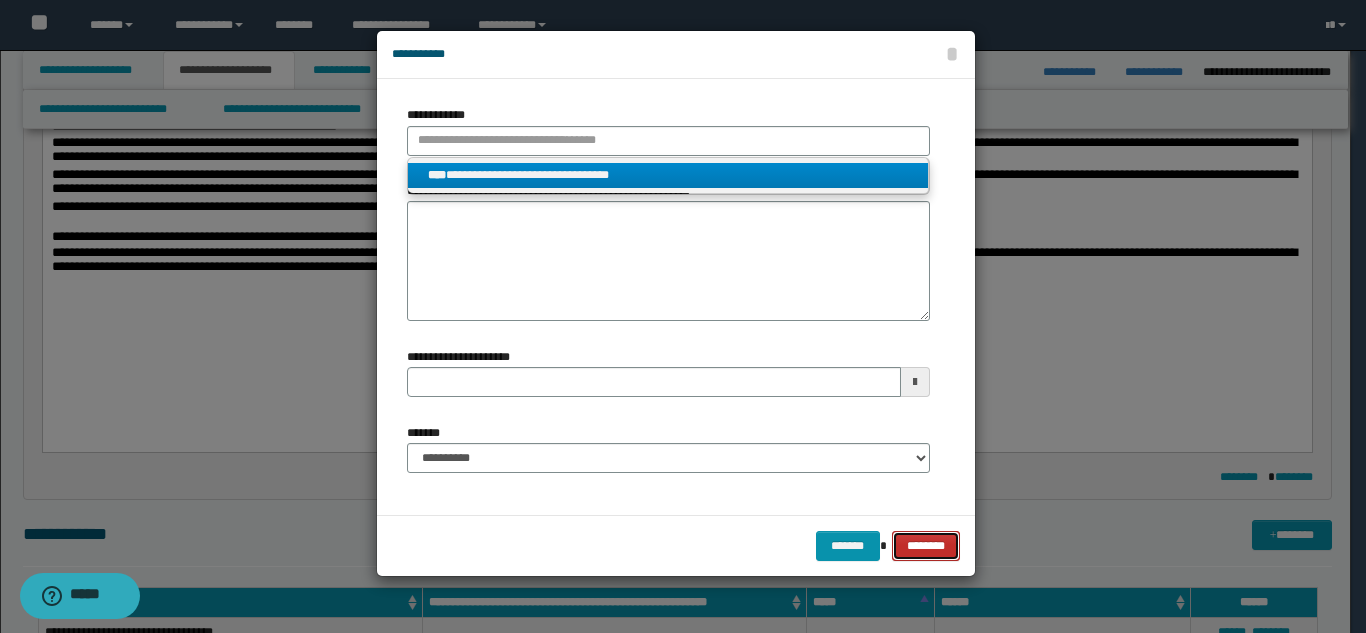 type 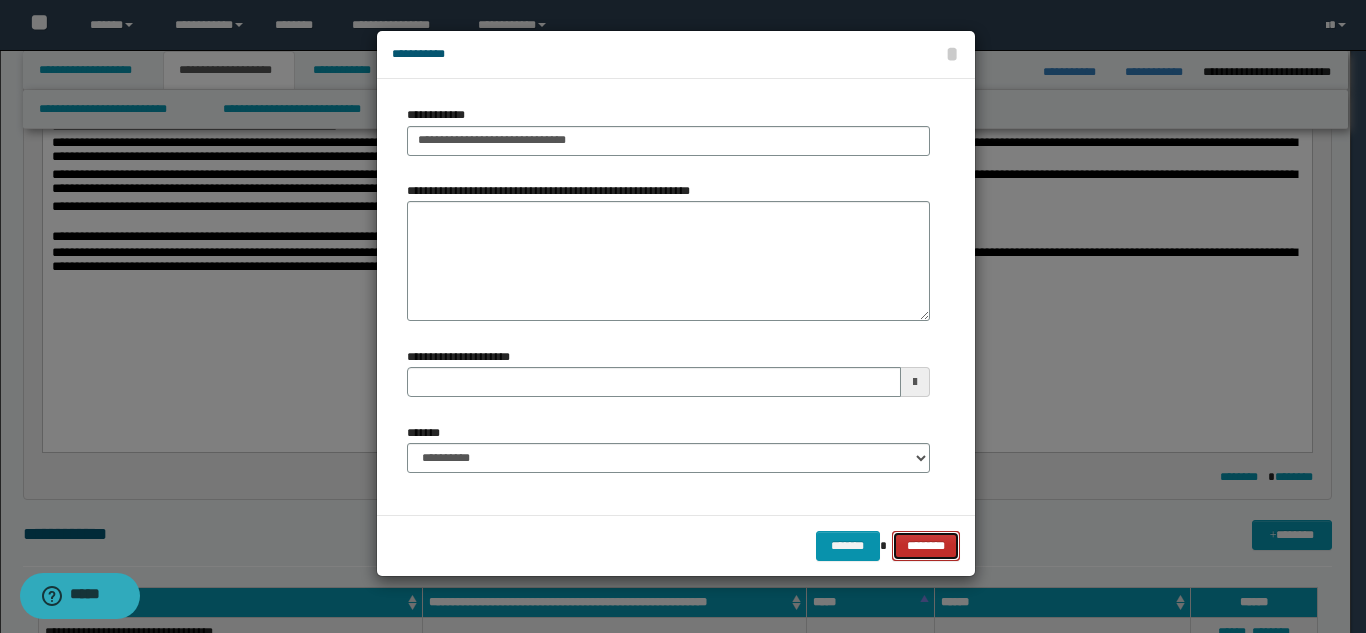 click on "********" at bounding box center (925, 546) 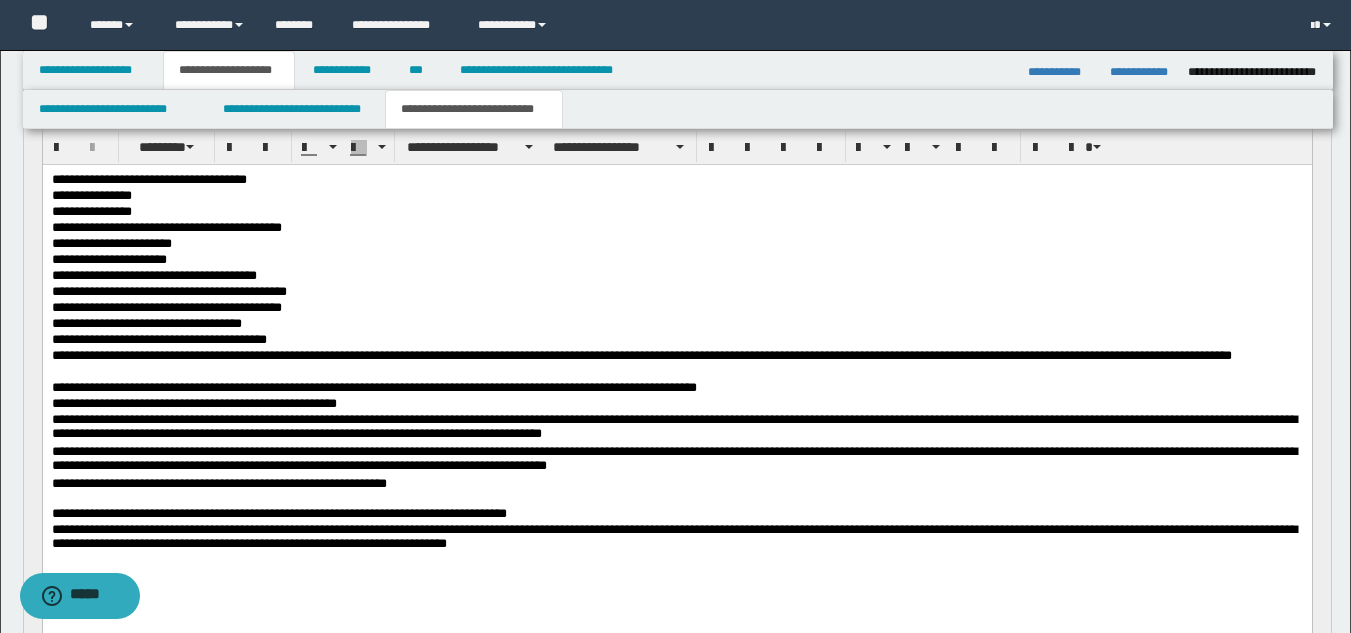 scroll, scrollTop: 233, scrollLeft: 0, axis: vertical 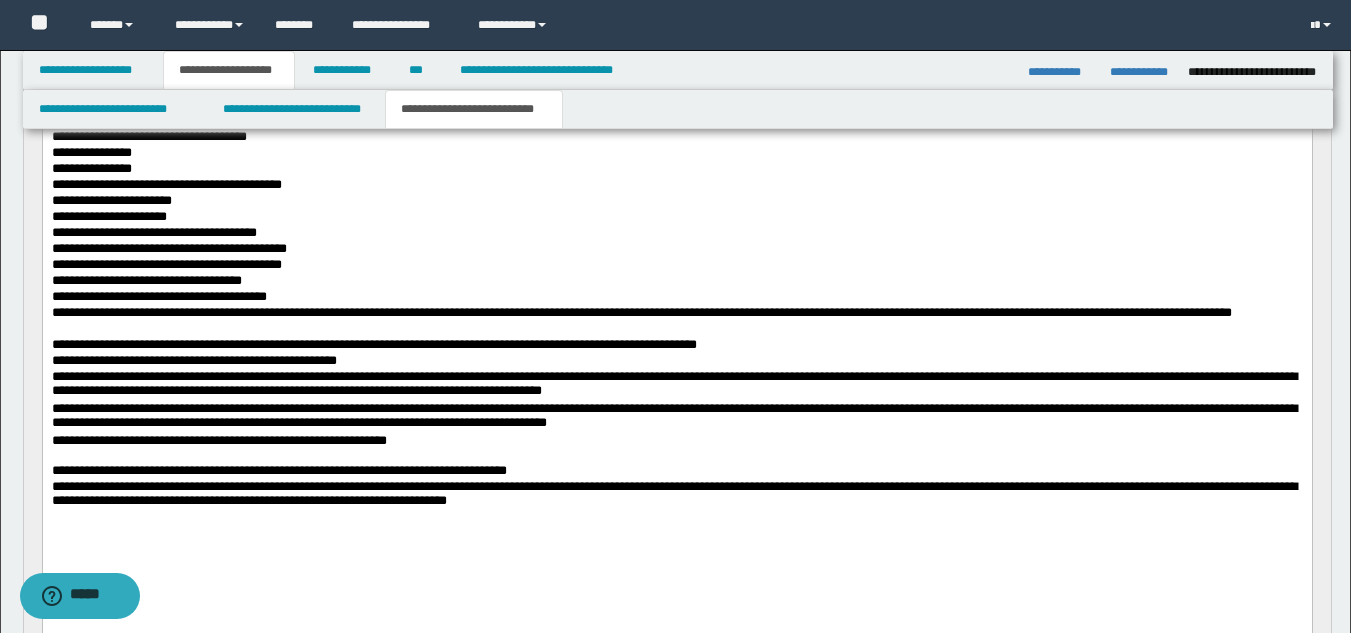 click on "**********" at bounding box center [676, 496] 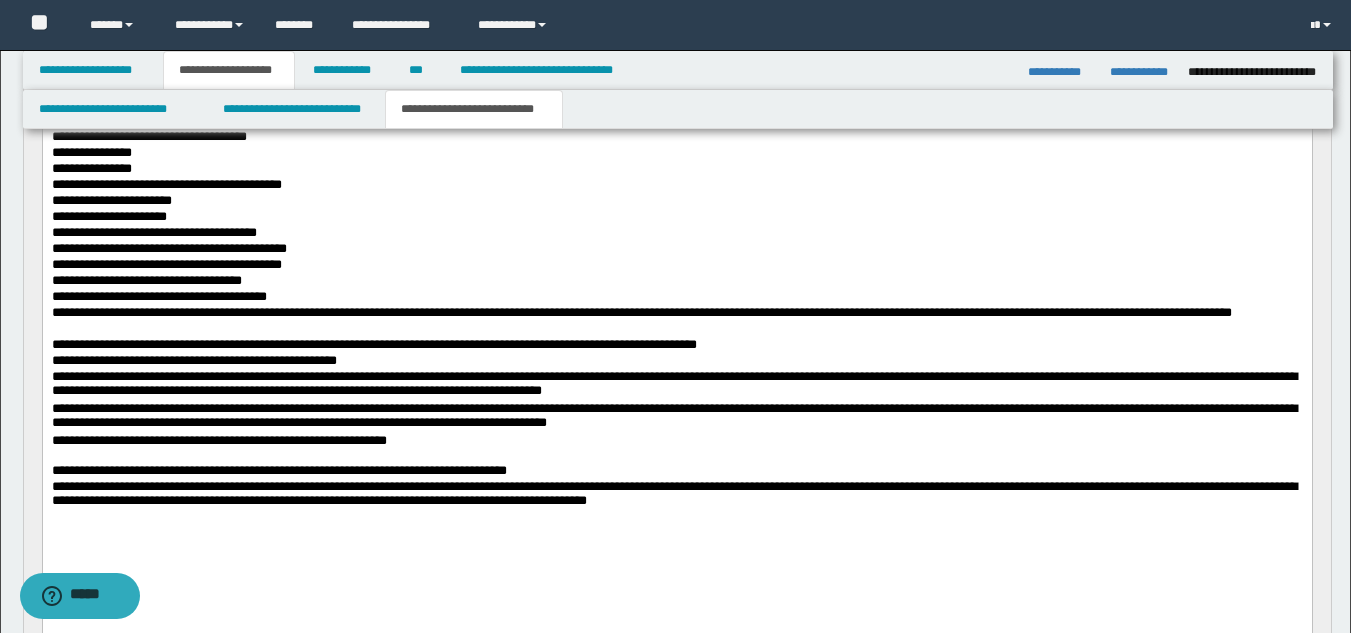 click on "**********" at bounding box center (676, 496) 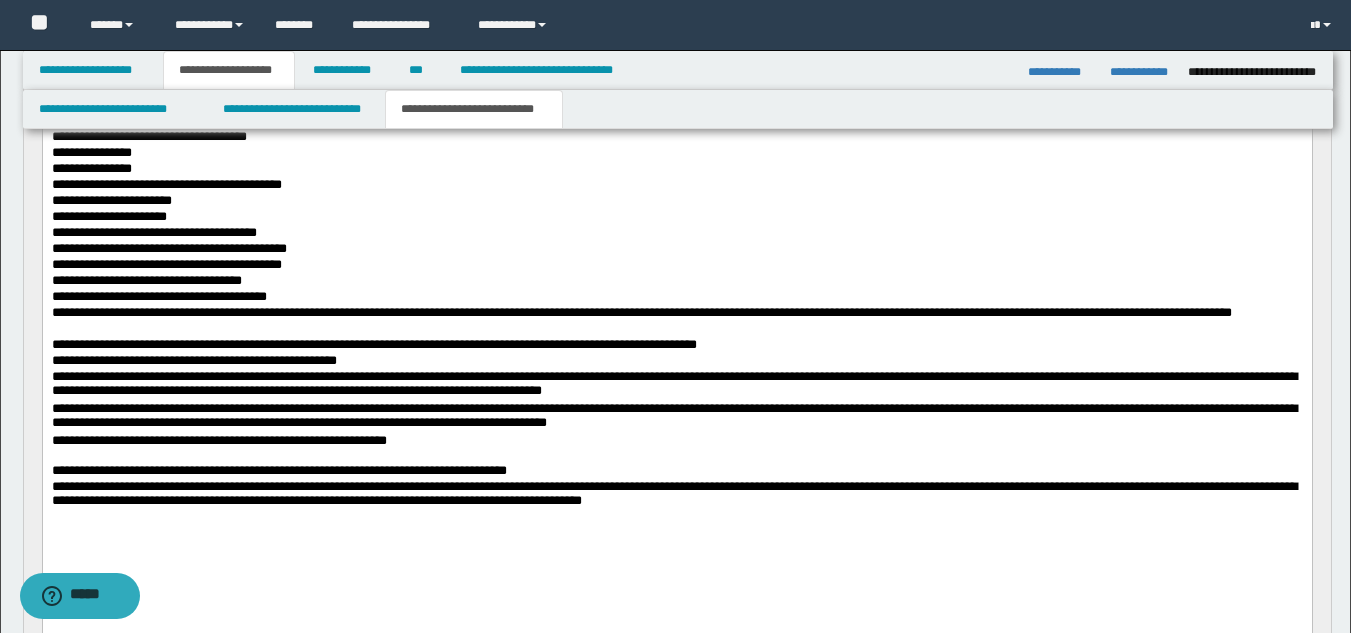 click on "**********" at bounding box center (676, 496) 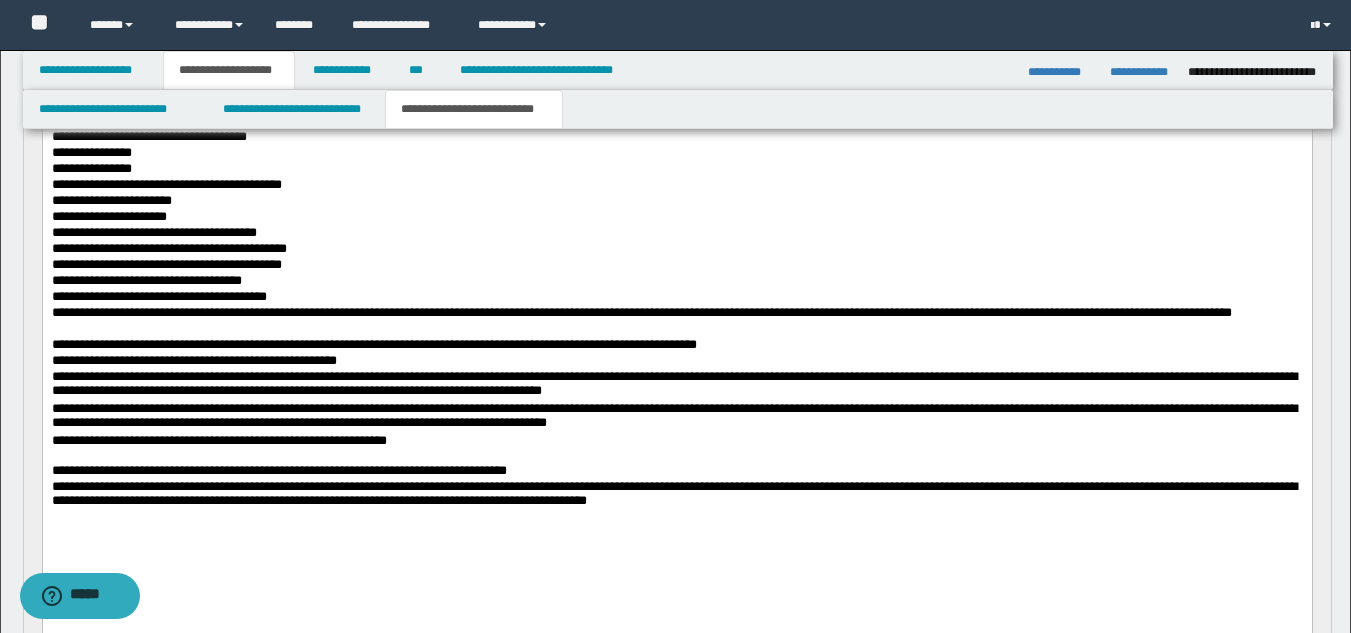 click on "**********" at bounding box center [676, 496] 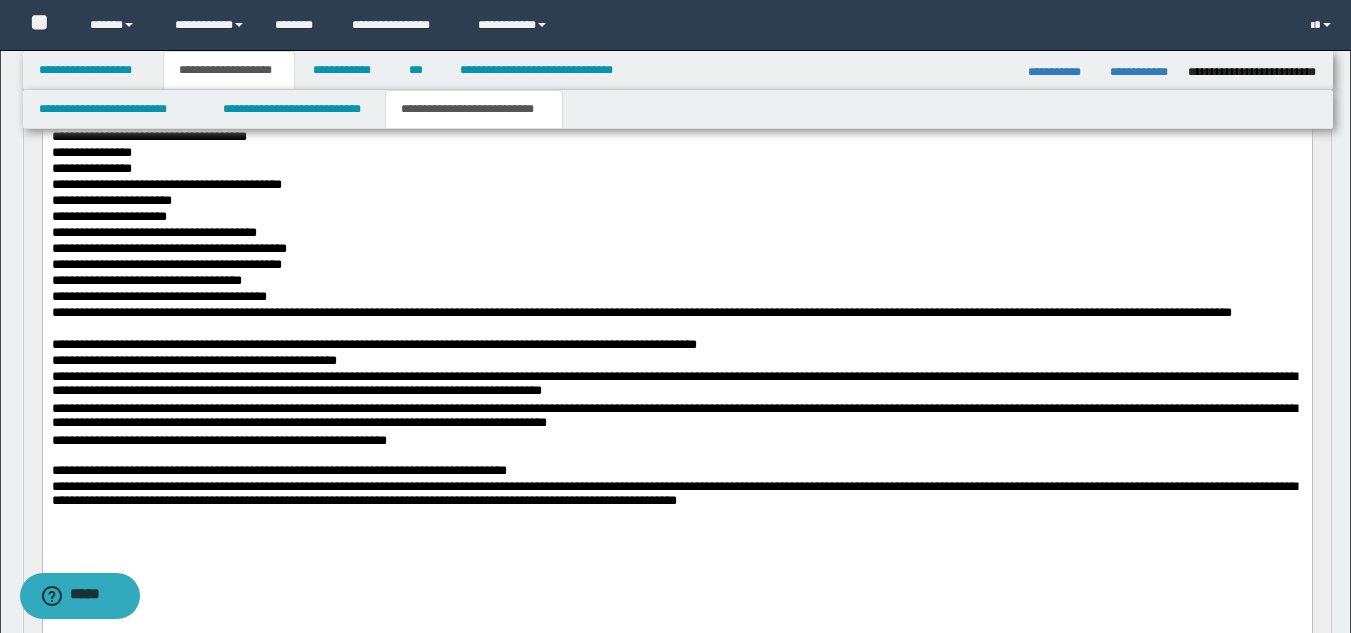 click on "**********" at bounding box center [676, 496] 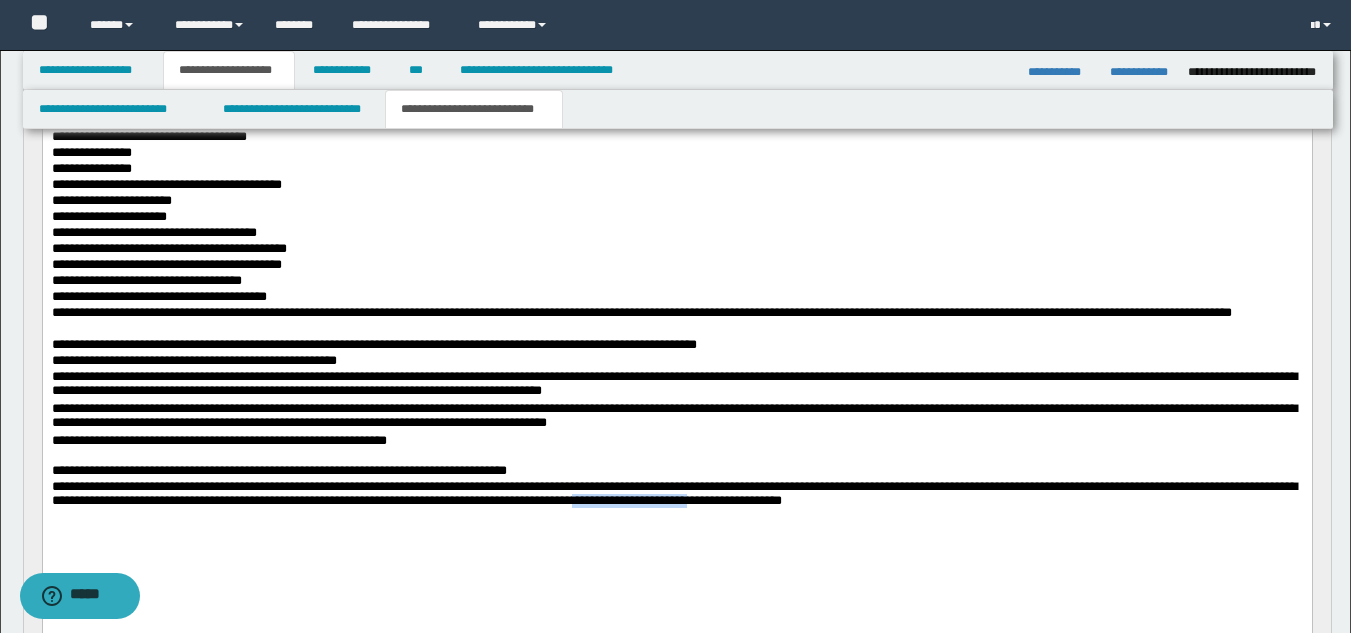 drag, startPoint x: 809, startPoint y: 504, endPoint x: 679, endPoint y: 512, distance: 130.24593 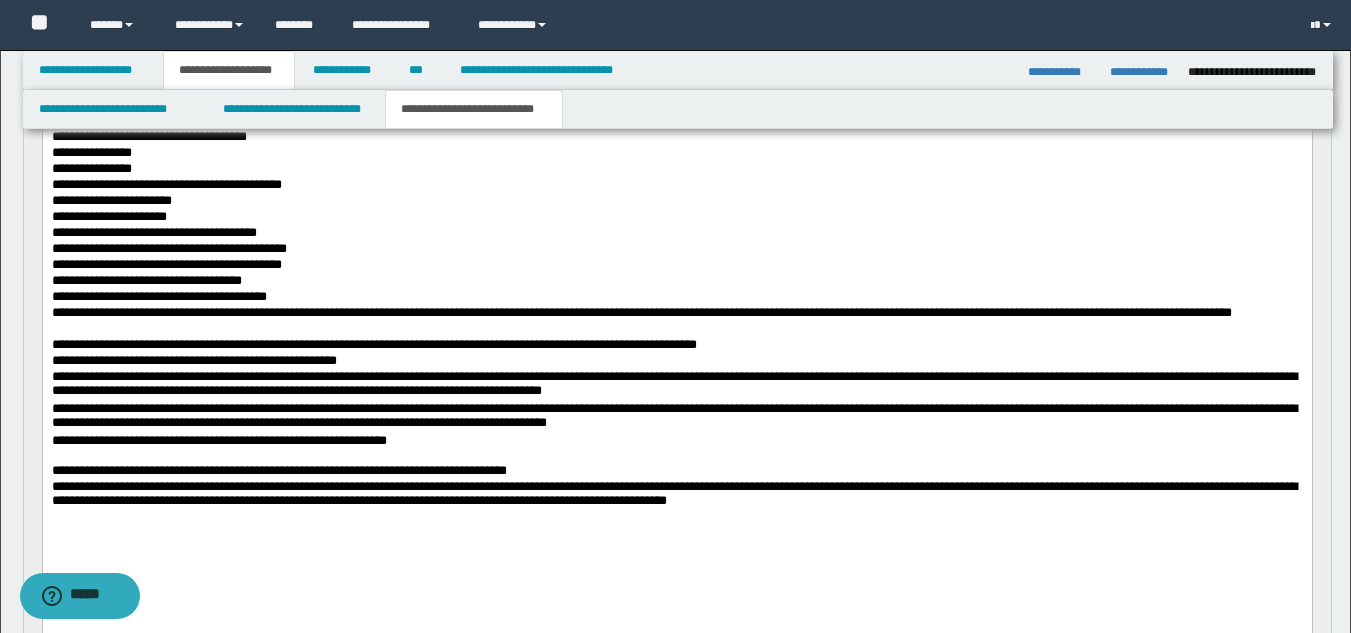 click on "**********" at bounding box center [676, 496] 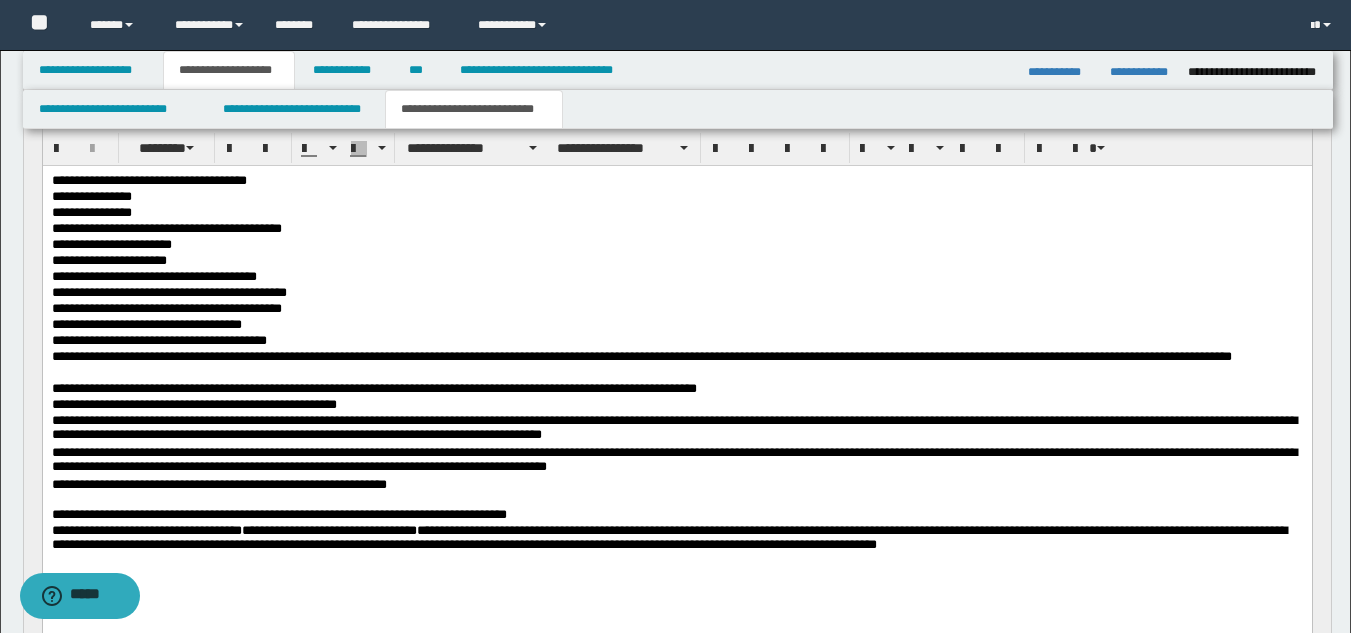 scroll, scrollTop: 233, scrollLeft: 0, axis: vertical 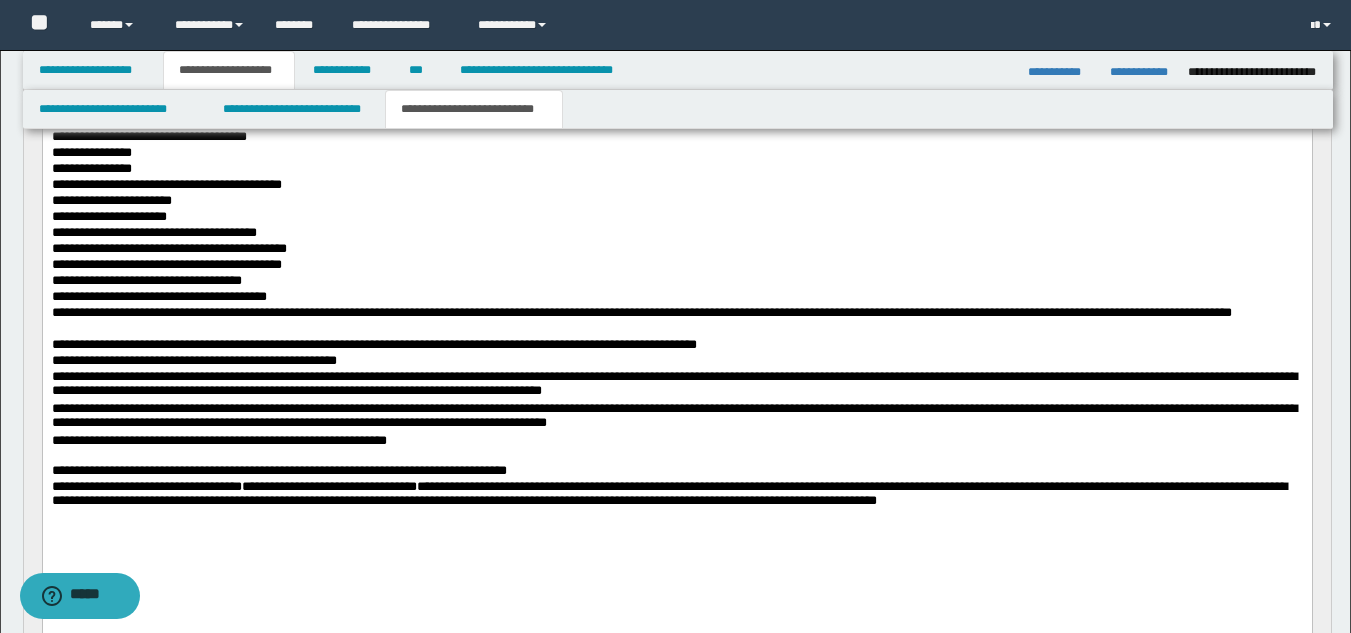 click on "**********" at bounding box center (676, 374) 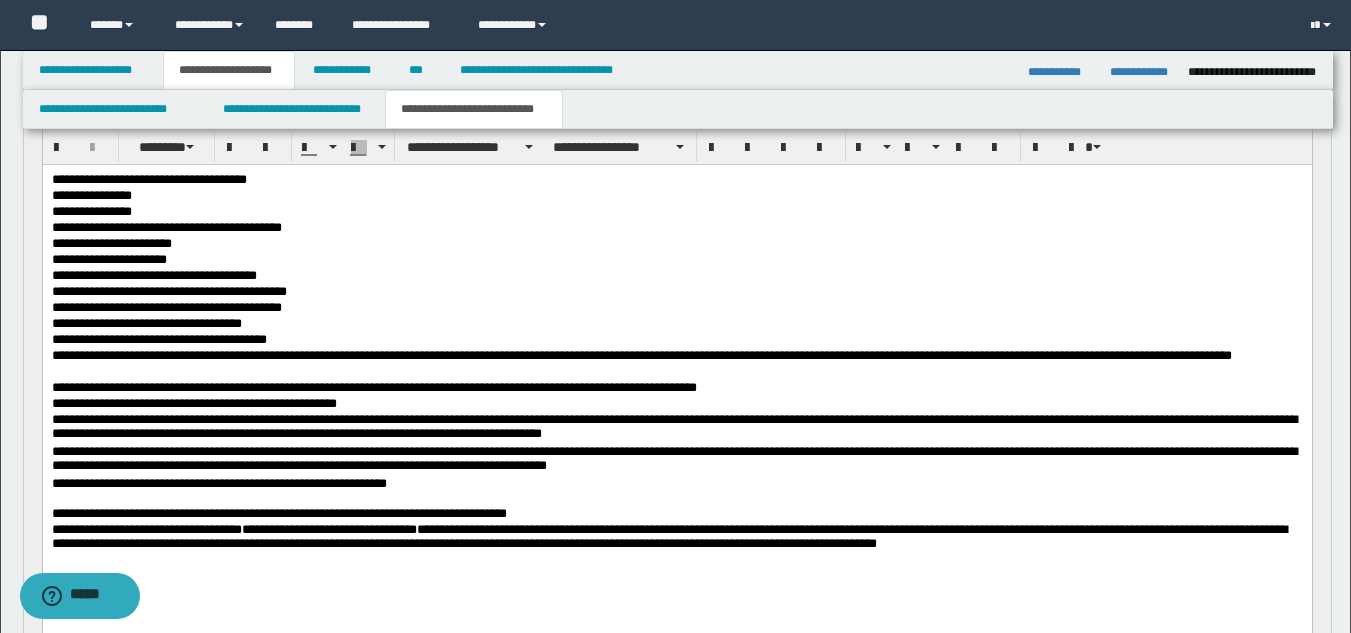 scroll, scrollTop: 233, scrollLeft: 0, axis: vertical 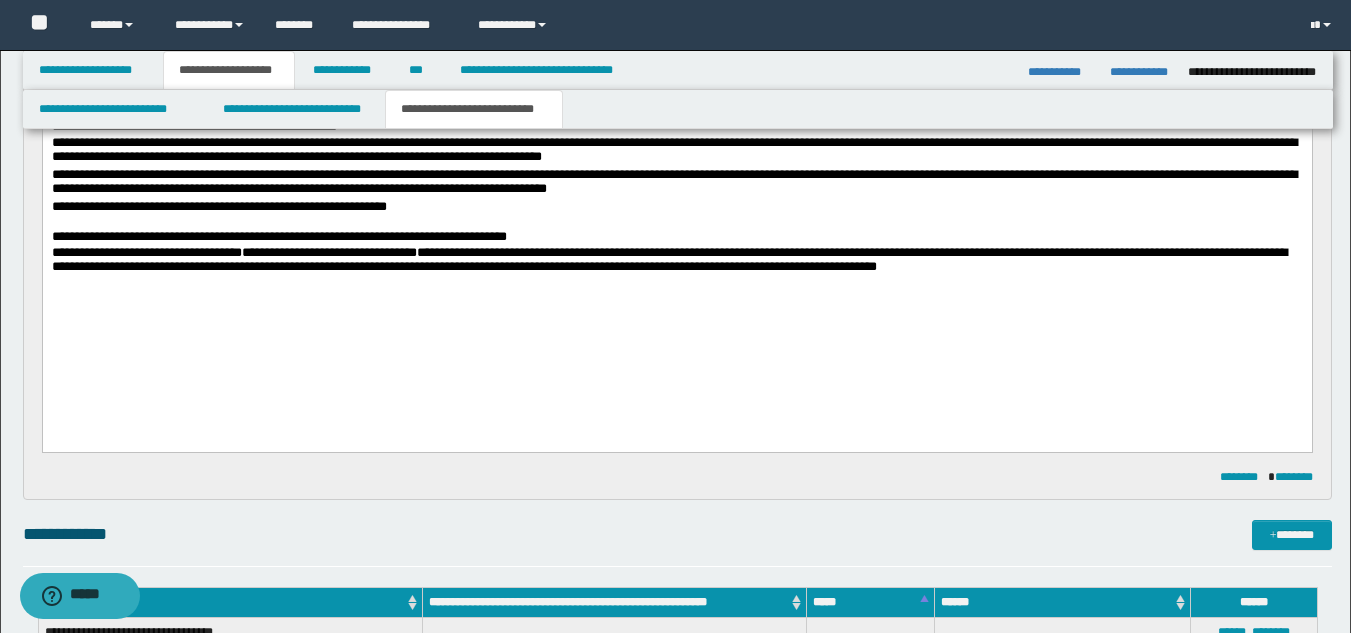 click on "**********" at bounding box center [676, 263] 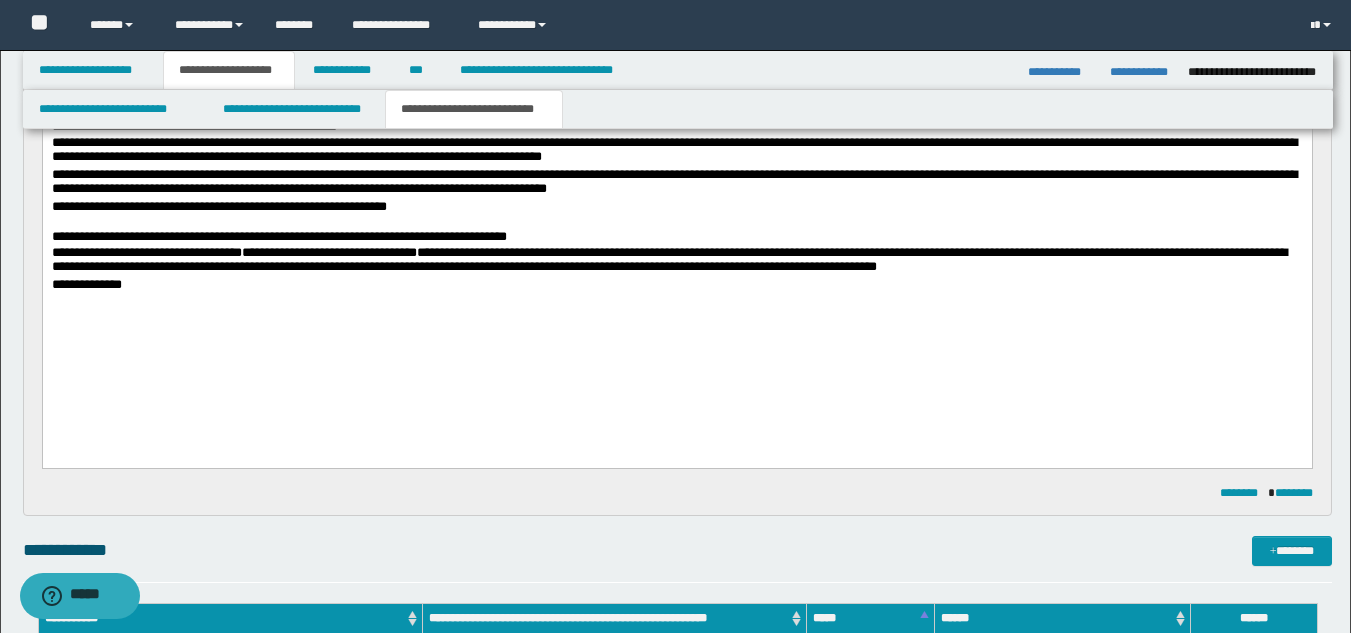 click on "**********" at bounding box center (676, 287) 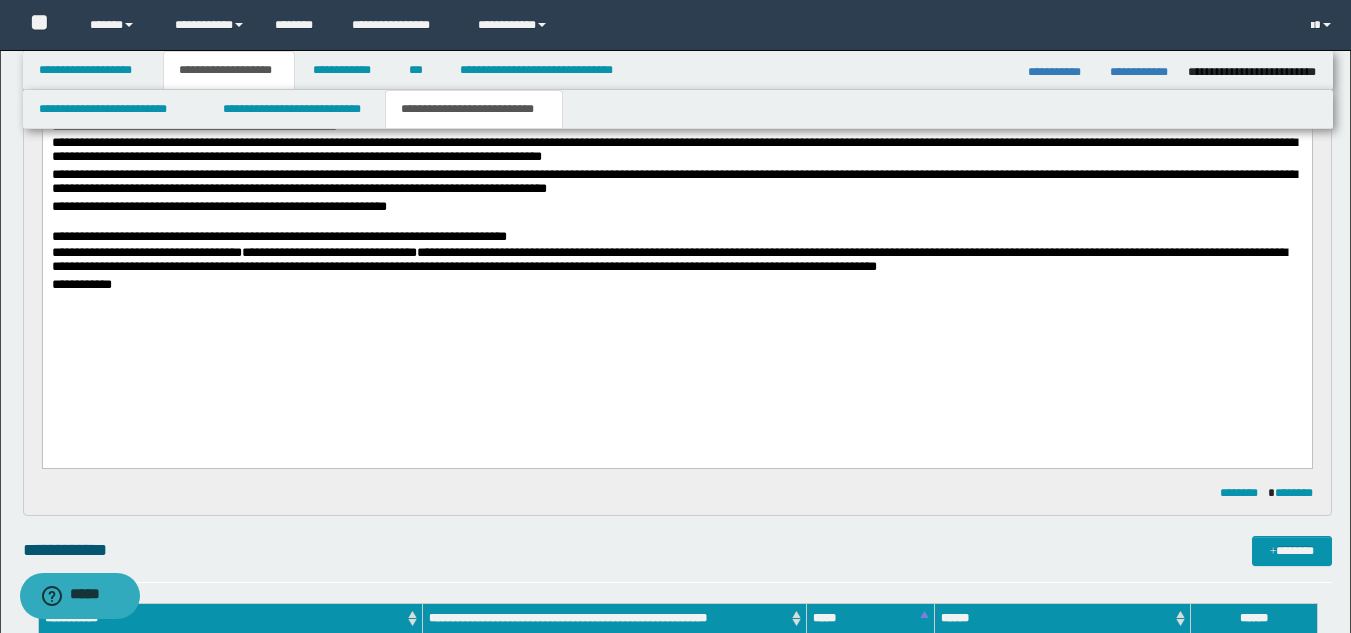 click on "**********" at bounding box center [676, 287] 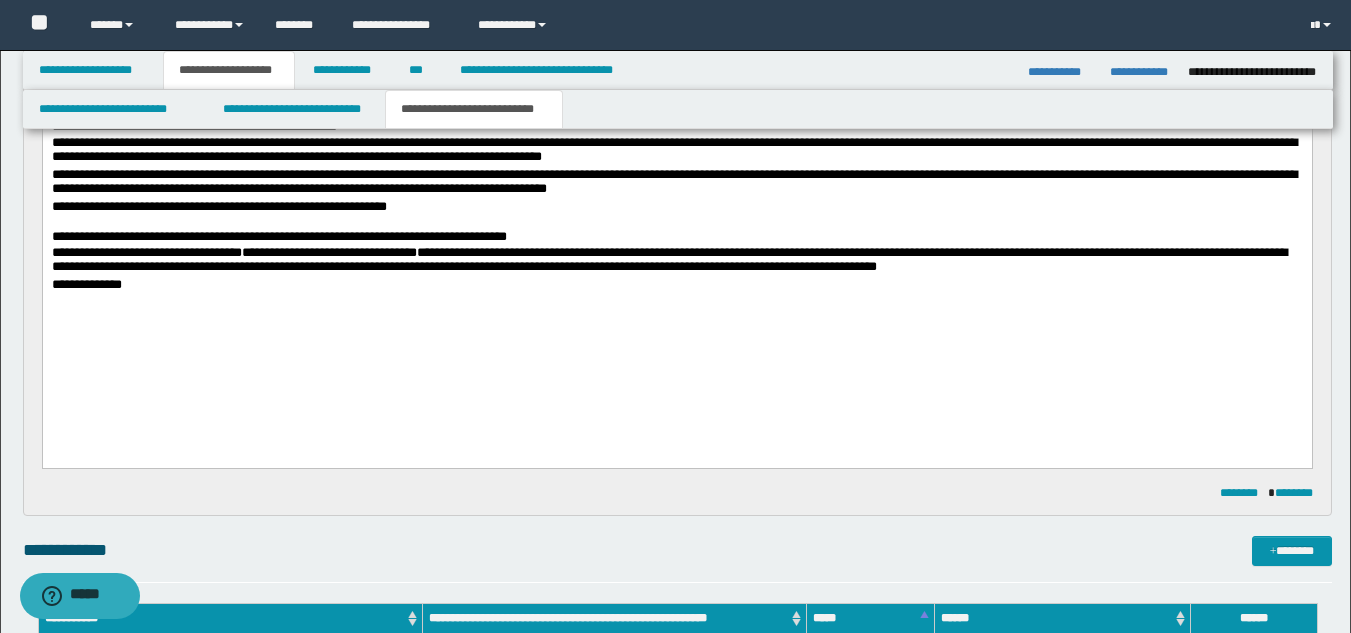 click on "**********" at bounding box center [676, 287] 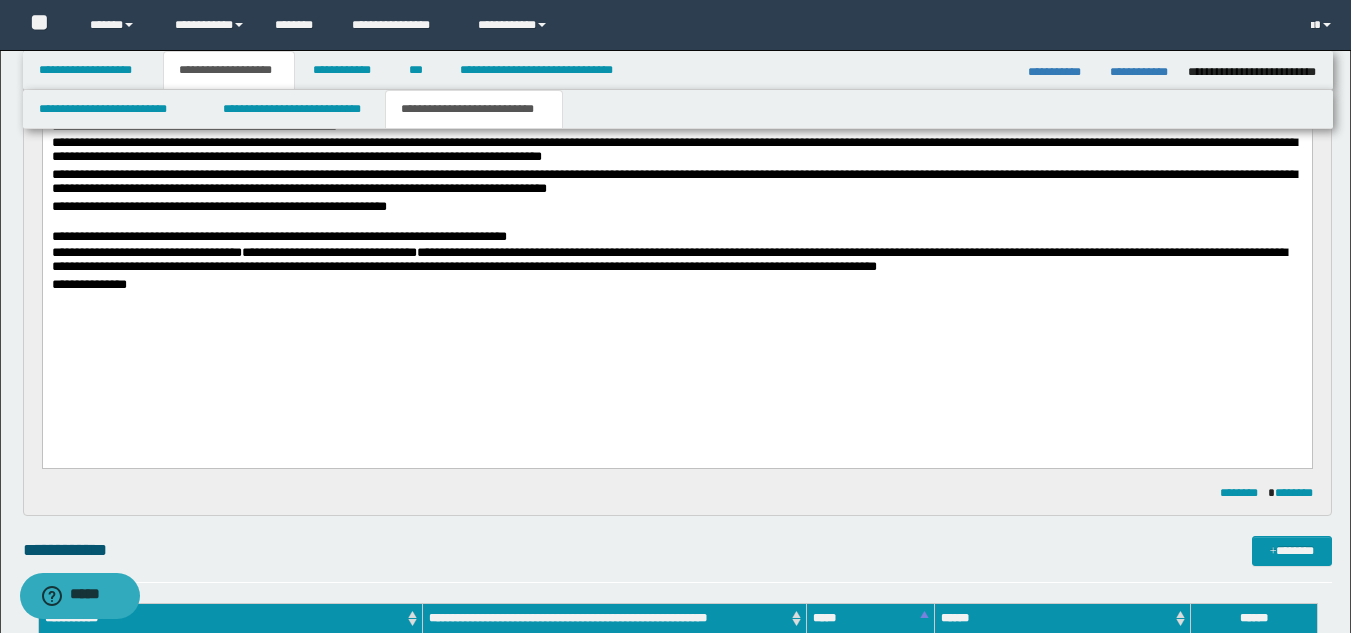 click on "**********" at bounding box center [676, 287] 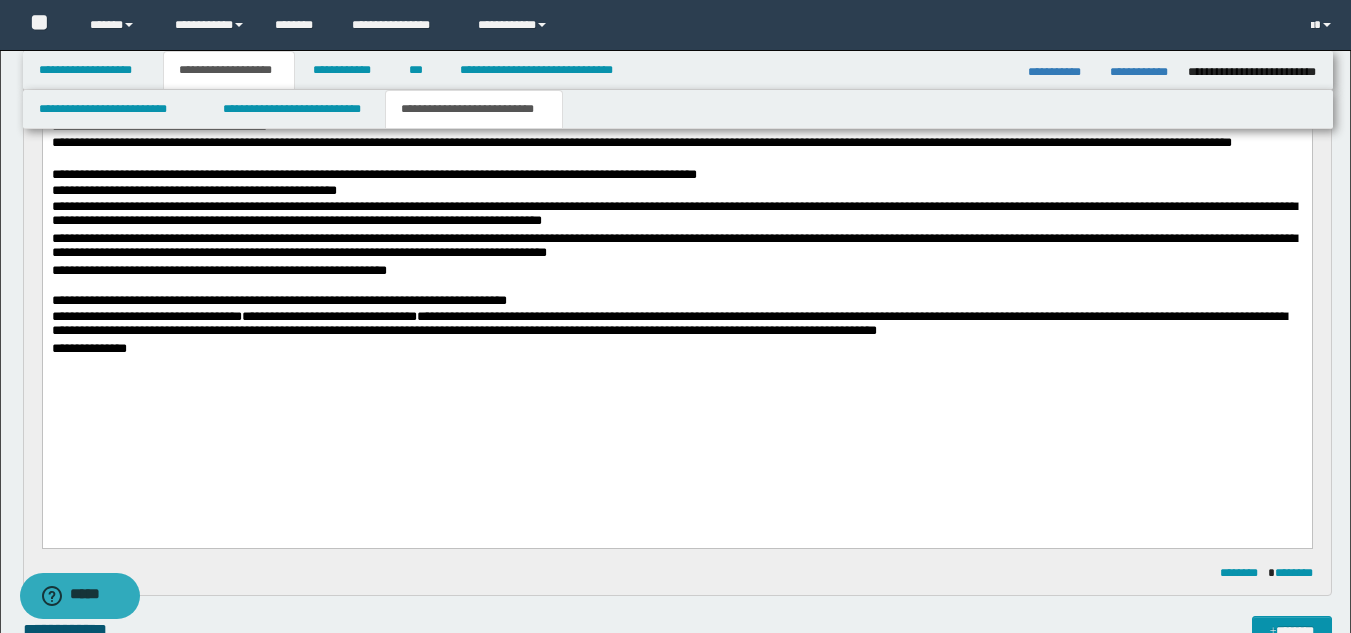 scroll, scrollTop: 467, scrollLeft: 0, axis: vertical 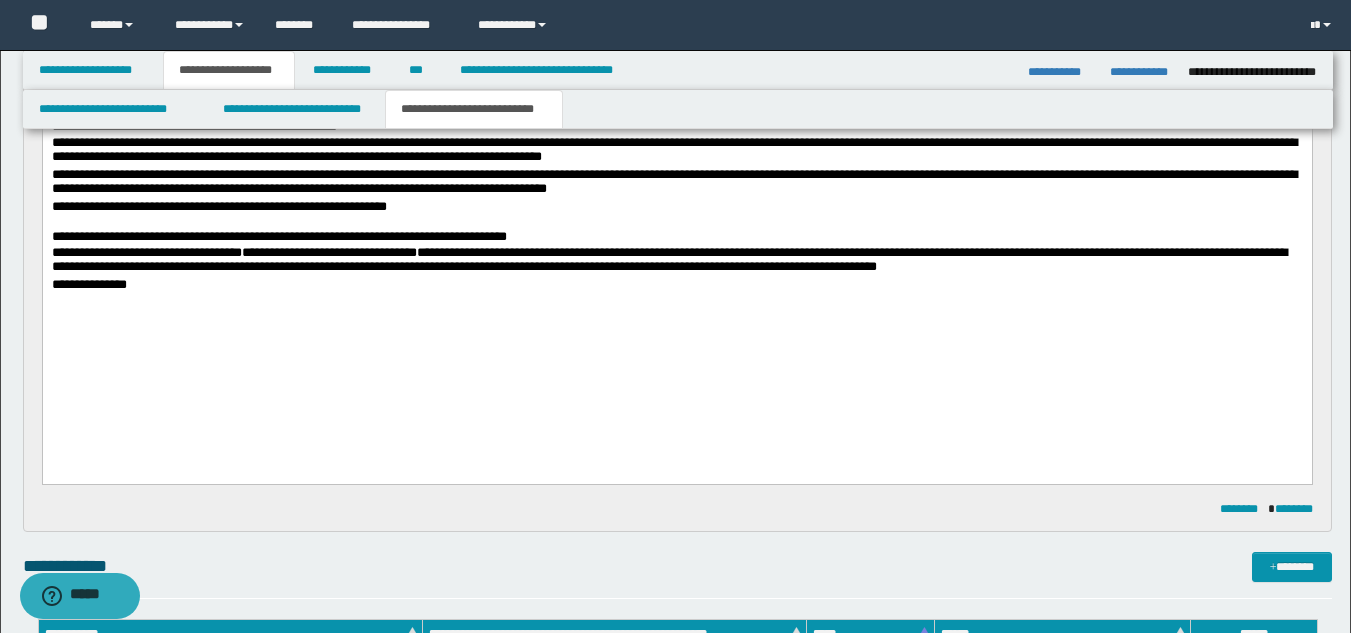 click on "**********" at bounding box center (676, 287) 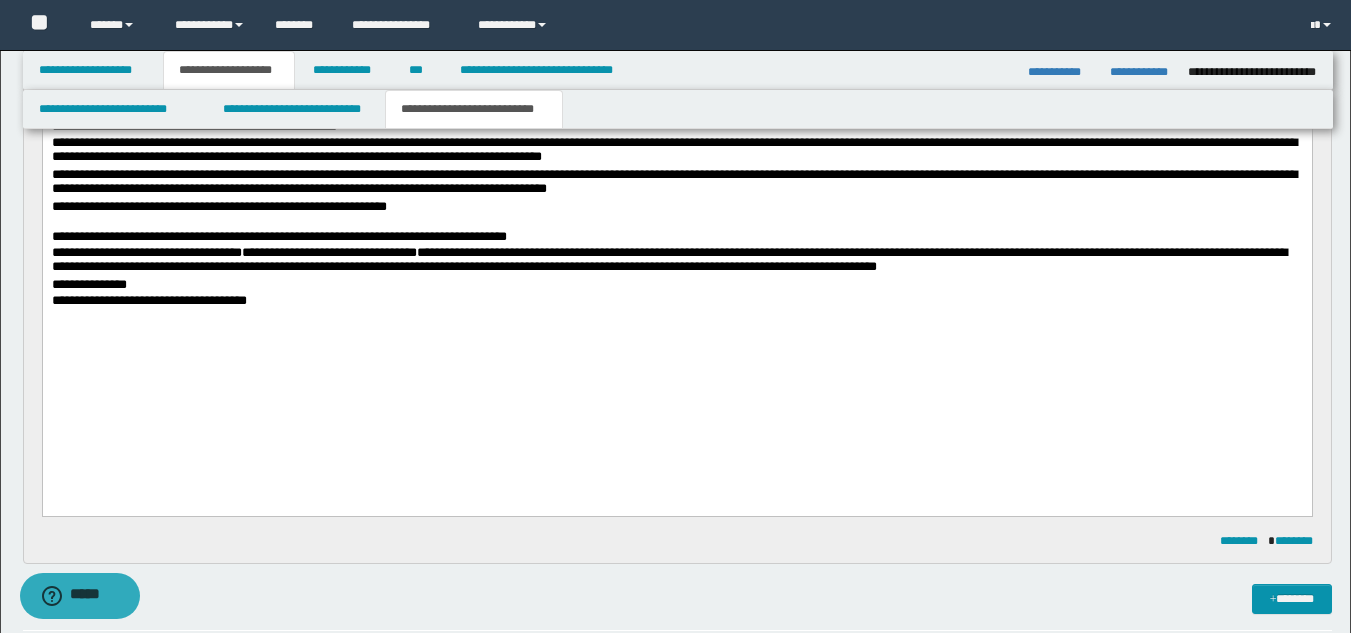 click on "**********" at bounding box center [676, 171] 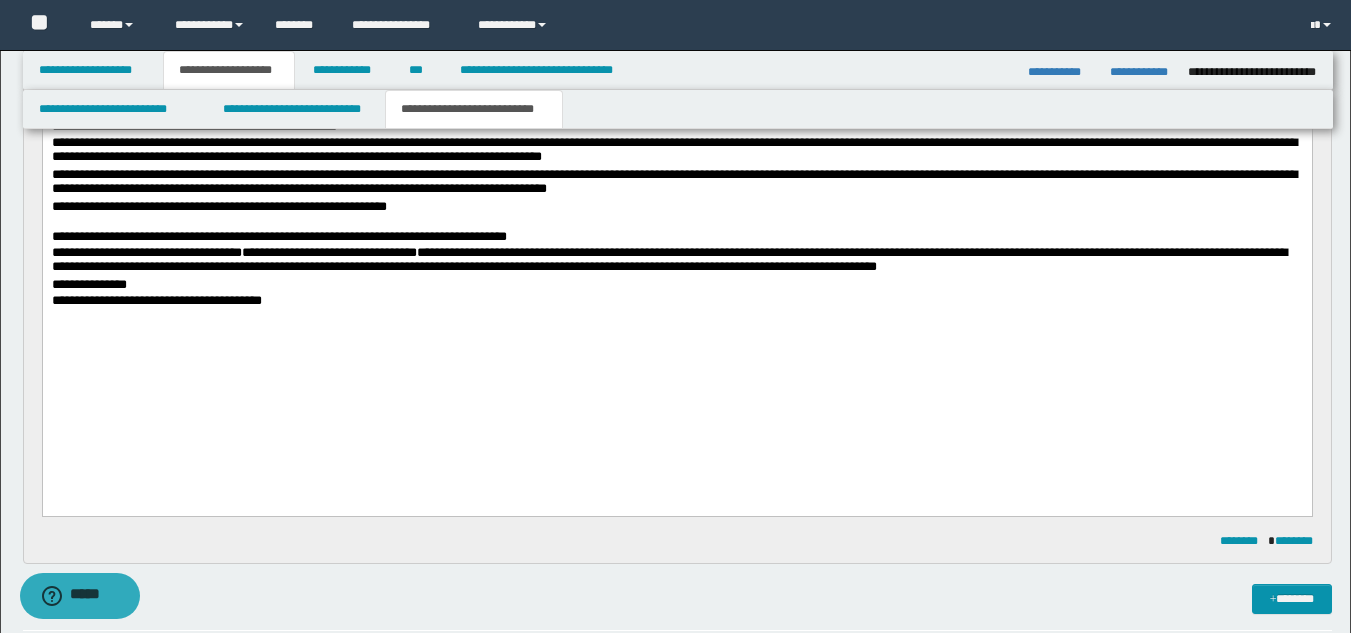 click on "**********" at bounding box center [676, 303] 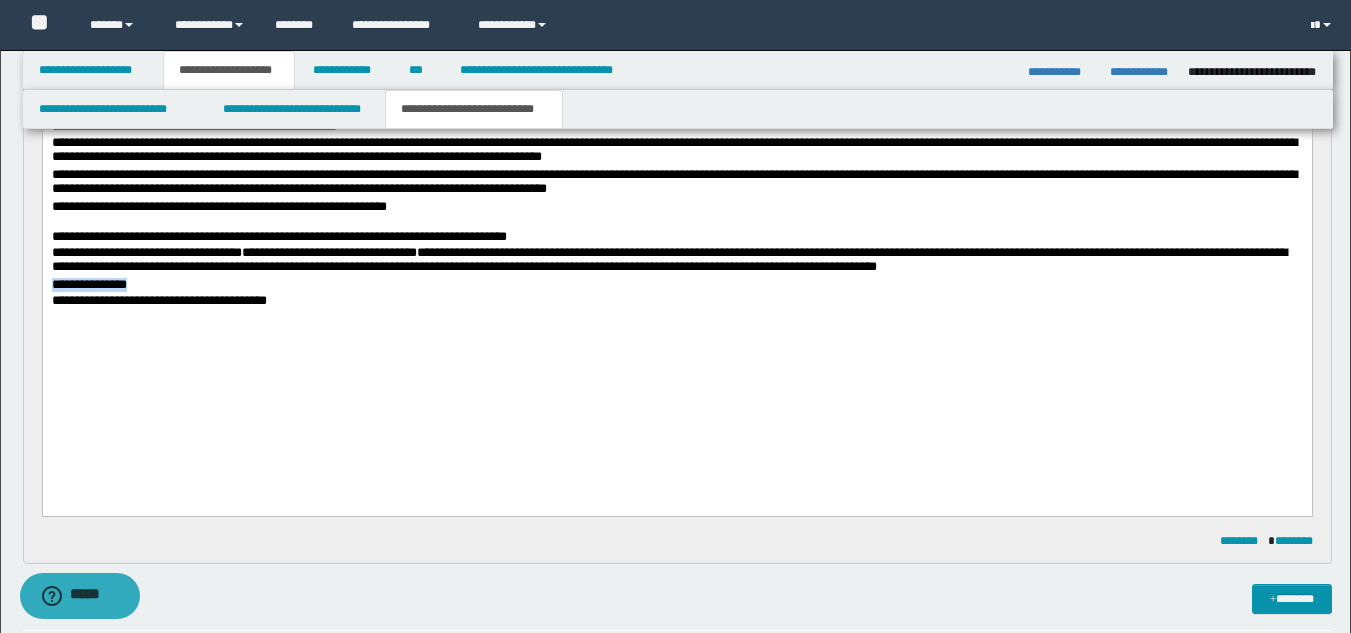 drag, startPoint x: 144, startPoint y: 289, endPoint x: 44, endPoint y: 283, distance: 100.17984 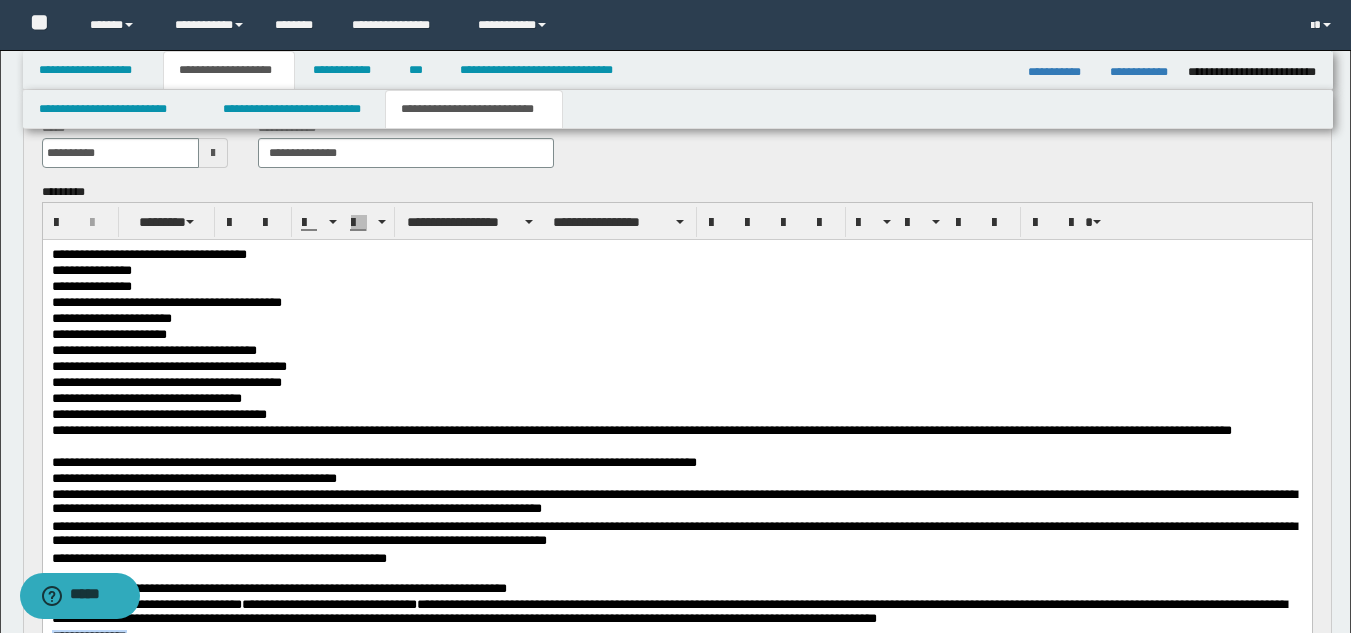 scroll, scrollTop: 0, scrollLeft: 0, axis: both 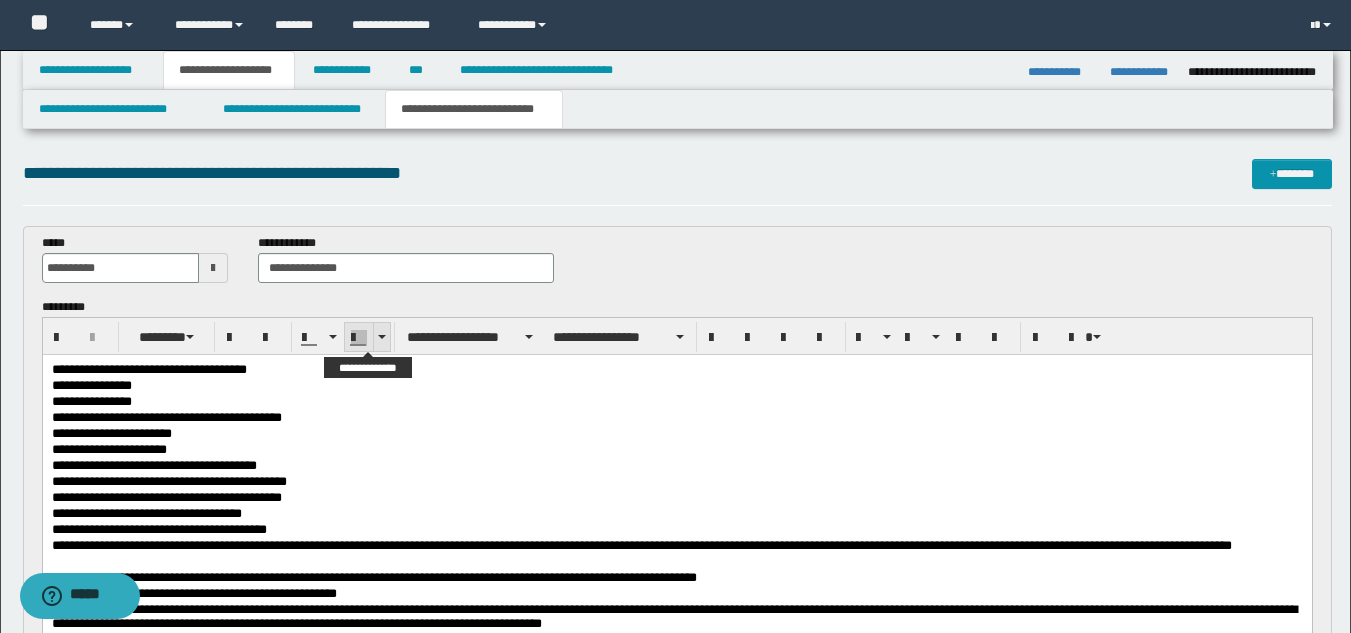 click at bounding box center (359, 338) 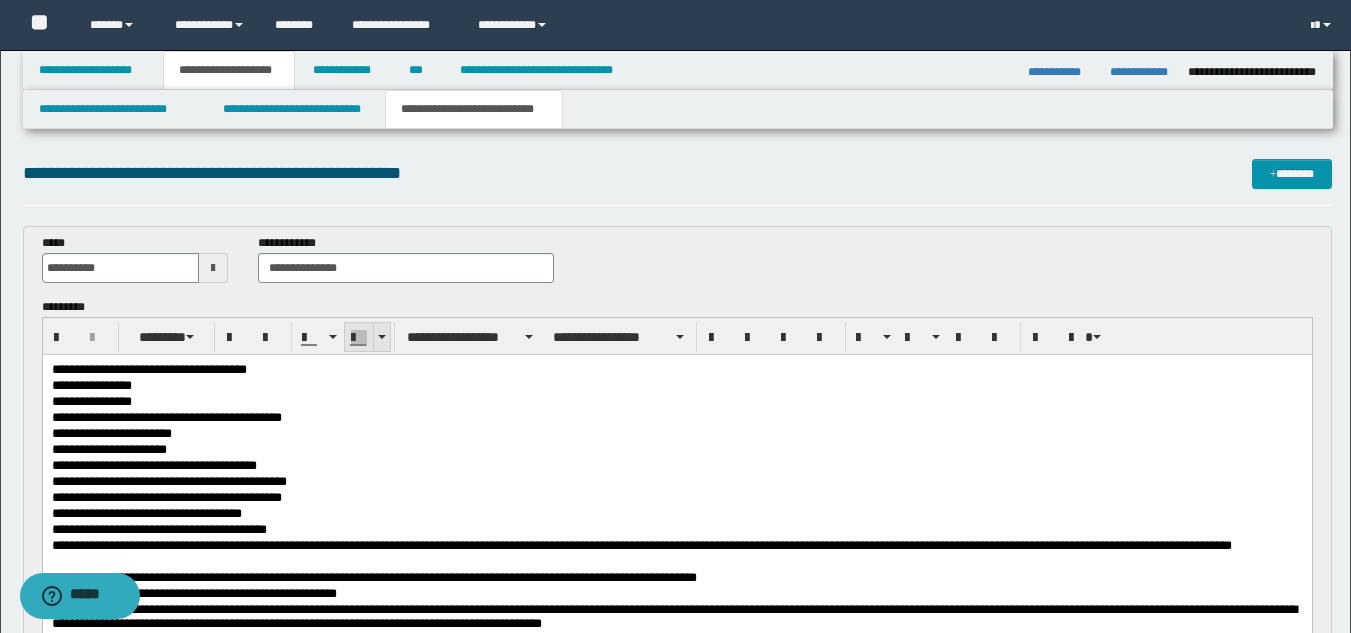click at bounding box center [382, 337] 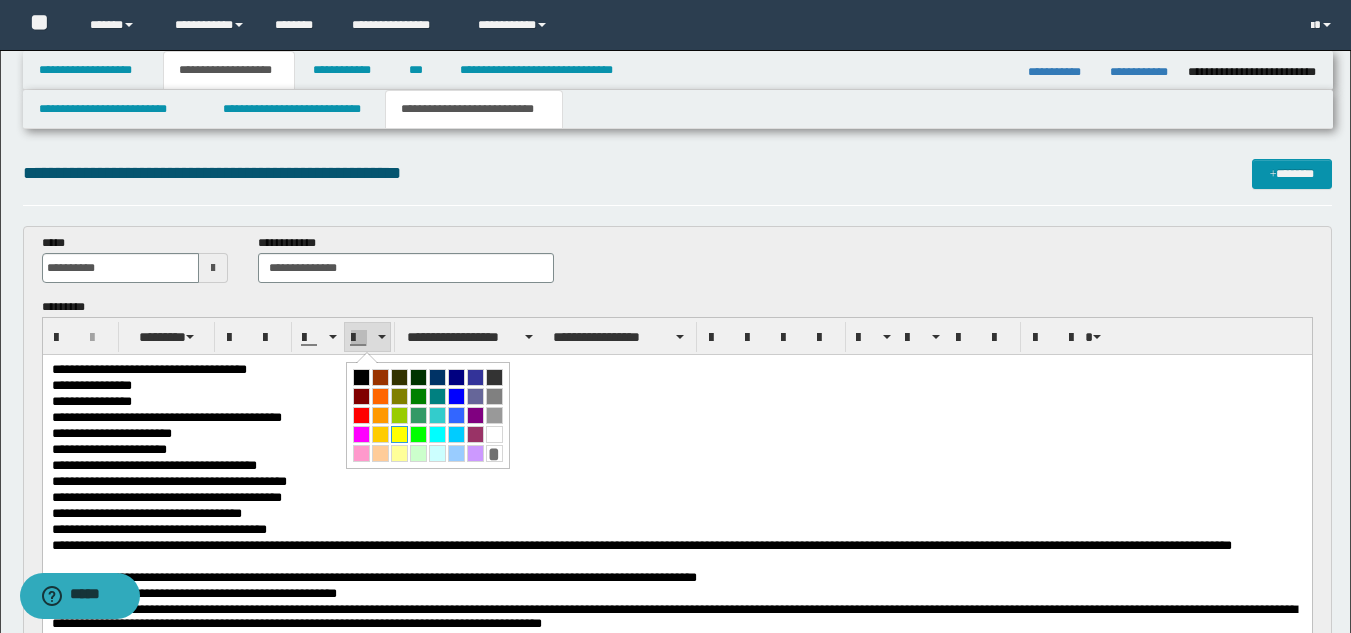 click at bounding box center (399, 434) 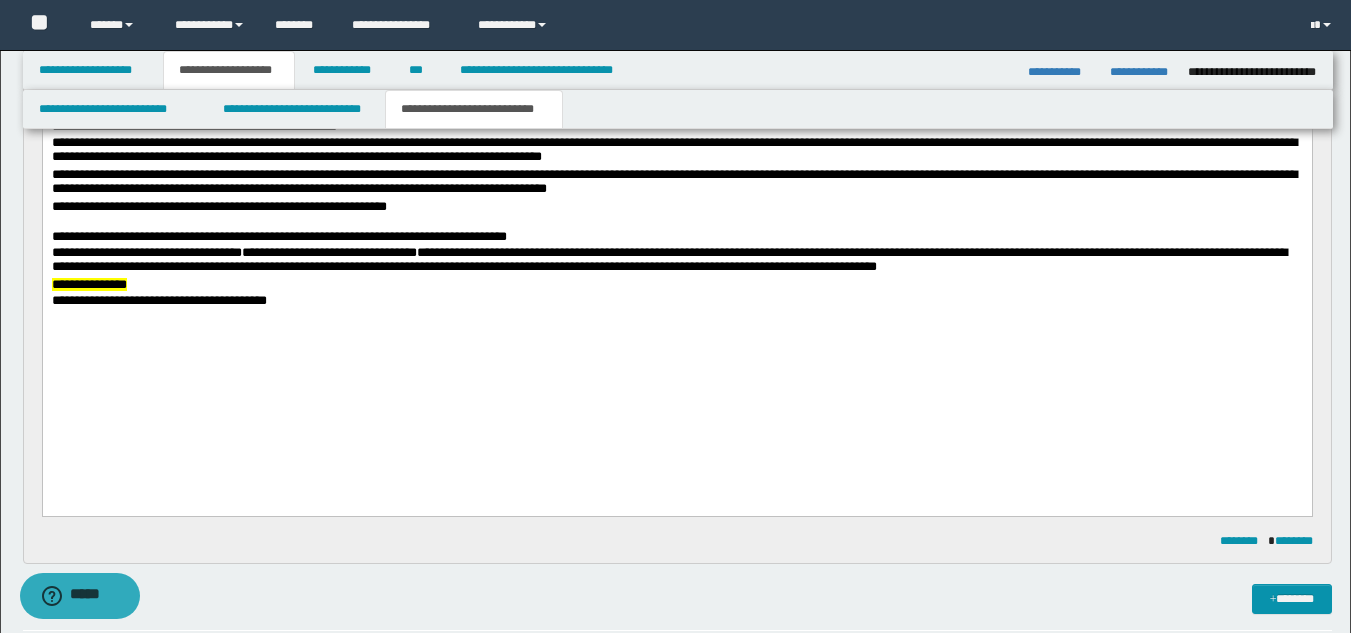 scroll, scrollTop: 233, scrollLeft: 0, axis: vertical 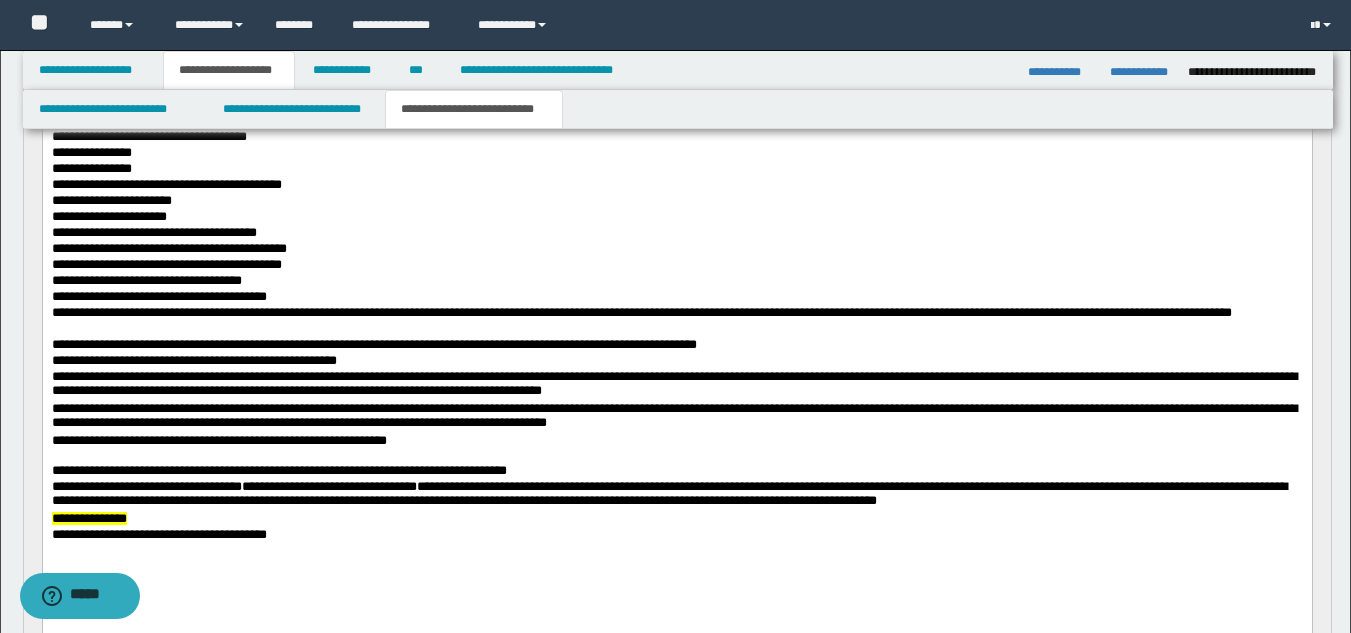 click on "**********" at bounding box center [676, 536] 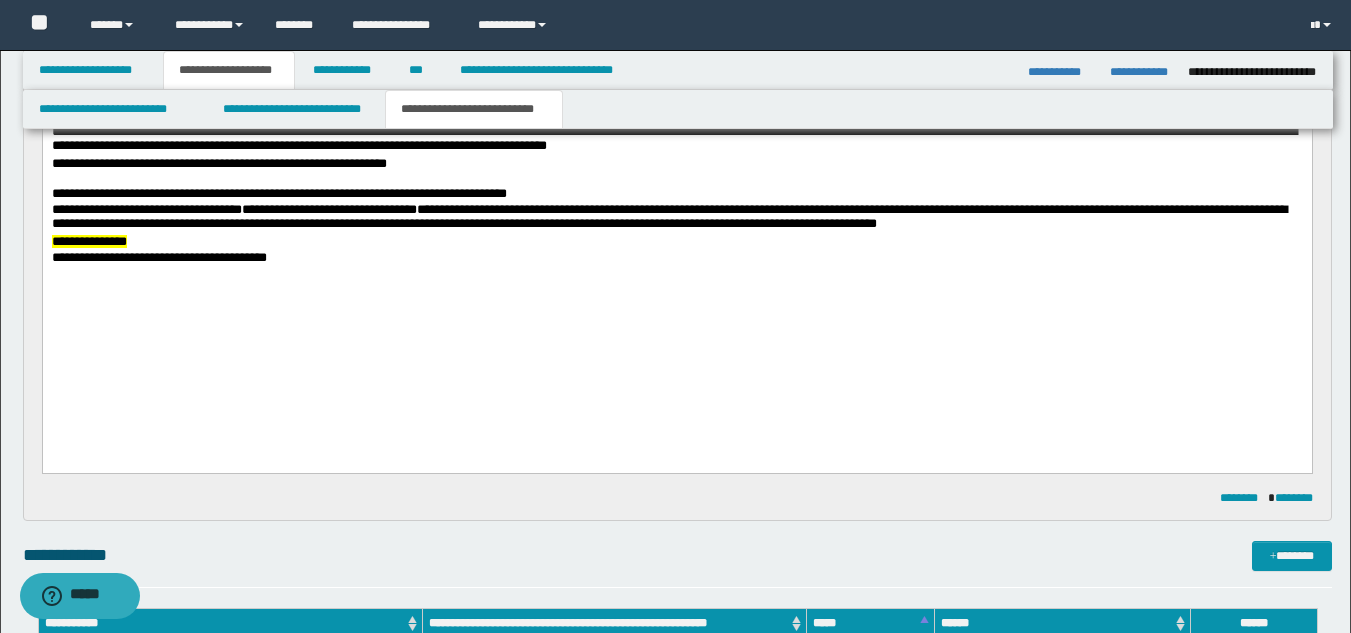 scroll, scrollTop: 467, scrollLeft: 0, axis: vertical 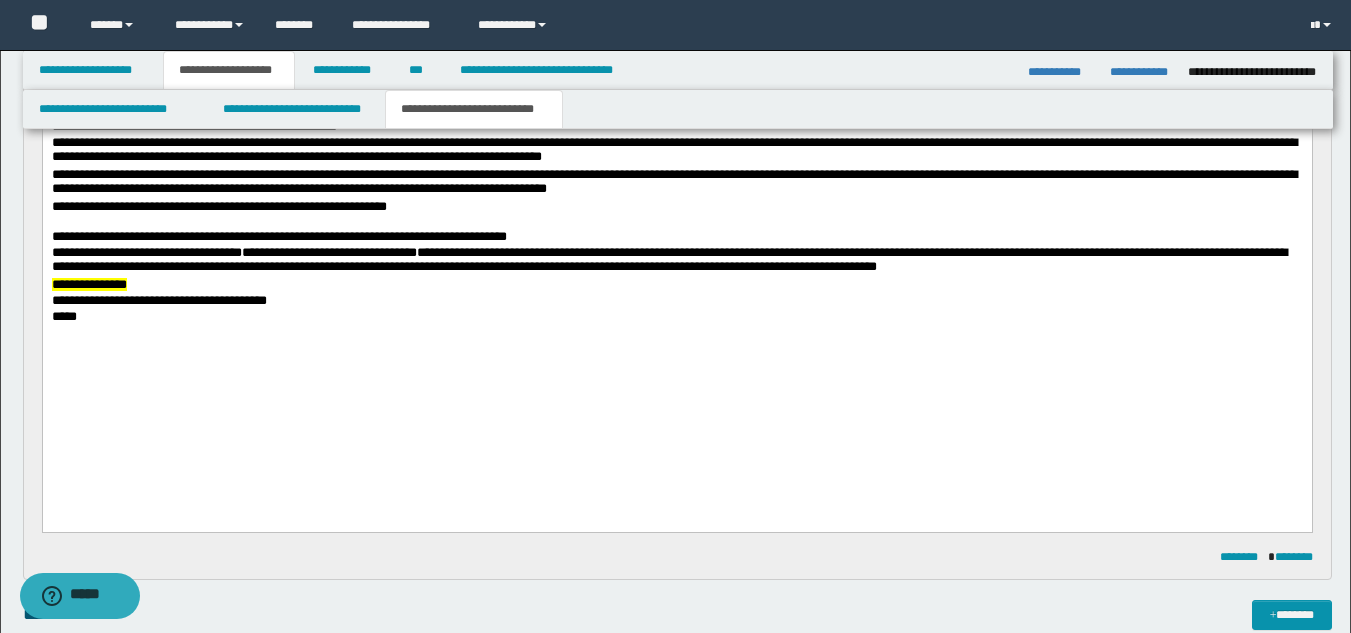 click on "*****" at bounding box center (676, 319) 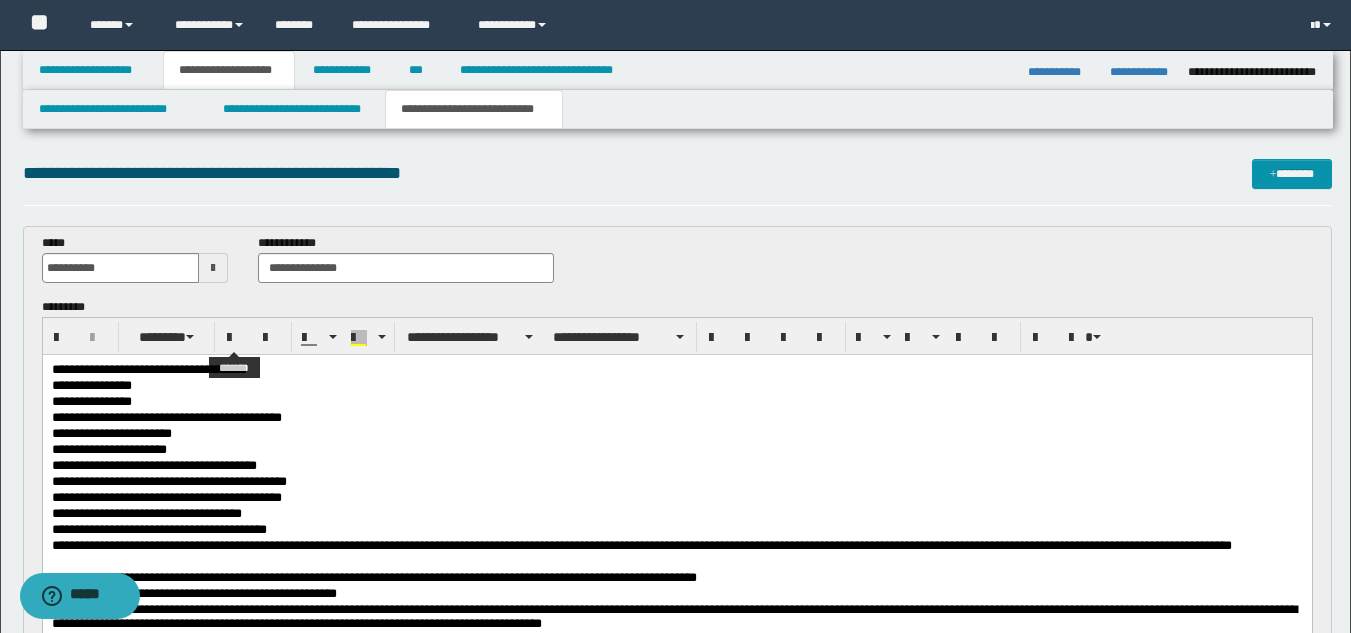 scroll, scrollTop: 233, scrollLeft: 0, axis: vertical 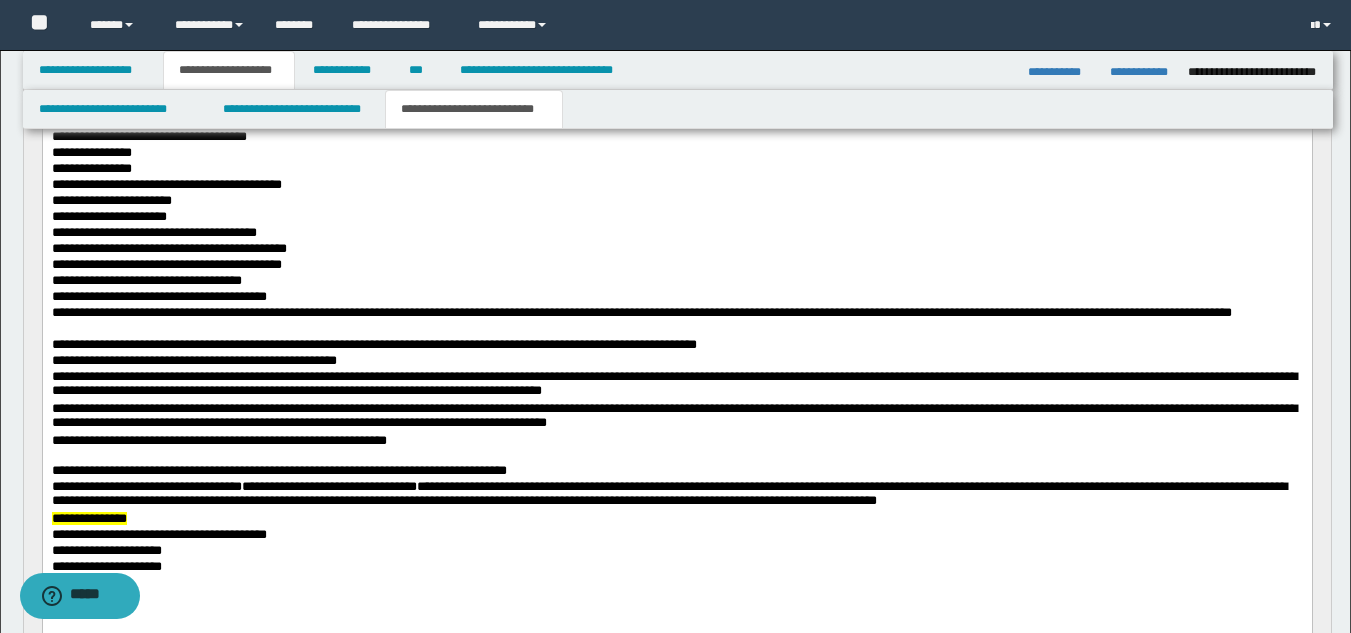 click on "**********" at bounding box center [676, 568] 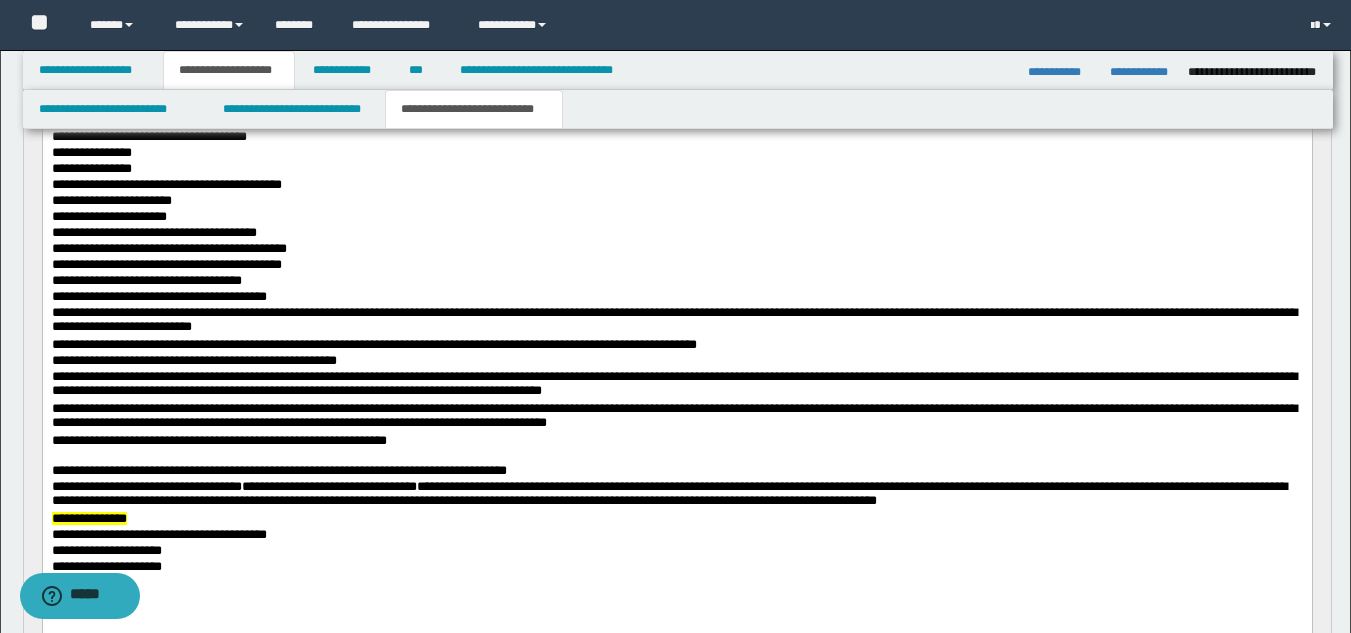 click on "**********" at bounding box center (676, 322) 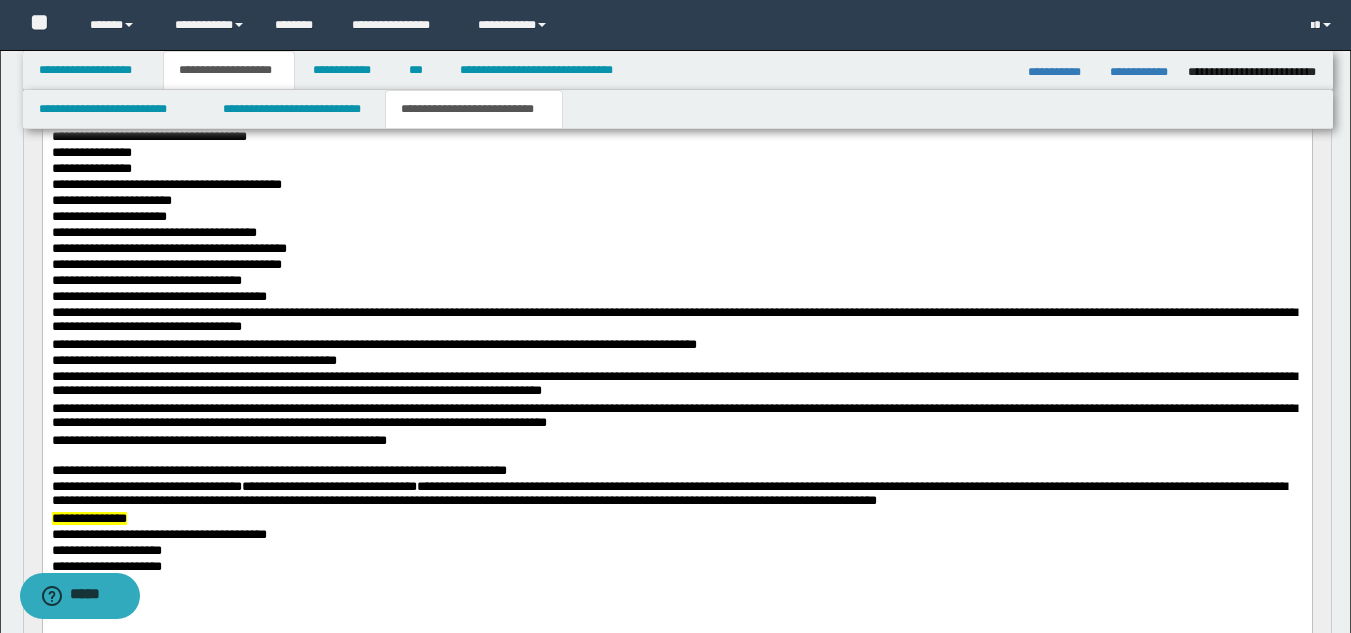 click on "**********" at bounding box center [676, 322] 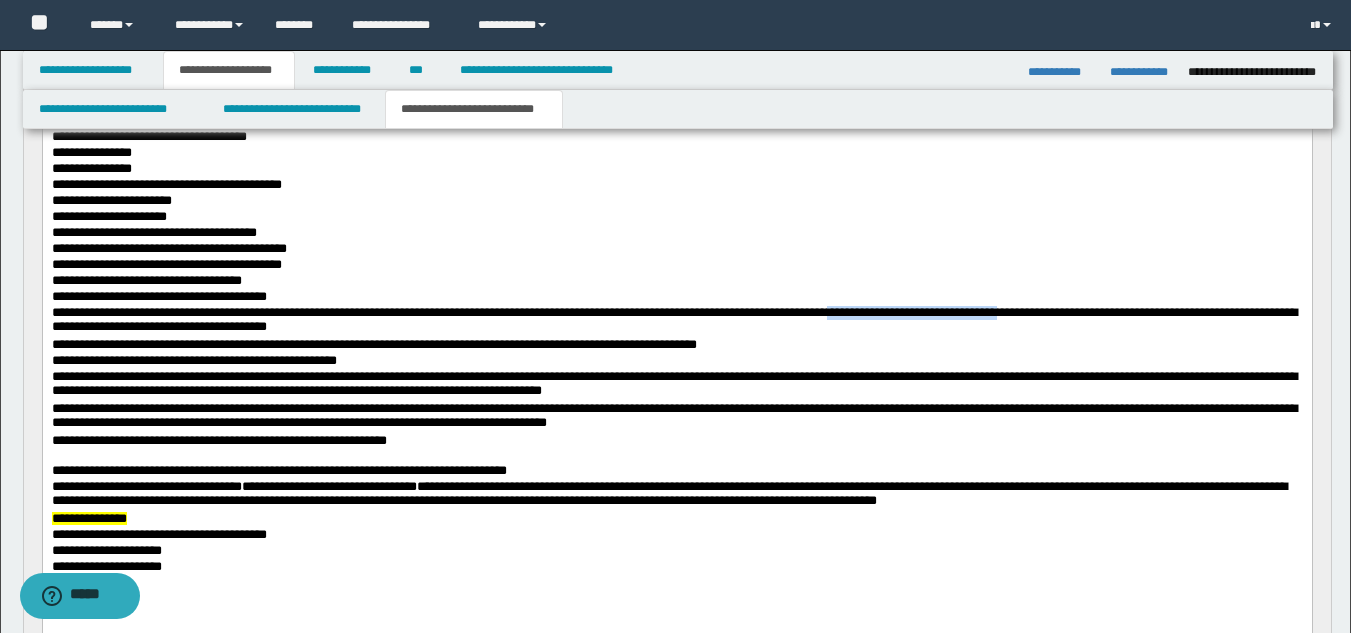 drag, startPoint x: 868, startPoint y: 313, endPoint x: 1048, endPoint y: 315, distance: 180.01111 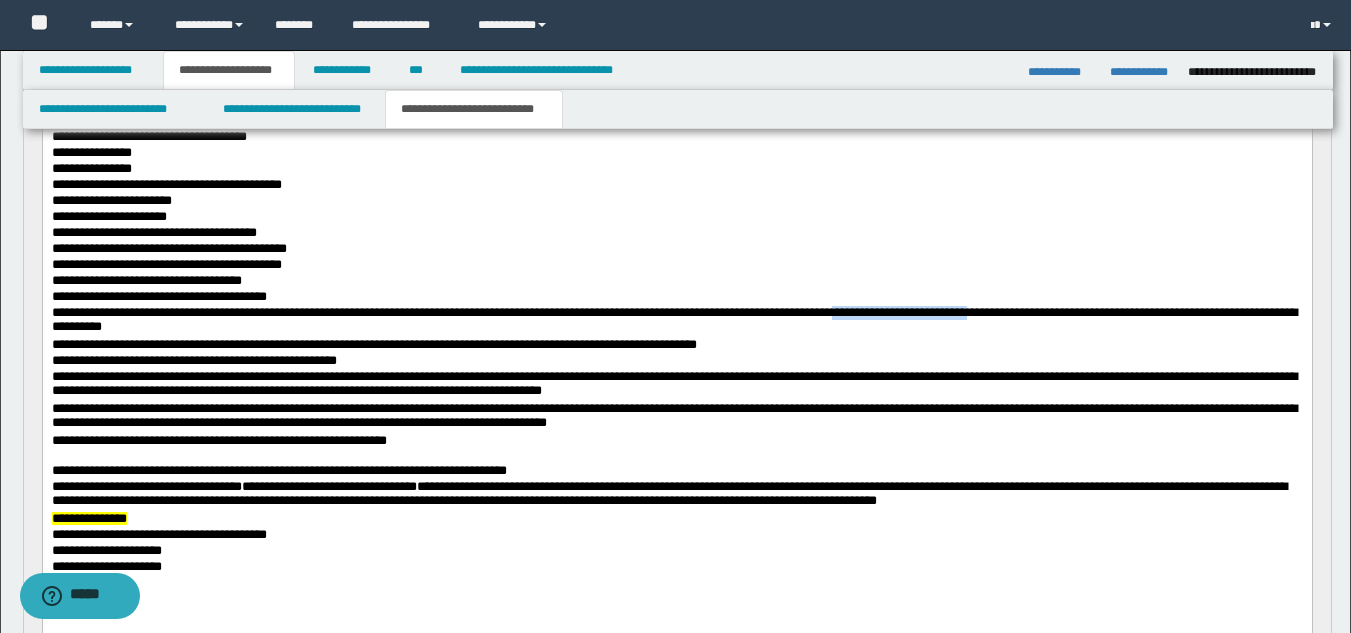 drag, startPoint x: 1018, startPoint y: 316, endPoint x: 871, endPoint y: 317, distance: 147.0034 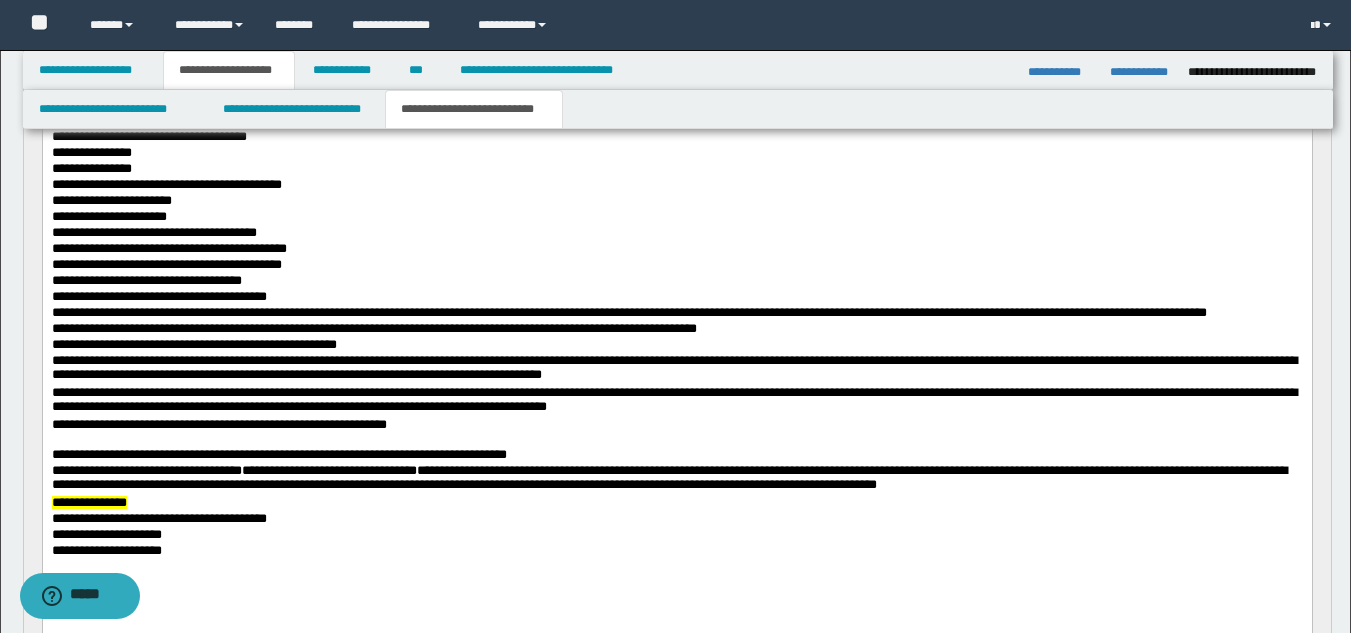 click on "**********" at bounding box center [676, 346] 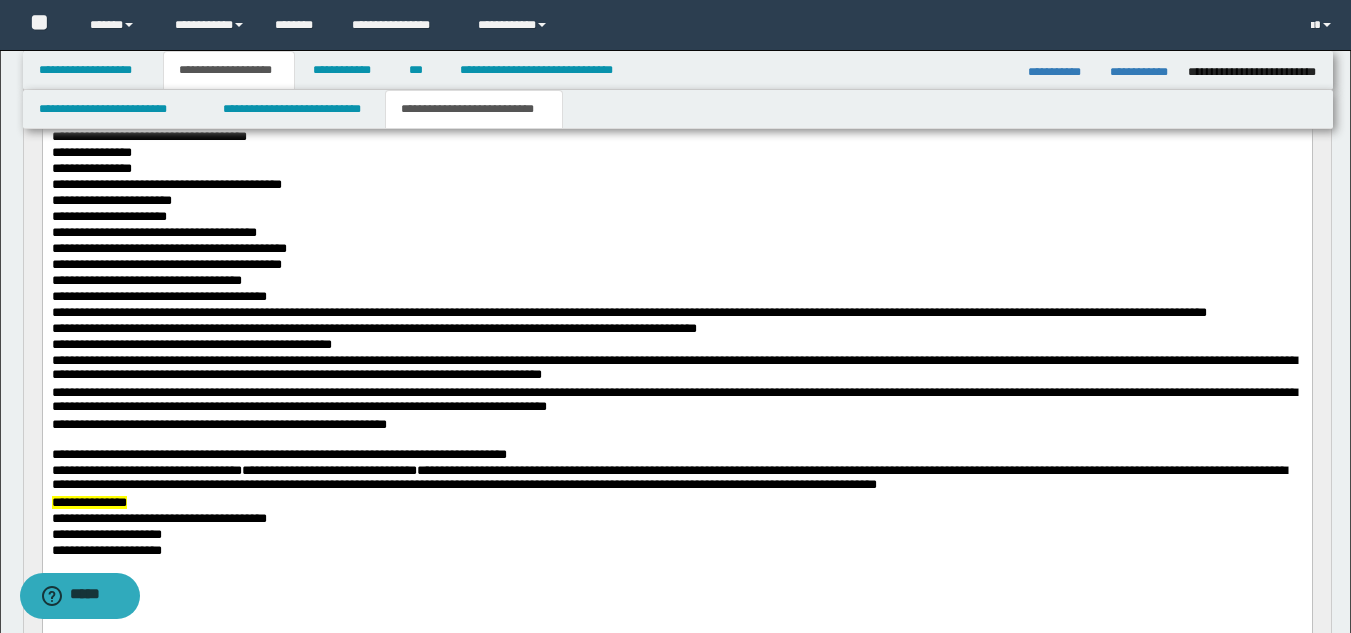 click on "**********" at bounding box center [676, 346] 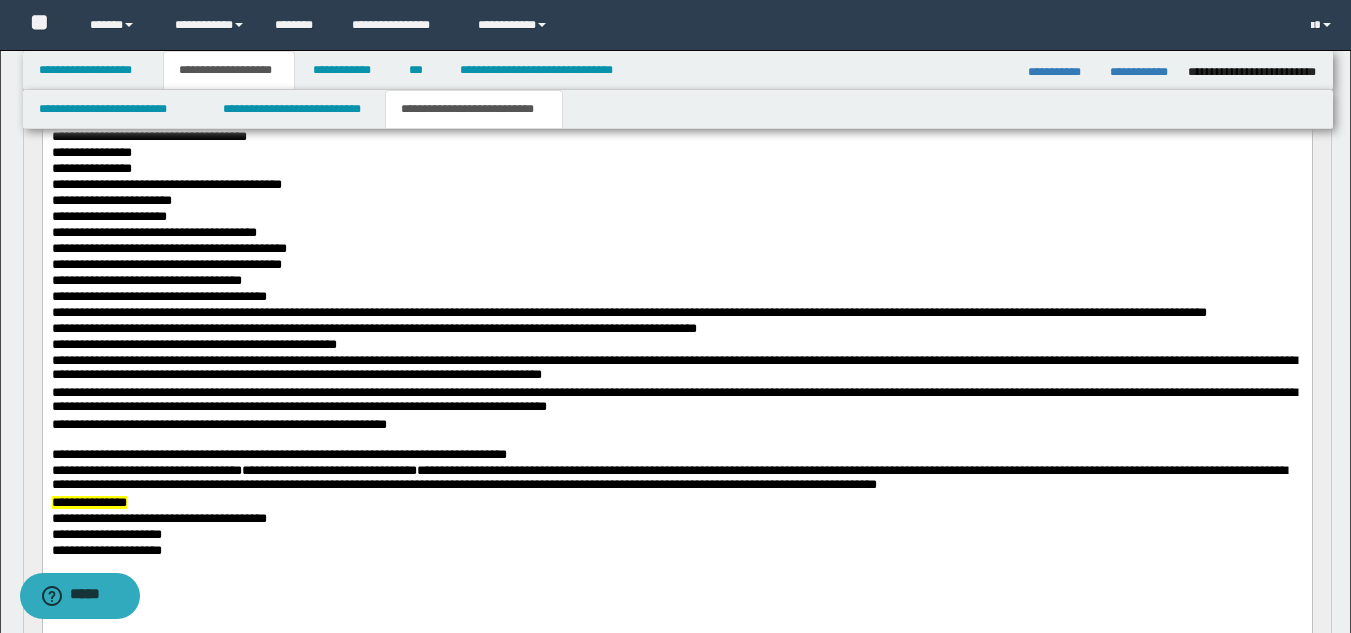 click on "**********" at bounding box center (676, 402) 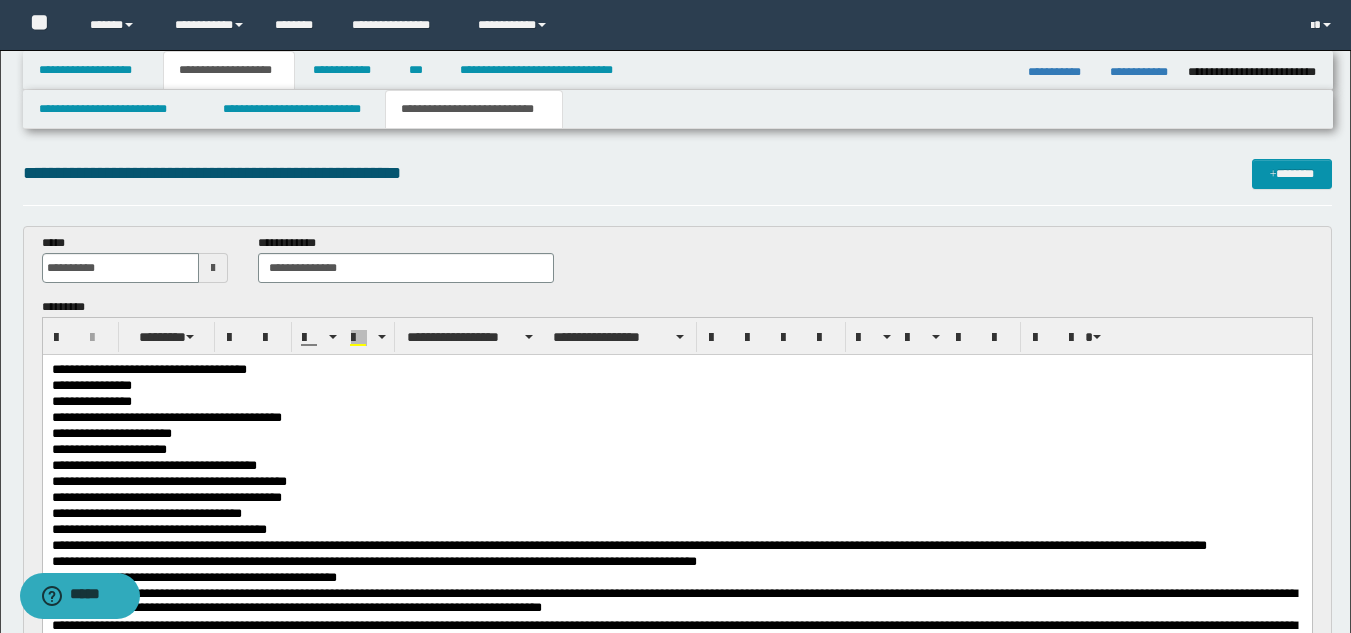scroll, scrollTop: 233, scrollLeft: 0, axis: vertical 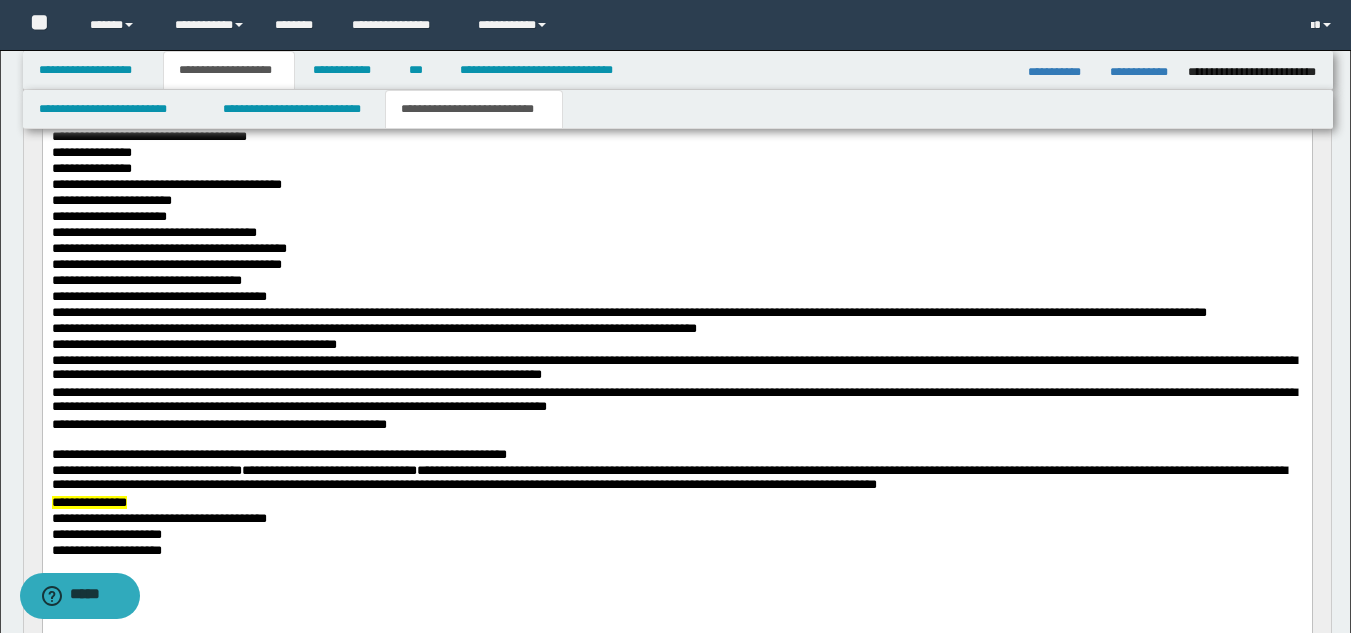 click on "**********" at bounding box center [676, 552] 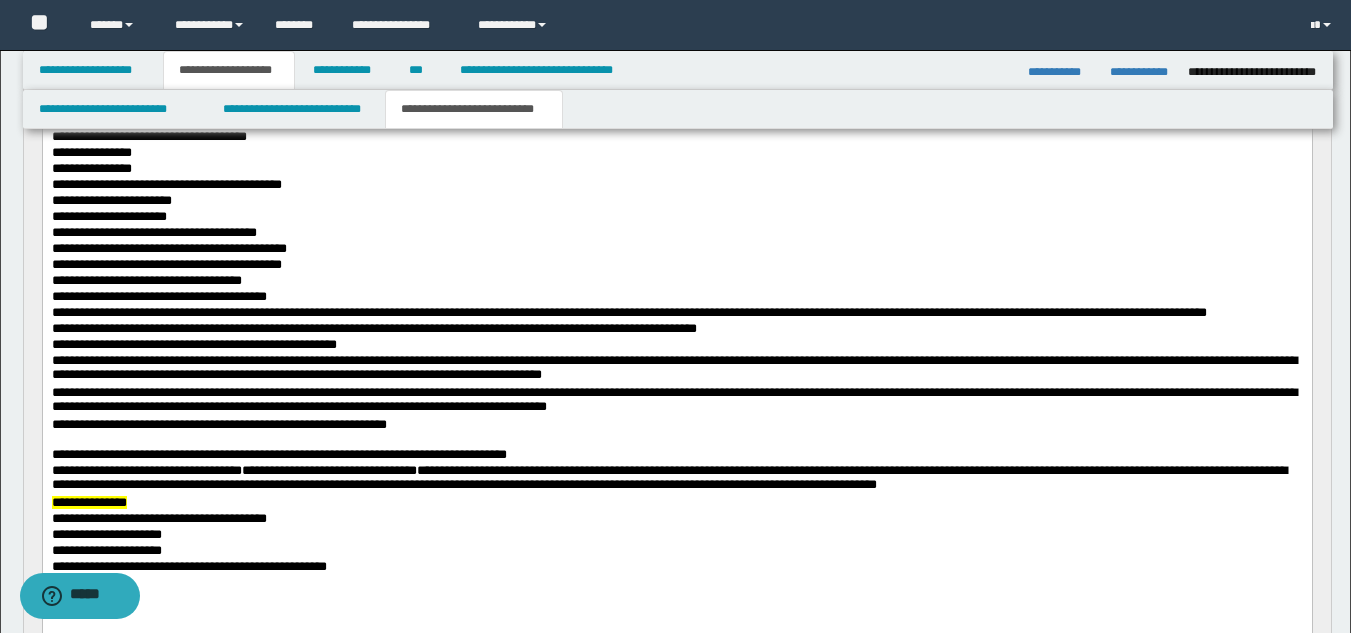 click on "**********" at bounding box center [676, 568] 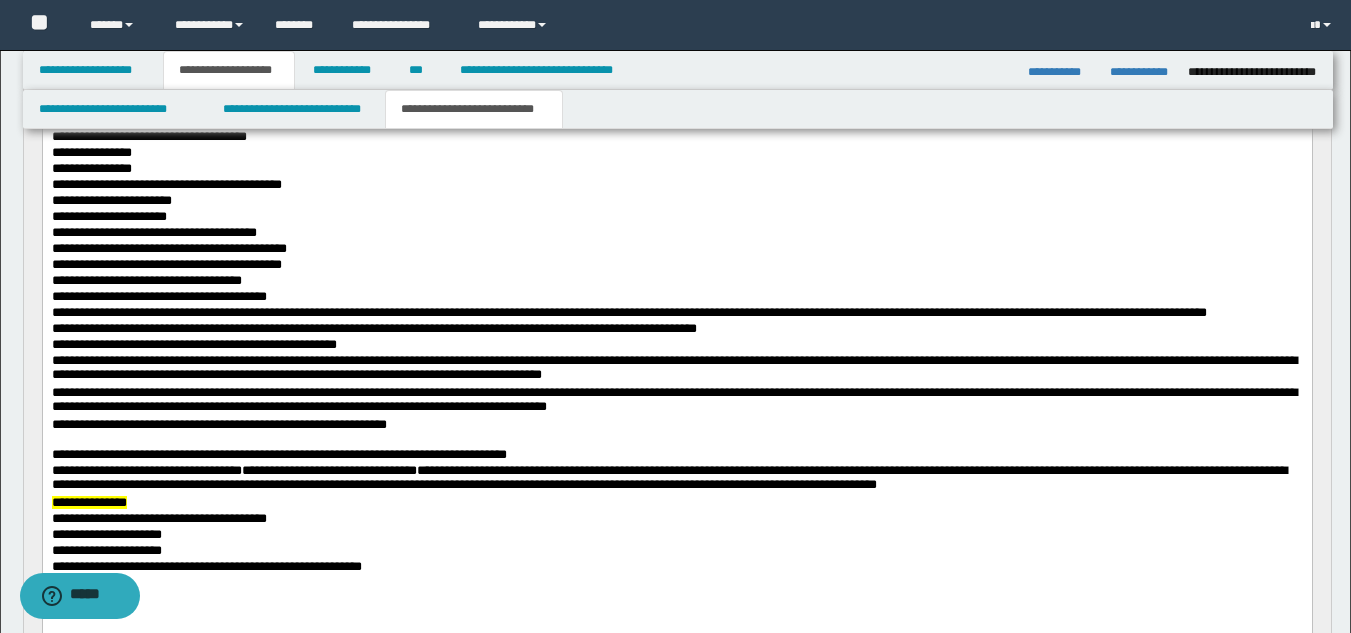 click on "**********" at bounding box center (676, 568) 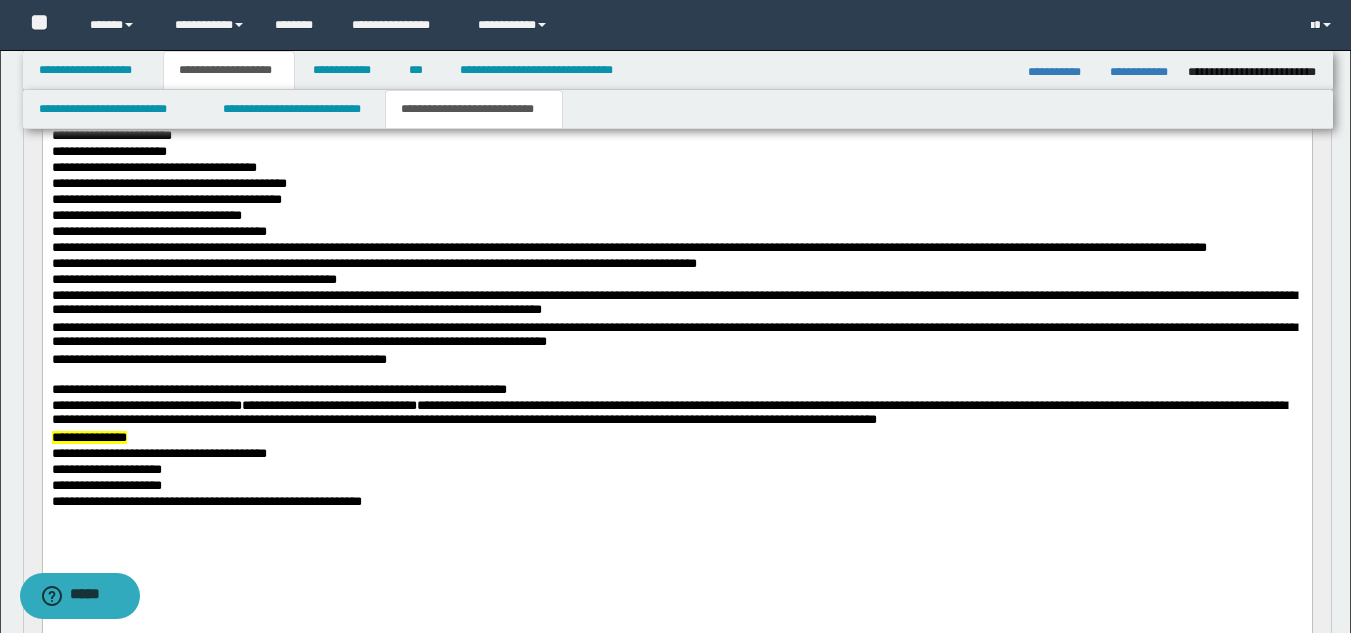 scroll, scrollTop: 233, scrollLeft: 0, axis: vertical 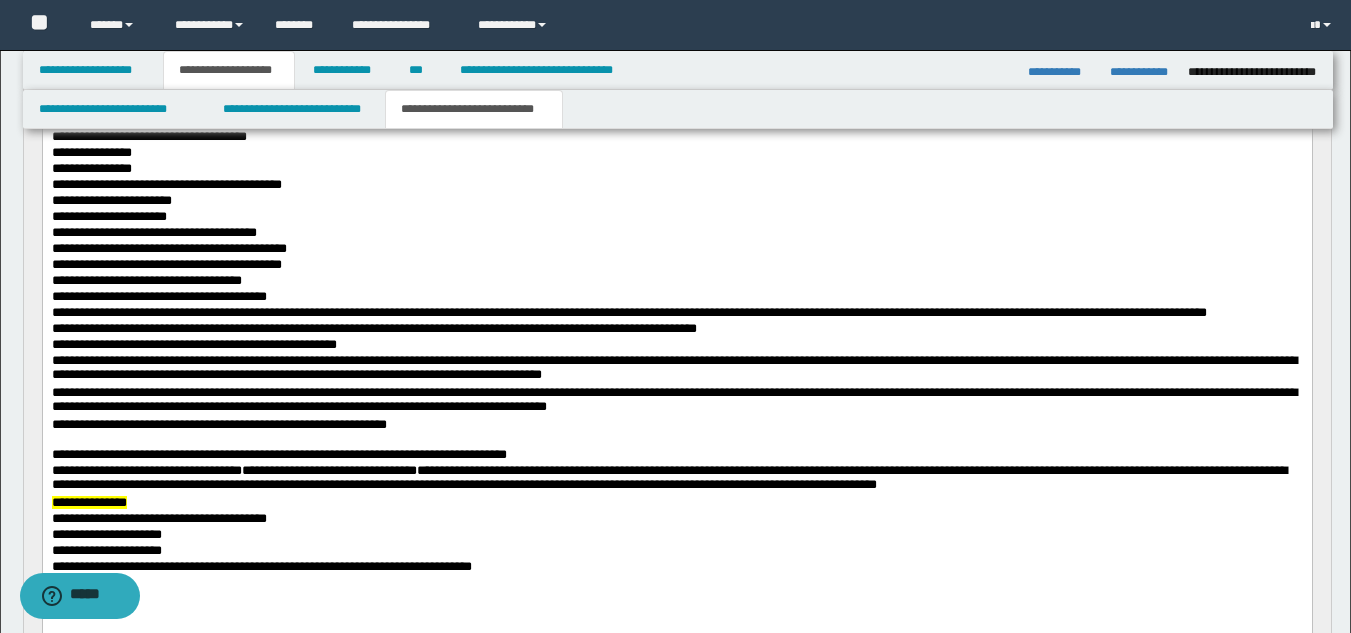 click on "**********" at bounding box center [676, 552] 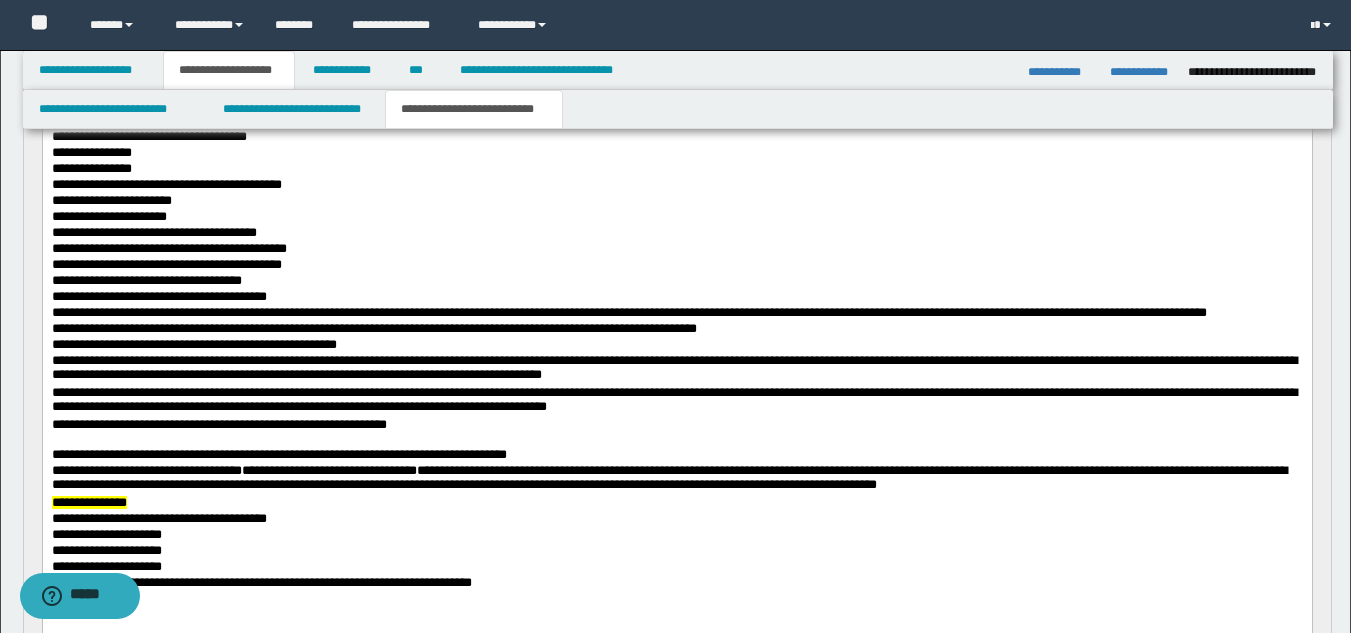 click on "**********" at bounding box center (676, 568) 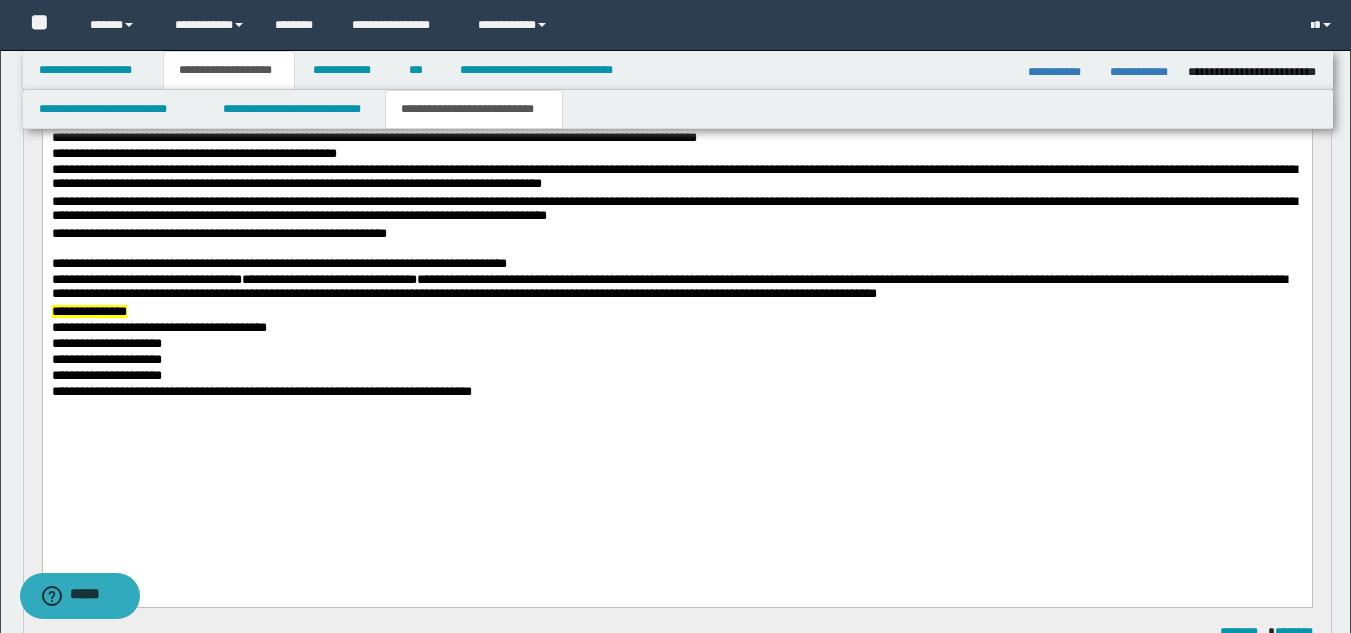 scroll, scrollTop: 467, scrollLeft: 0, axis: vertical 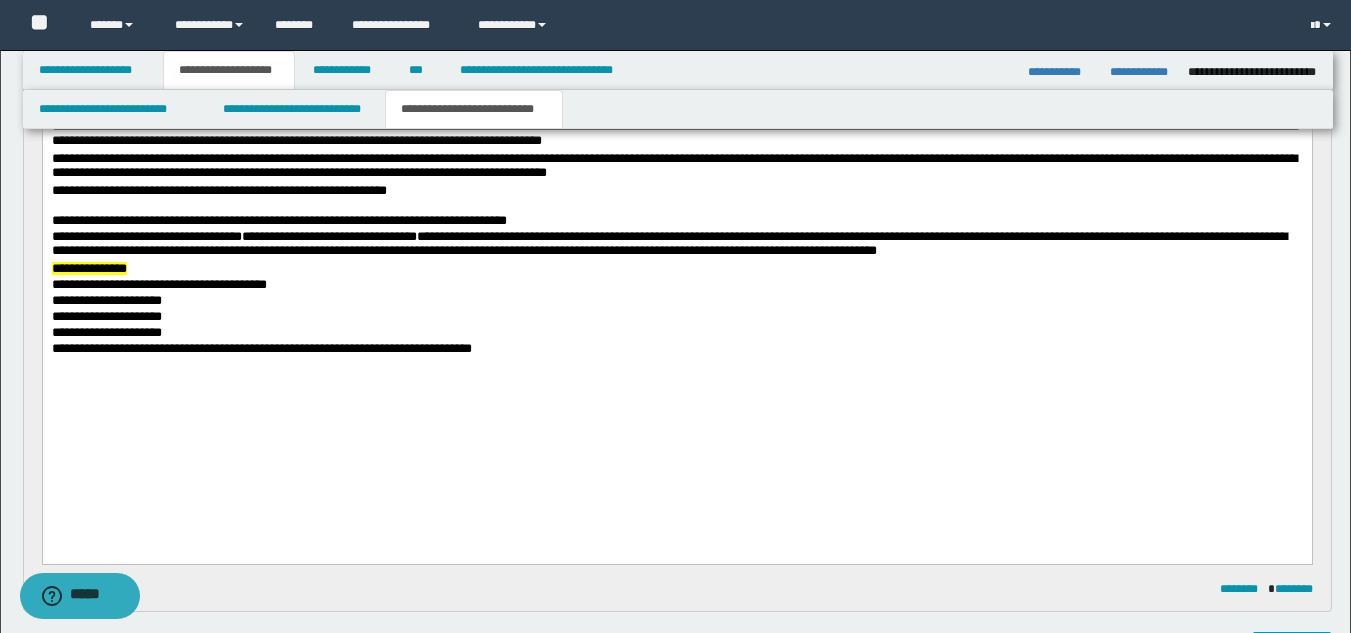 click on "**********" at bounding box center [676, 319] 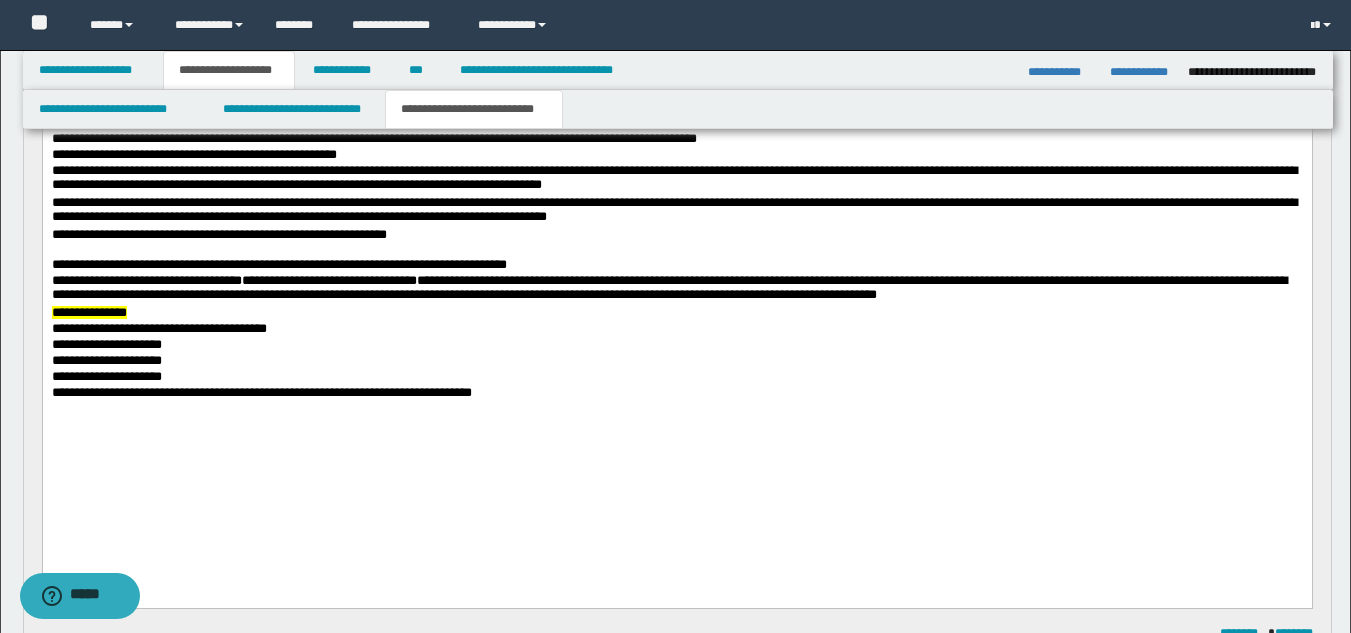 scroll, scrollTop: 467, scrollLeft: 0, axis: vertical 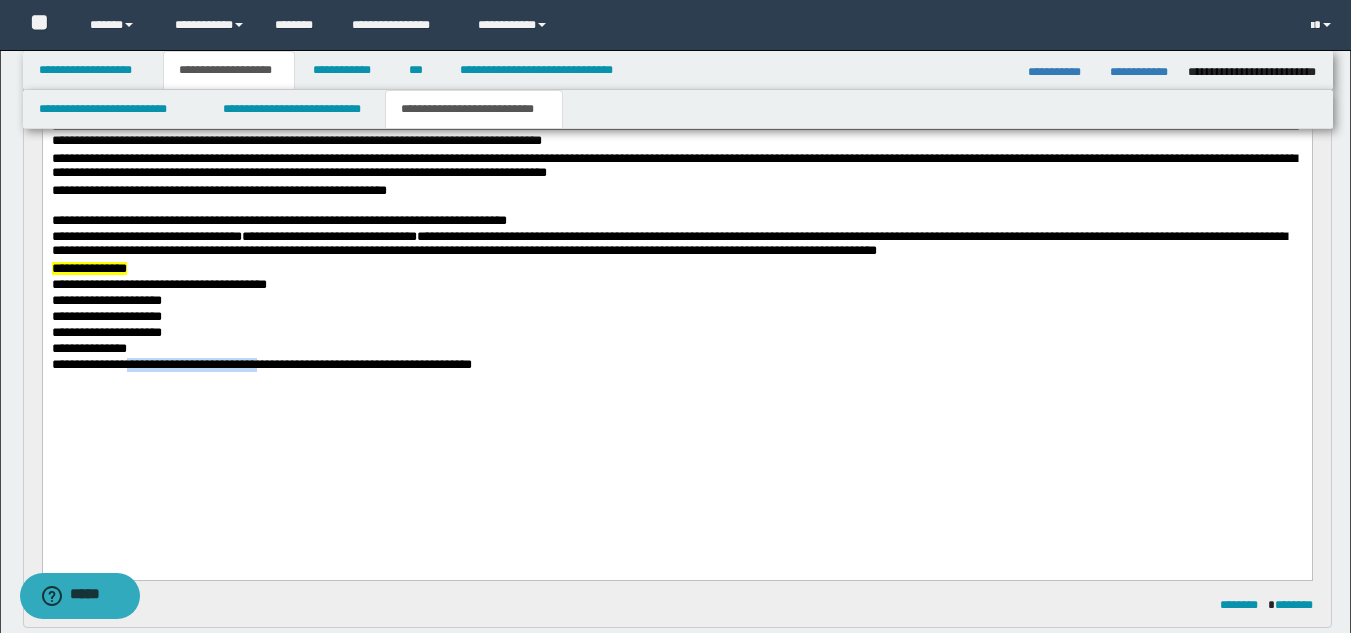 drag, startPoint x: 129, startPoint y: 372, endPoint x: 260, endPoint y: 375, distance: 131.03435 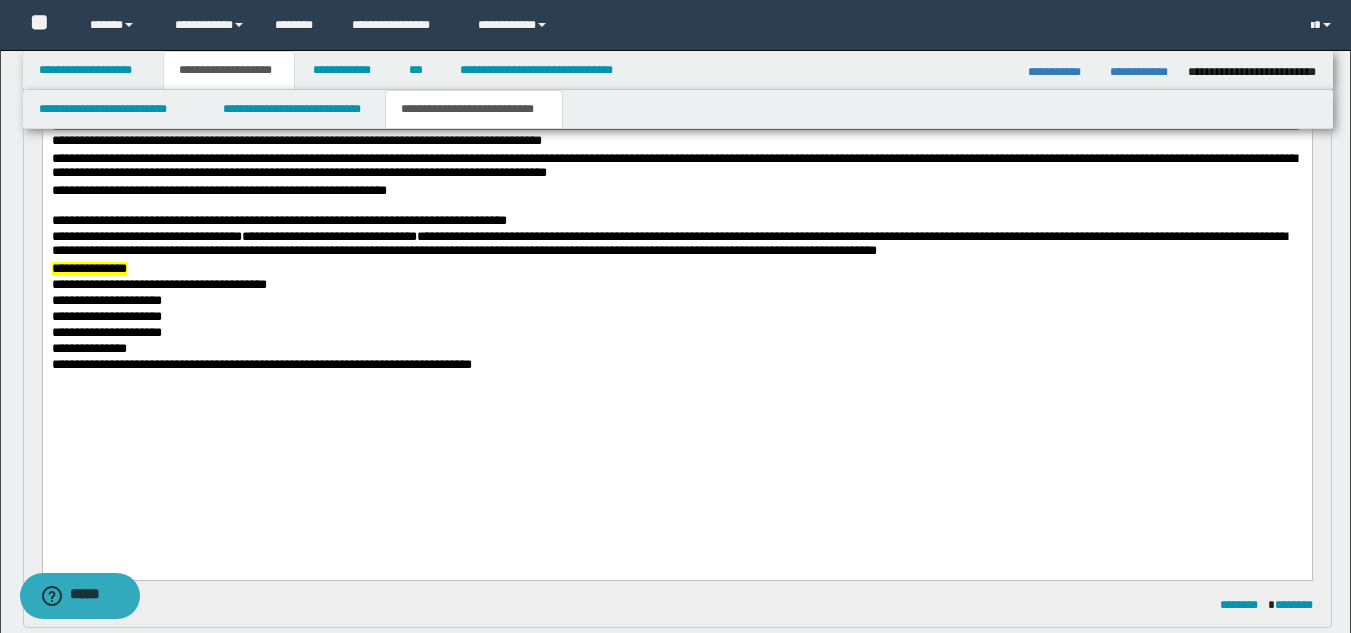 click on "**********" at bounding box center [676, 351] 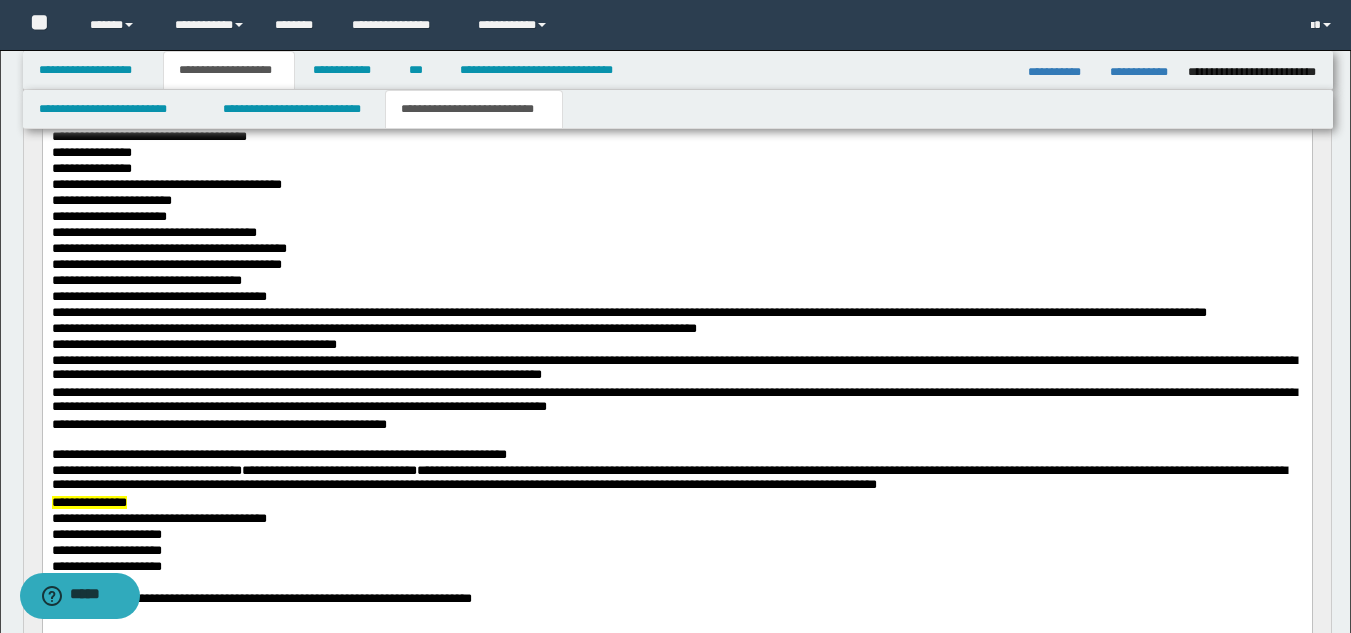 click on "**********" at bounding box center (676, 426) 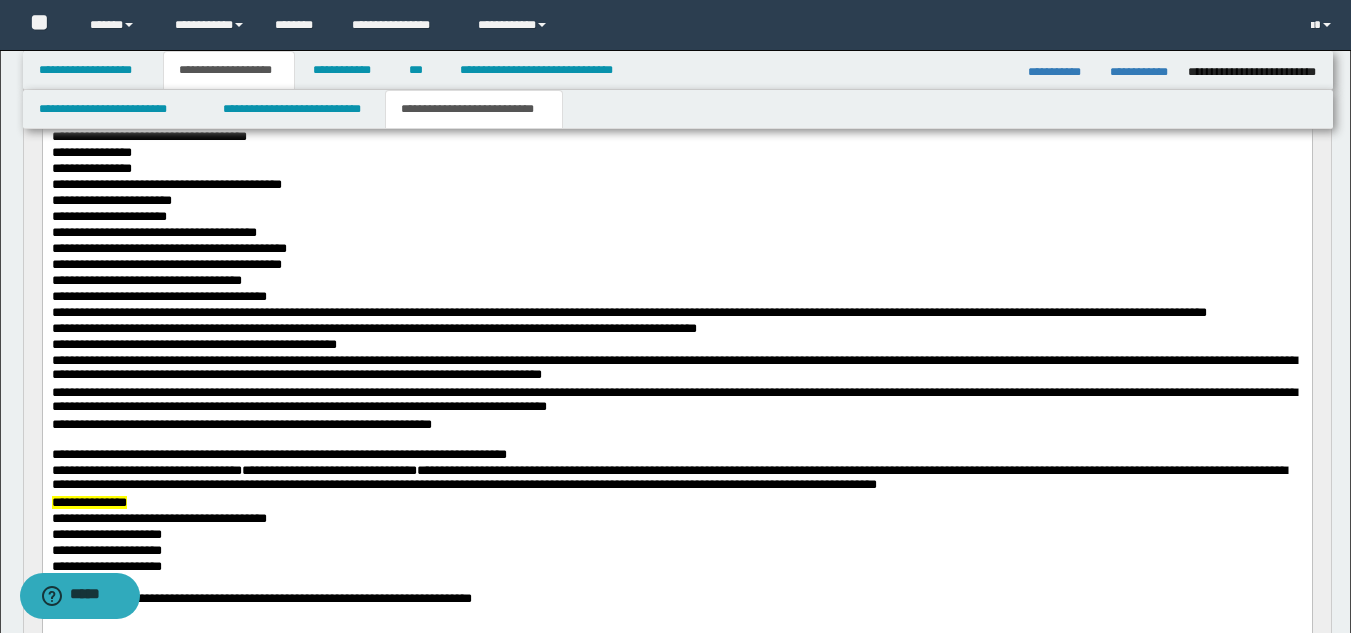 scroll, scrollTop: 467, scrollLeft: 0, axis: vertical 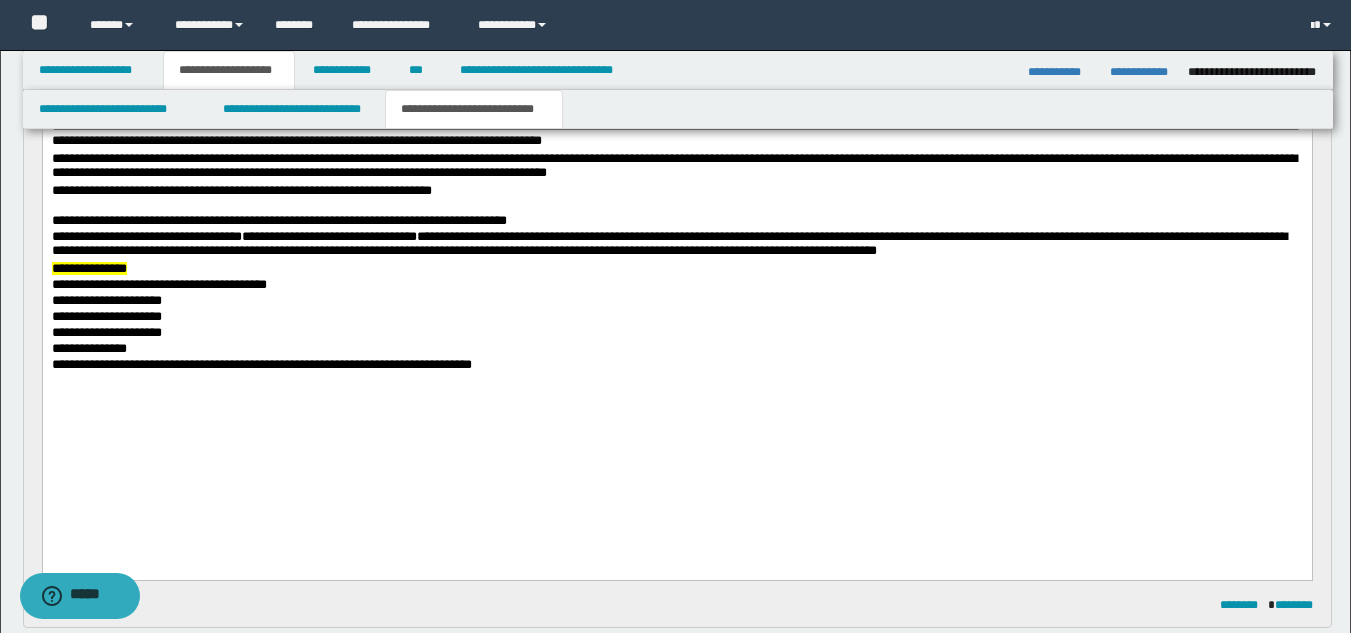click on "**********" at bounding box center [676, 351] 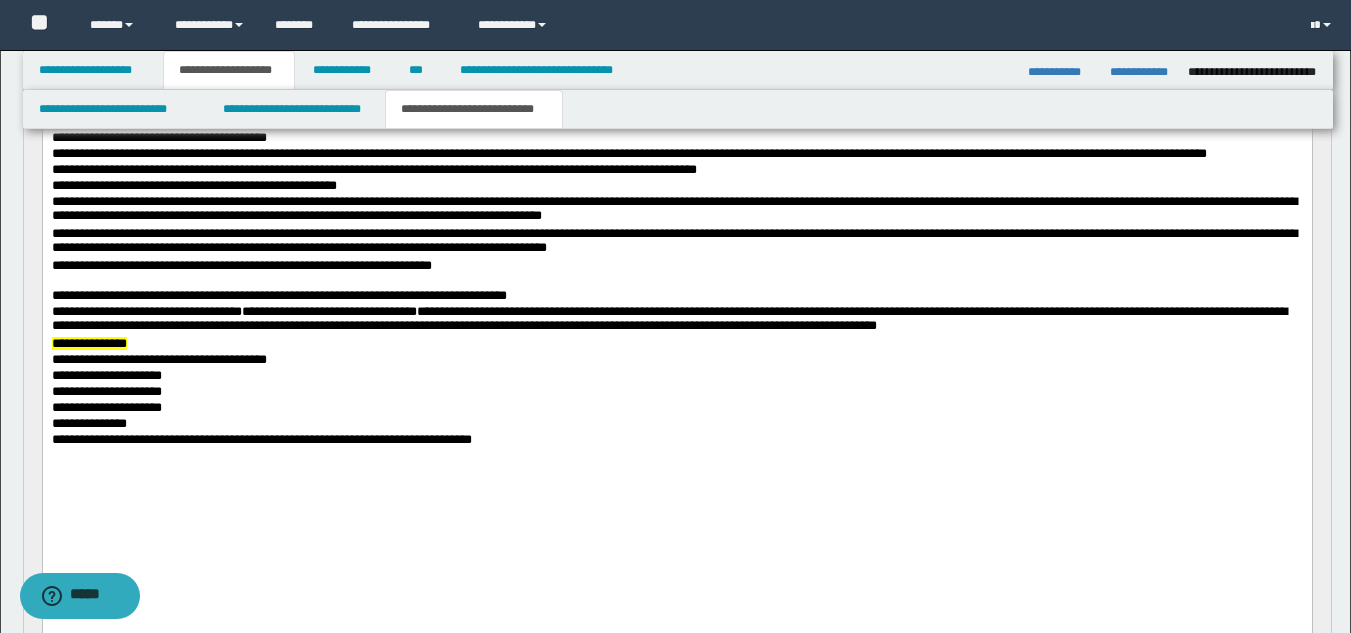 scroll, scrollTop: 467, scrollLeft: 0, axis: vertical 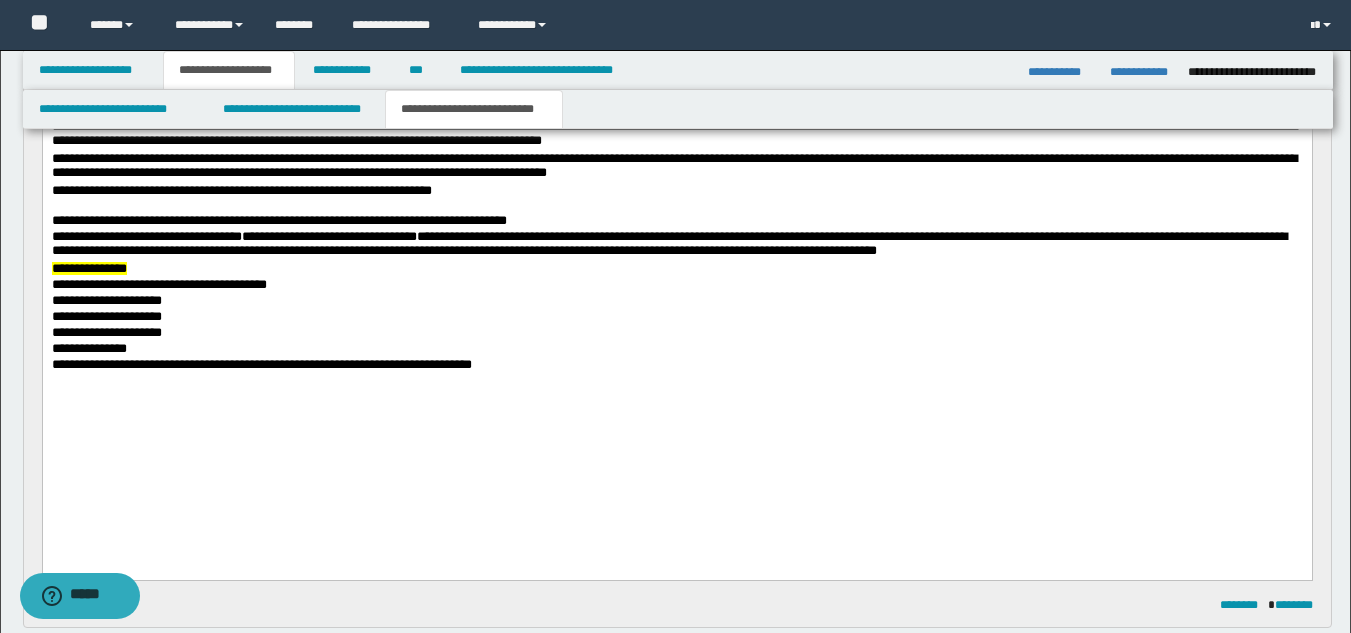 click on "**********" at bounding box center (676, 351) 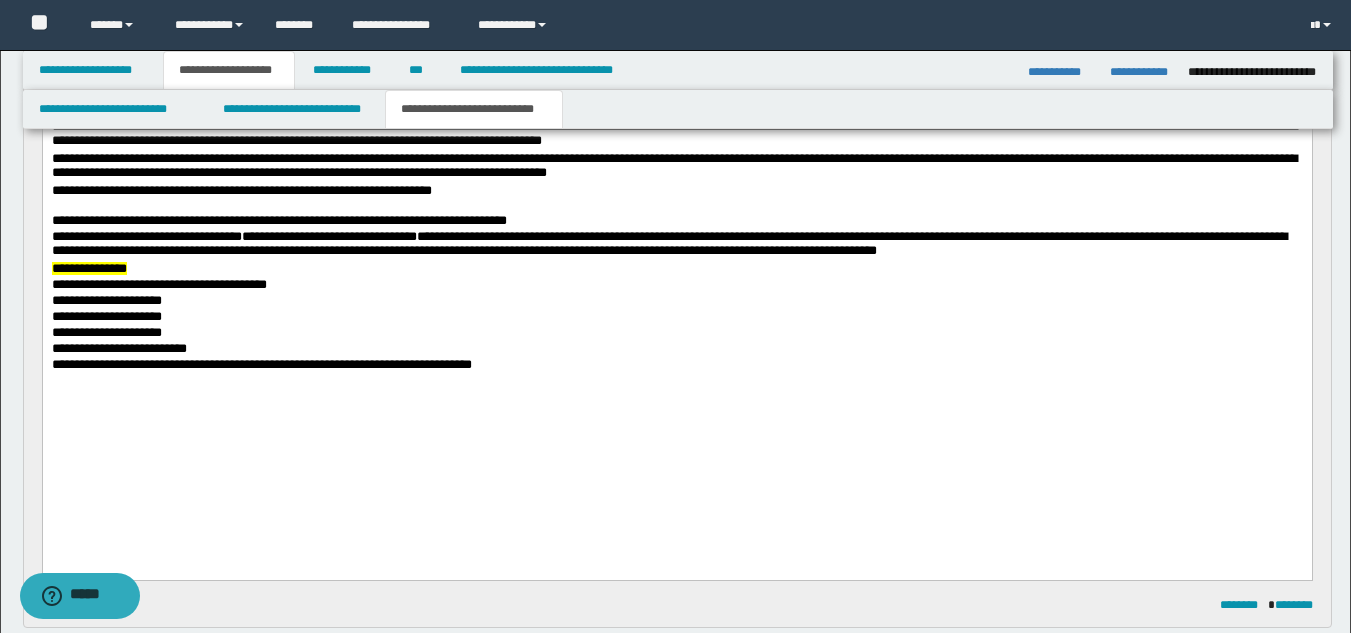 click on "**********" at bounding box center (676, 351) 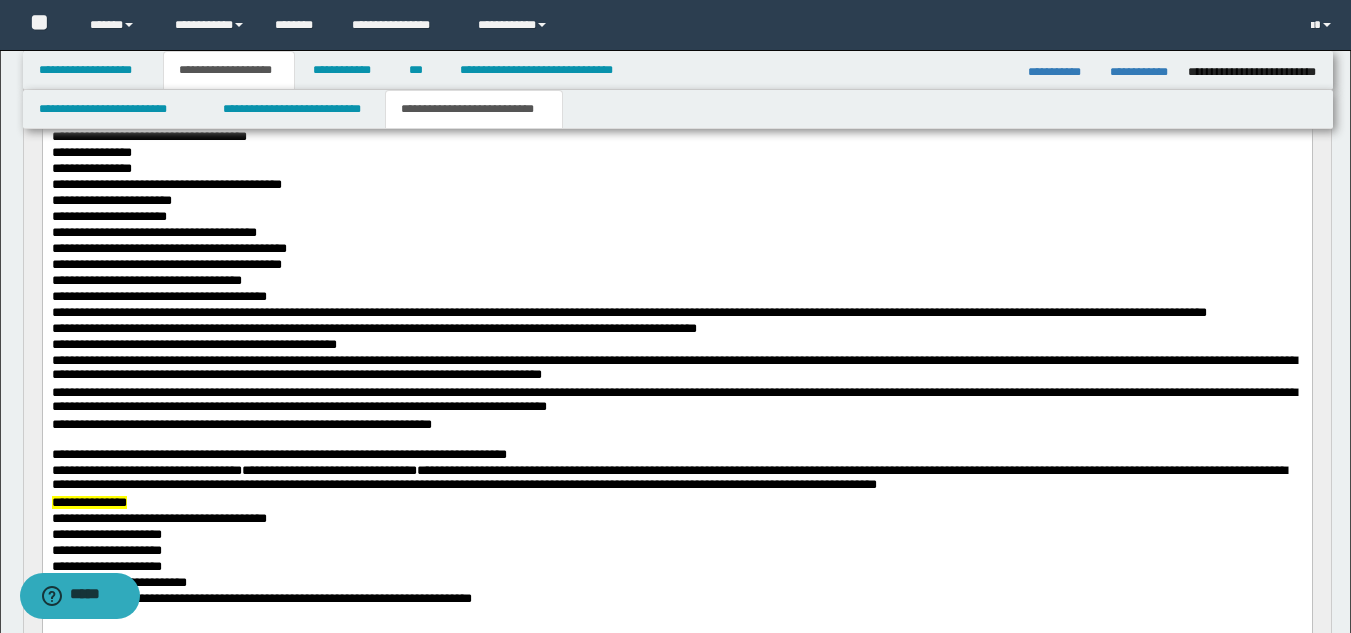 scroll, scrollTop: 467, scrollLeft: 0, axis: vertical 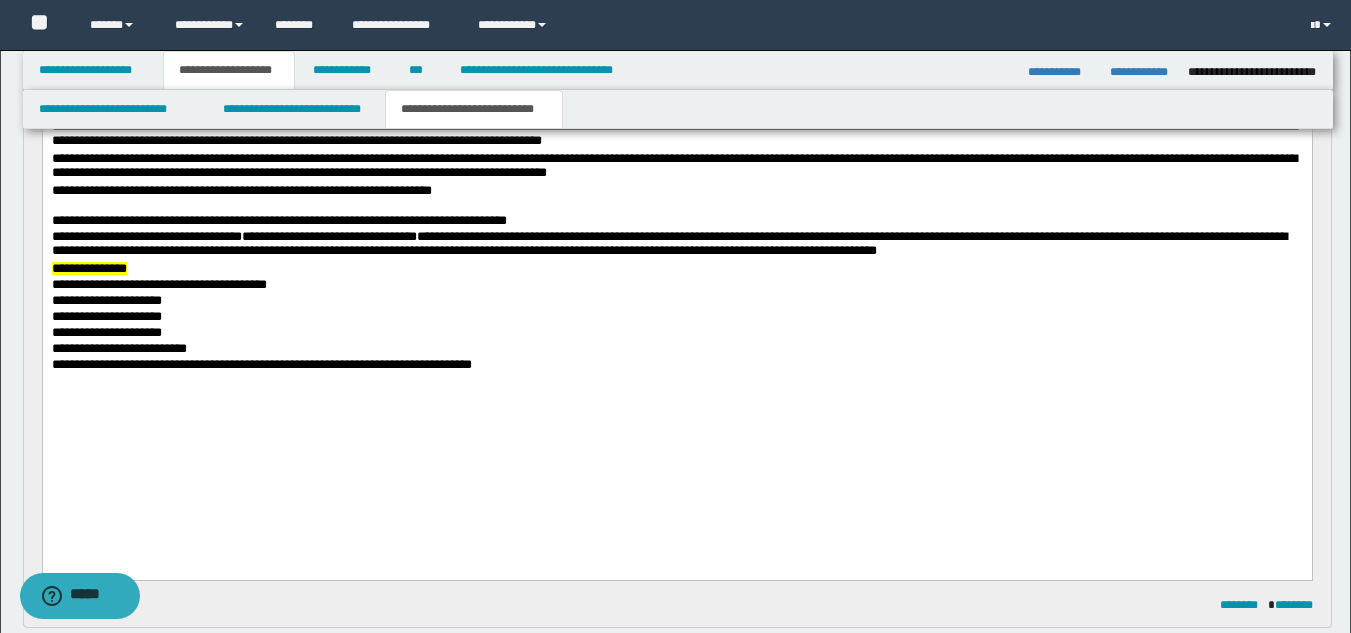 click on "**********" at bounding box center [676, 351] 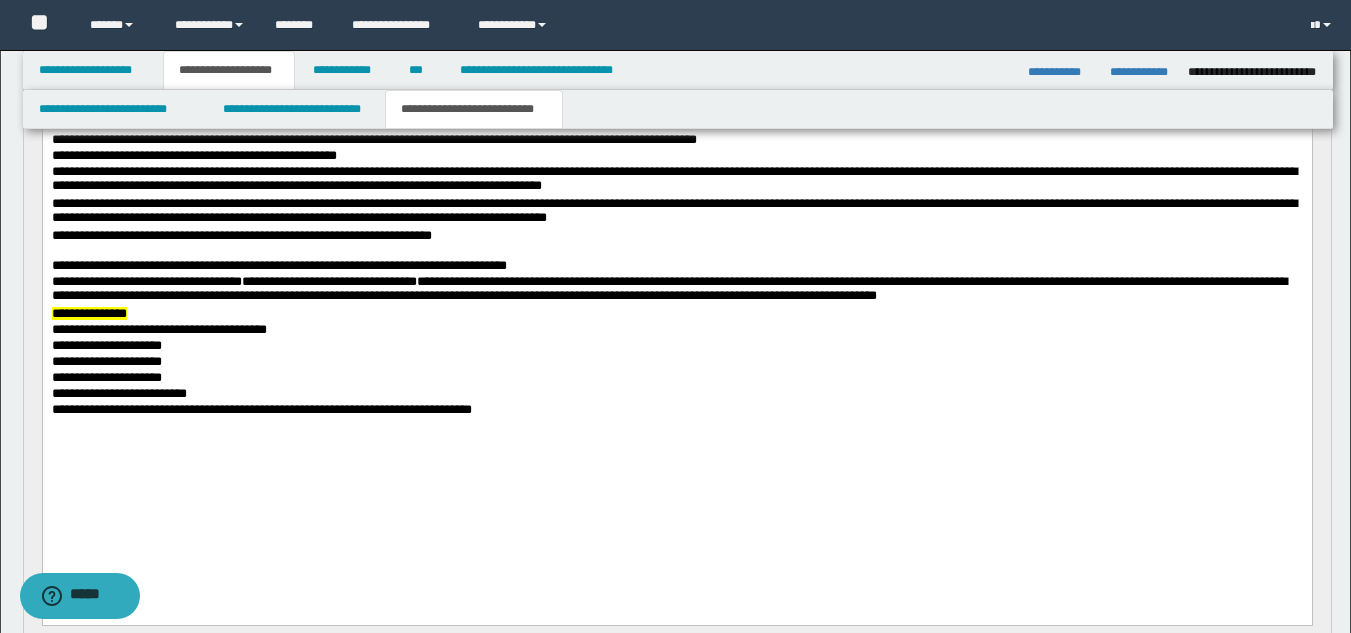 scroll, scrollTop: 467, scrollLeft: 0, axis: vertical 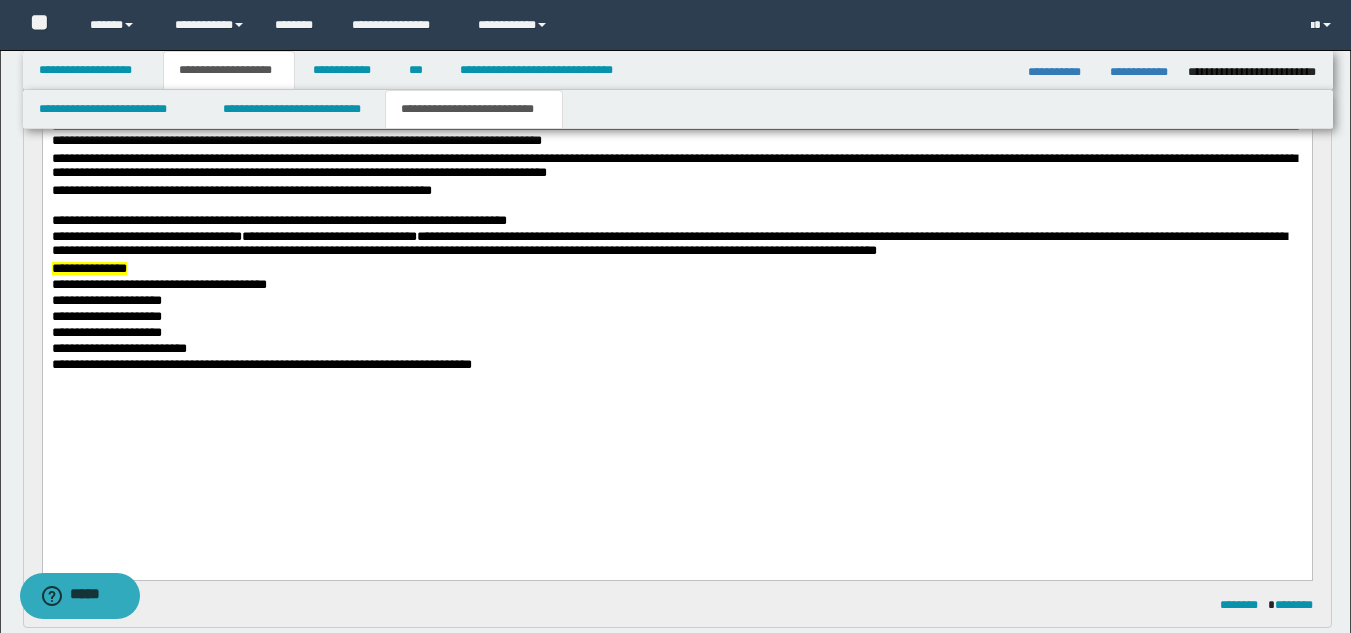 click on "**********" at bounding box center [676, 351] 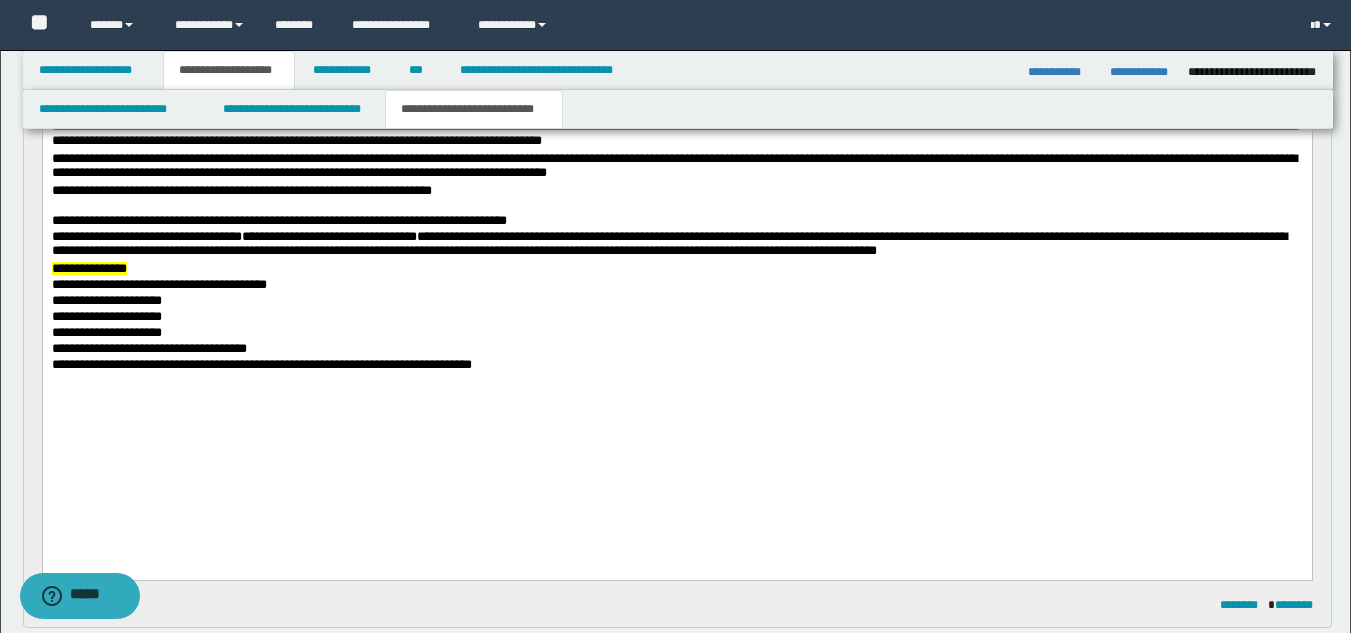 click on "**********" at bounding box center (676, 351) 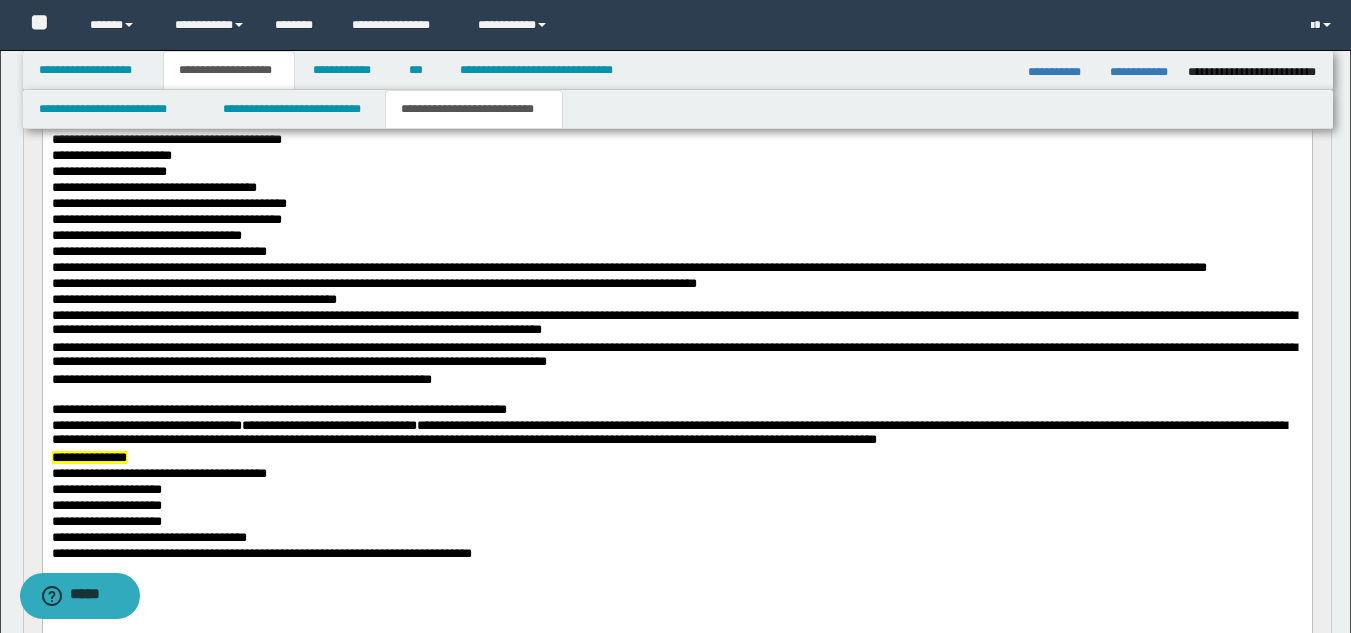 scroll, scrollTop: 233, scrollLeft: 0, axis: vertical 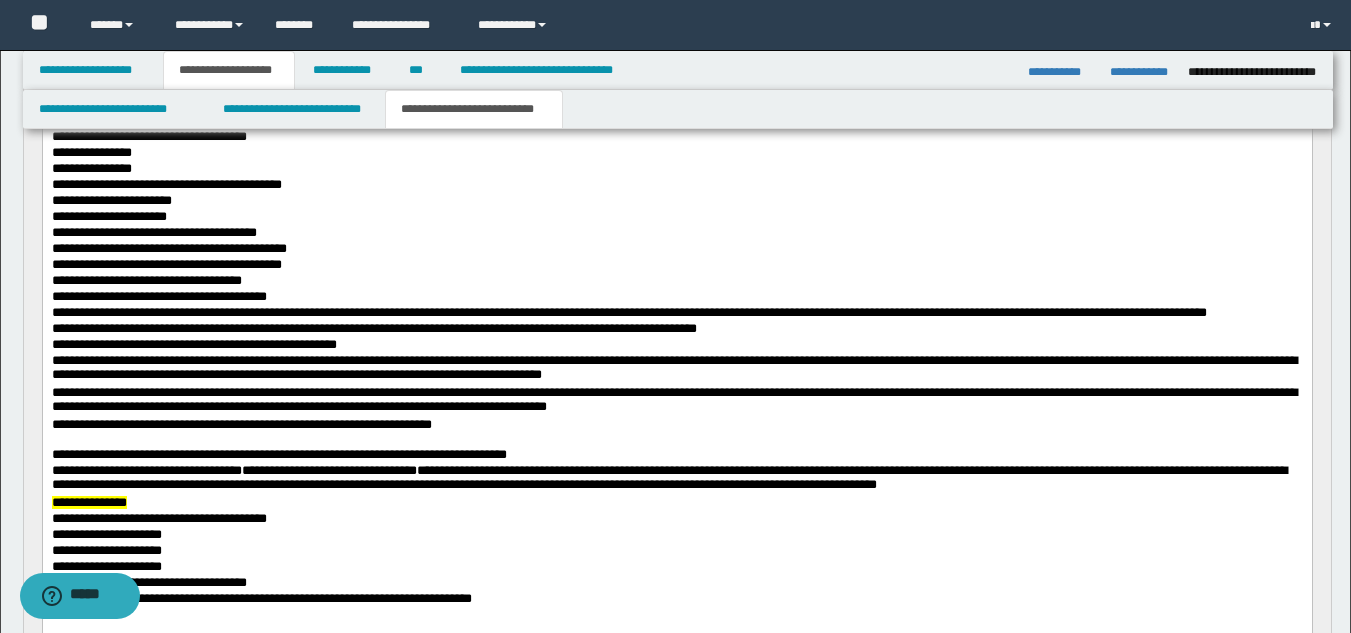click on "**********" at bounding box center (676, 584) 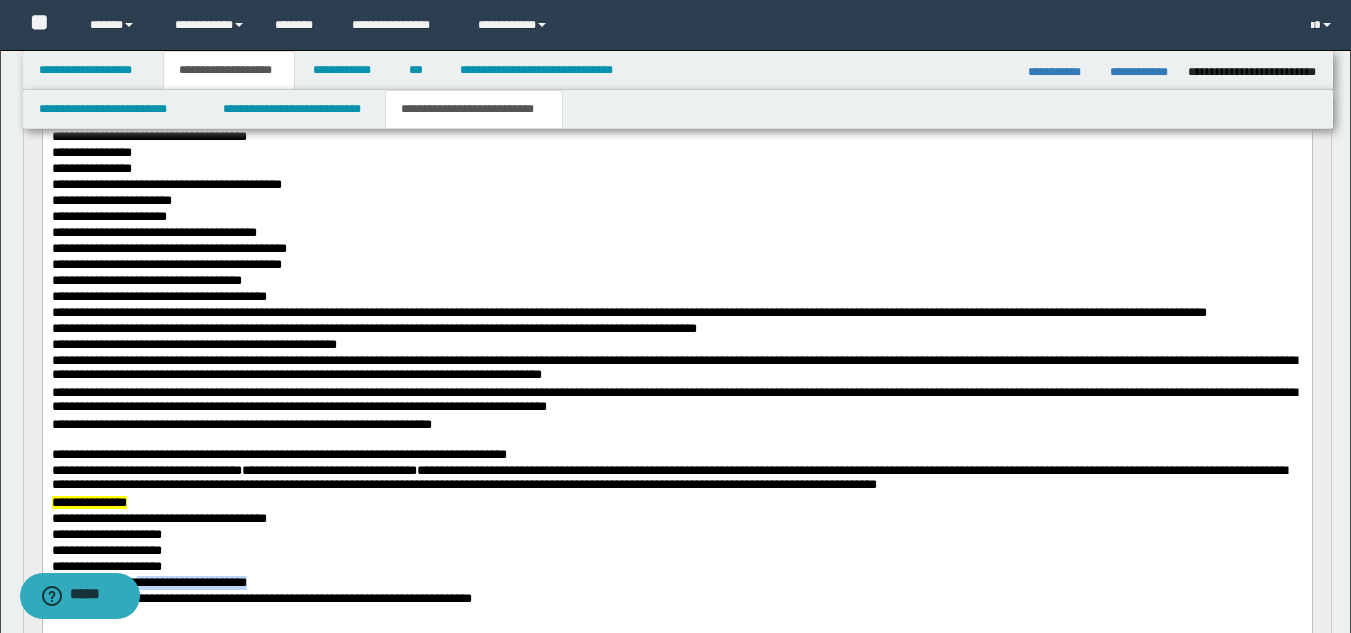 drag, startPoint x: 262, startPoint y: 579, endPoint x: 145, endPoint y: 582, distance: 117.03845 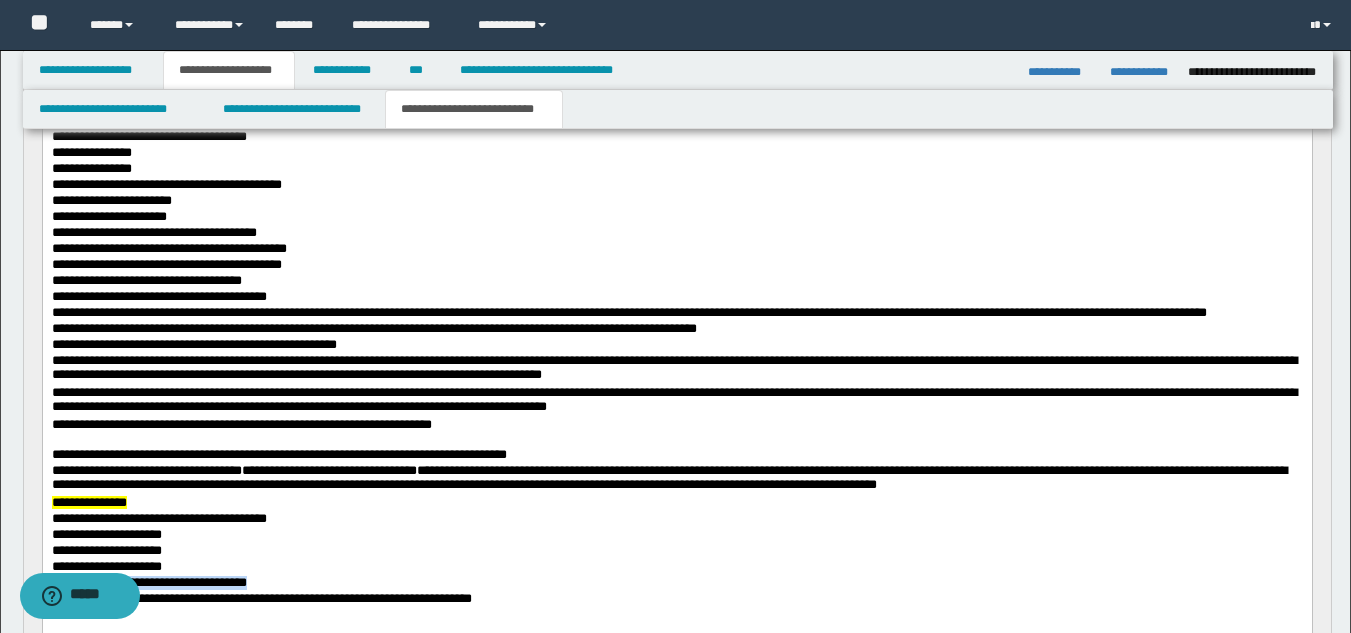 click on "**********" at bounding box center [676, 436] 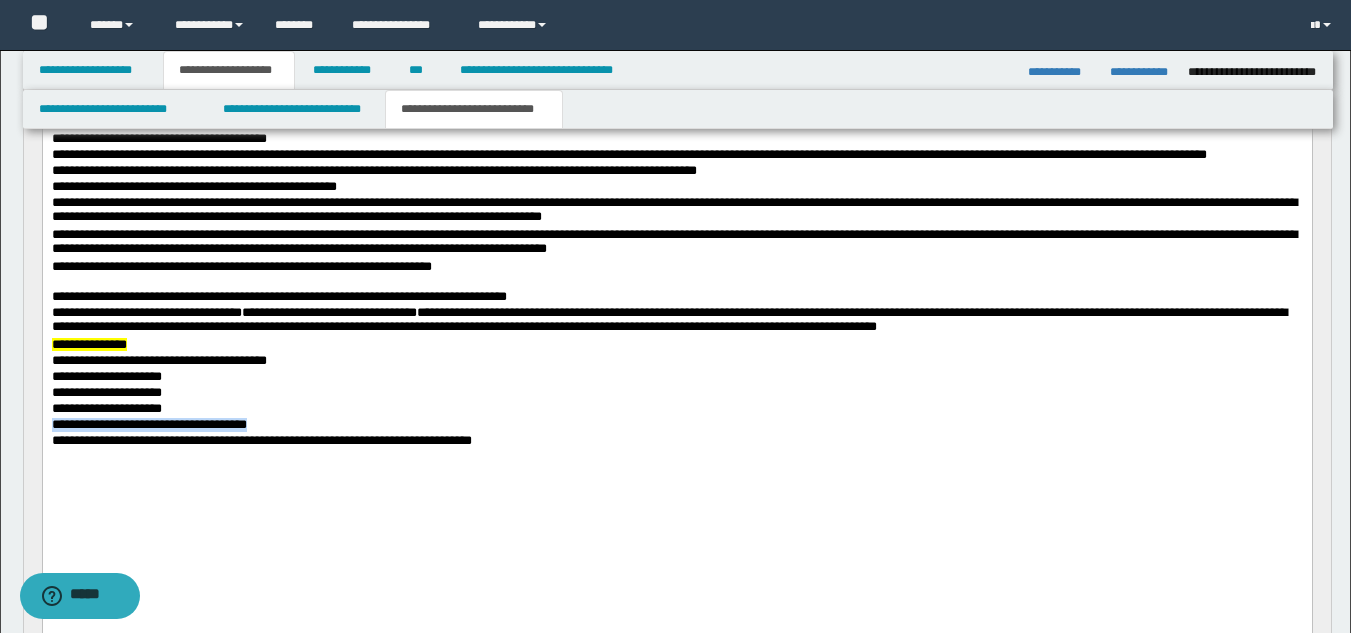 scroll, scrollTop: 467, scrollLeft: 0, axis: vertical 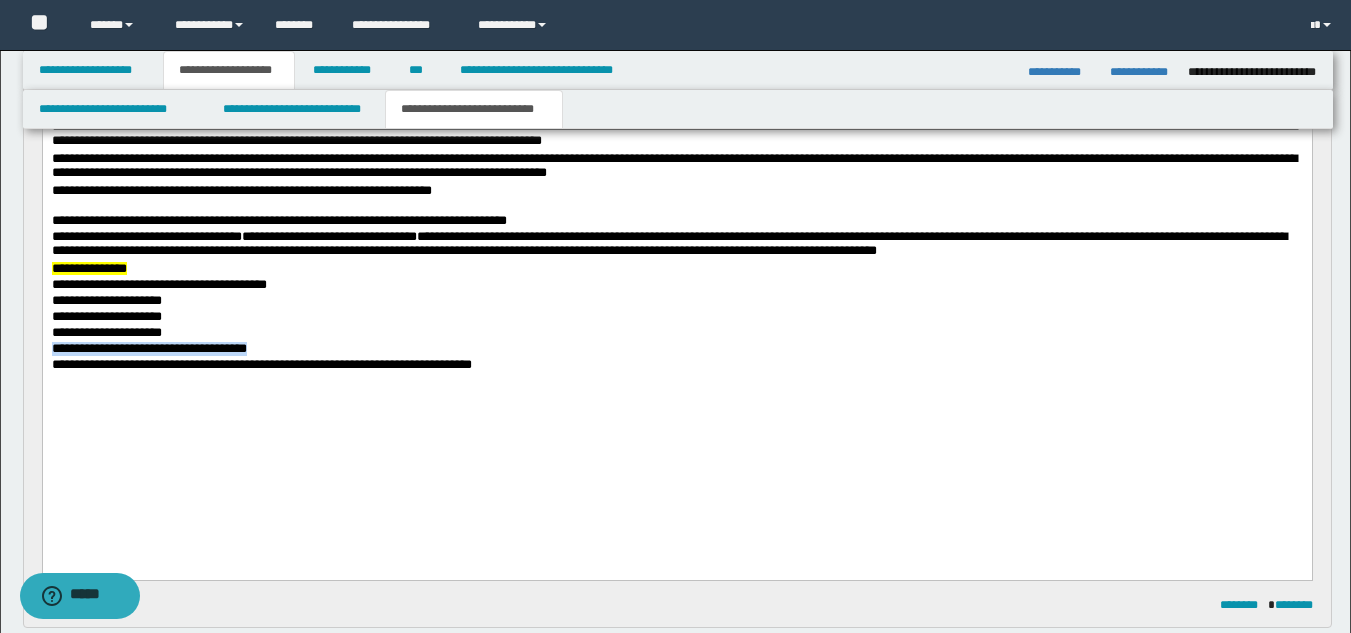 click on "**********" at bounding box center [676, 351] 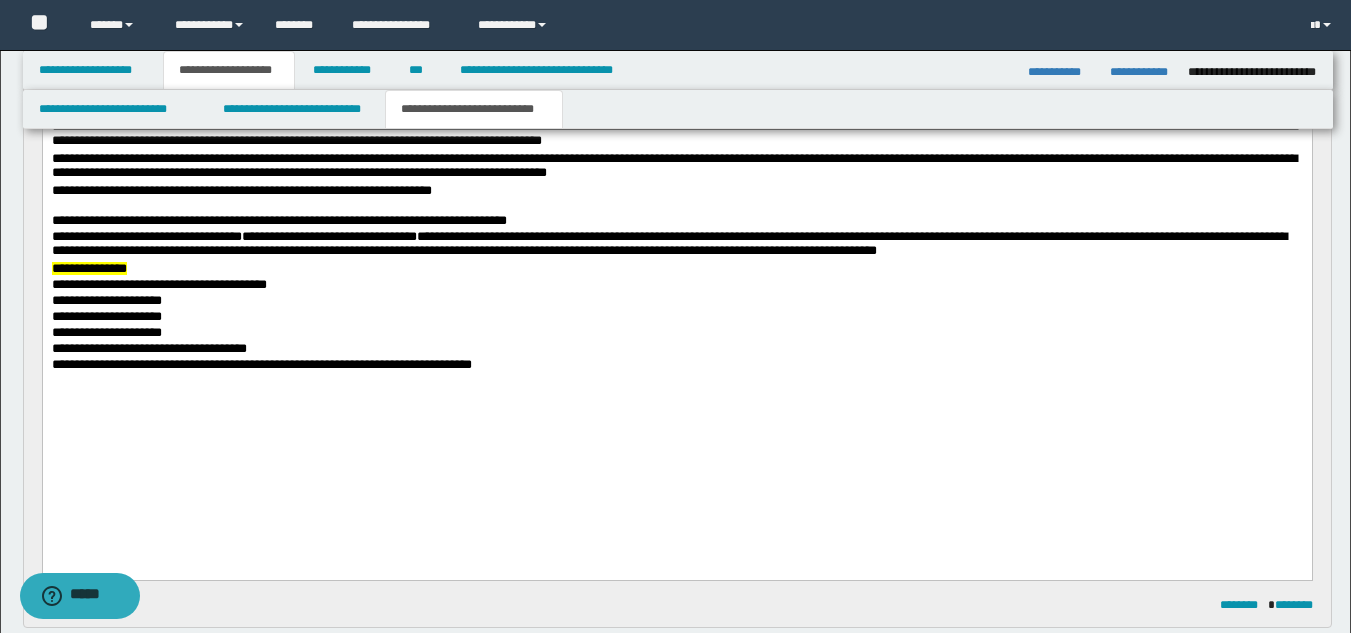 click on "**********" at bounding box center (676, 351) 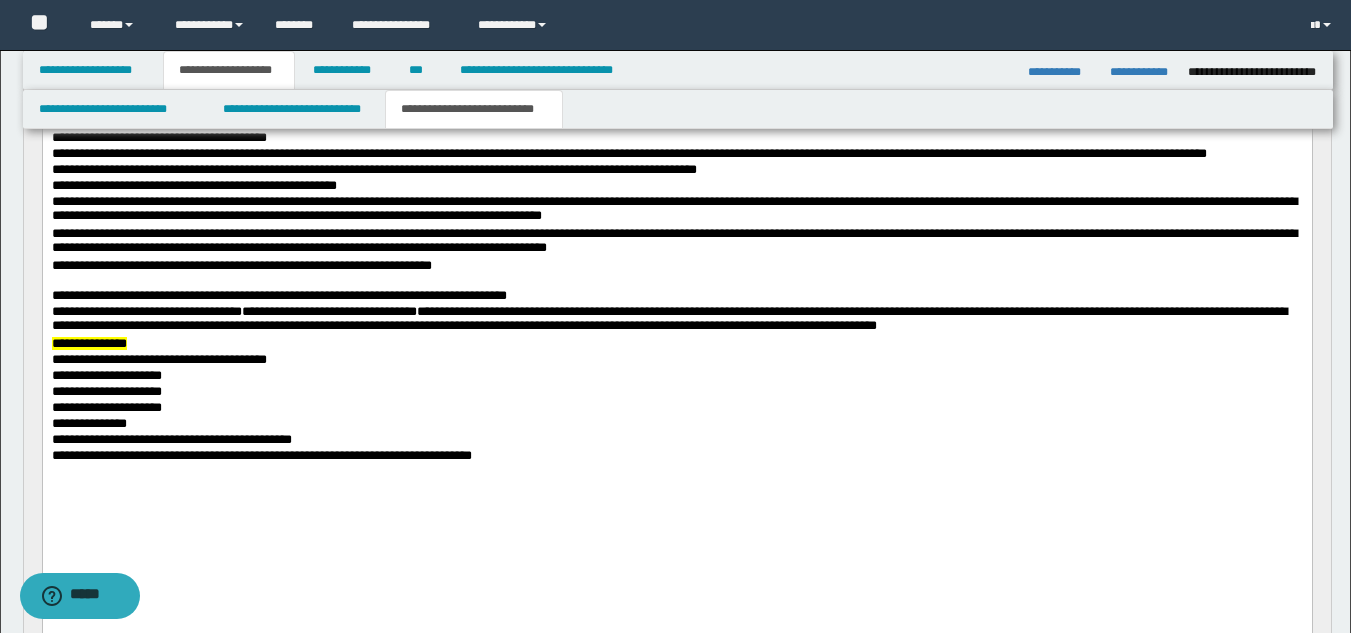 scroll, scrollTop: 467, scrollLeft: 0, axis: vertical 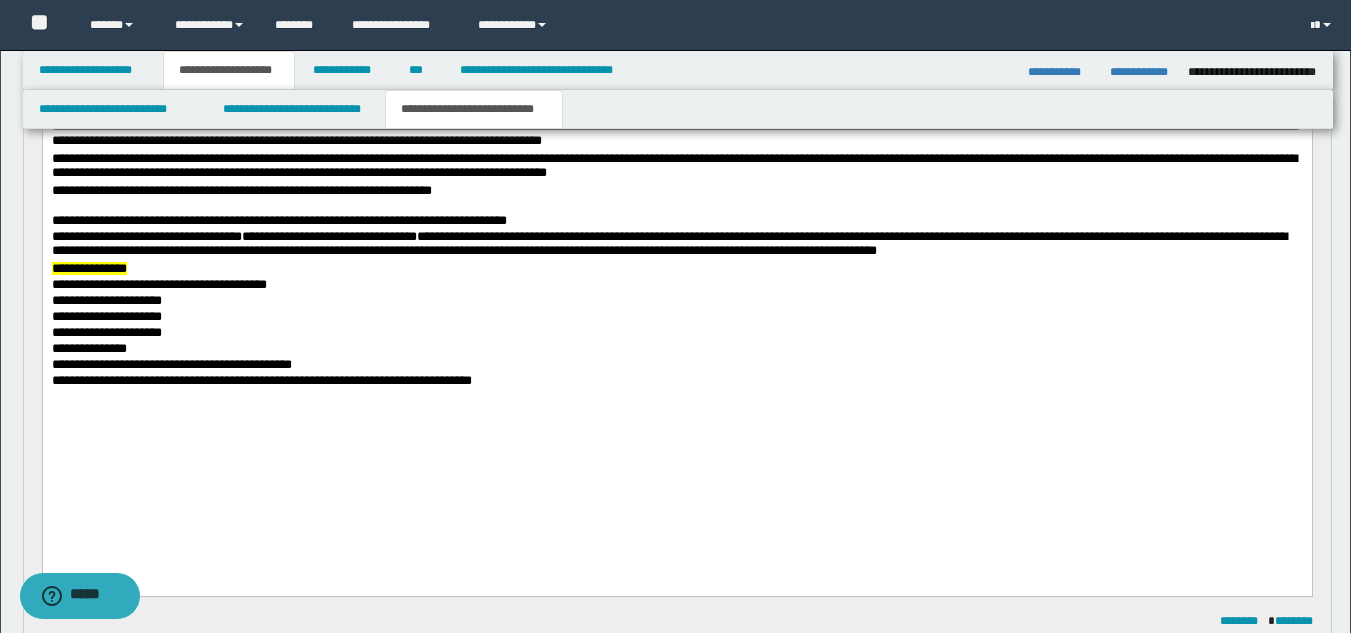 click on "**********" at bounding box center (676, 319) 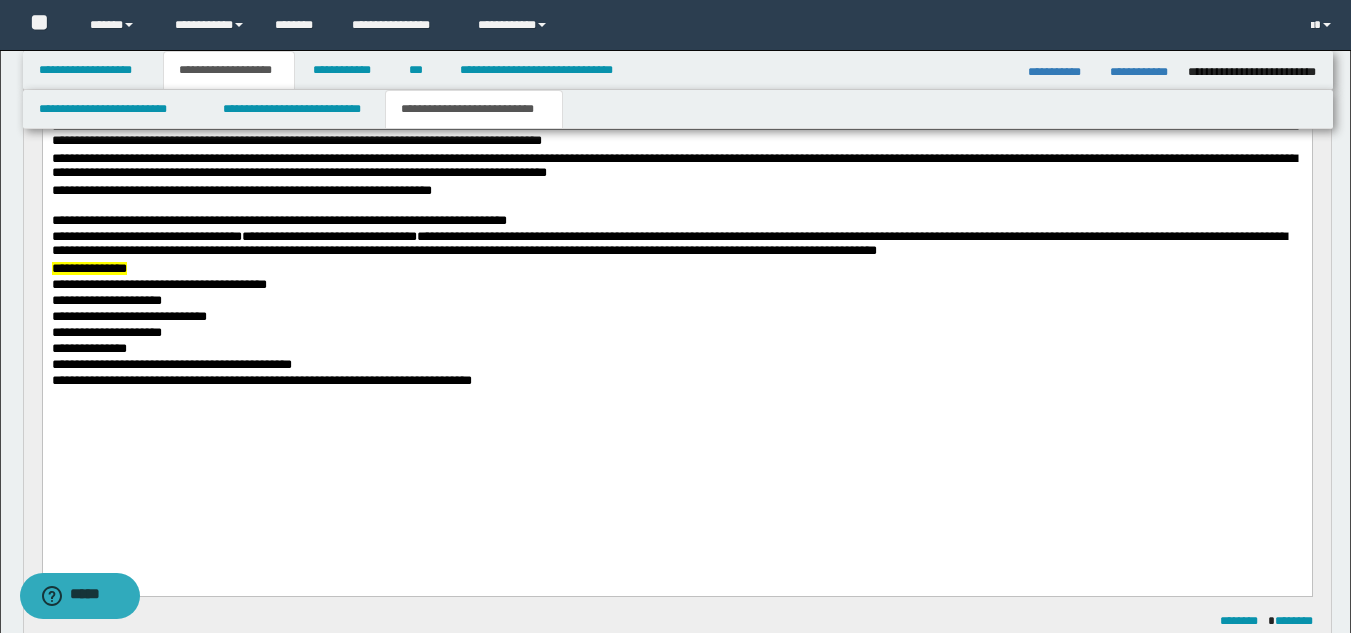 click on "**********" at bounding box center (676, 287) 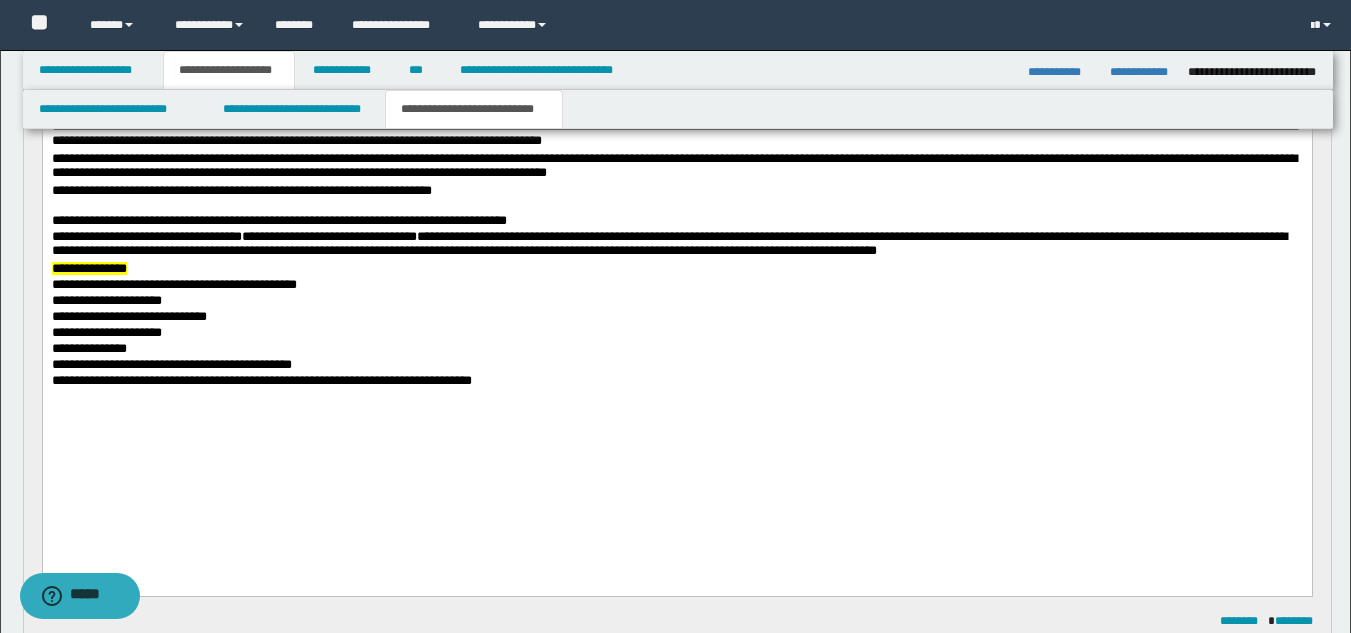 click at bounding box center (676, 440) 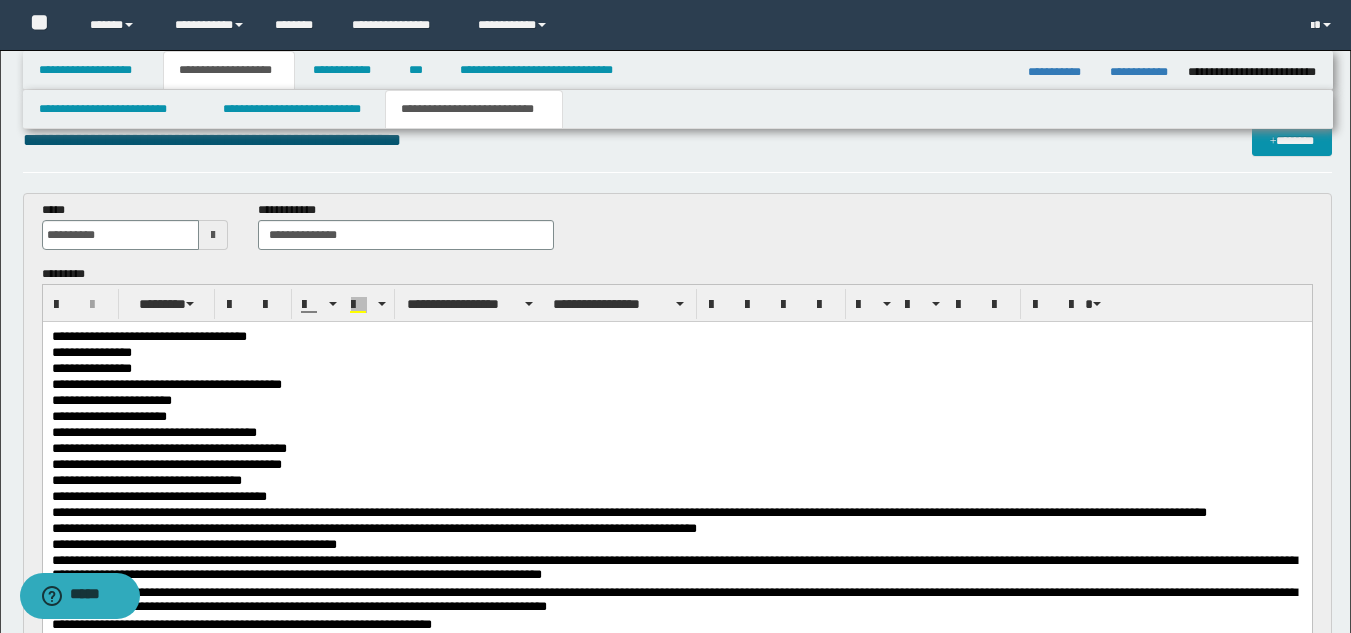 scroll, scrollTop: 0, scrollLeft: 0, axis: both 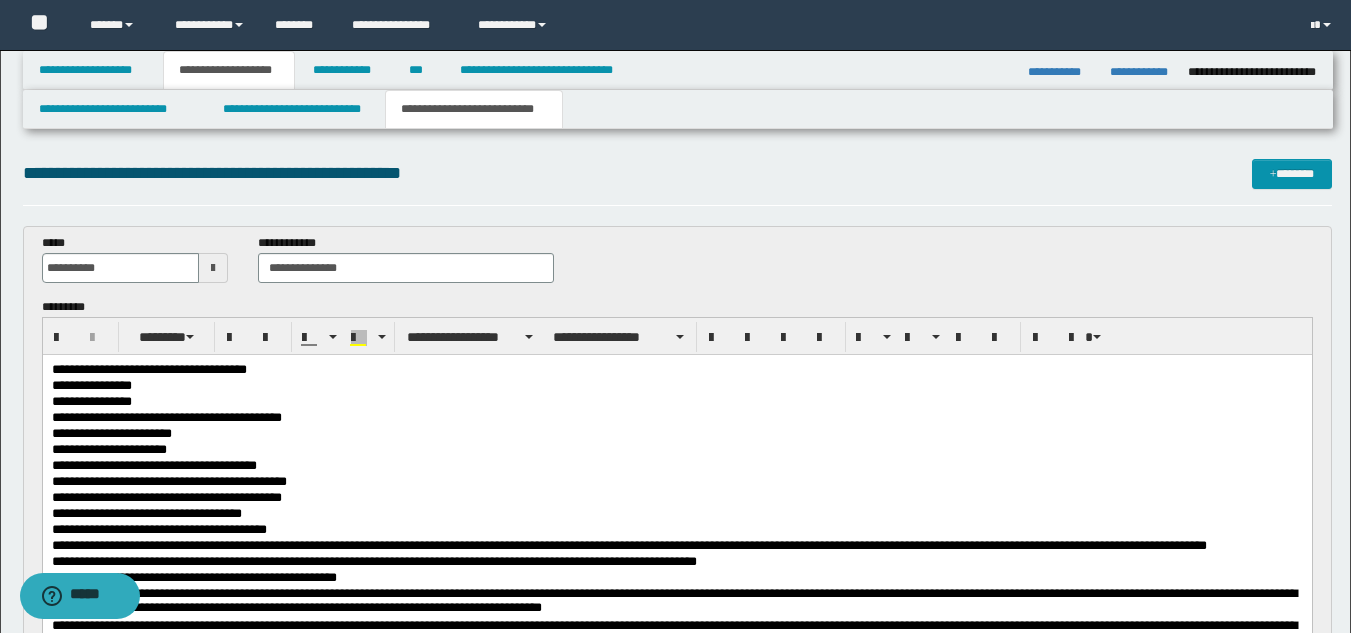 click on "**********" at bounding box center [229, 70] 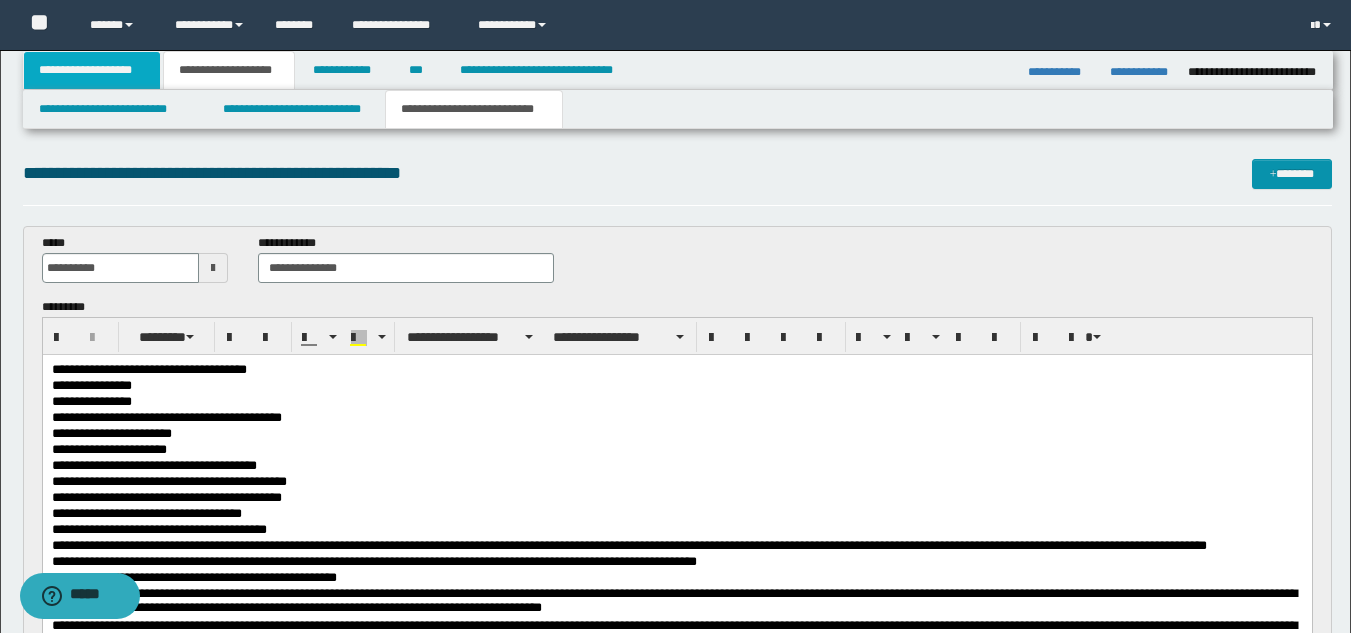 click on "**********" at bounding box center (92, 70) 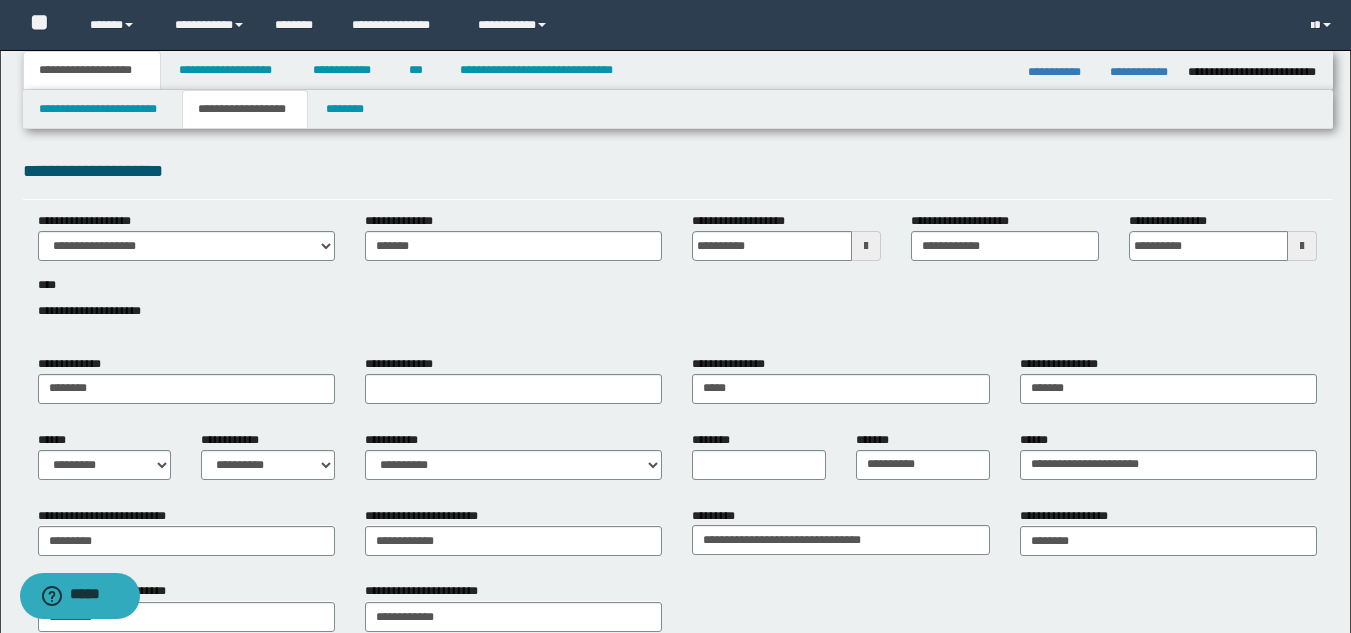 scroll, scrollTop: 0, scrollLeft: 0, axis: both 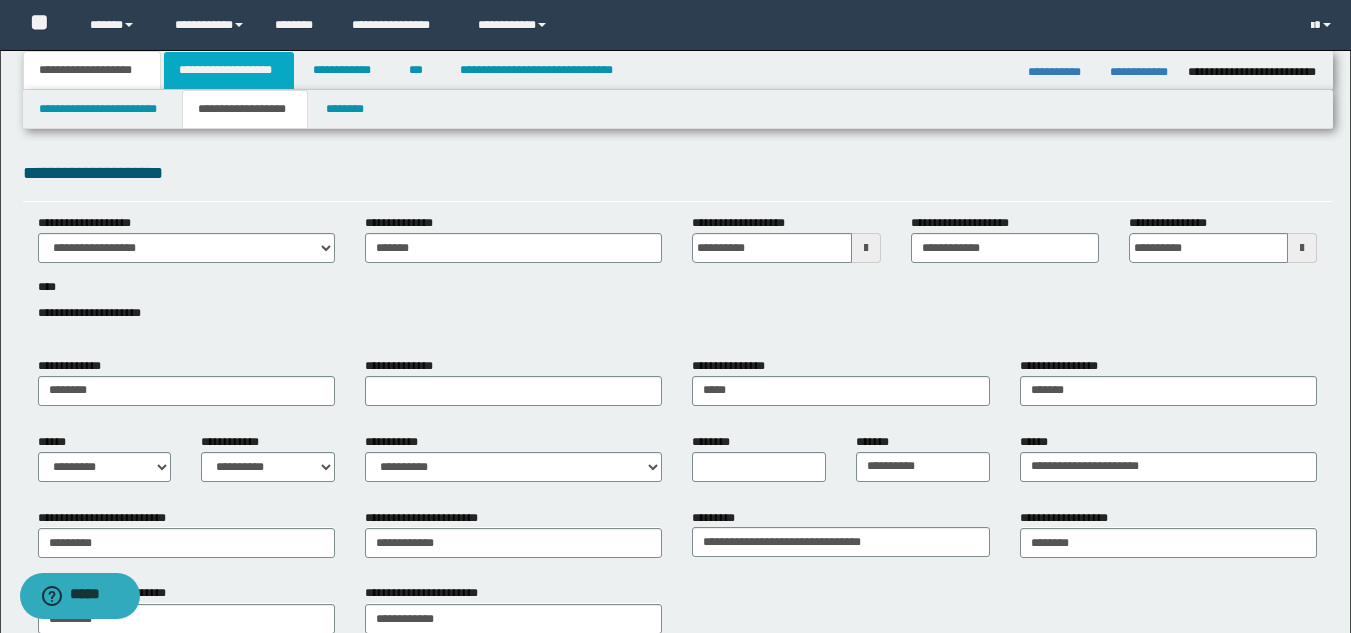 click on "**********" at bounding box center [229, 70] 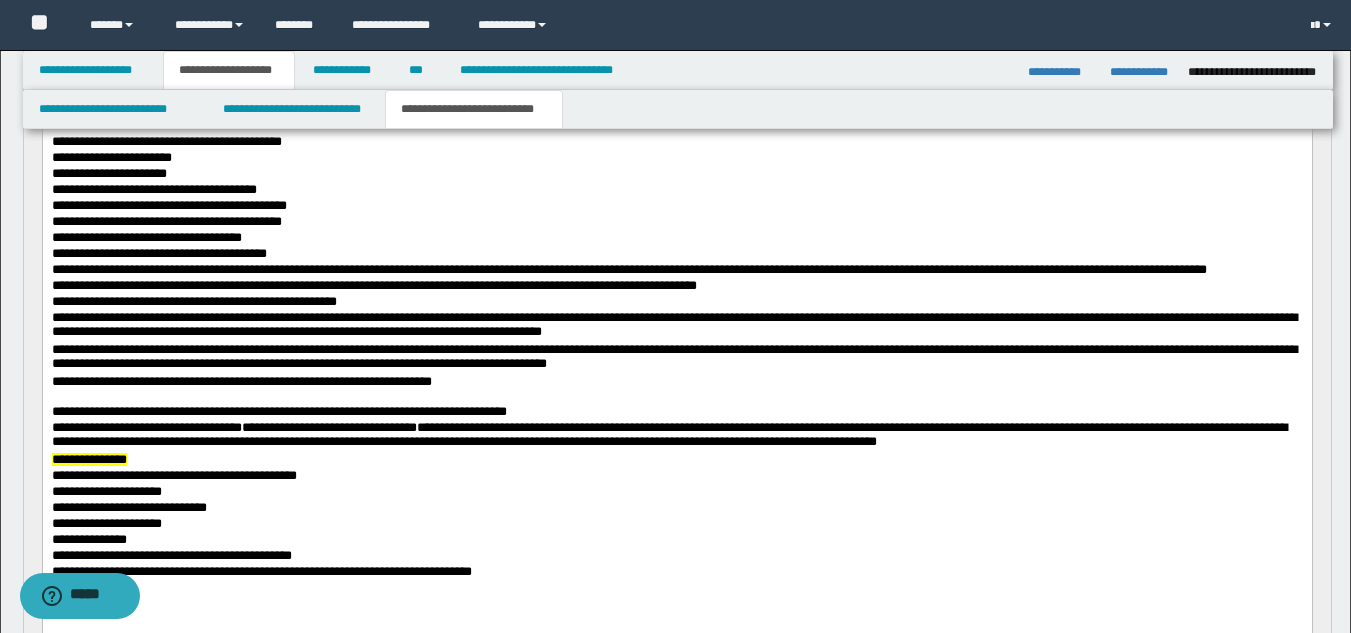 scroll, scrollTop: 233, scrollLeft: 0, axis: vertical 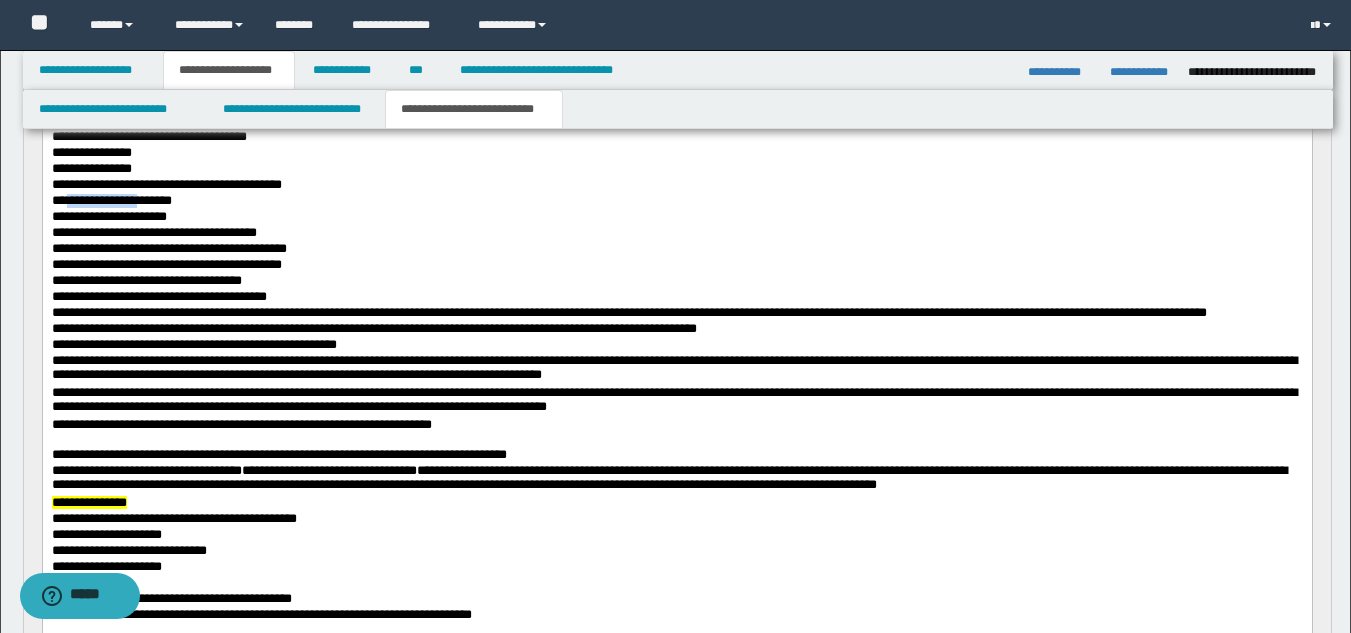 drag, startPoint x: 149, startPoint y: 201, endPoint x: 67, endPoint y: 201, distance: 82 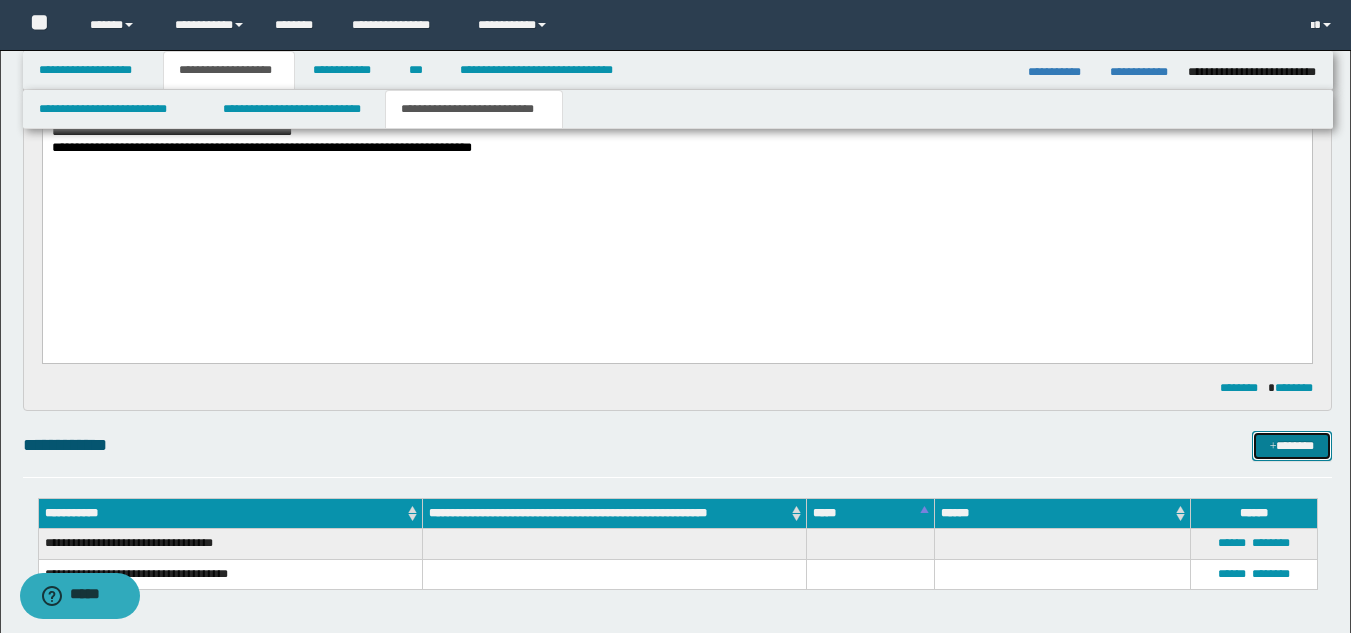 click on "*******" at bounding box center (1292, 446) 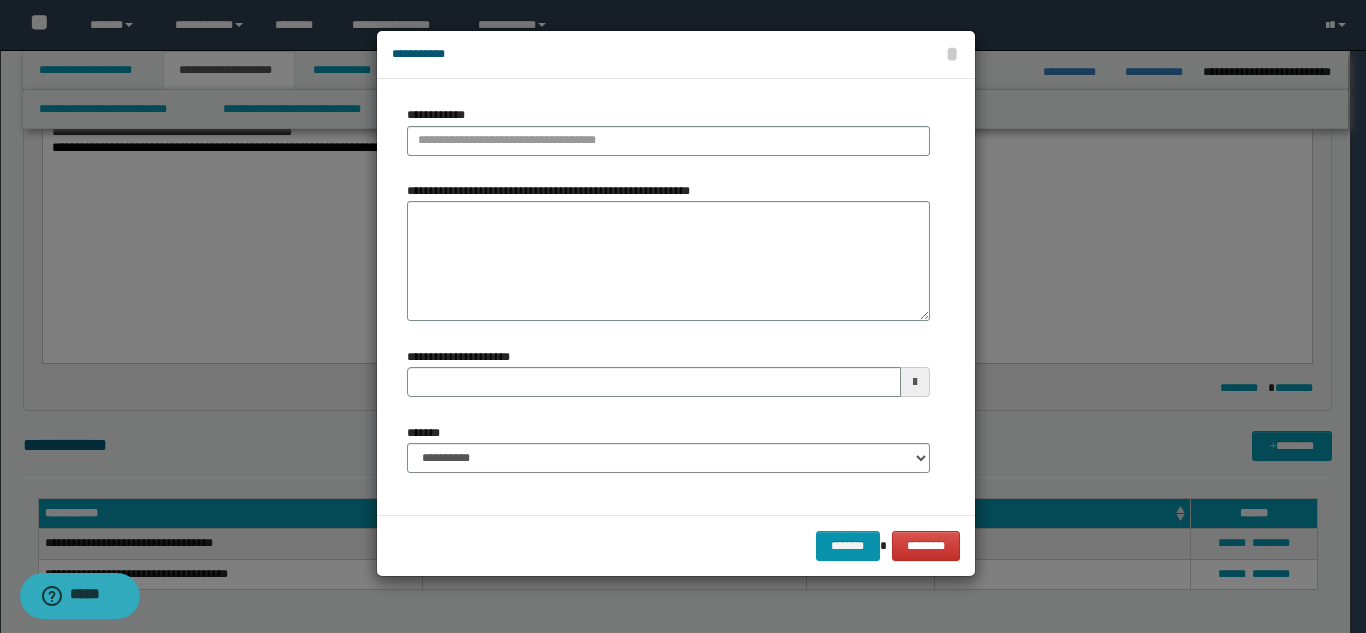 type 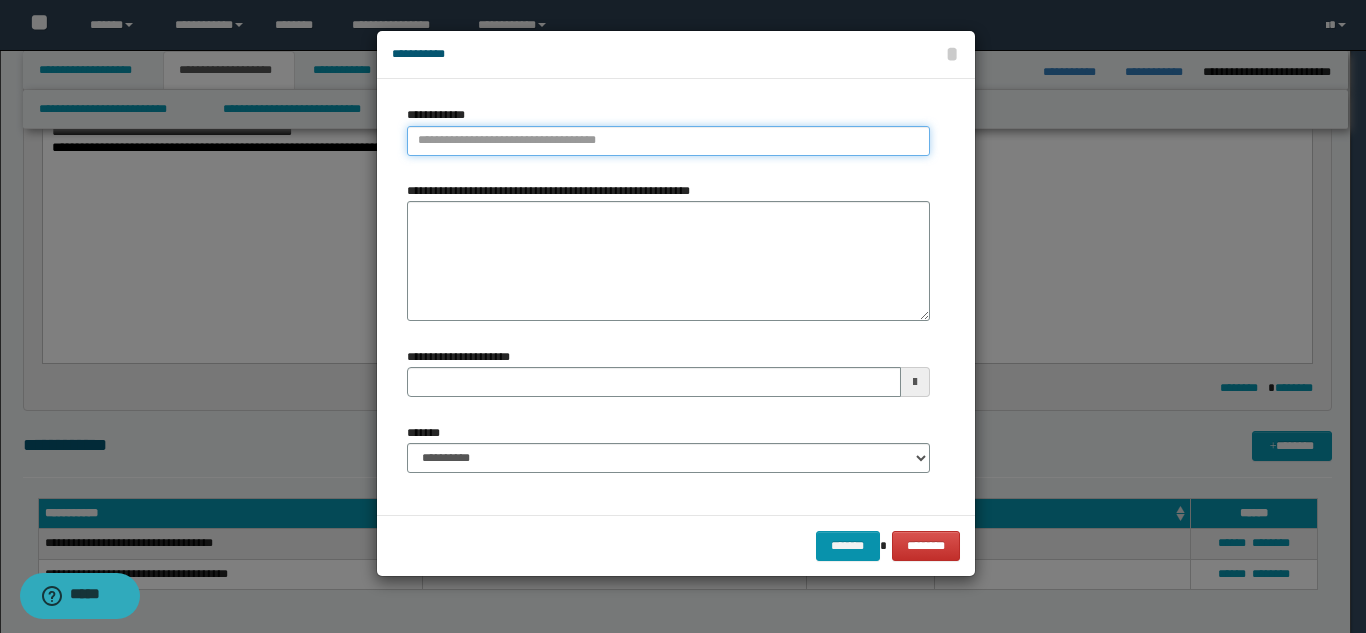 type on "**********" 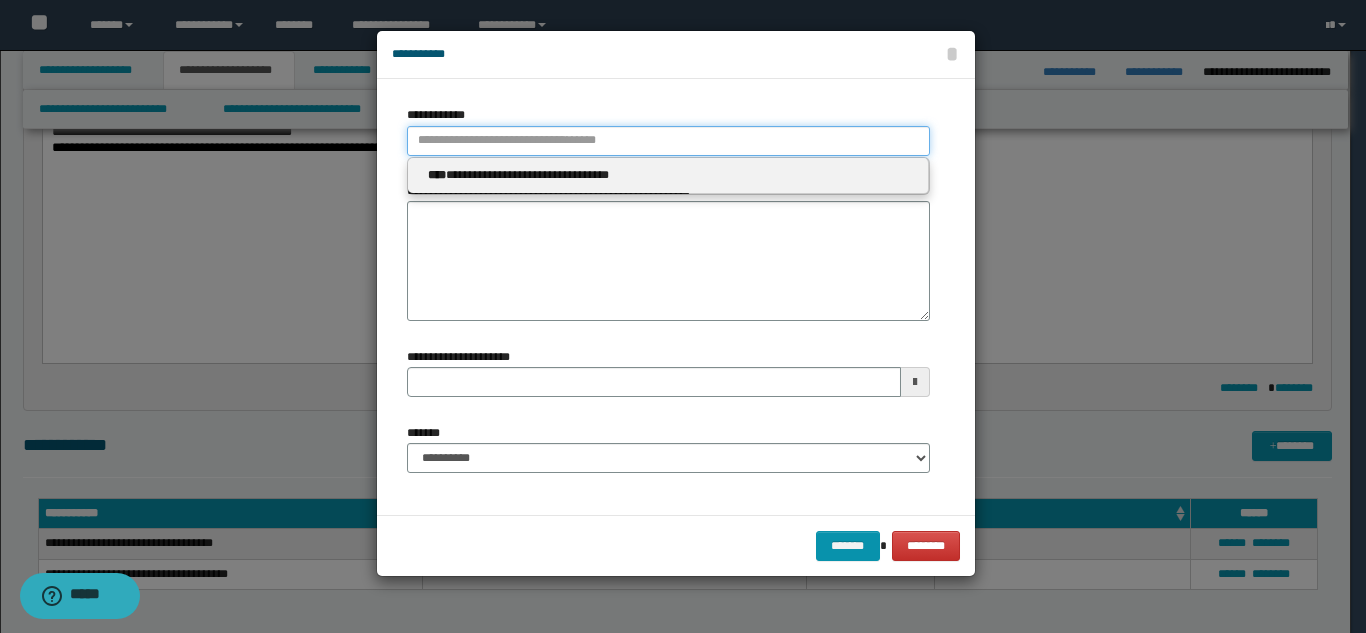 click on "**********" at bounding box center (668, 141) 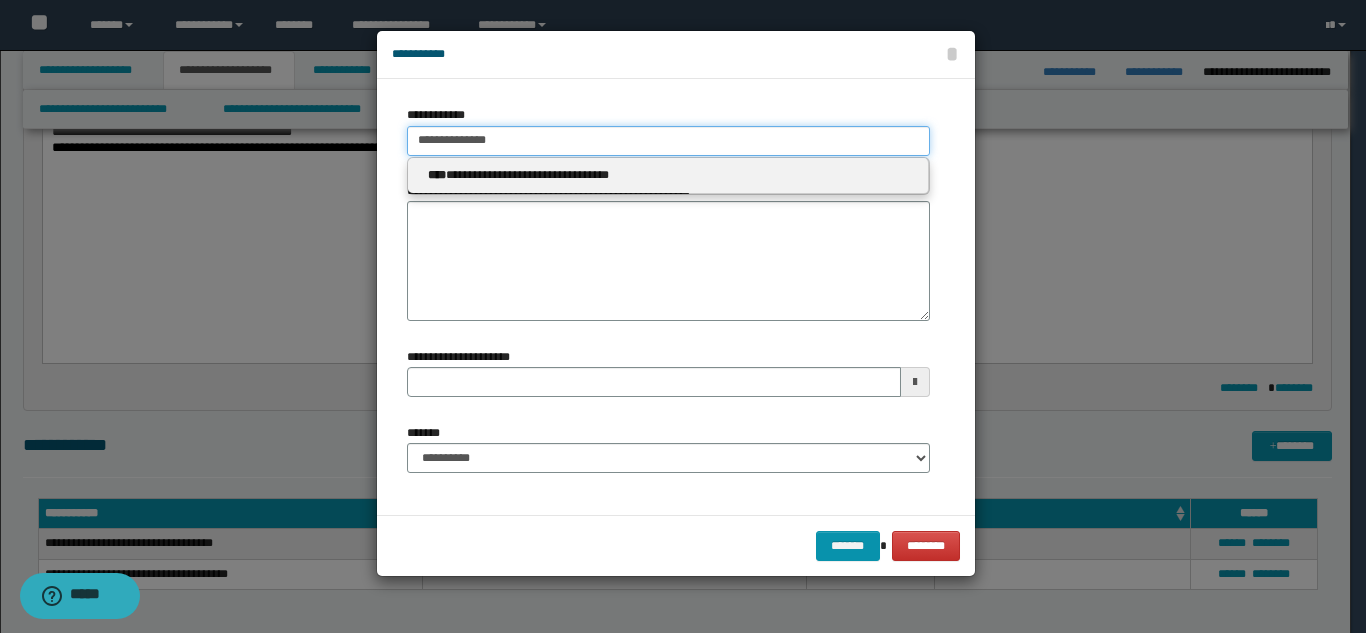 type 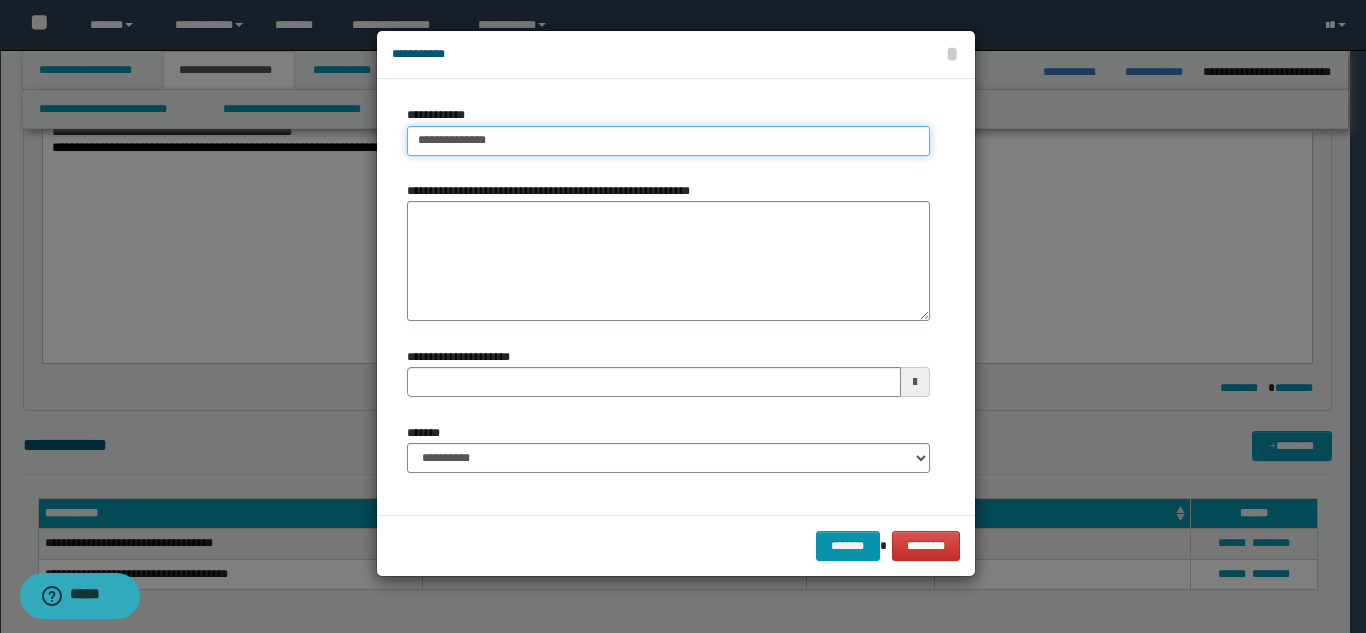 type on "**********" 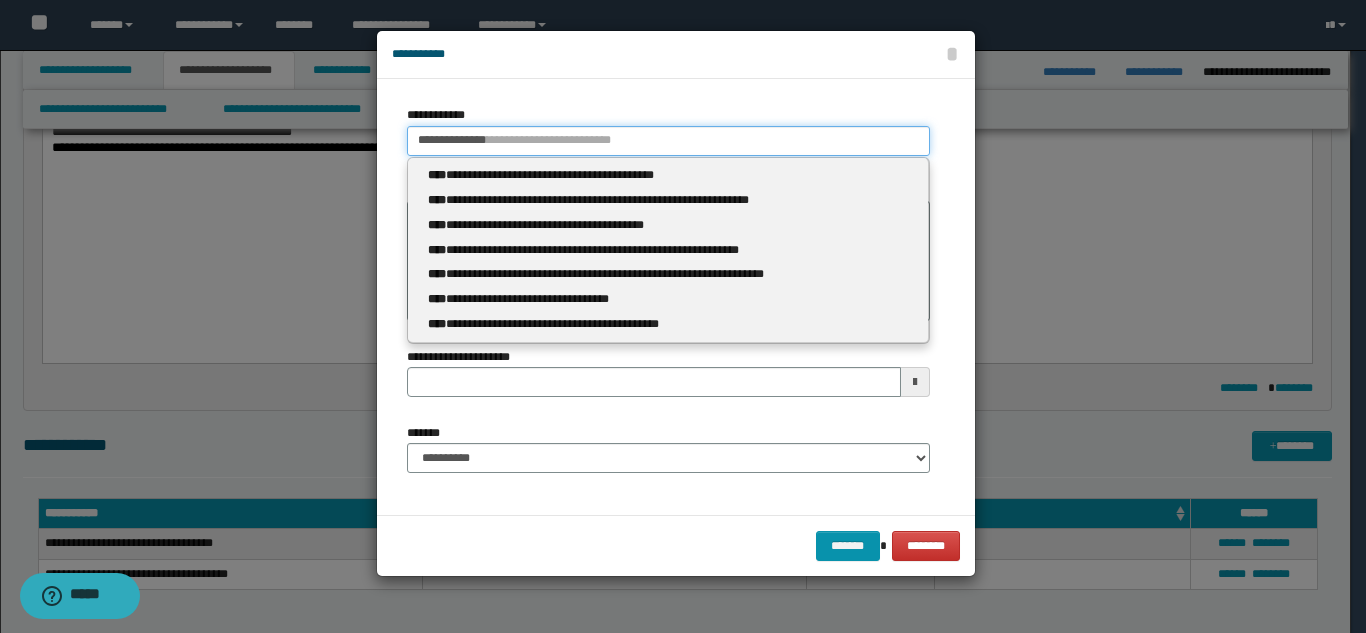 type 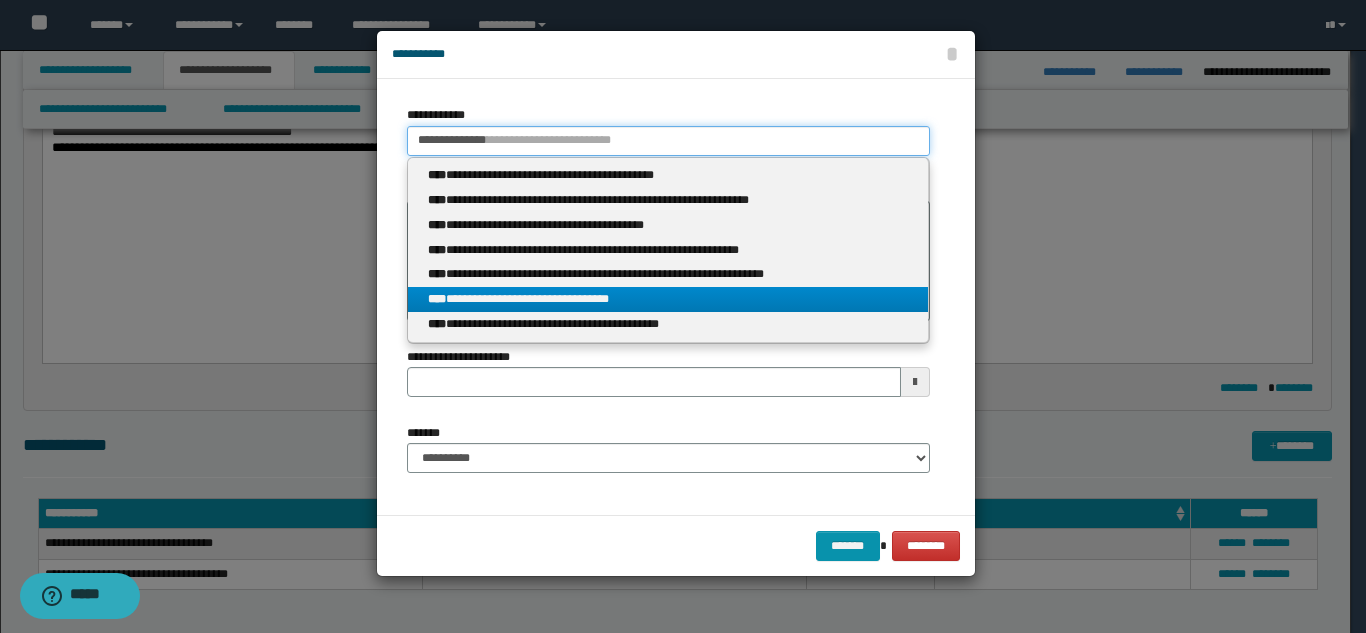 type on "**********" 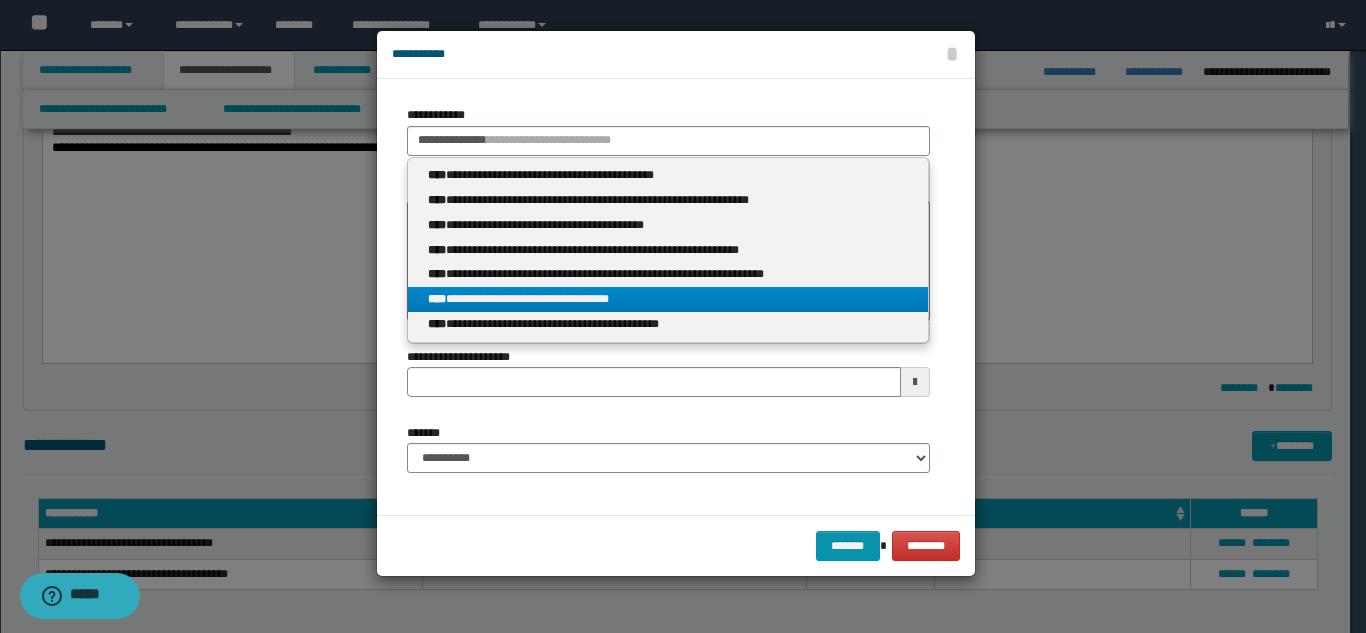 click on "**********" at bounding box center (668, 299) 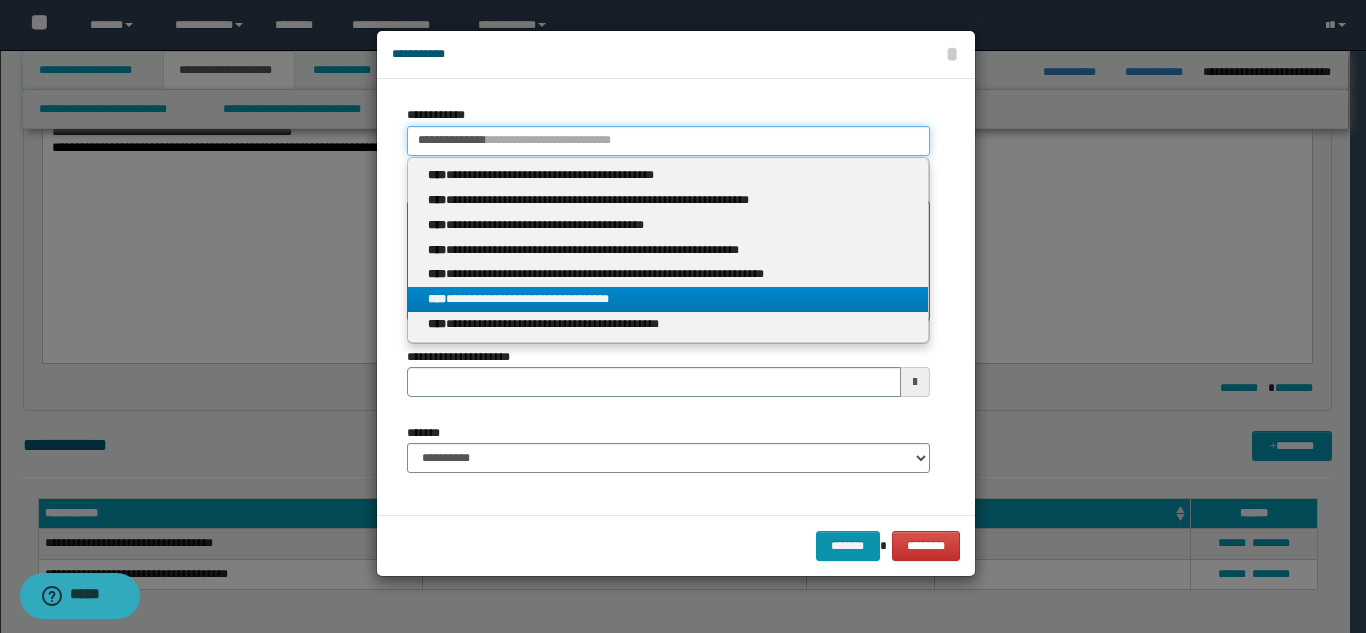 type 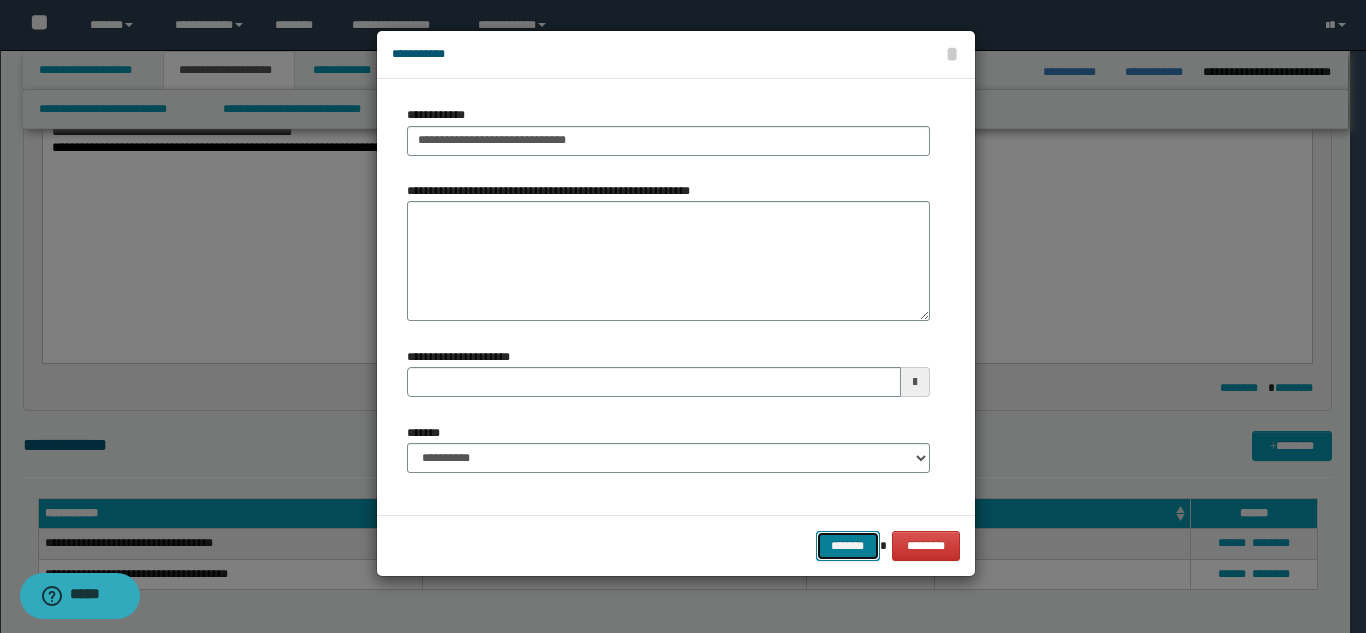 click on "*******" at bounding box center (848, 546) 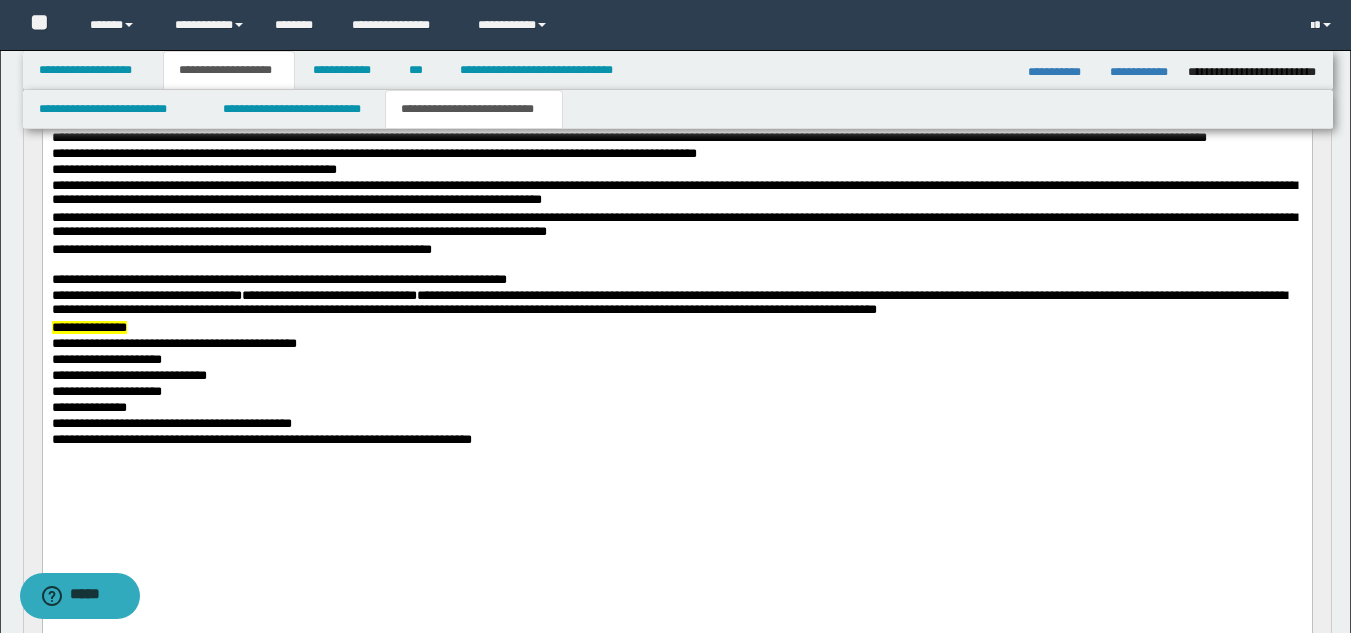 scroll, scrollTop: 233, scrollLeft: 0, axis: vertical 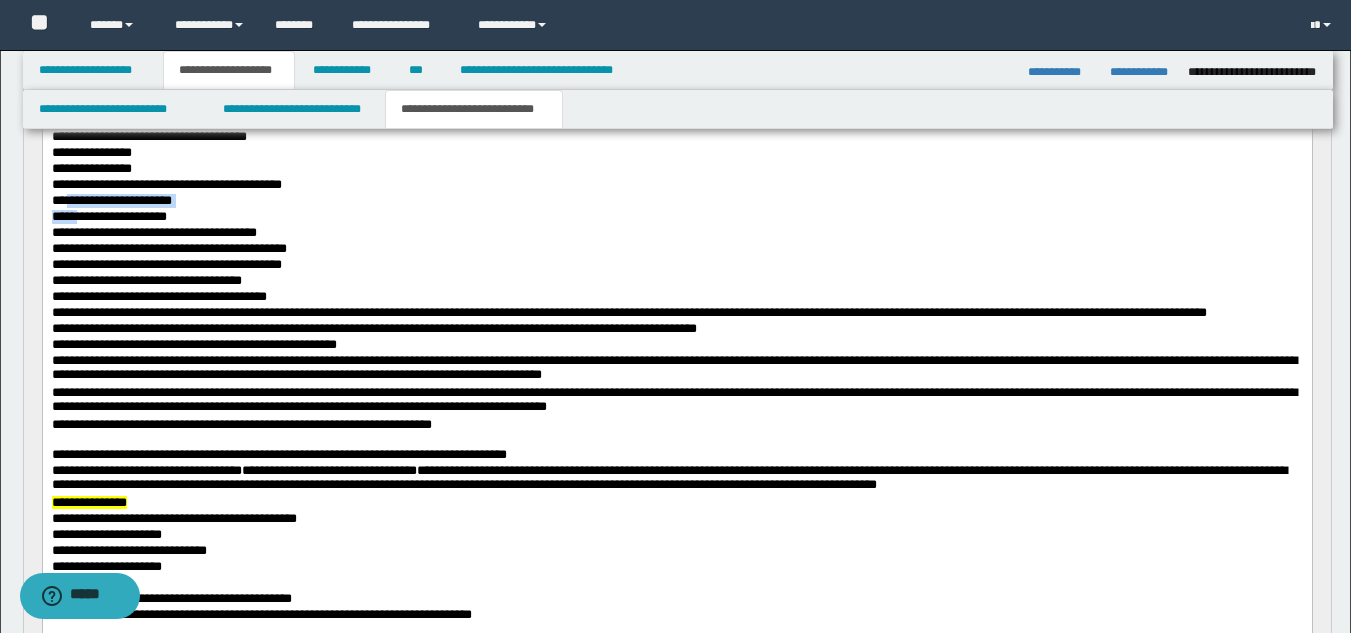 drag, startPoint x: 171, startPoint y: 216, endPoint x: 88, endPoint y: 222, distance: 83.21658 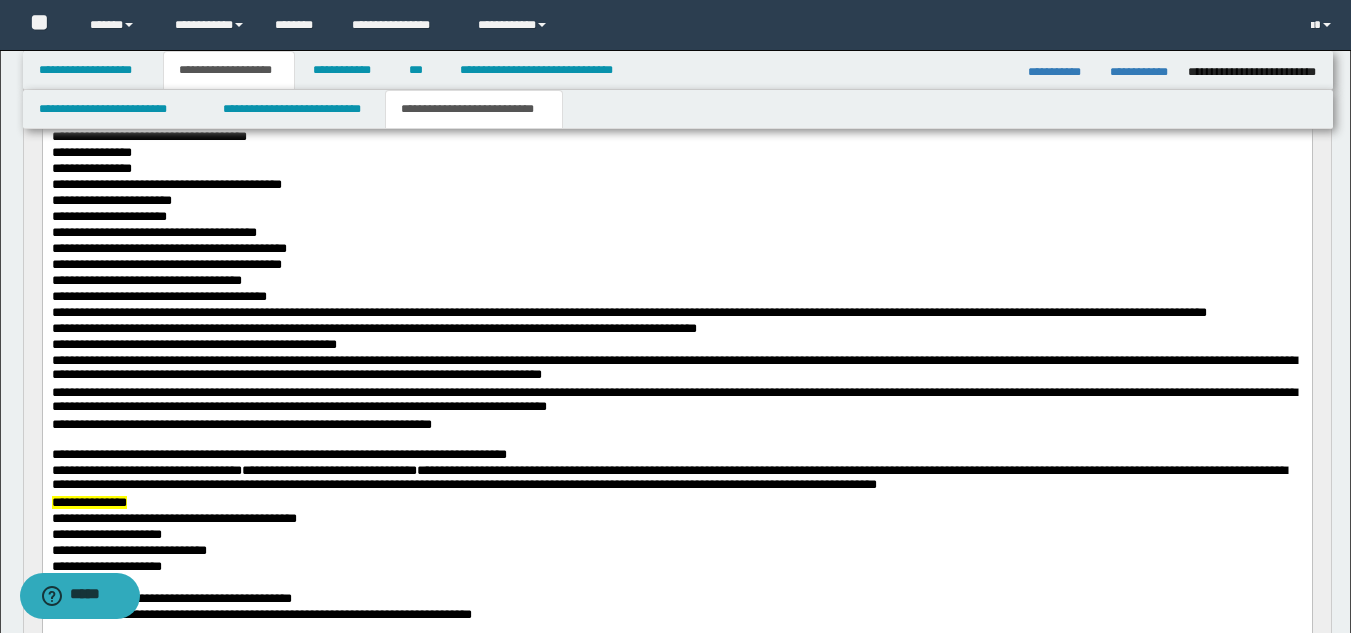 click on "**********" at bounding box center (676, 218) 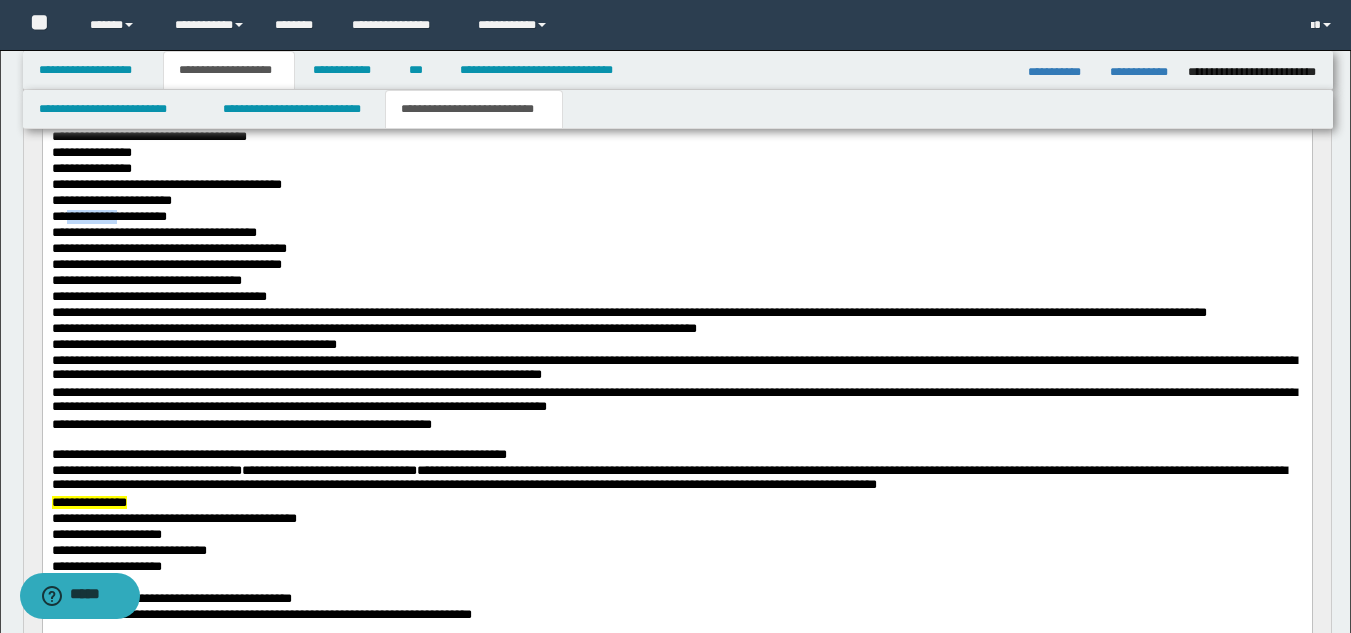 drag, startPoint x: 122, startPoint y: 217, endPoint x: 65, endPoint y: 217, distance: 57 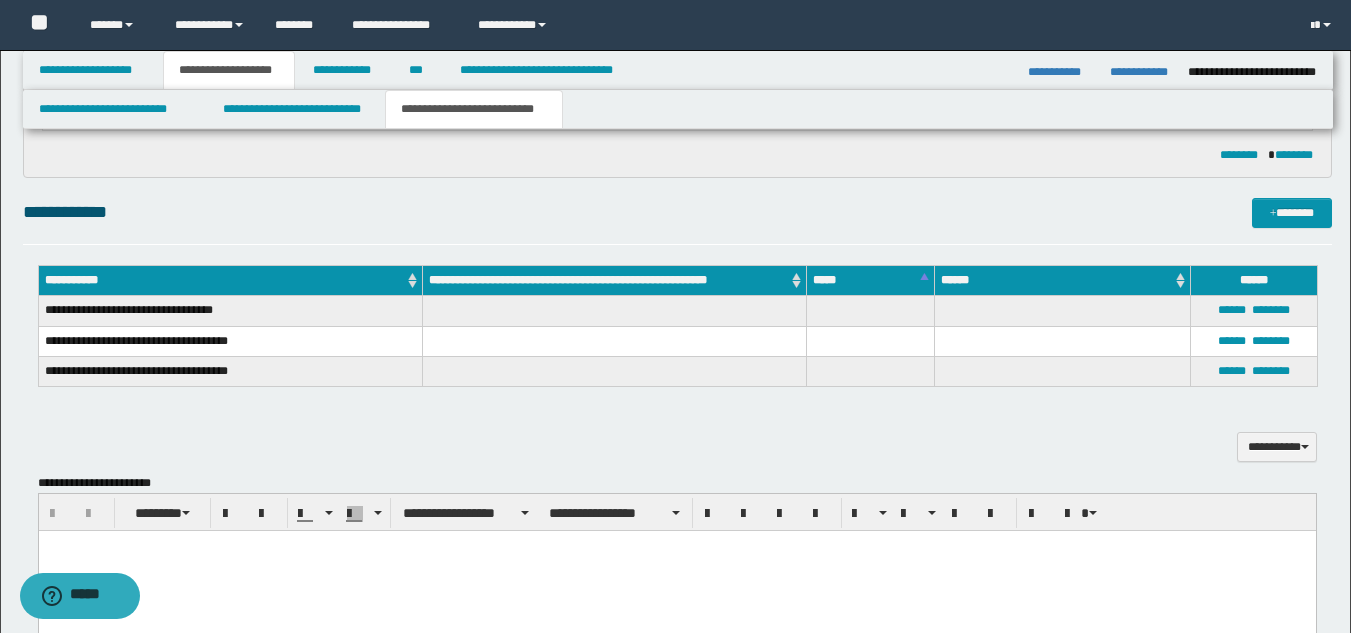 scroll, scrollTop: 700, scrollLeft: 0, axis: vertical 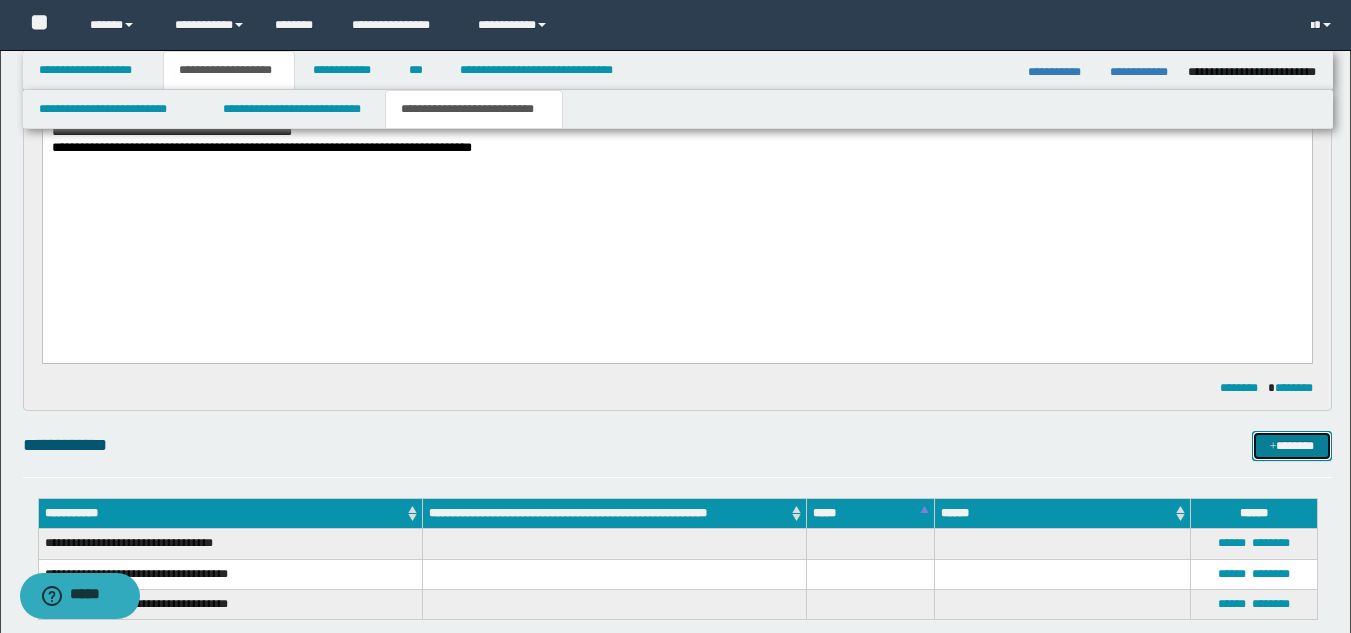 click on "*******" at bounding box center (1292, 446) 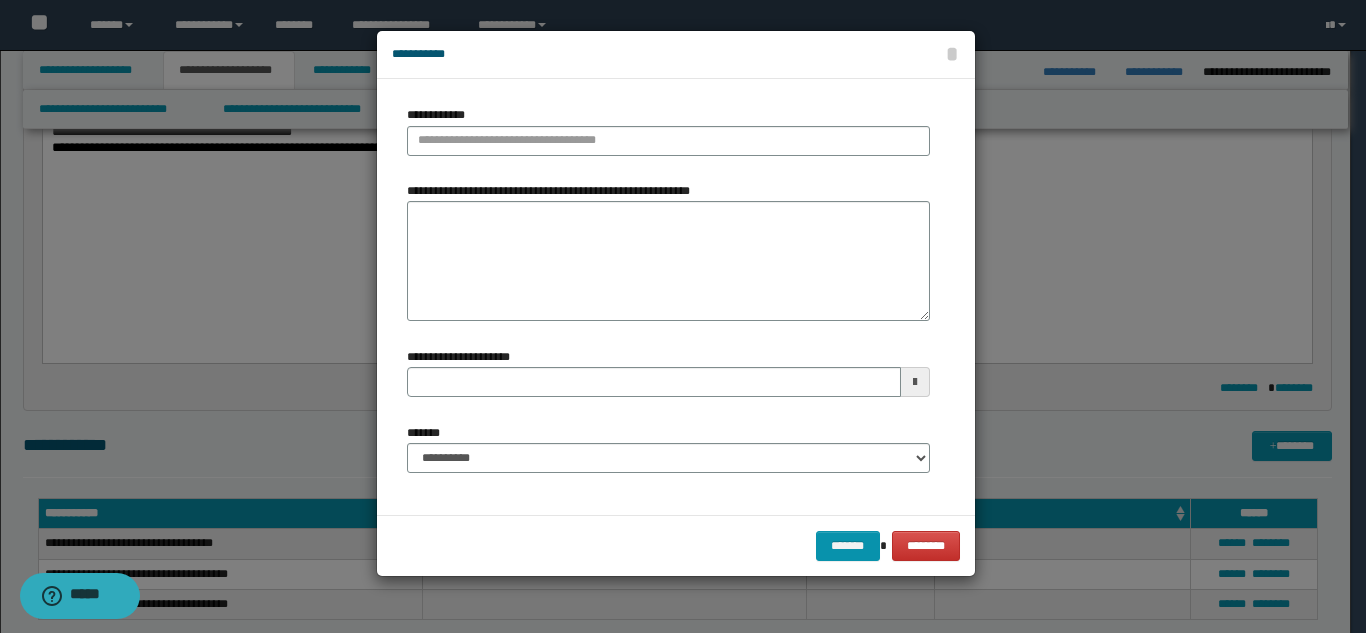 type 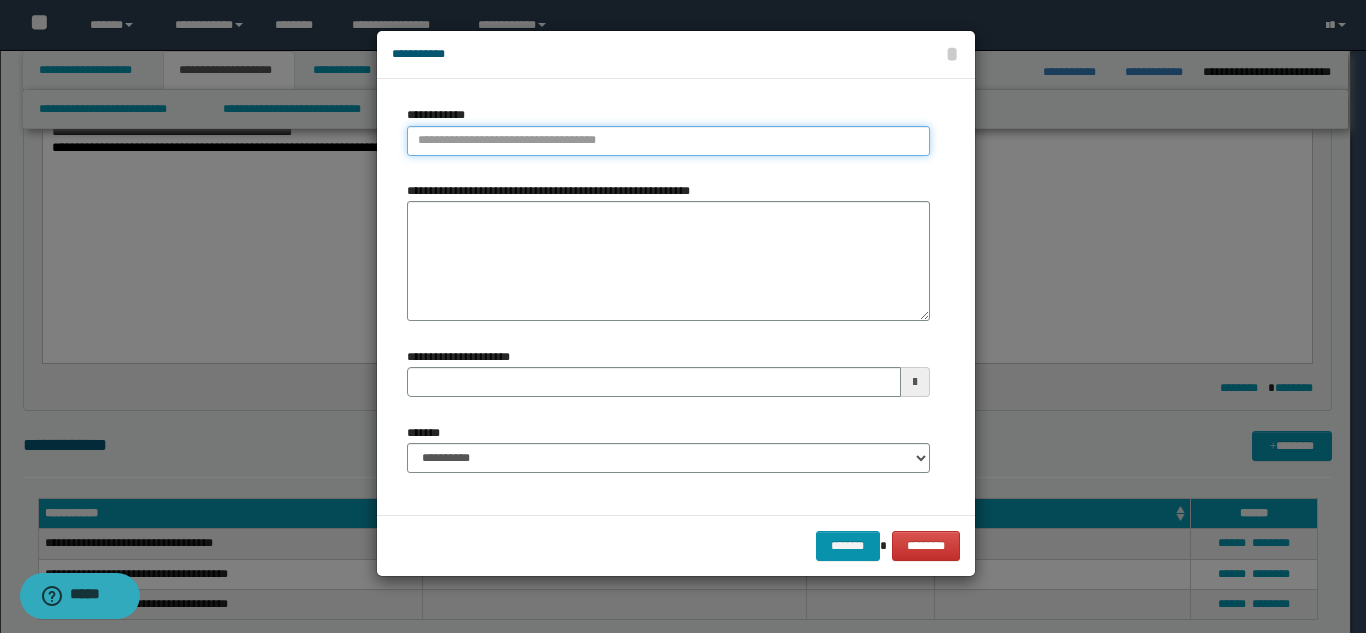 type on "**********" 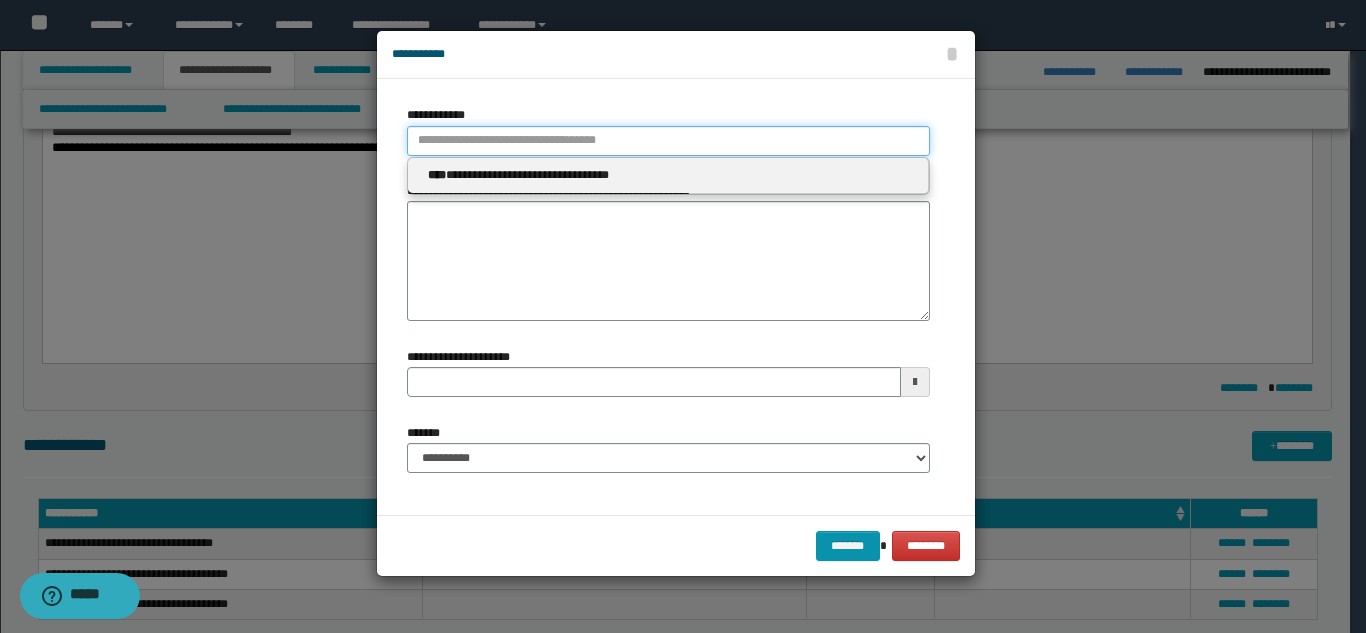click on "**********" at bounding box center (668, 141) 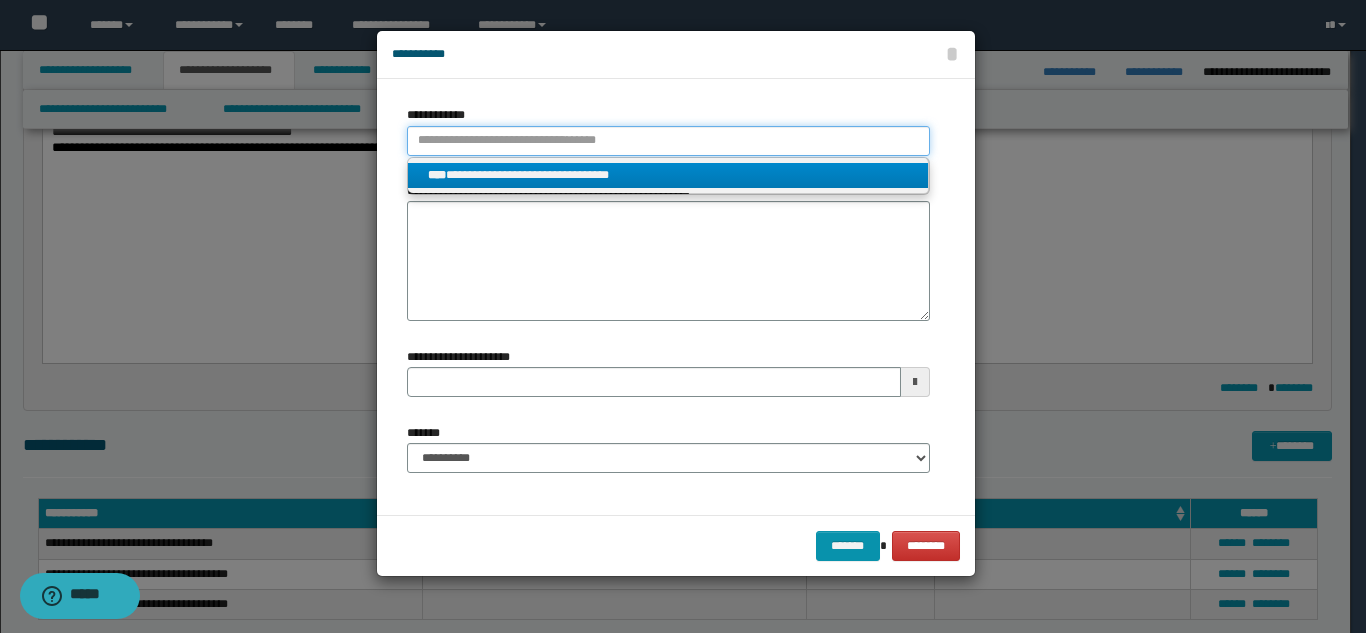 paste on "**********" 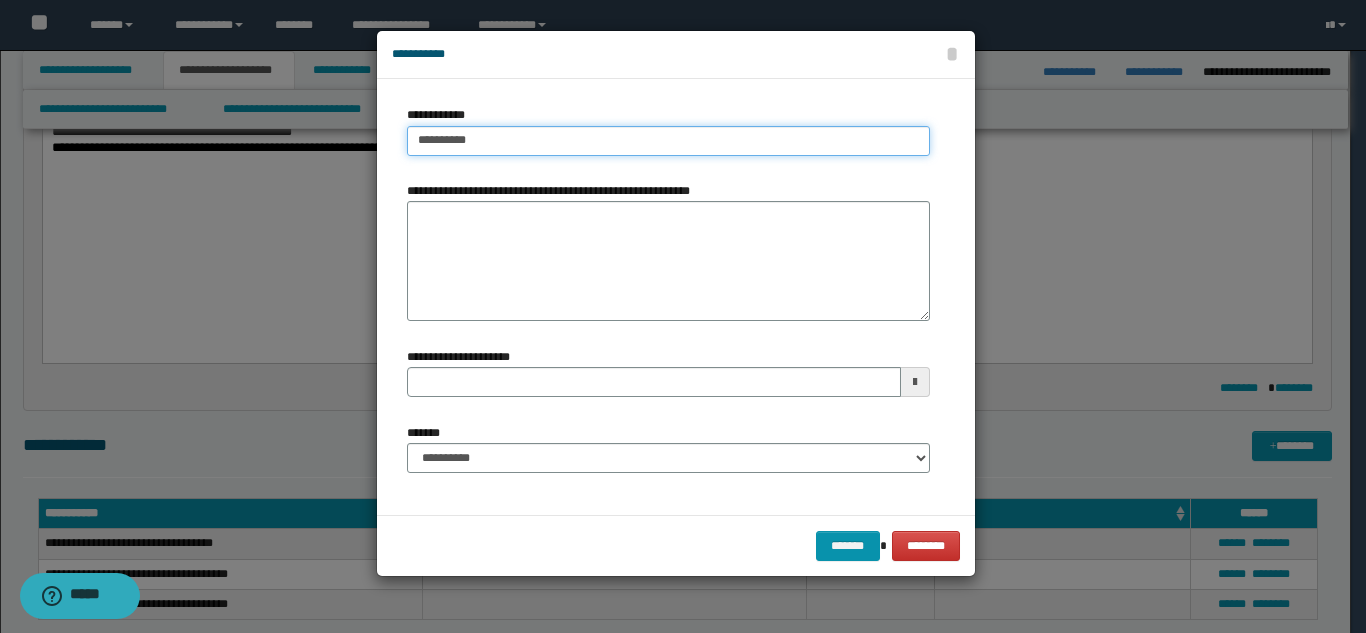 type on "**********" 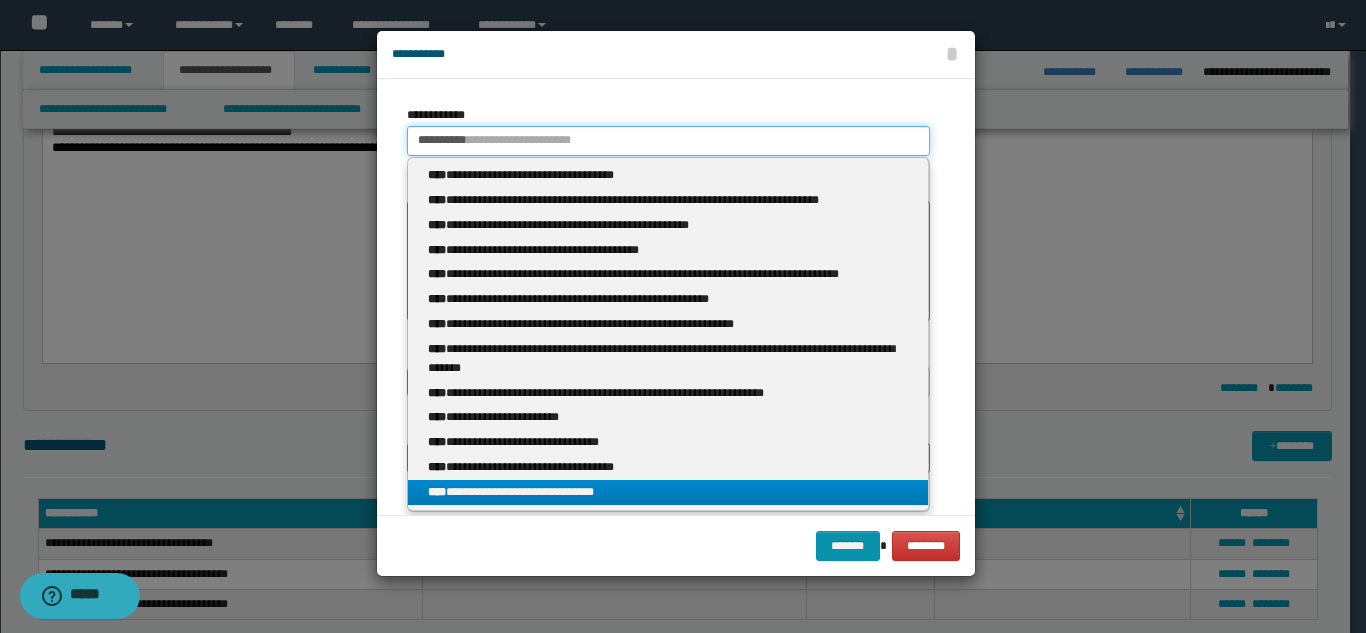 type on "**********" 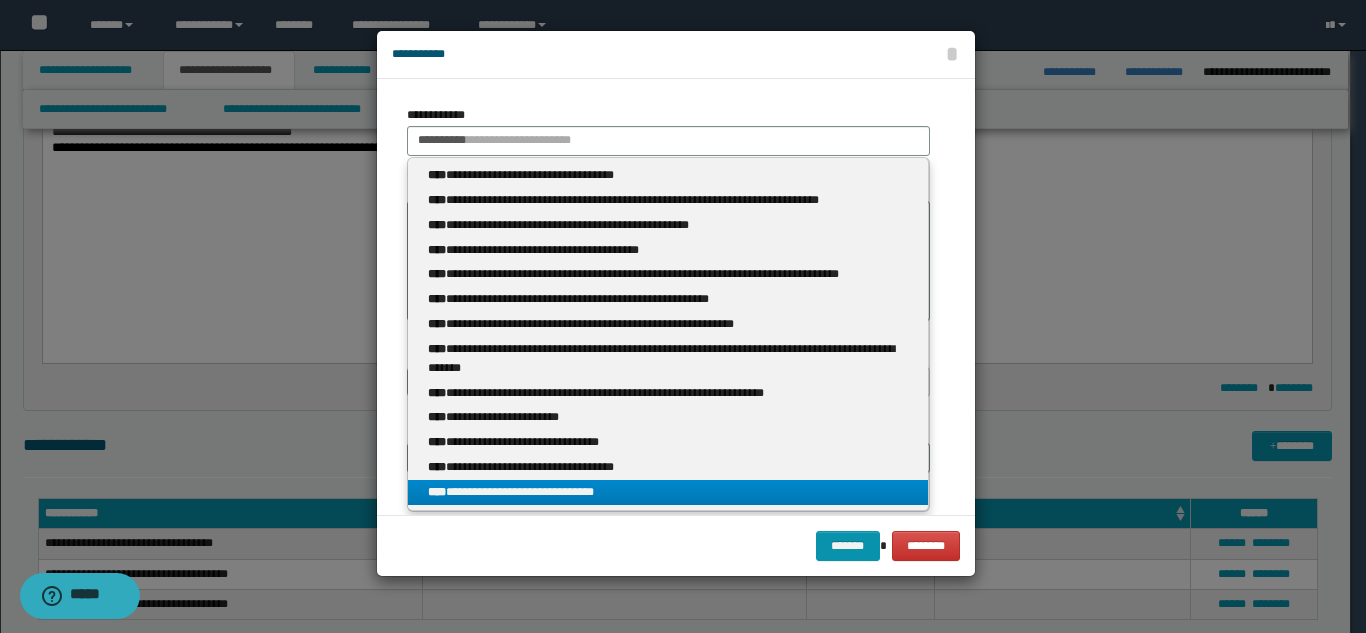 click on "**********" at bounding box center [668, 492] 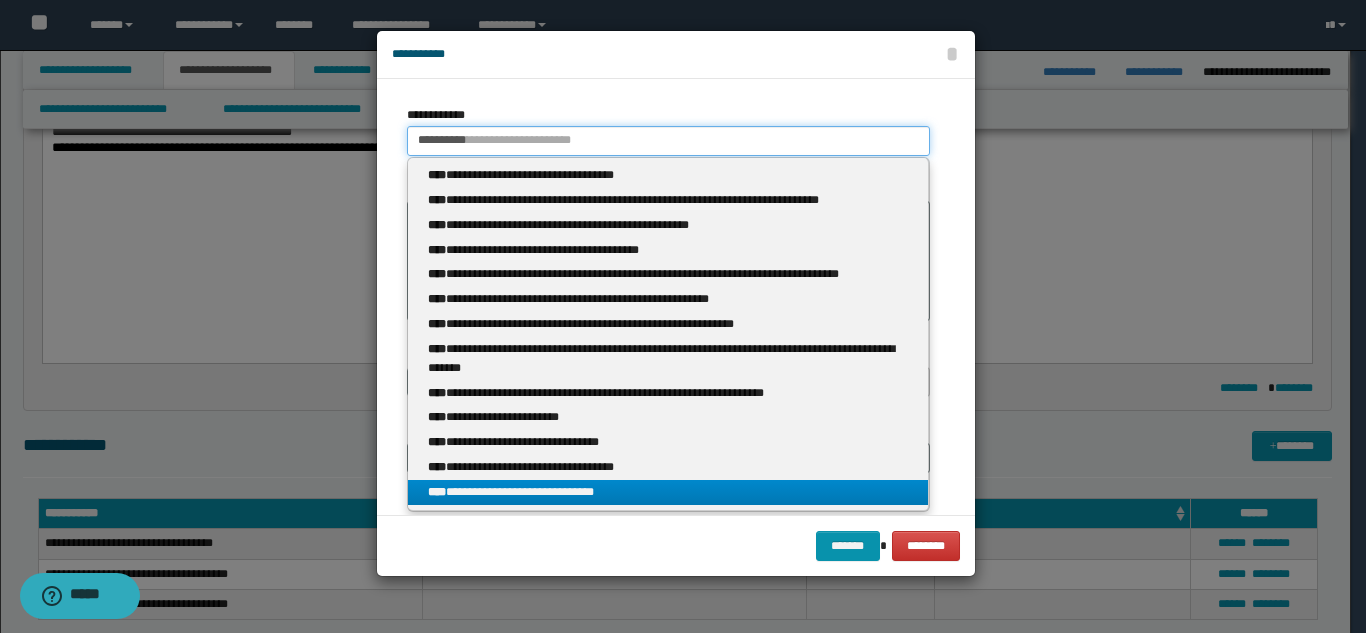 type 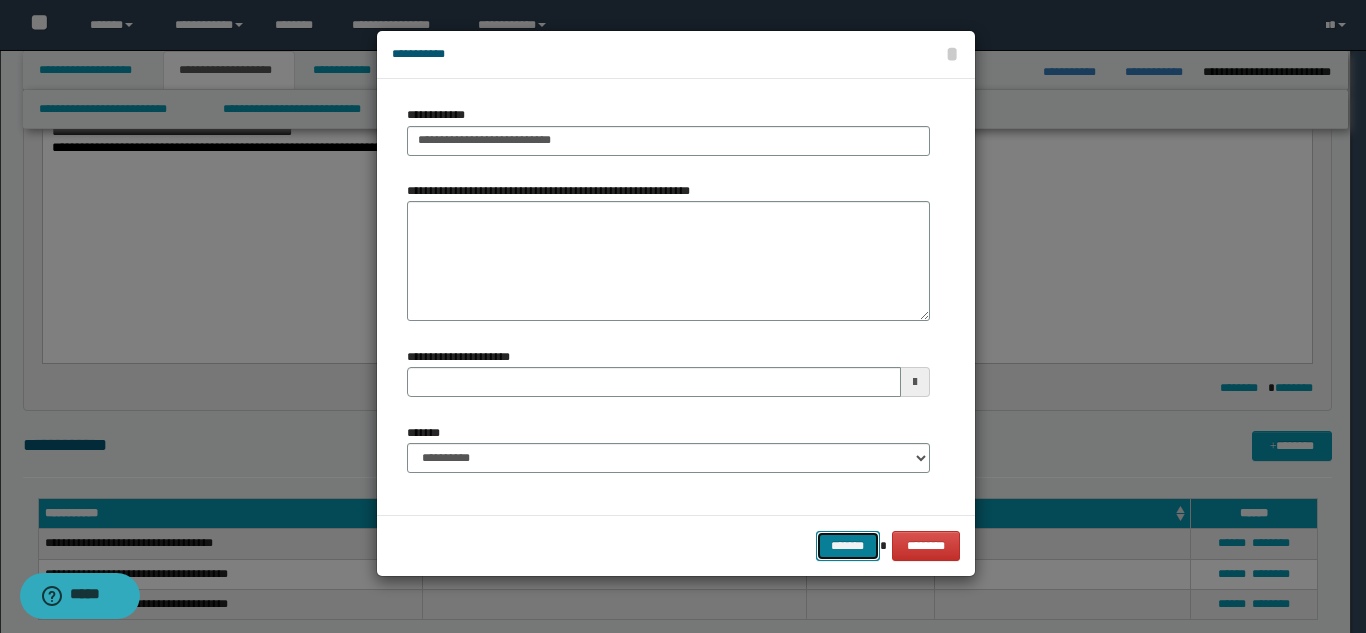 click on "*******" at bounding box center (848, 546) 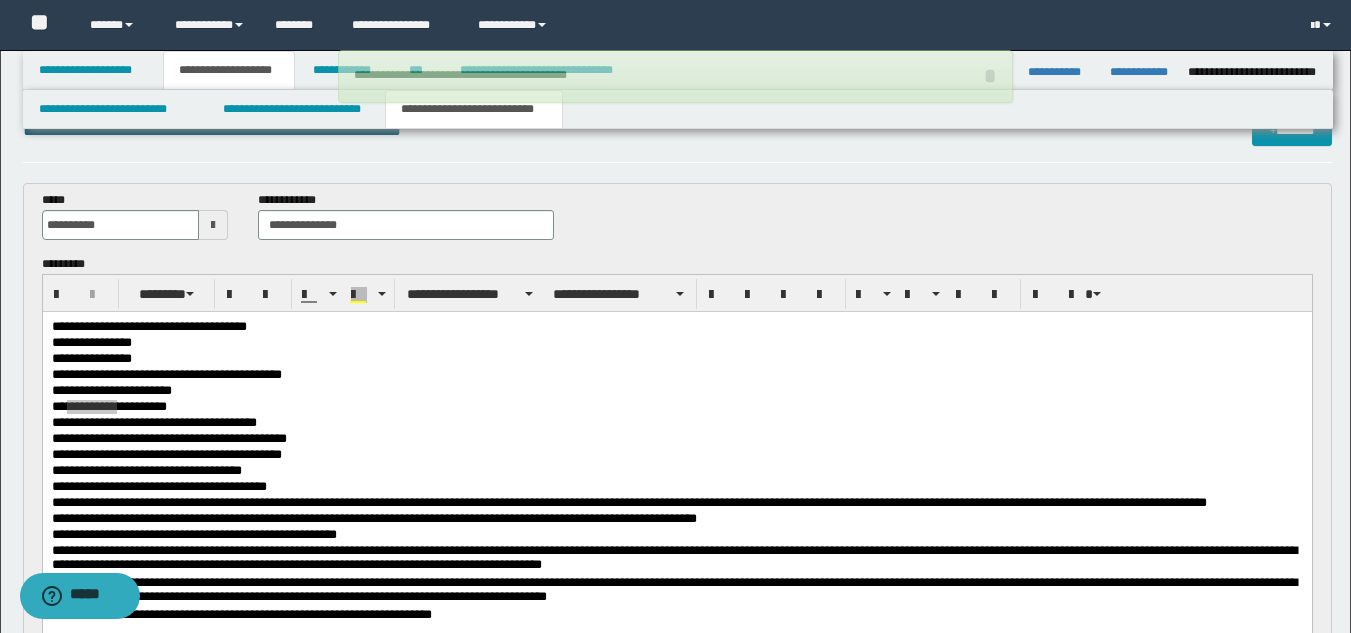 scroll, scrollTop: 0, scrollLeft: 0, axis: both 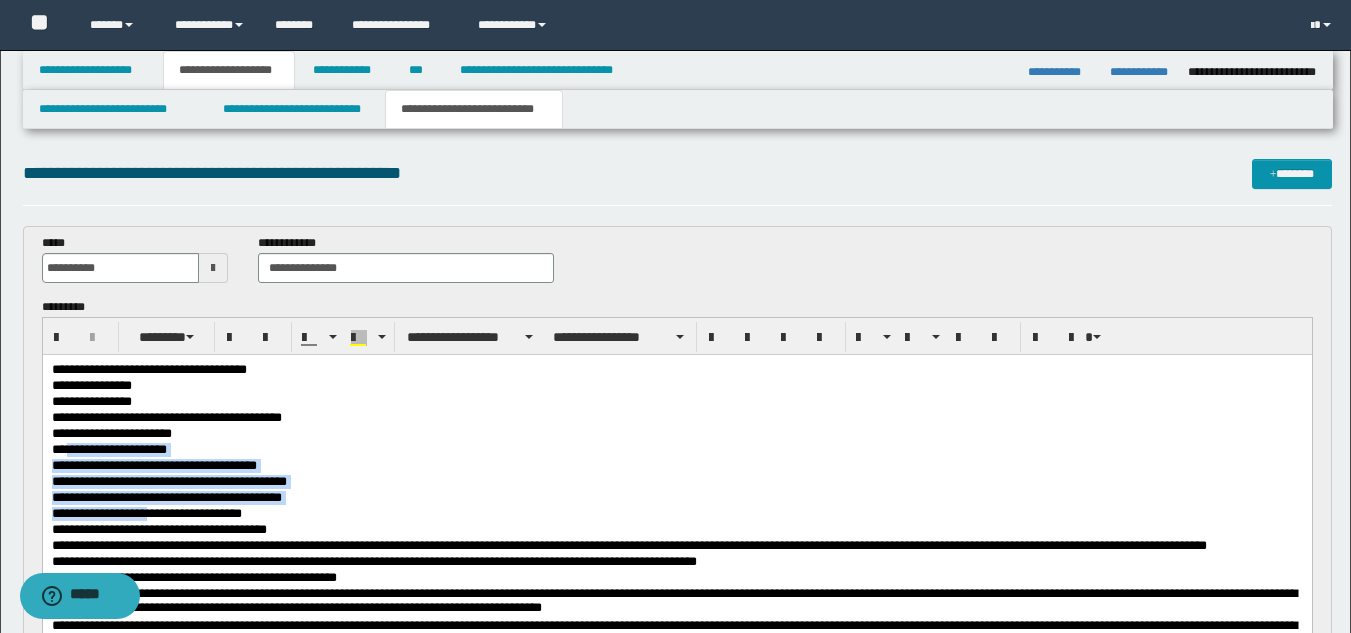 drag, startPoint x: 181, startPoint y: 516, endPoint x: 152, endPoint y: 507, distance: 30.364452 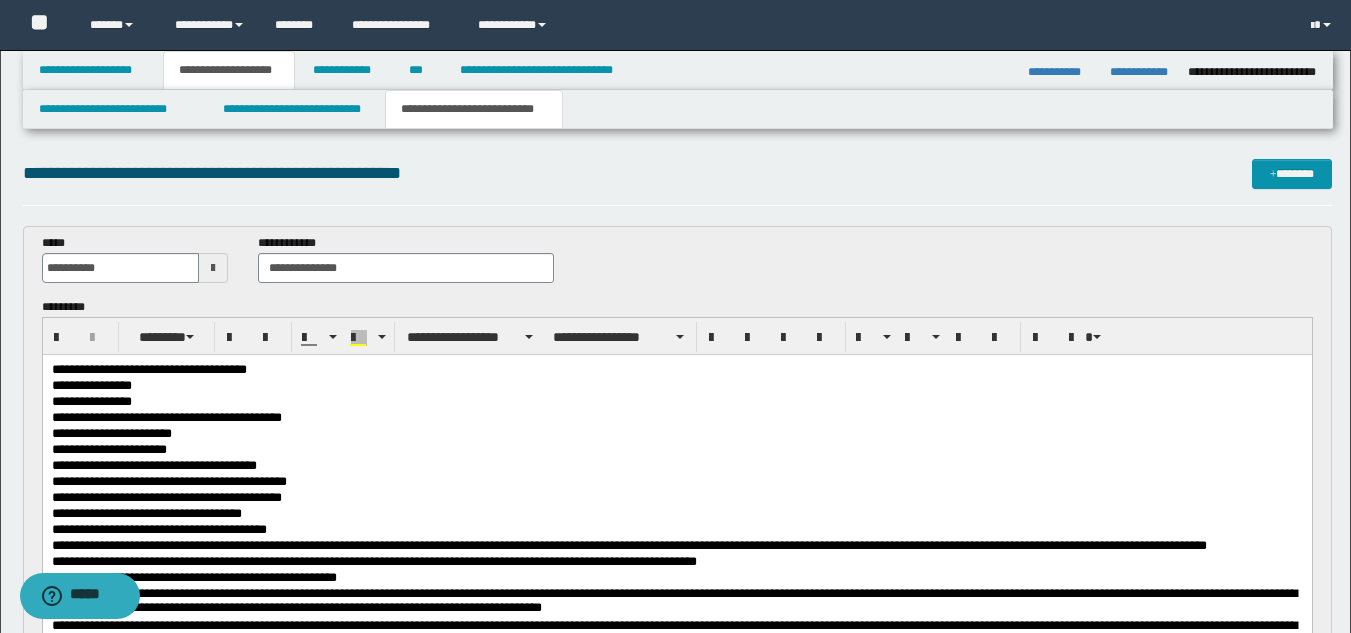 click on "**********" at bounding box center [676, 515] 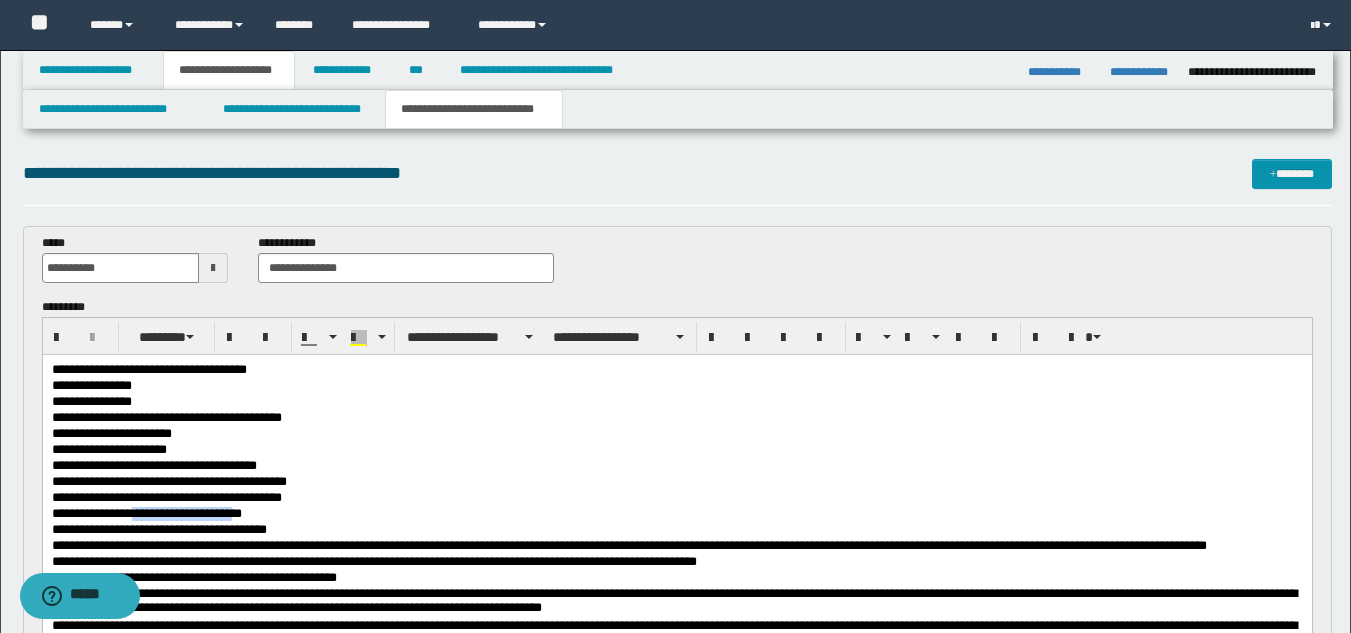 drag, startPoint x: 249, startPoint y: 512, endPoint x: 135, endPoint y: 510, distance: 114.01754 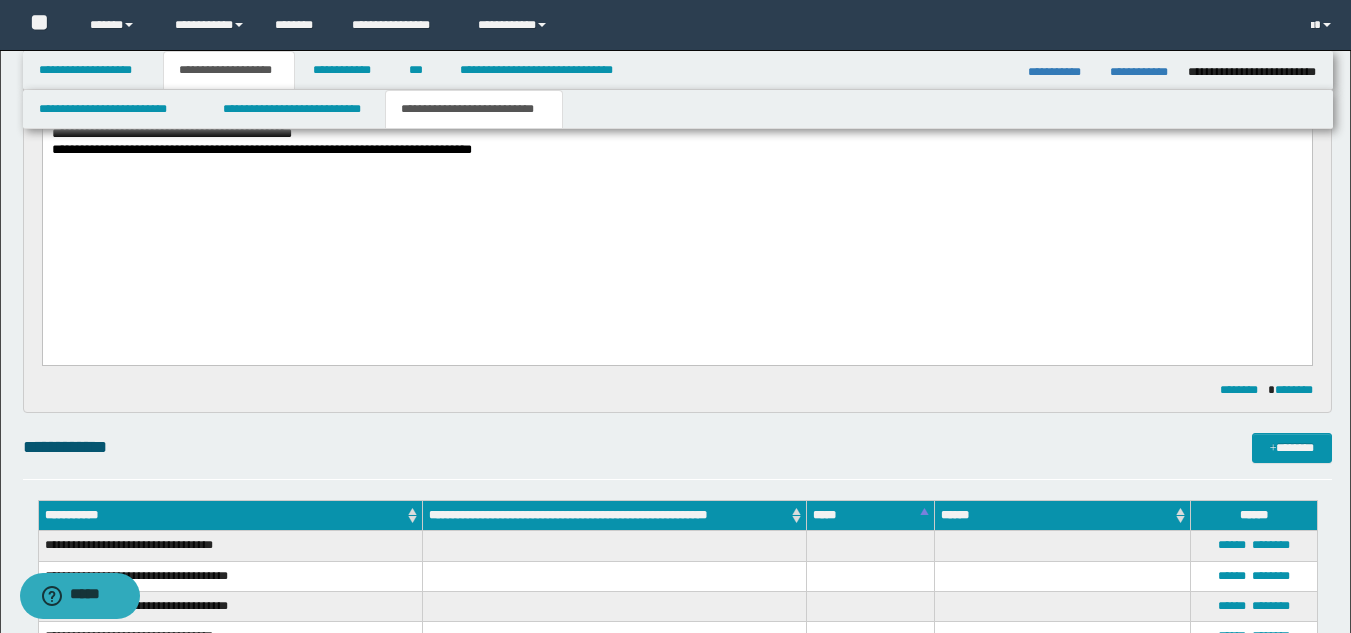scroll, scrollTop: 700, scrollLeft: 0, axis: vertical 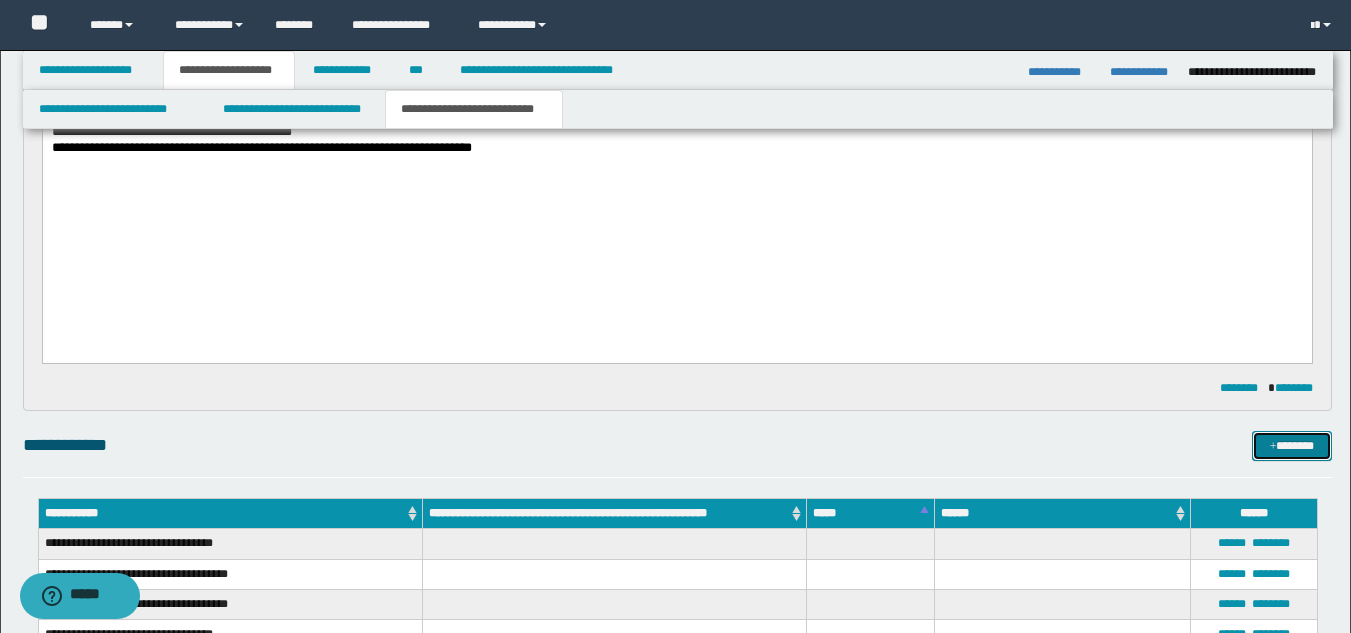 click at bounding box center [1273, 447] 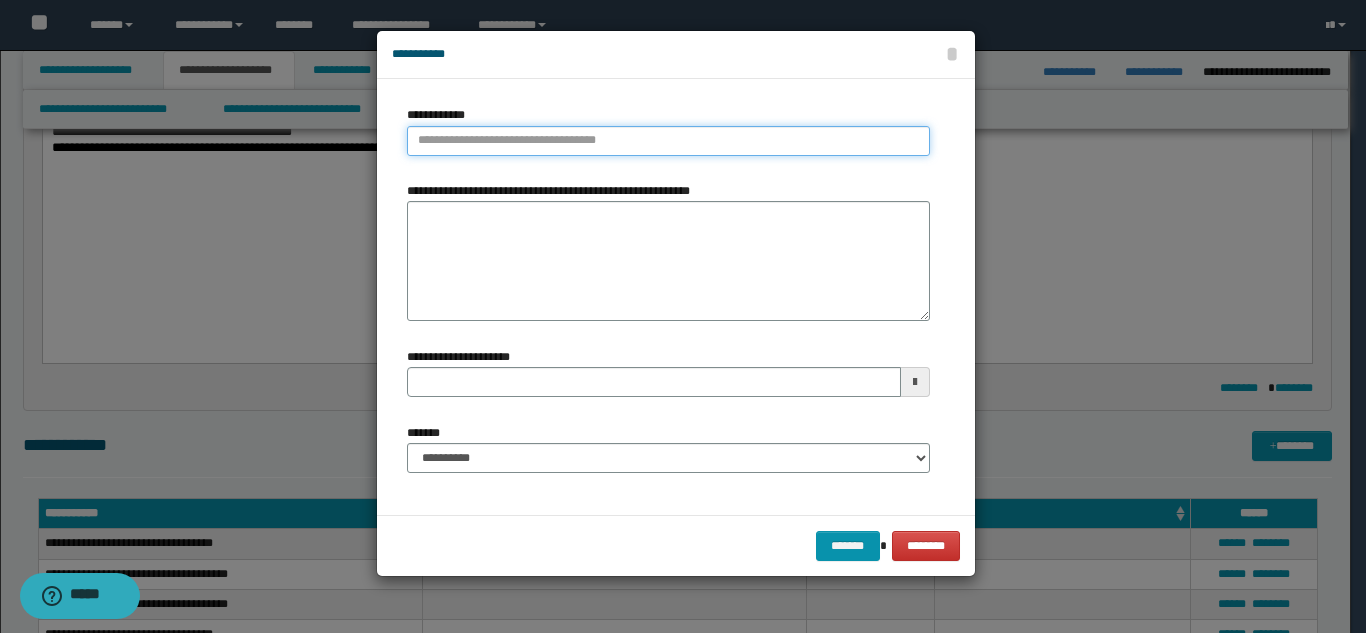 type on "**********" 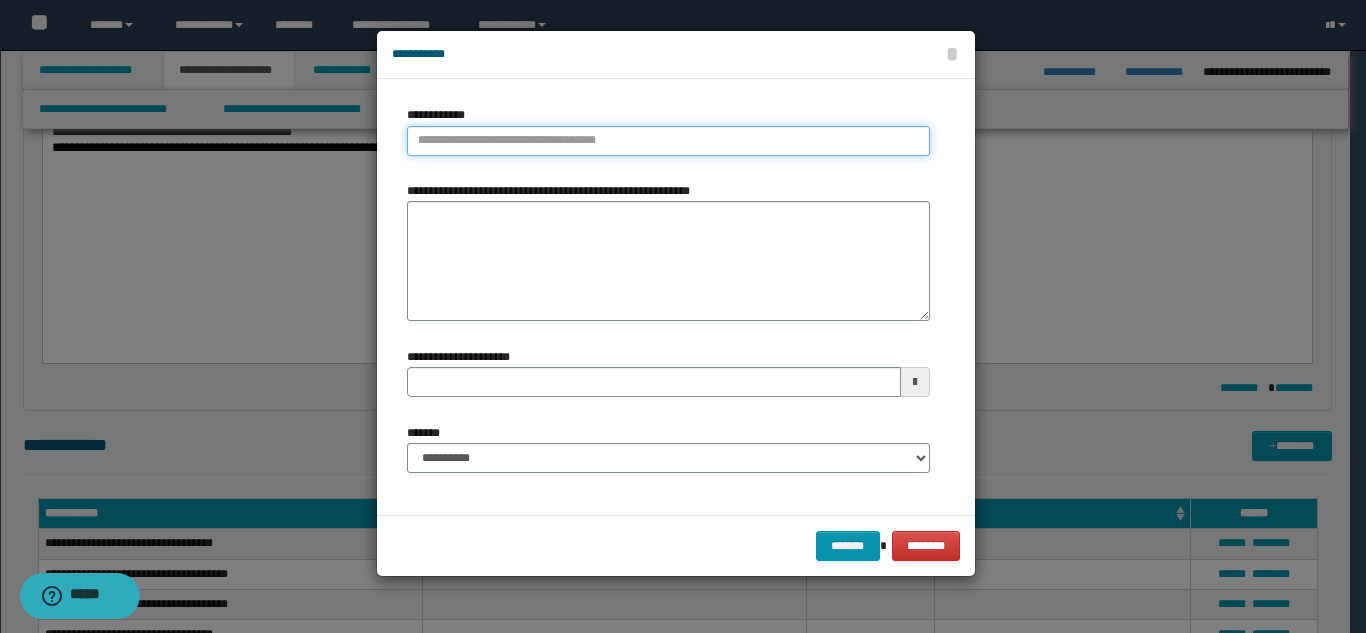 click on "**********" at bounding box center [668, 141] 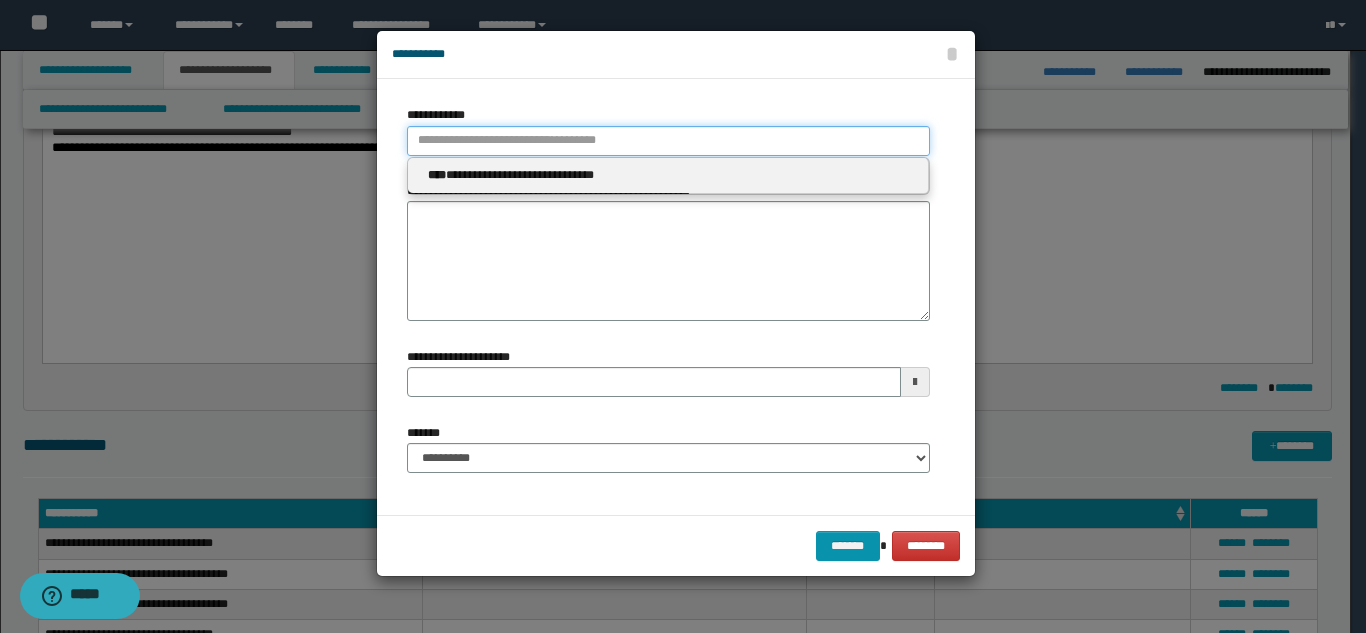 paste on "**********" 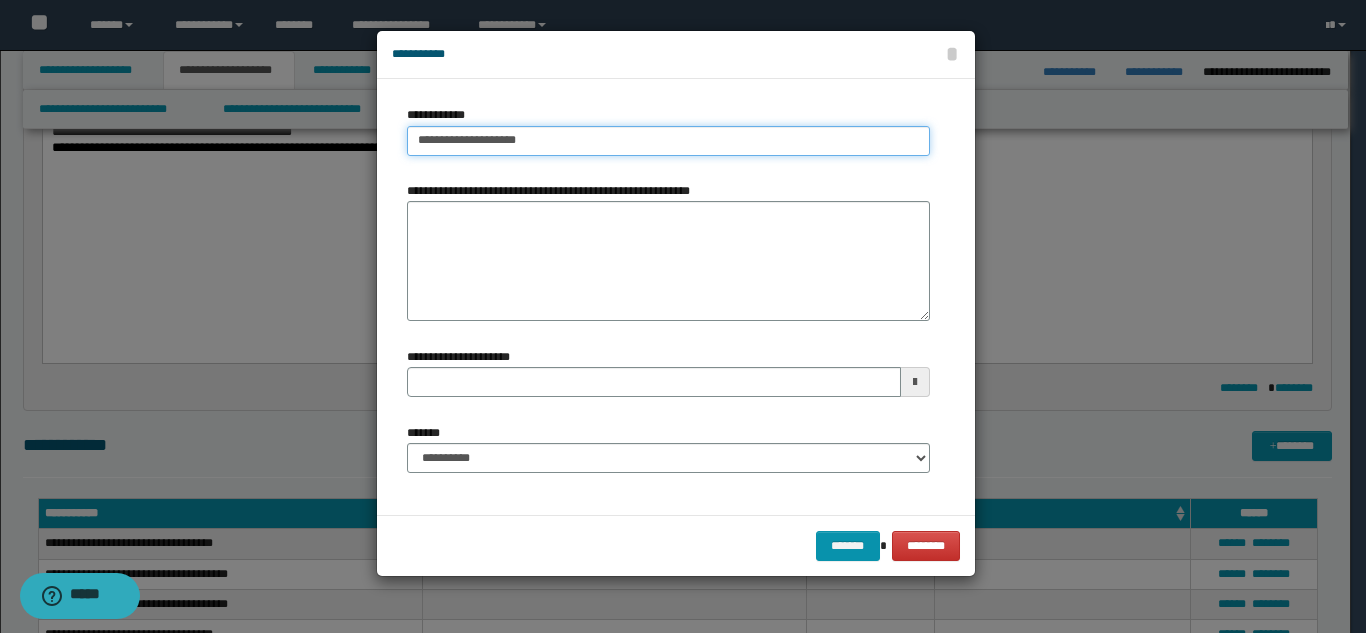 type on "**********" 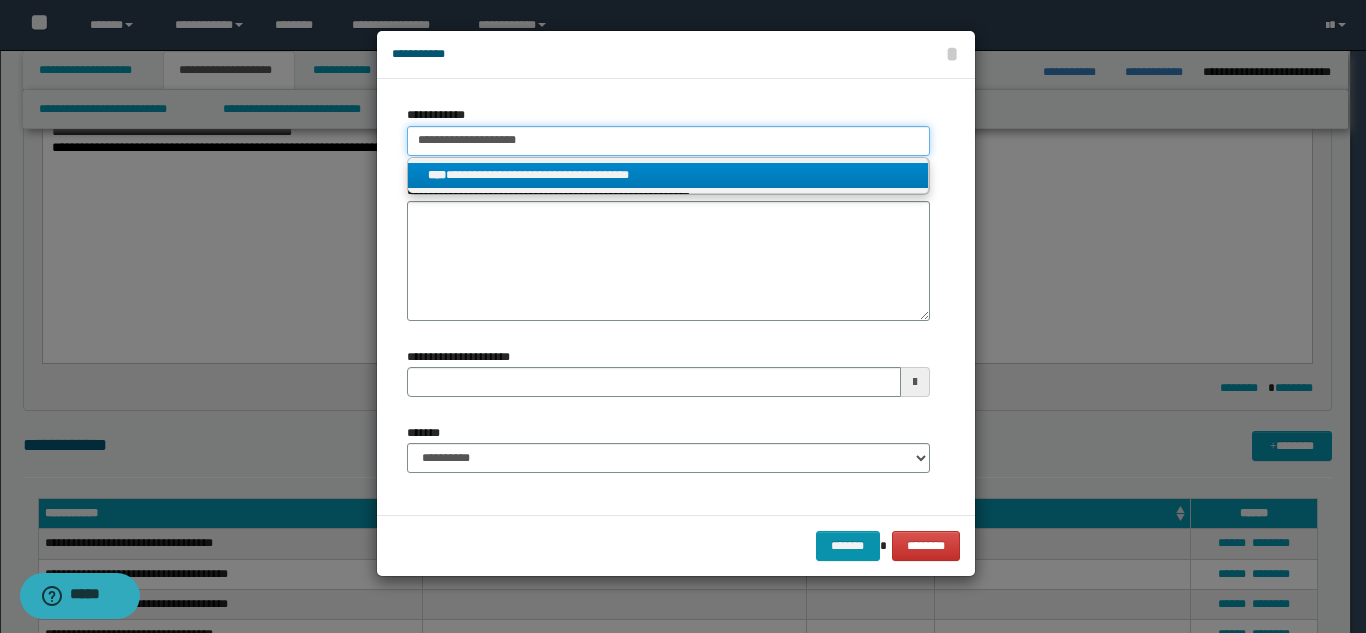 type on "**********" 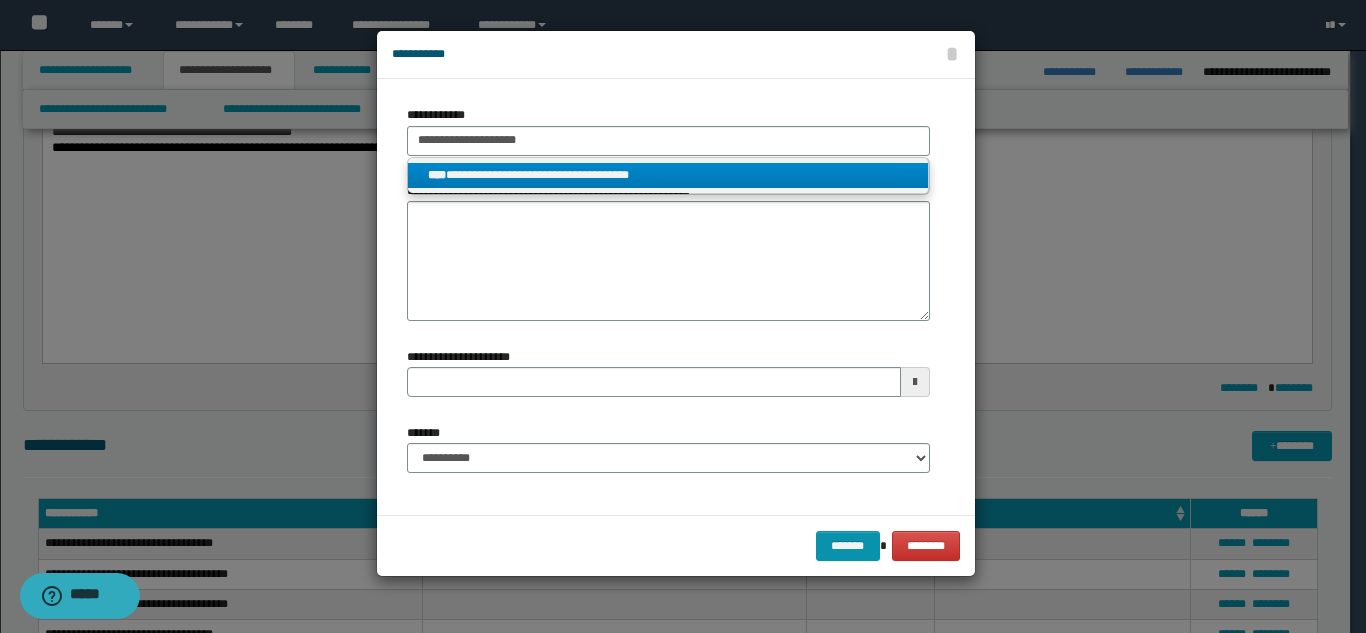 click on "**********" at bounding box center [668, 175] 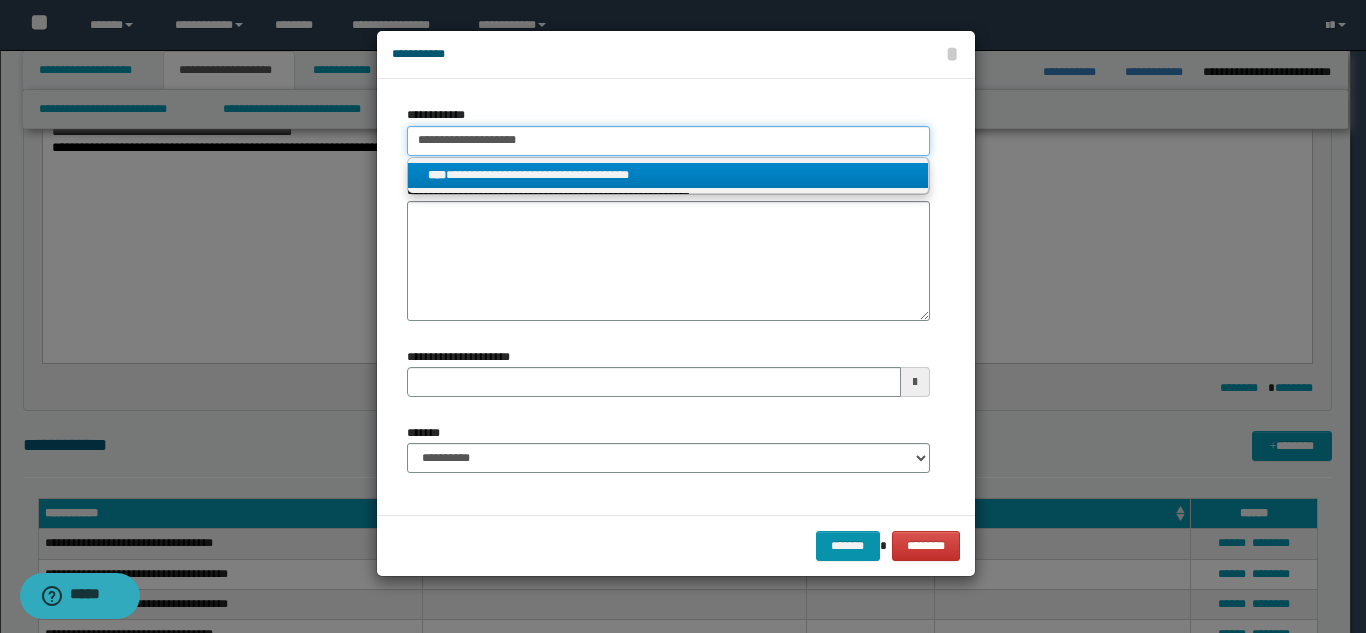 type 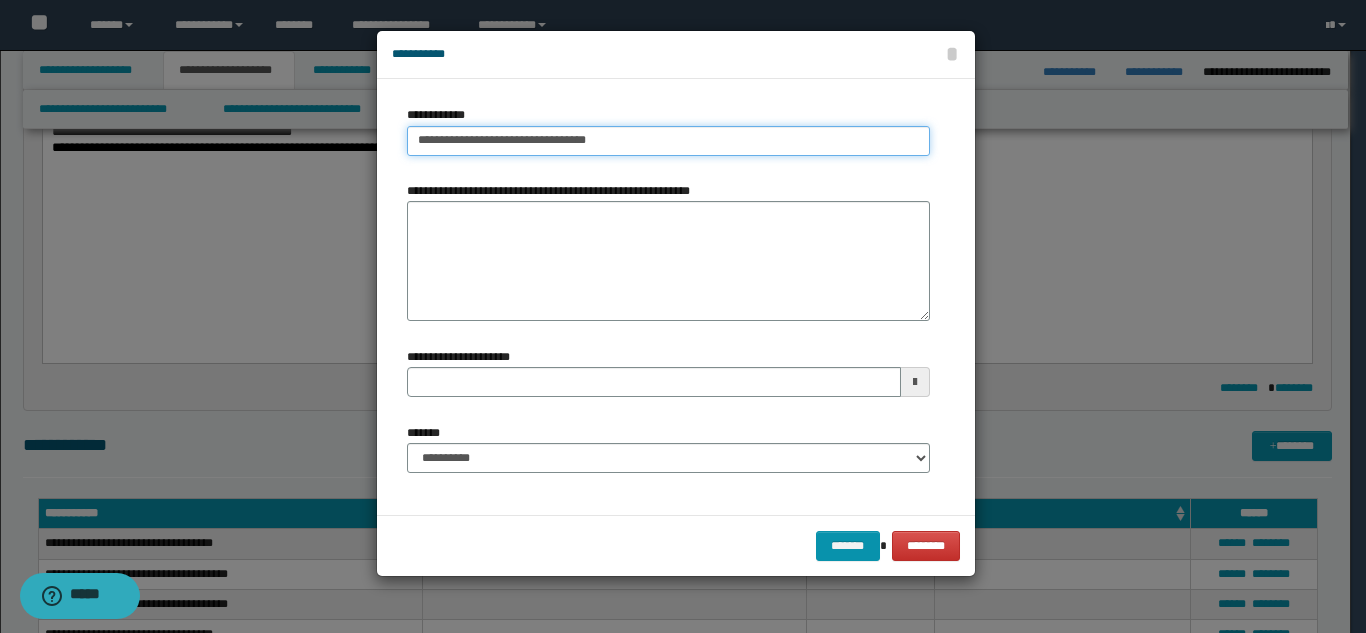type 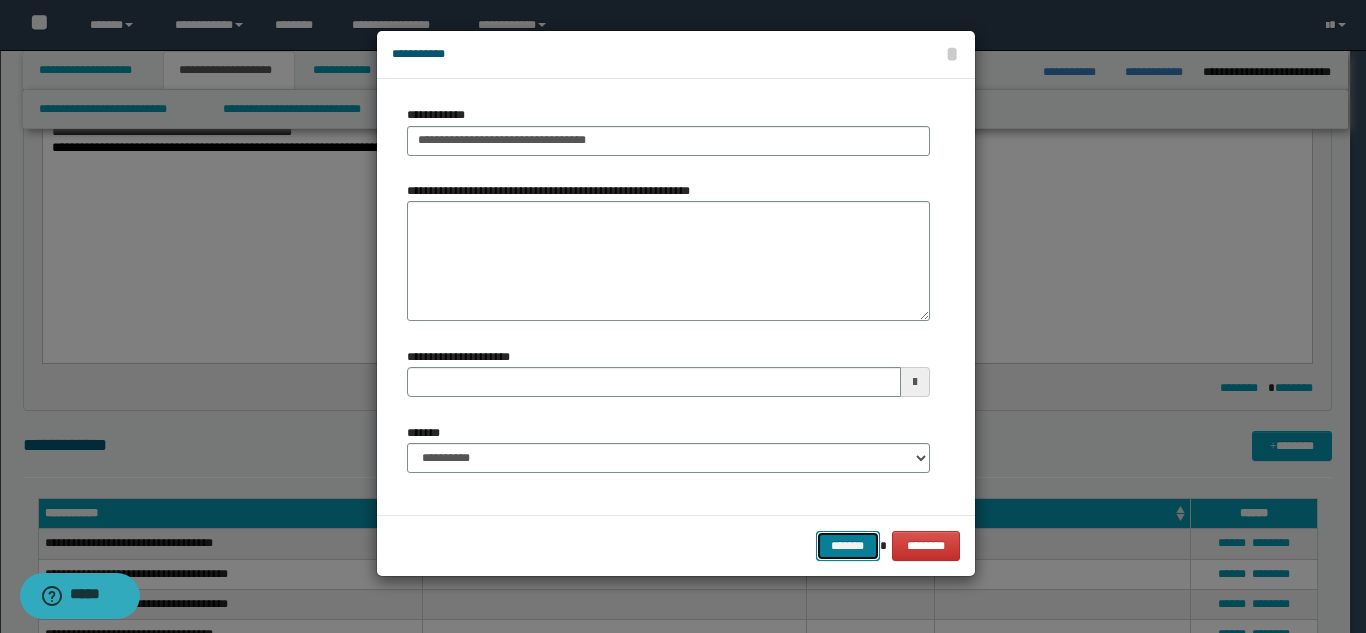 click on "*******" at bounding box center (848, 546) 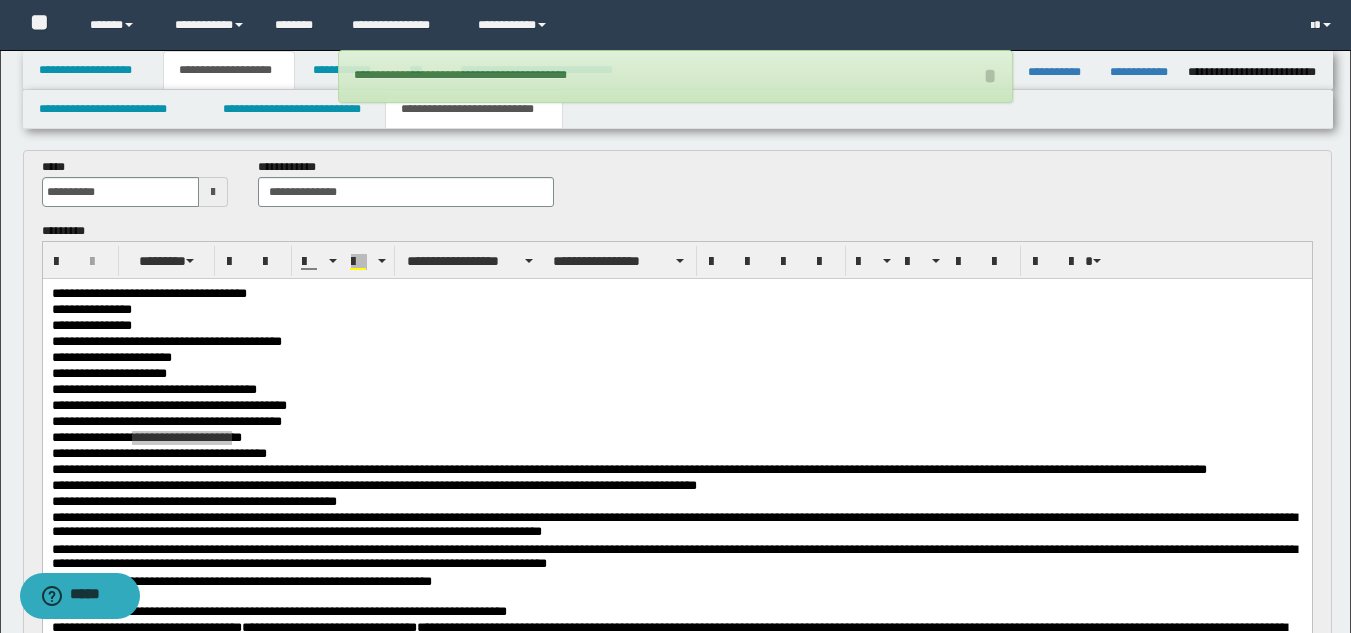 scroll, scrollTop: 0, scrollLeft: 0, axis: both 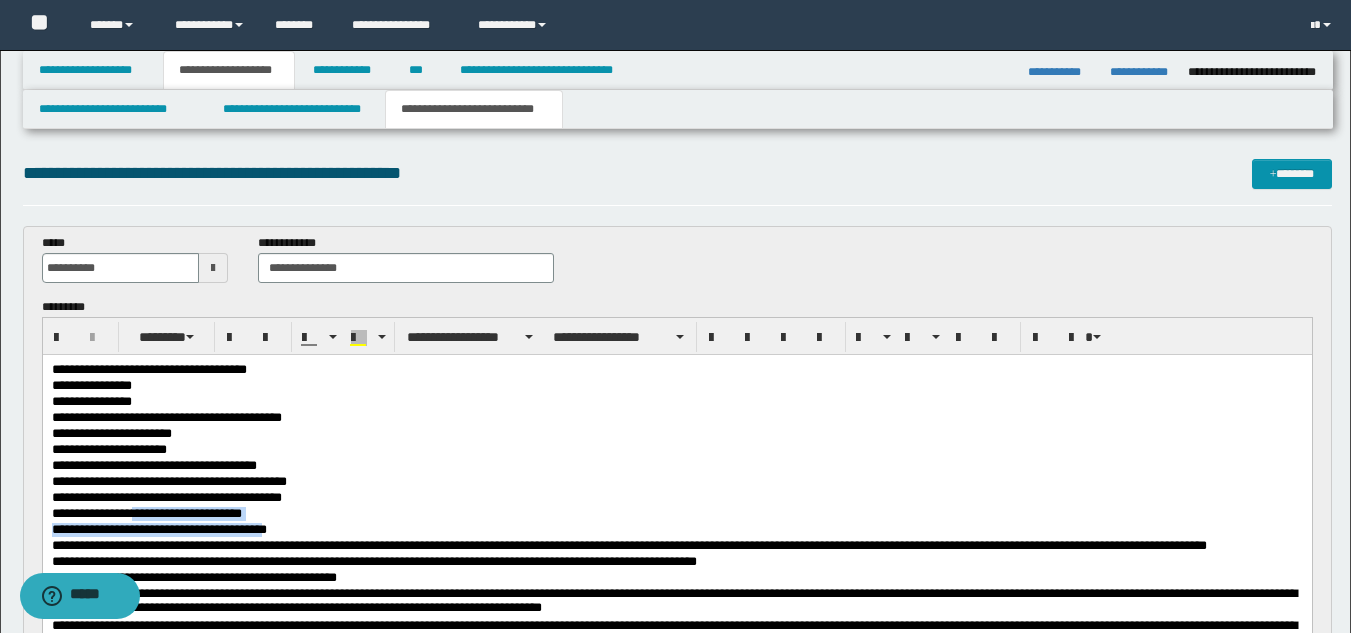click on "**********" at bounding box center (676, 531) 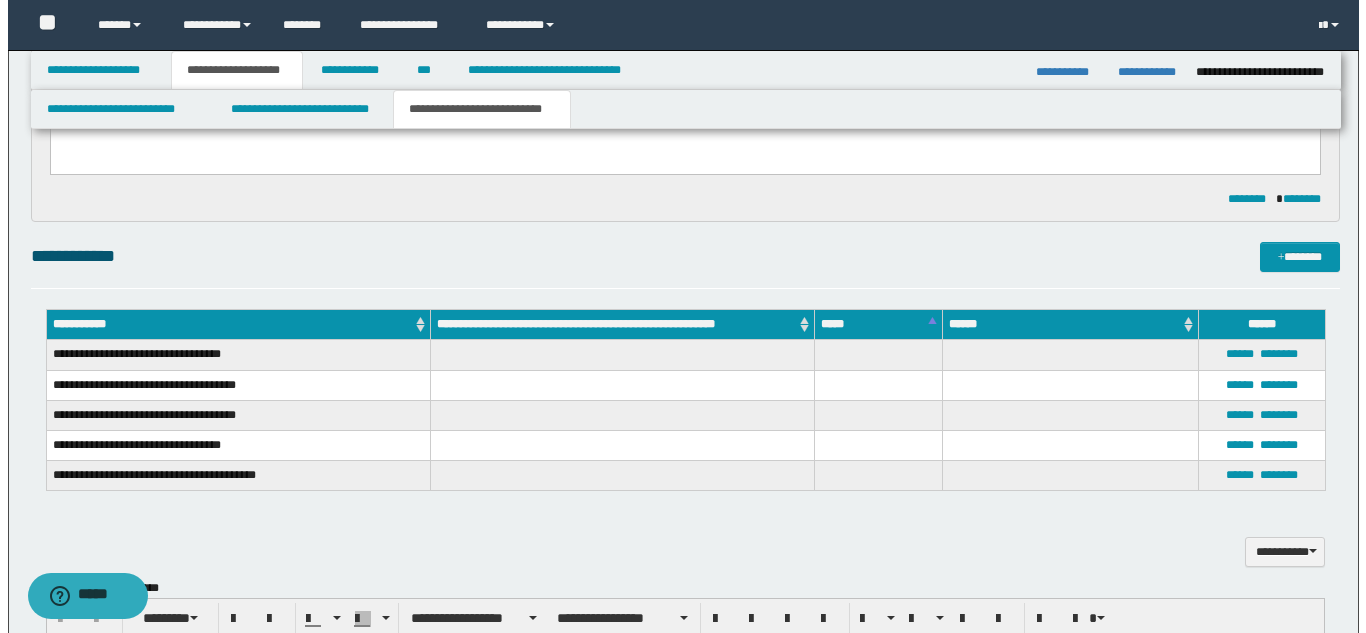 scroll, scrollTop: 933, scrollLeft: 0, axis: vertical 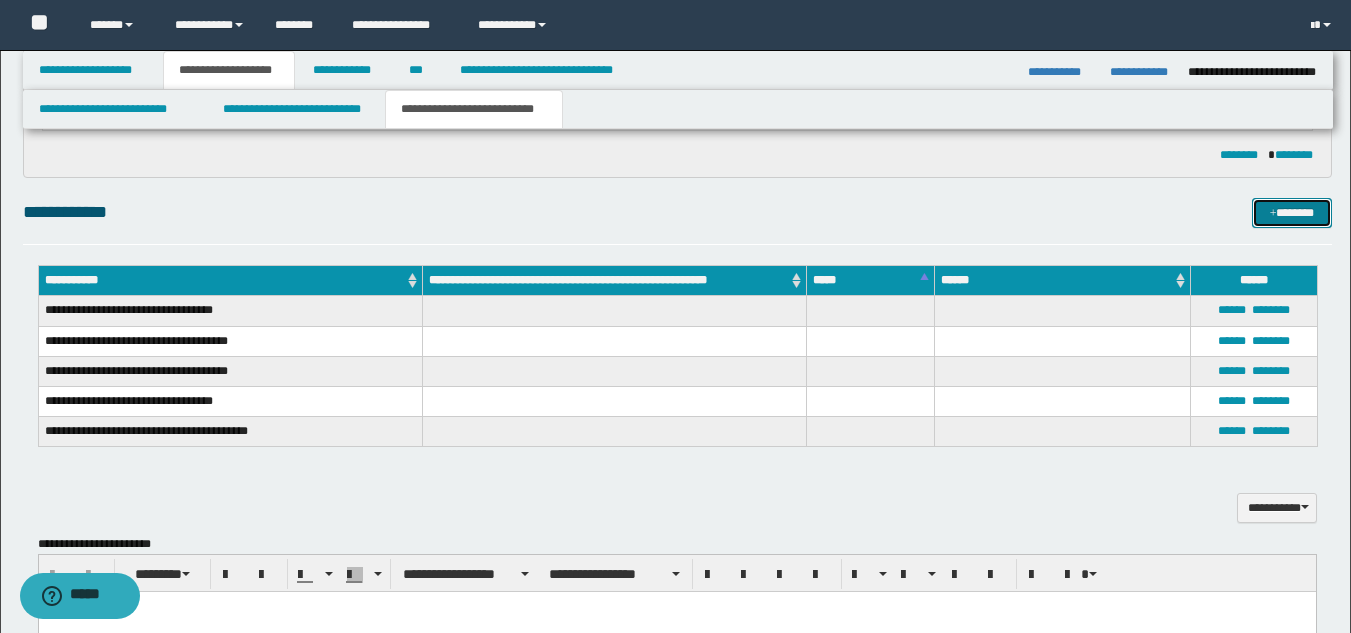 click at bounding box center [1273, 214] 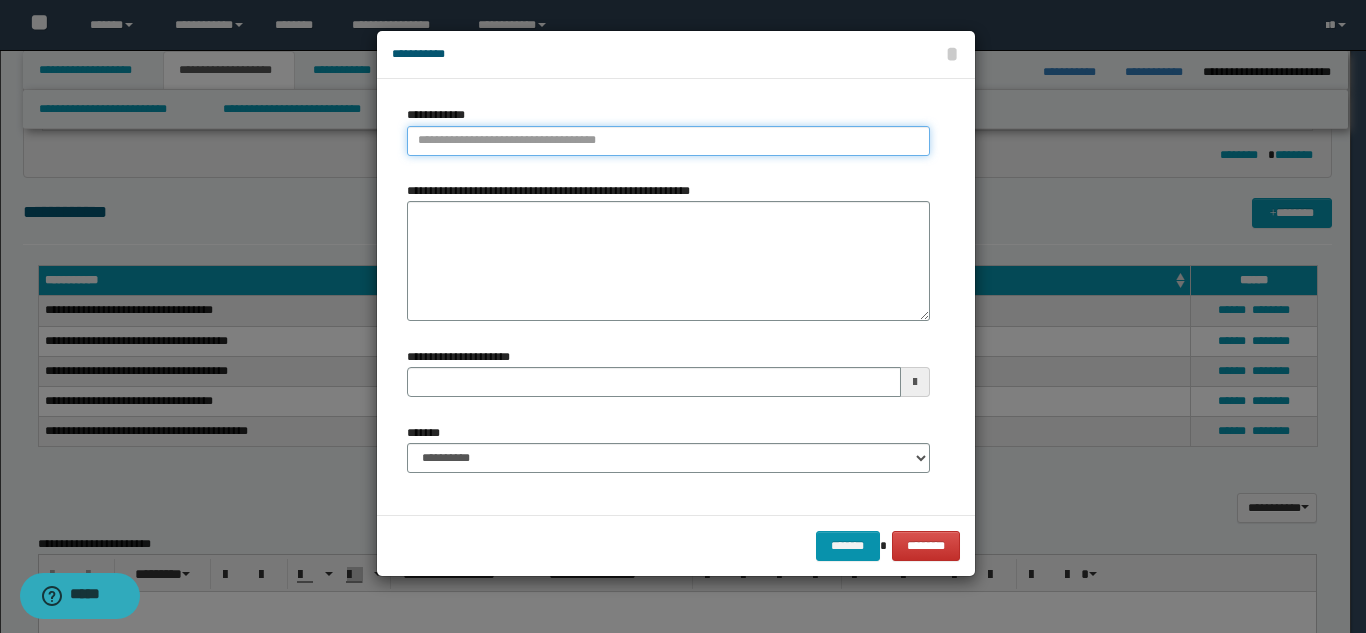 type on "**********" 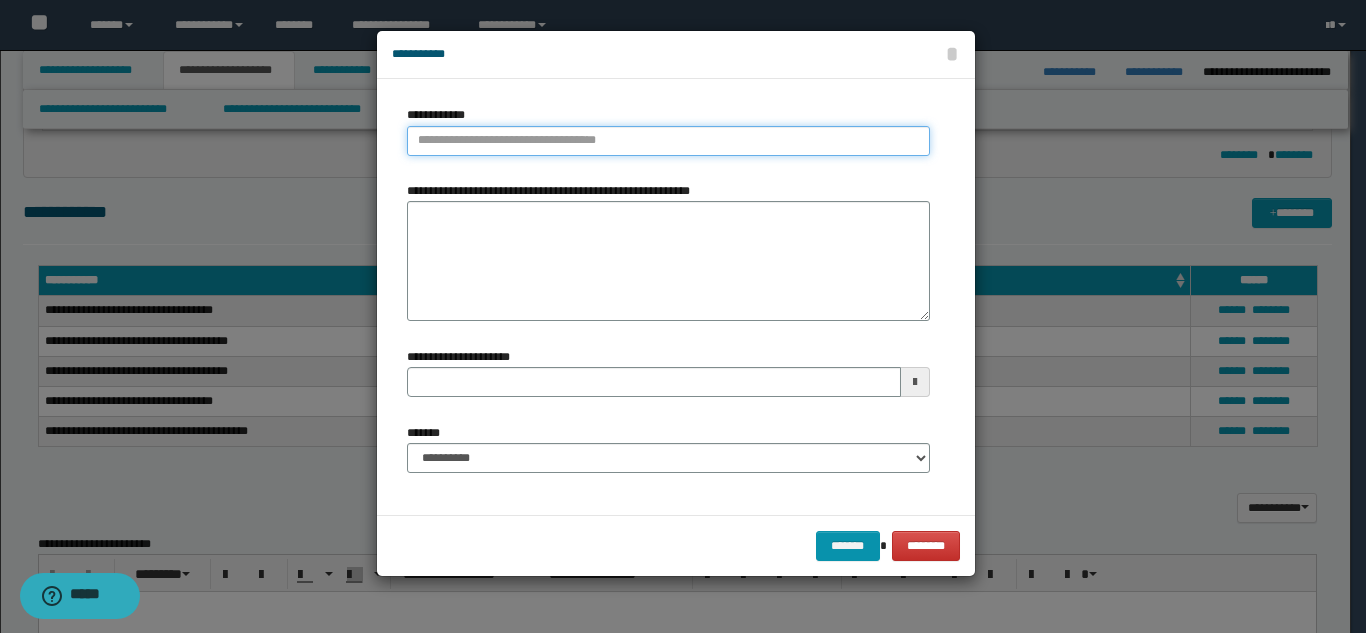 click on "**********" at bounding box center (668, 141) 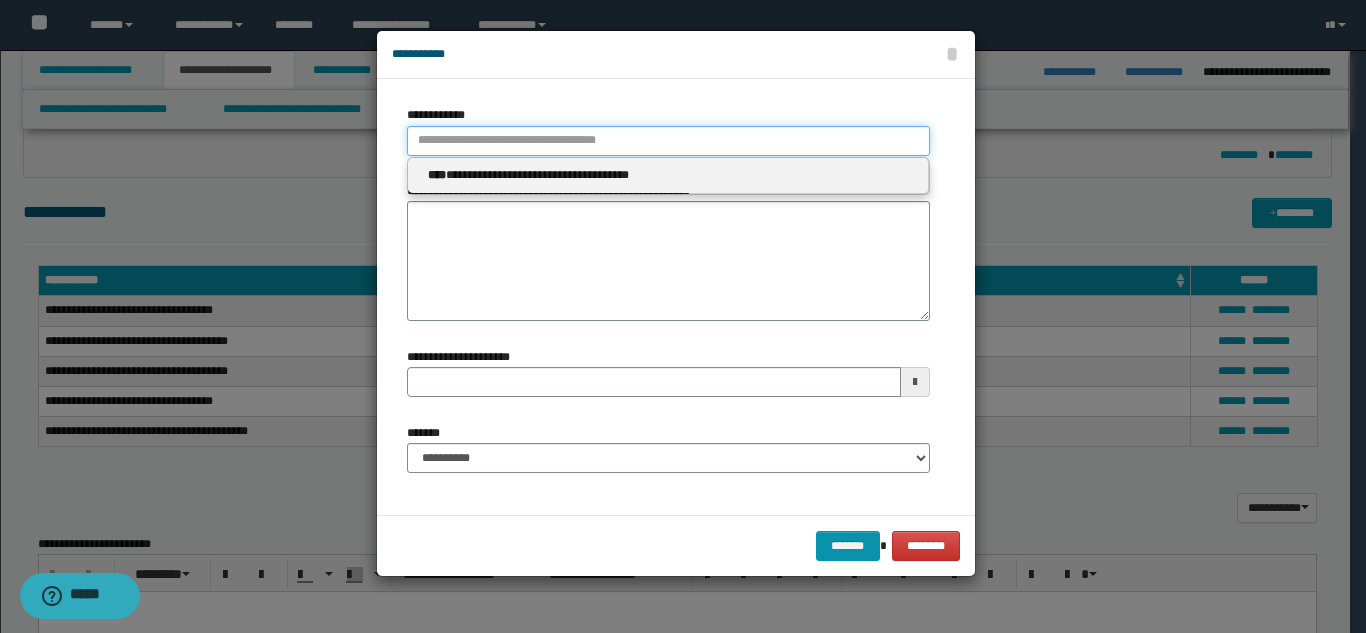 type 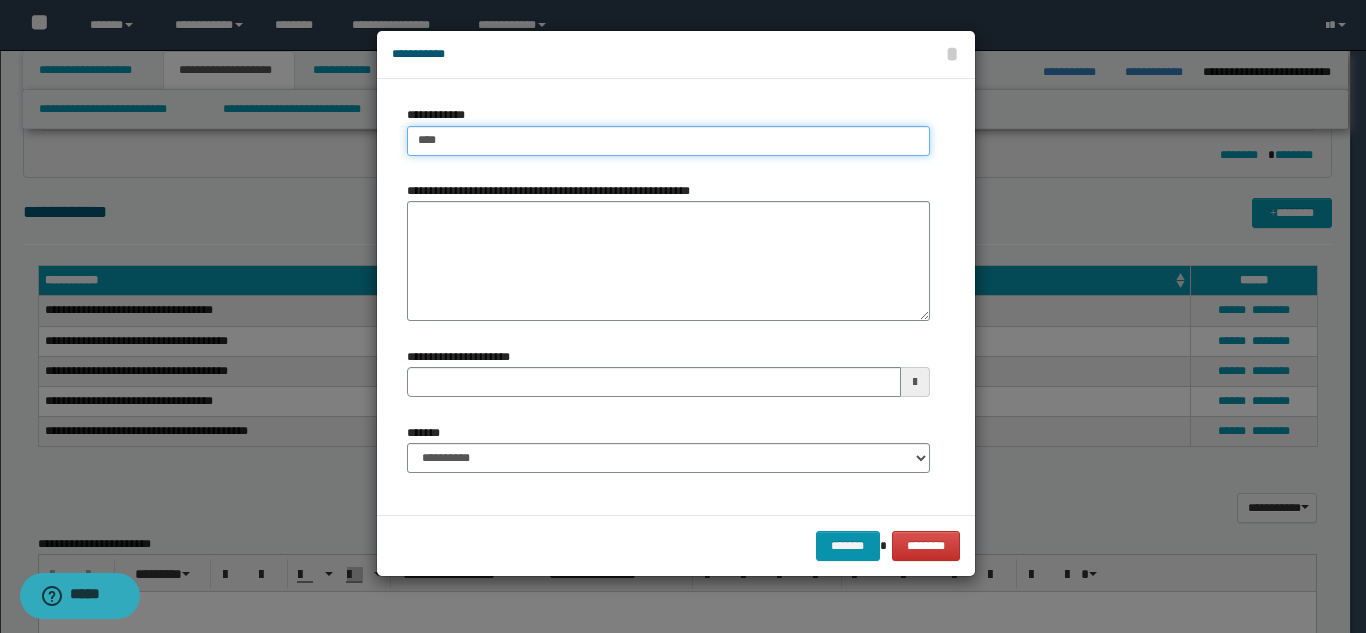 type on "*****" 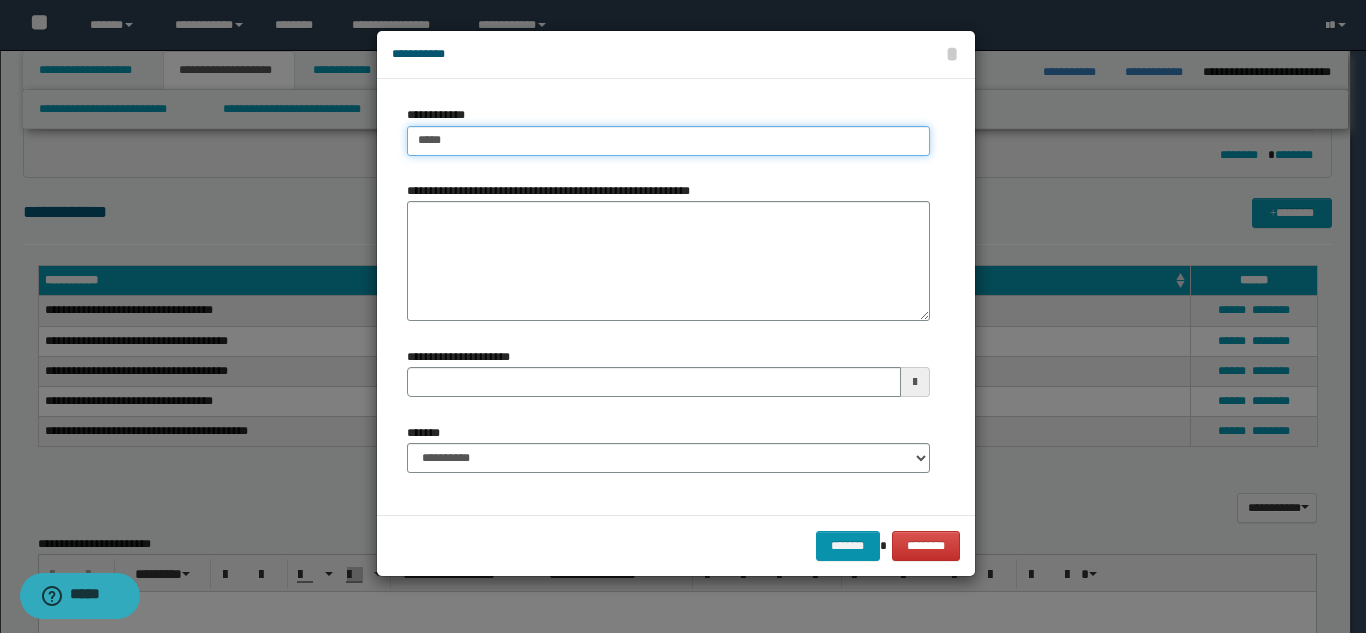 type on "*****" 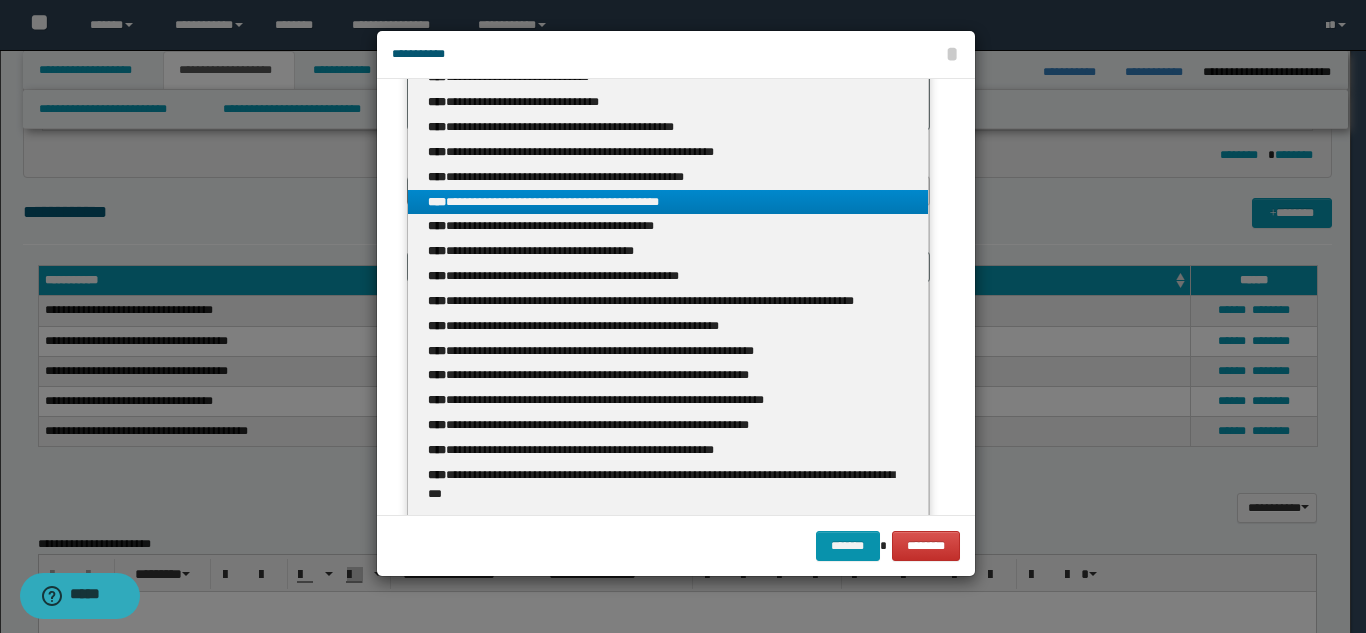 scroll, scrollTop: 233, scrollLeft: 0, axis: vertical 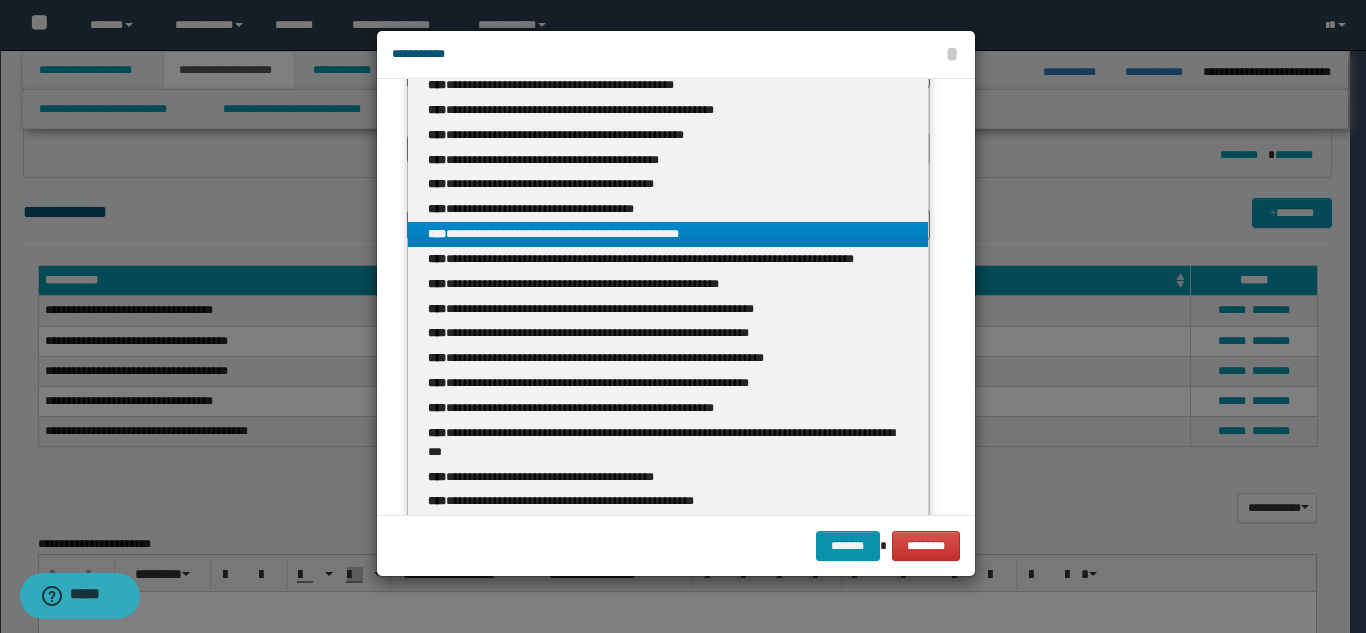type on "*****" 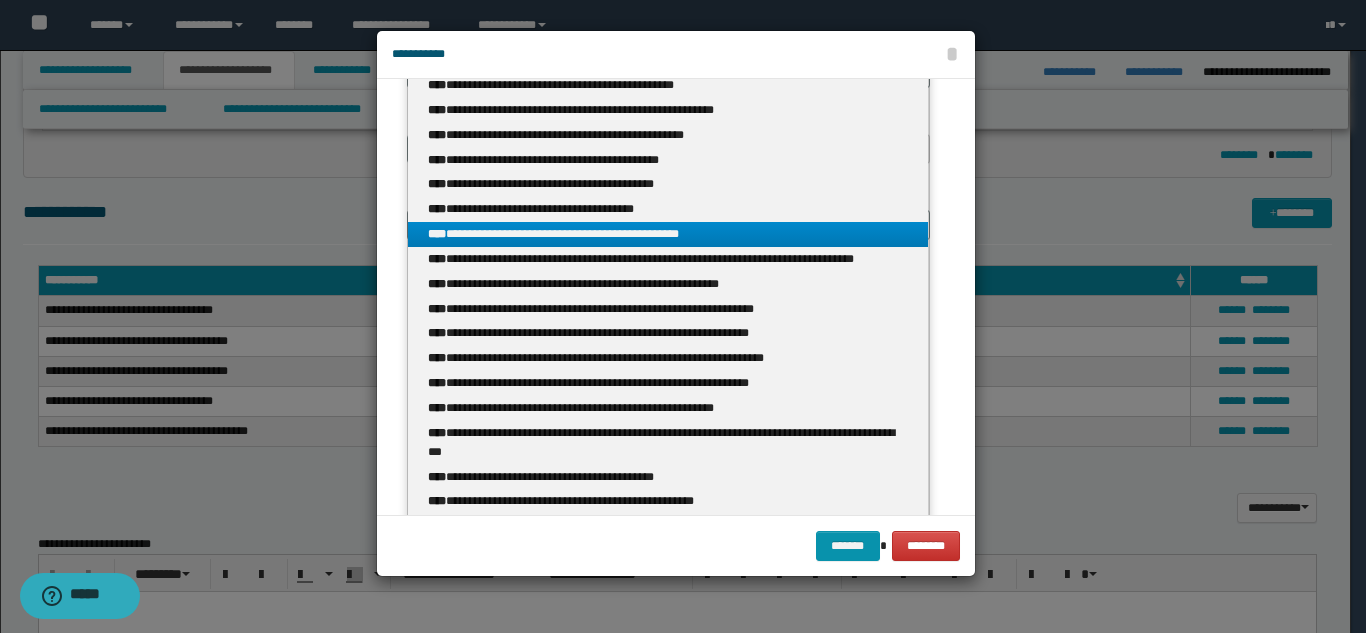 type 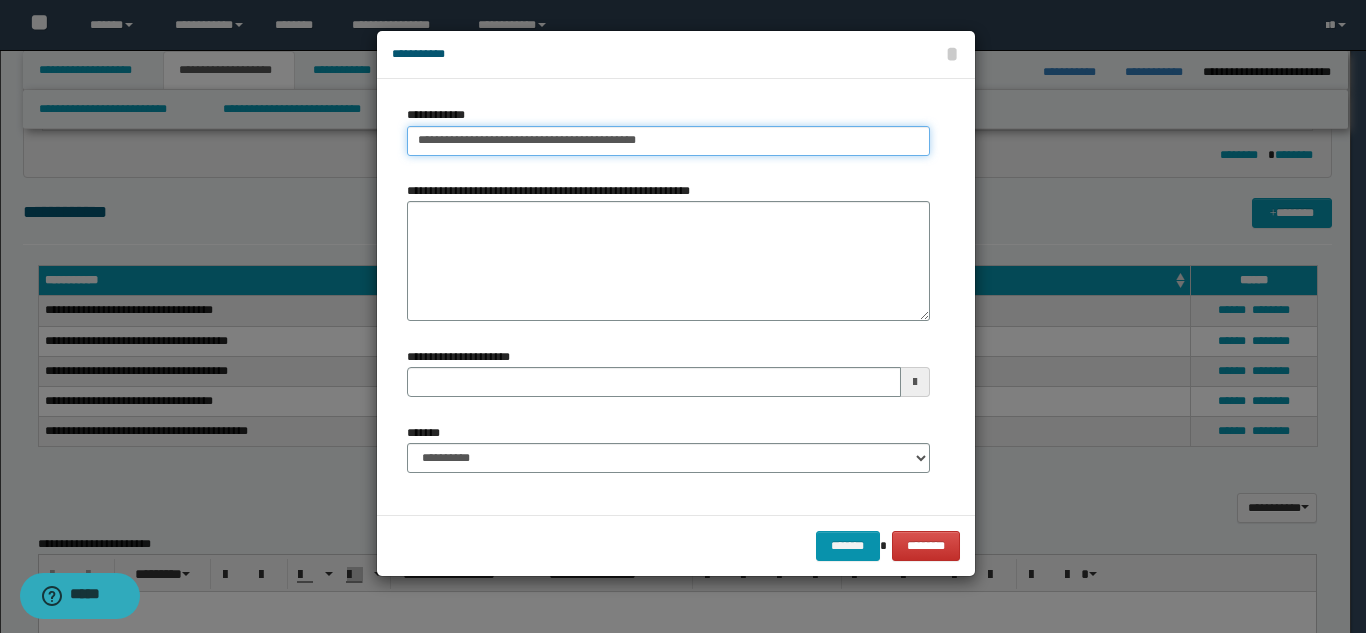 type 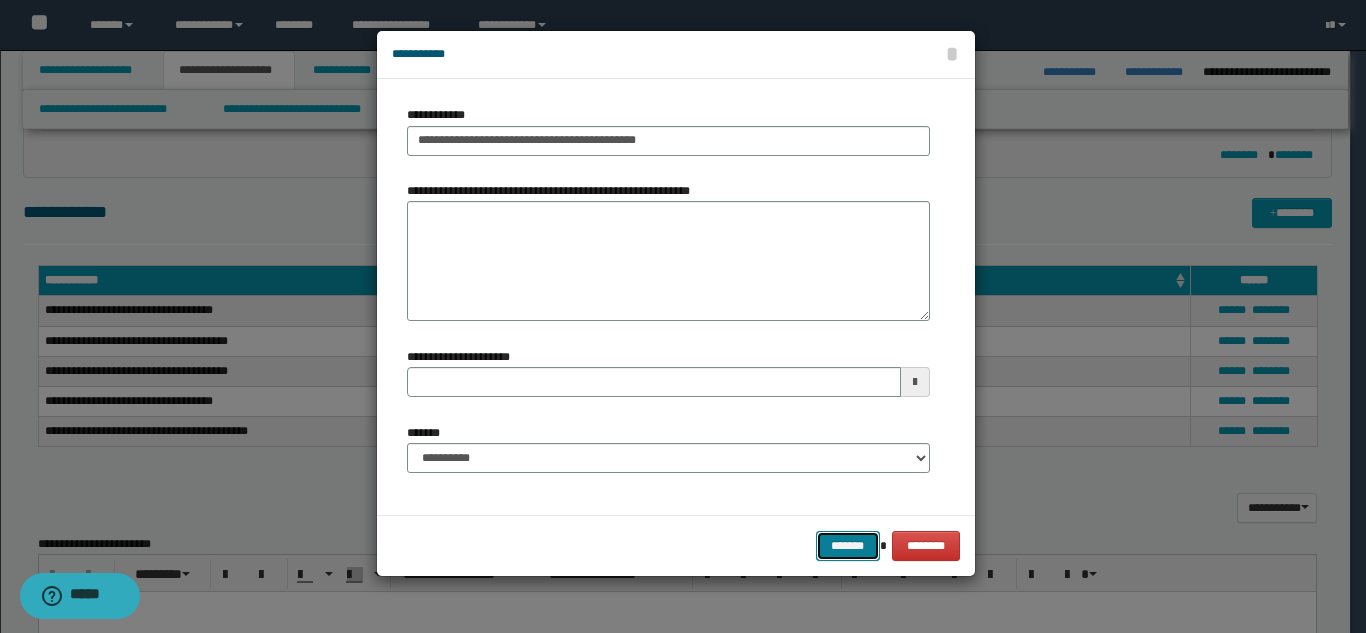 click on "*******" at bounding box center (848, 546) 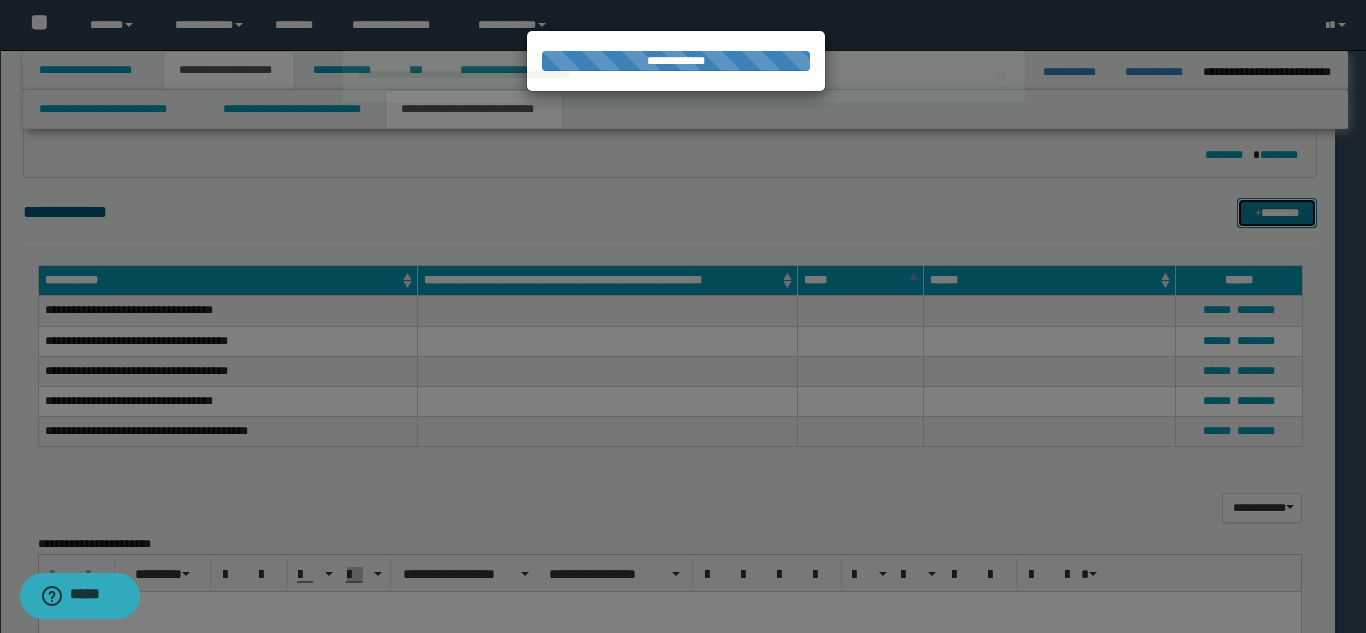 type 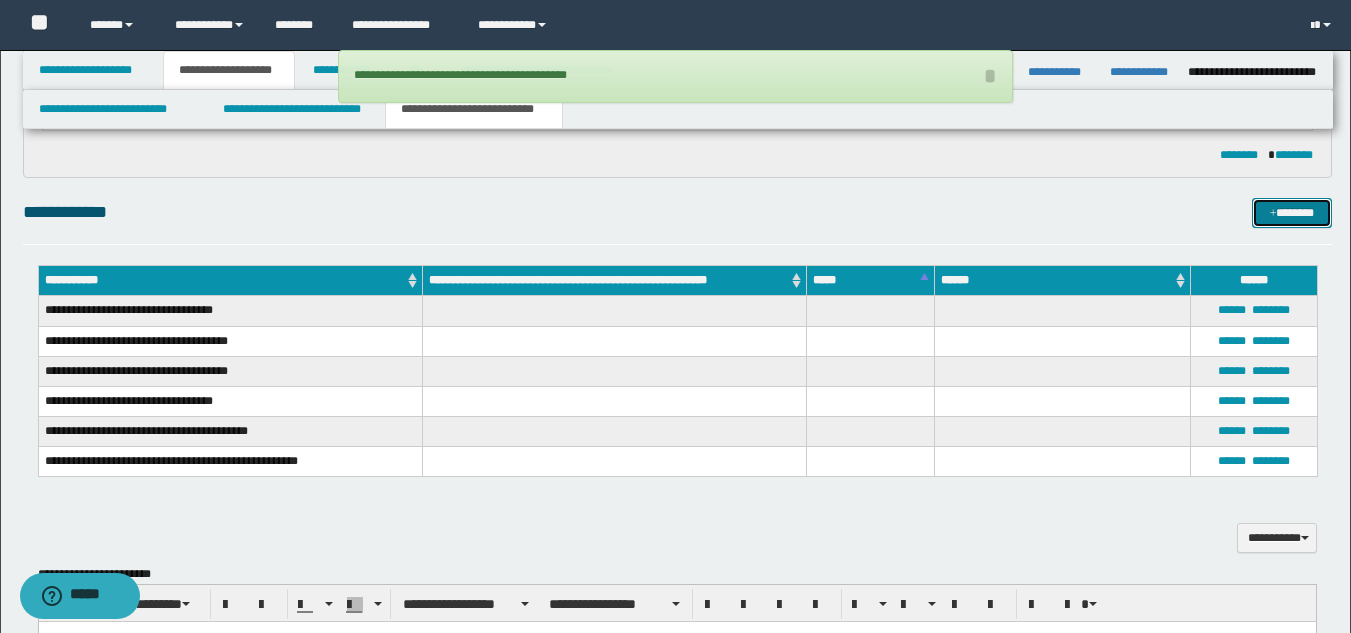 click on "*******" at bounding box center [1292, 213] 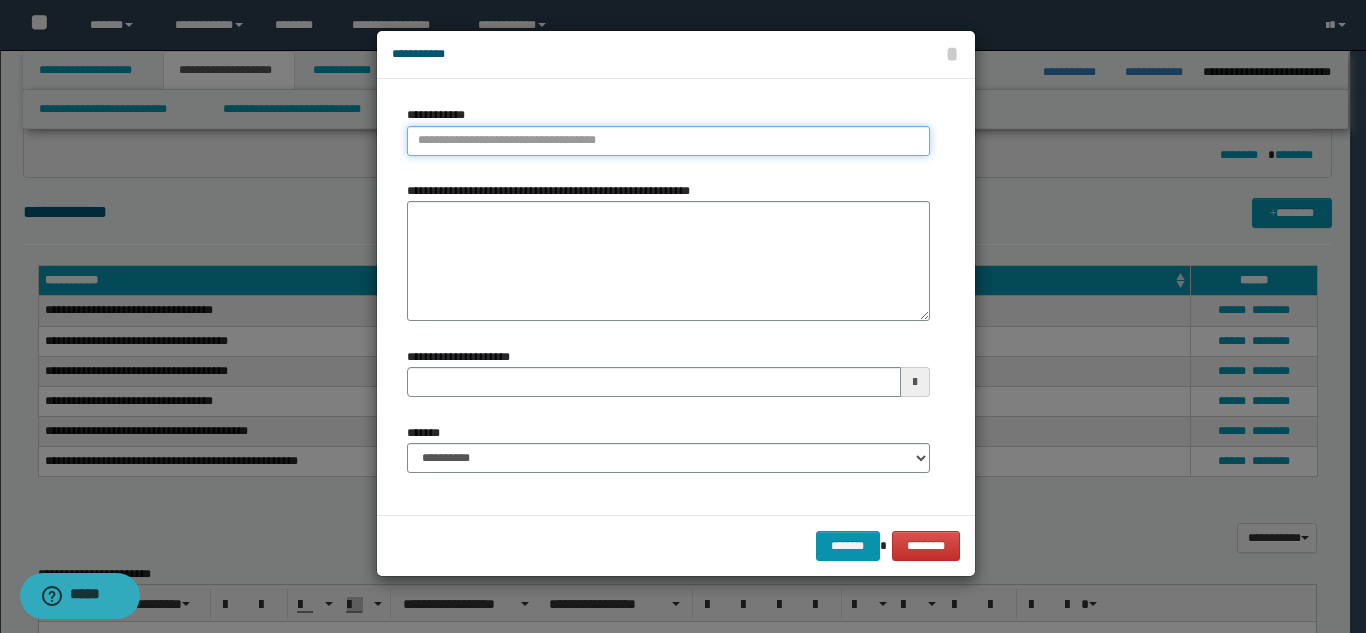 type on "**********" 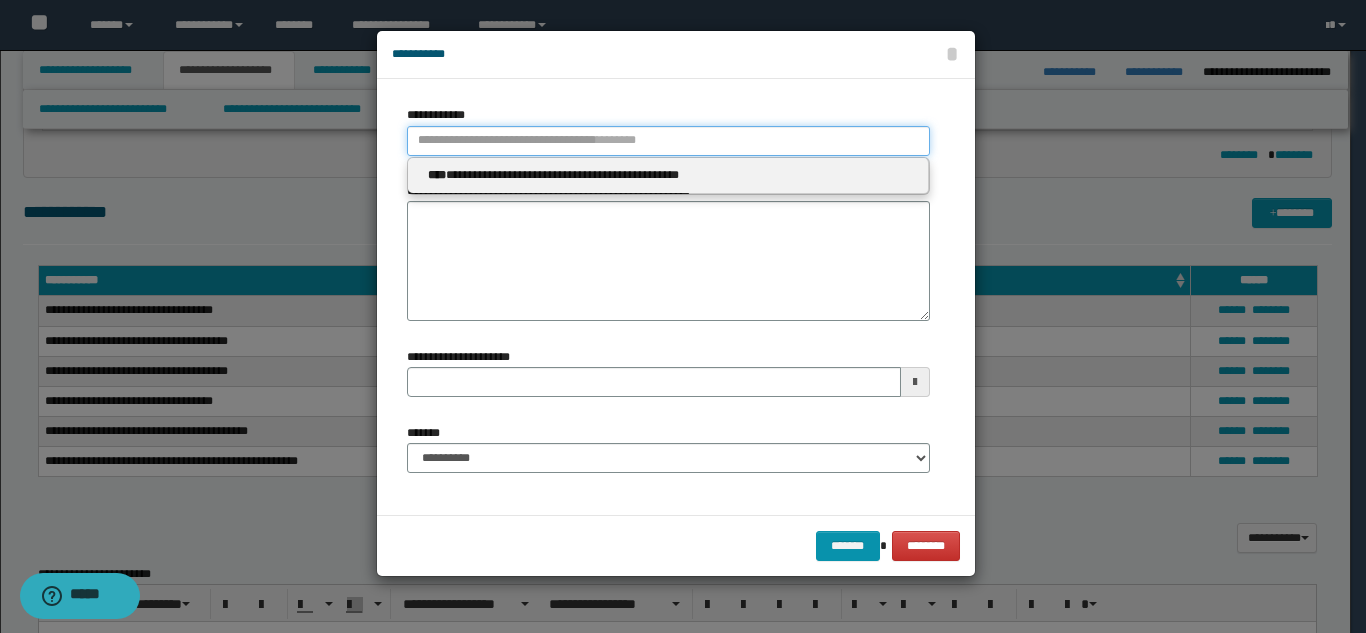 click on "**********" at bounding box center (668, 141) 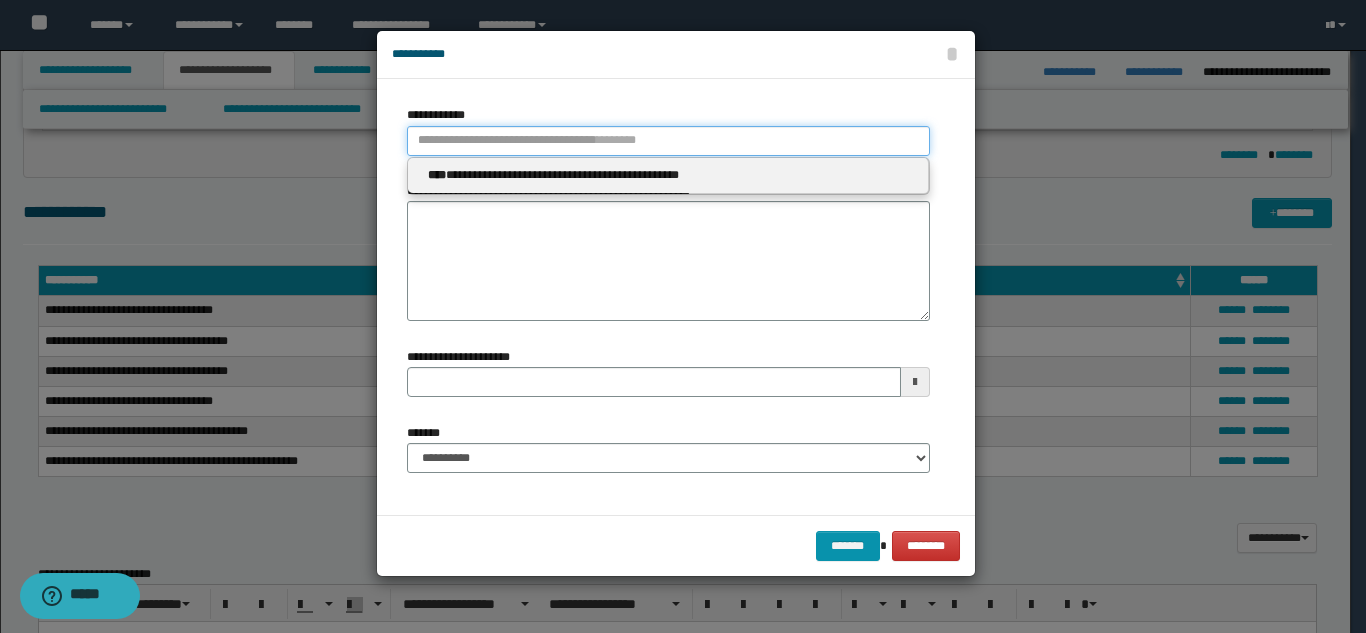 type 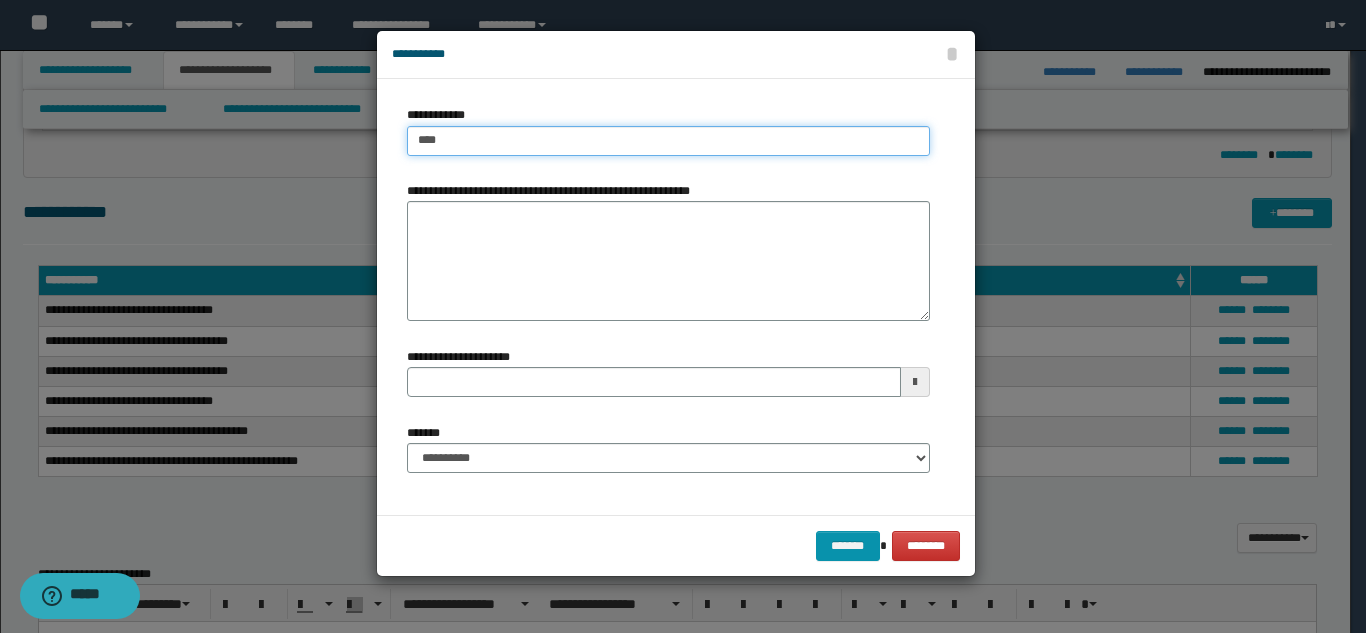 type on "*****" 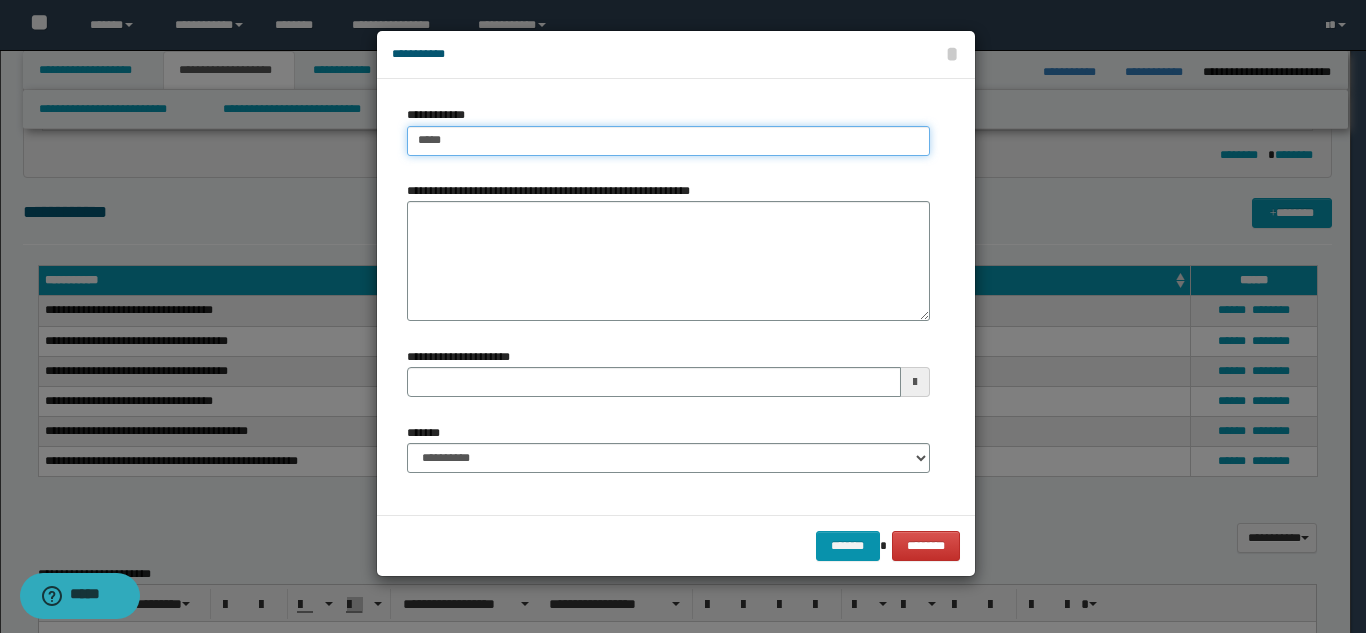type on "*****" 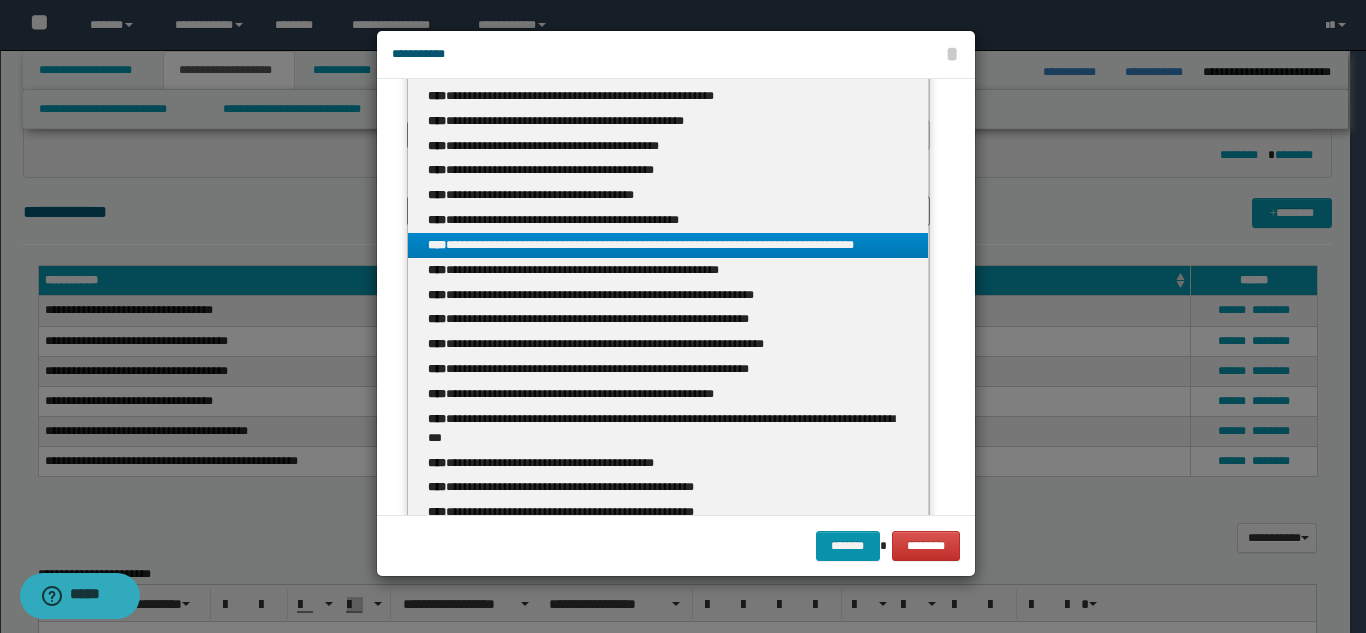 scroll, scrollTop: 314, scrollLeft: 0, axis: vertical 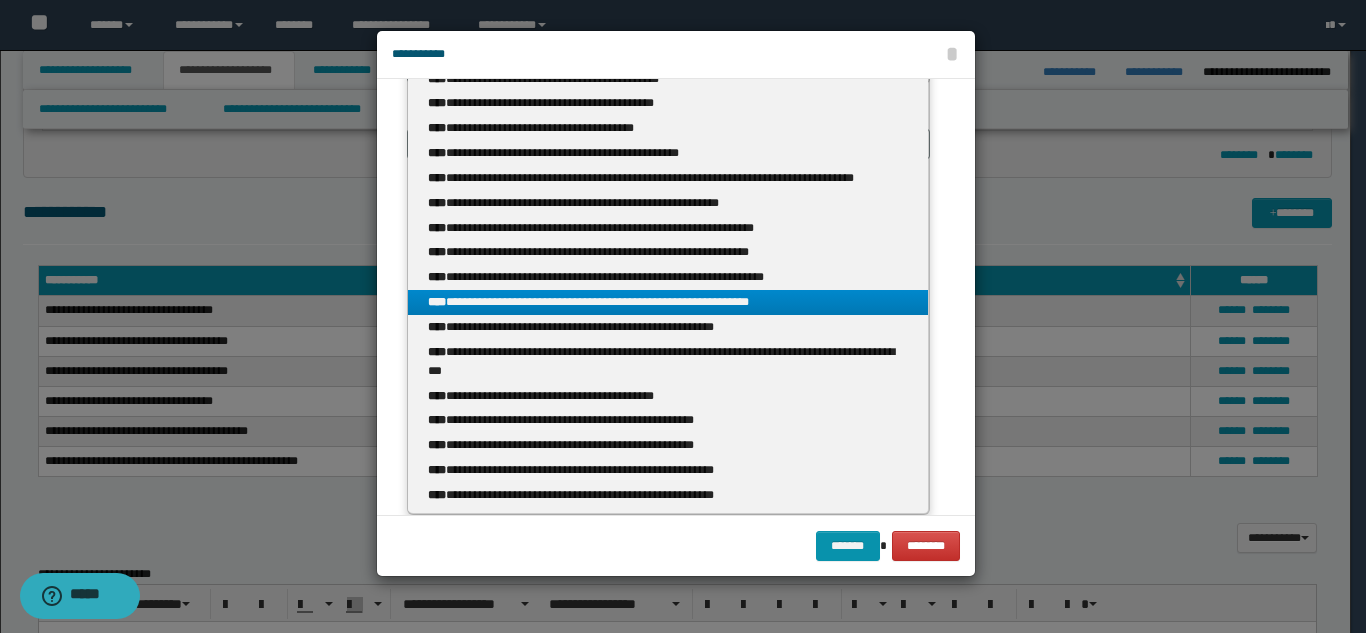type on "*****" 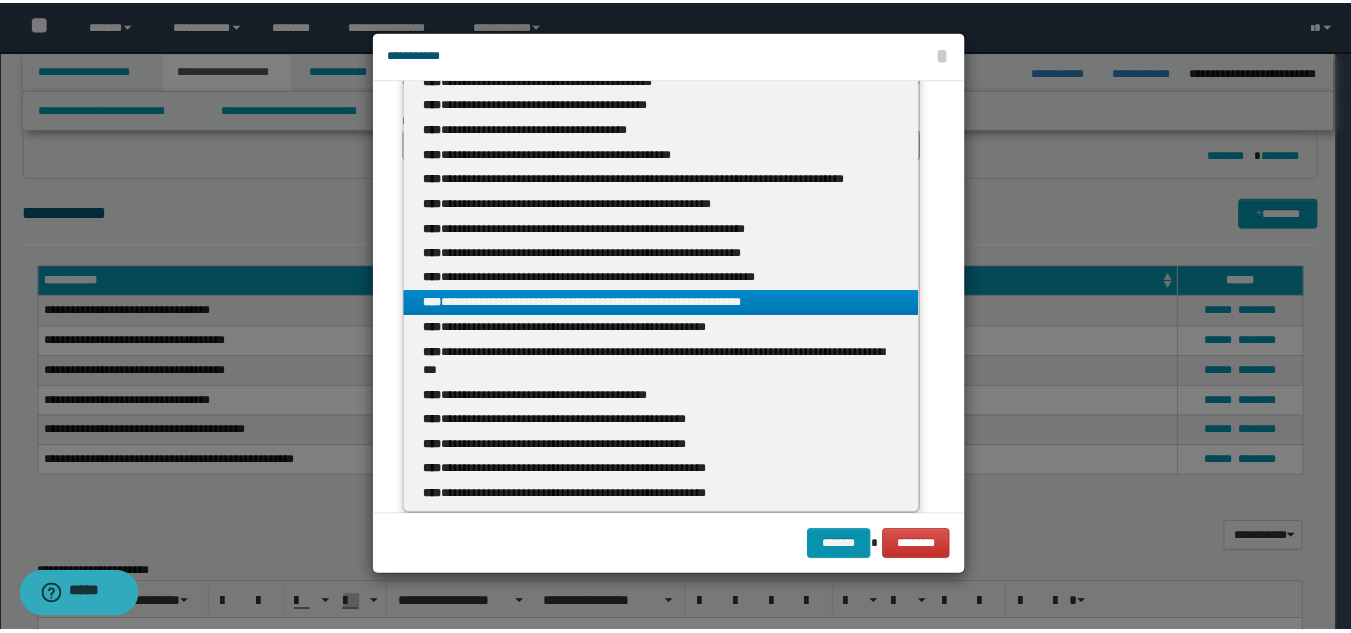 scroll, scrollTop: 0, scrollLeft: 0, axis: both 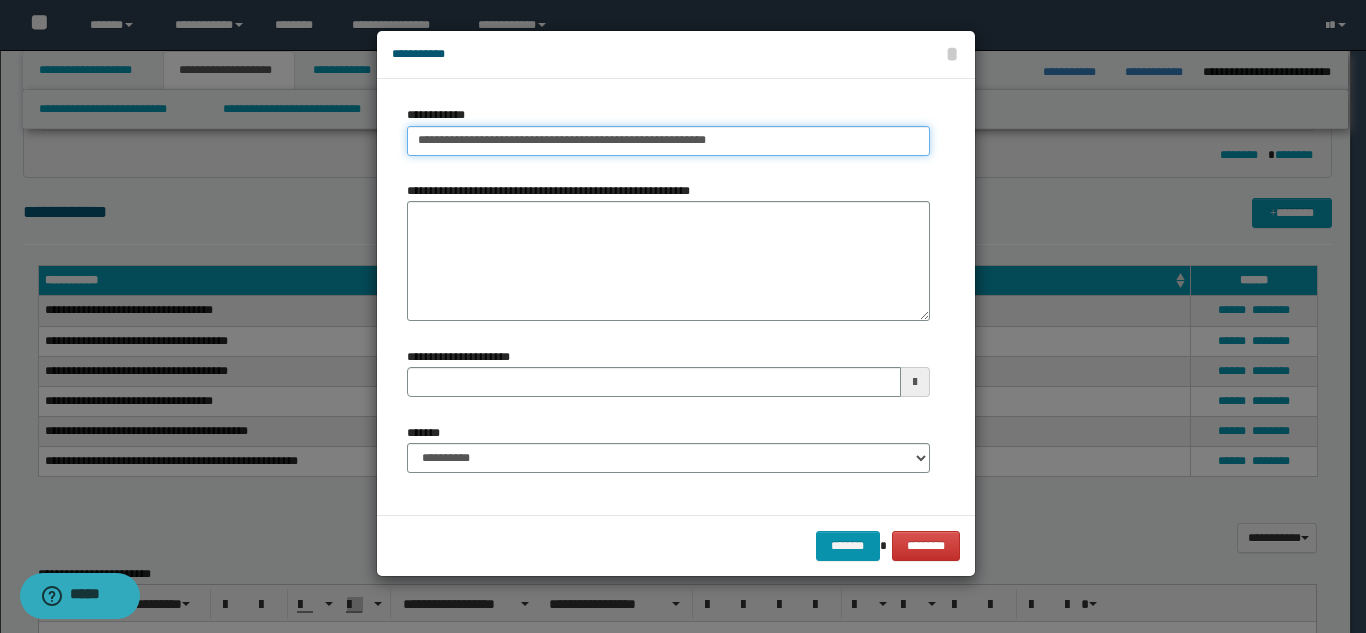 type 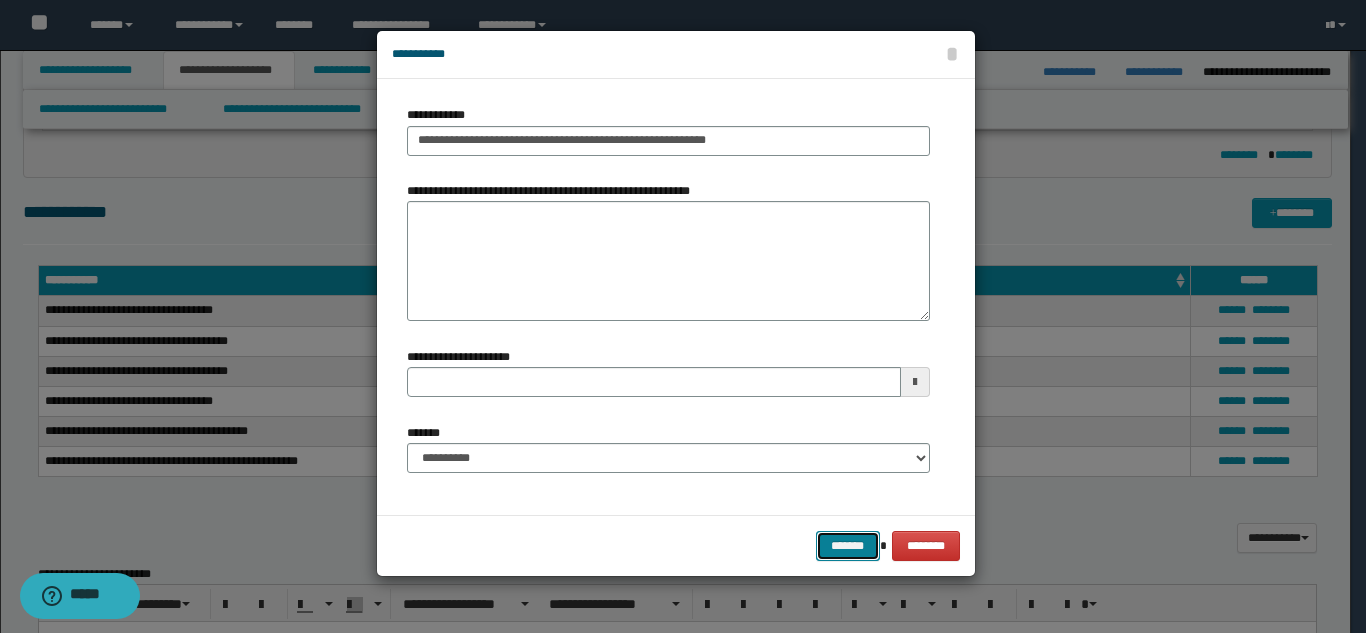 click on "*******" at bounding box center (848, 546) 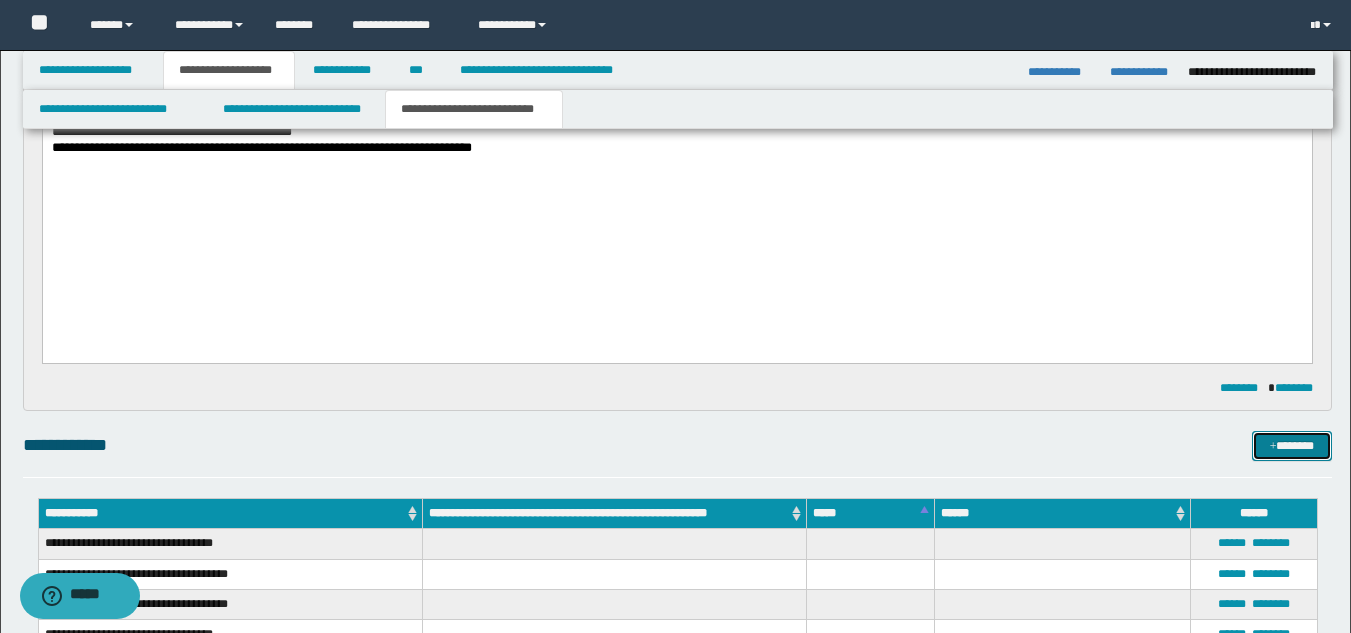 scroll, scrollTop: 933, scrollLeft: 0, axis: vertical 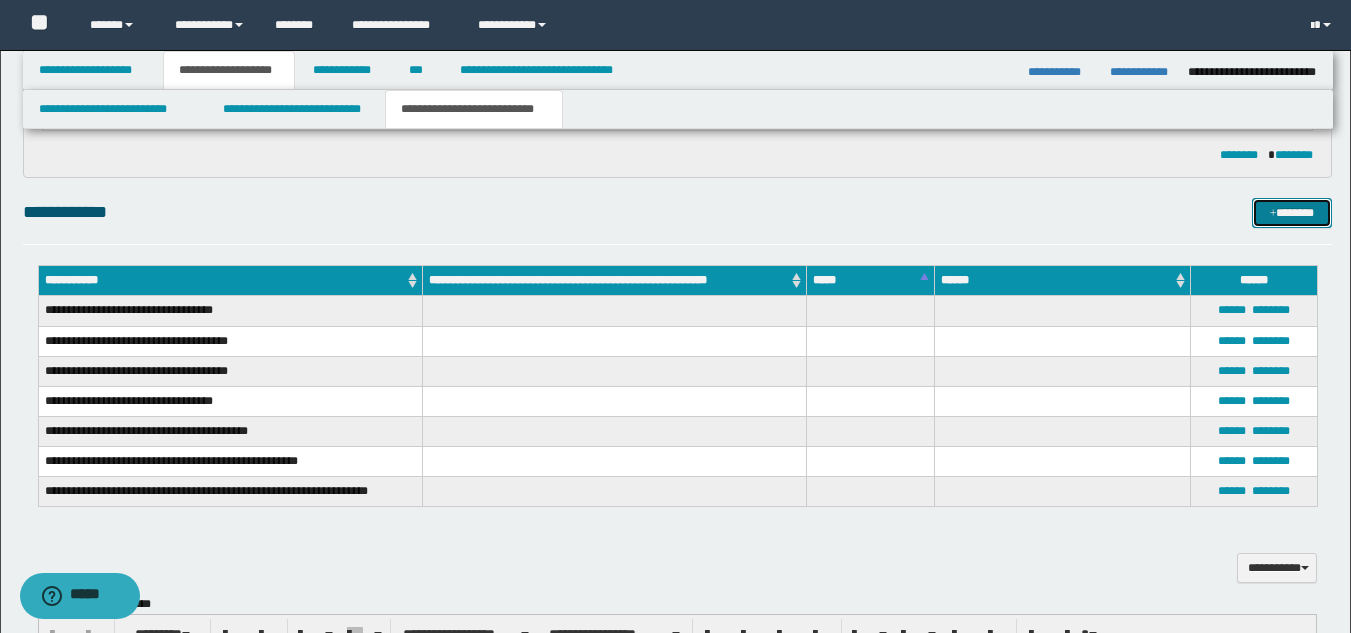 click on "*******" at bounding box center [1292, 213] 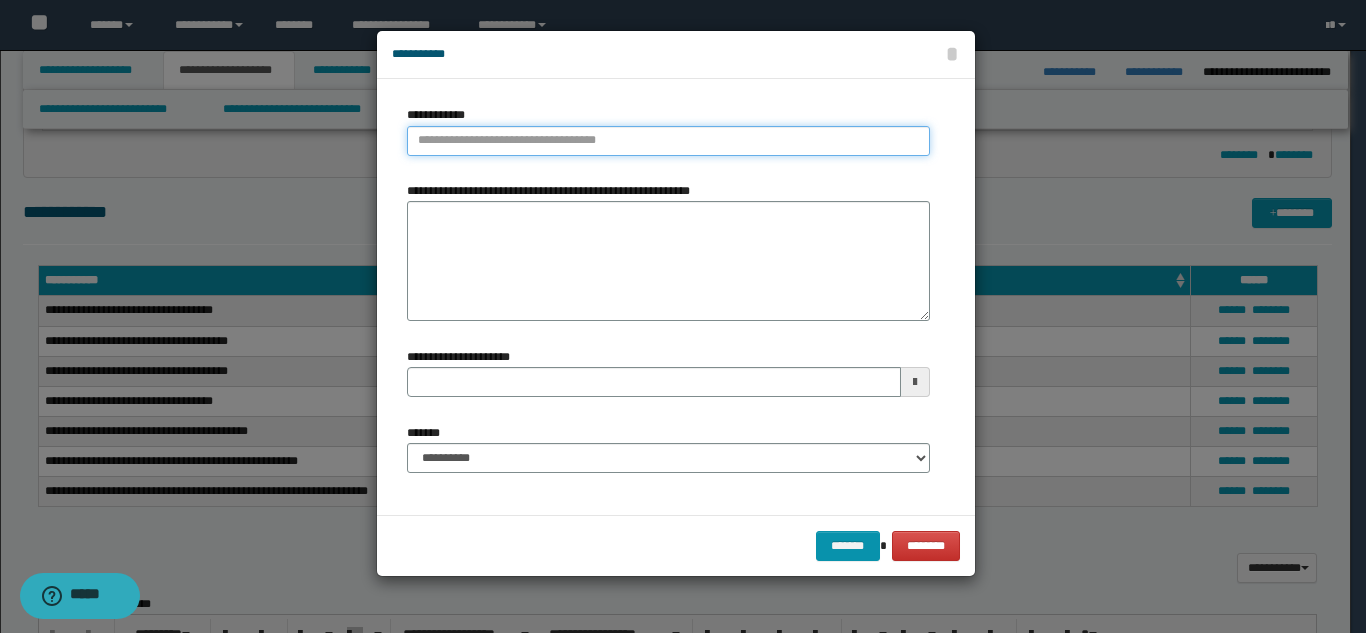type on "**********" 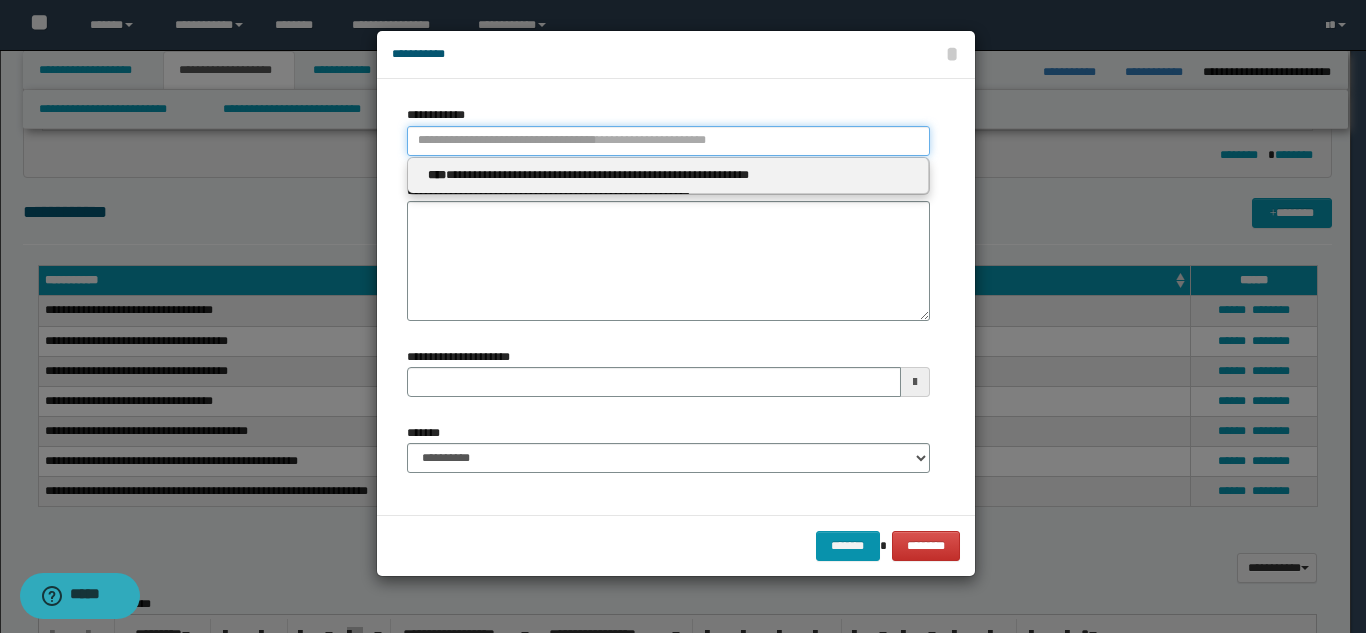 click on "**********" at bounding box center [668, 141] 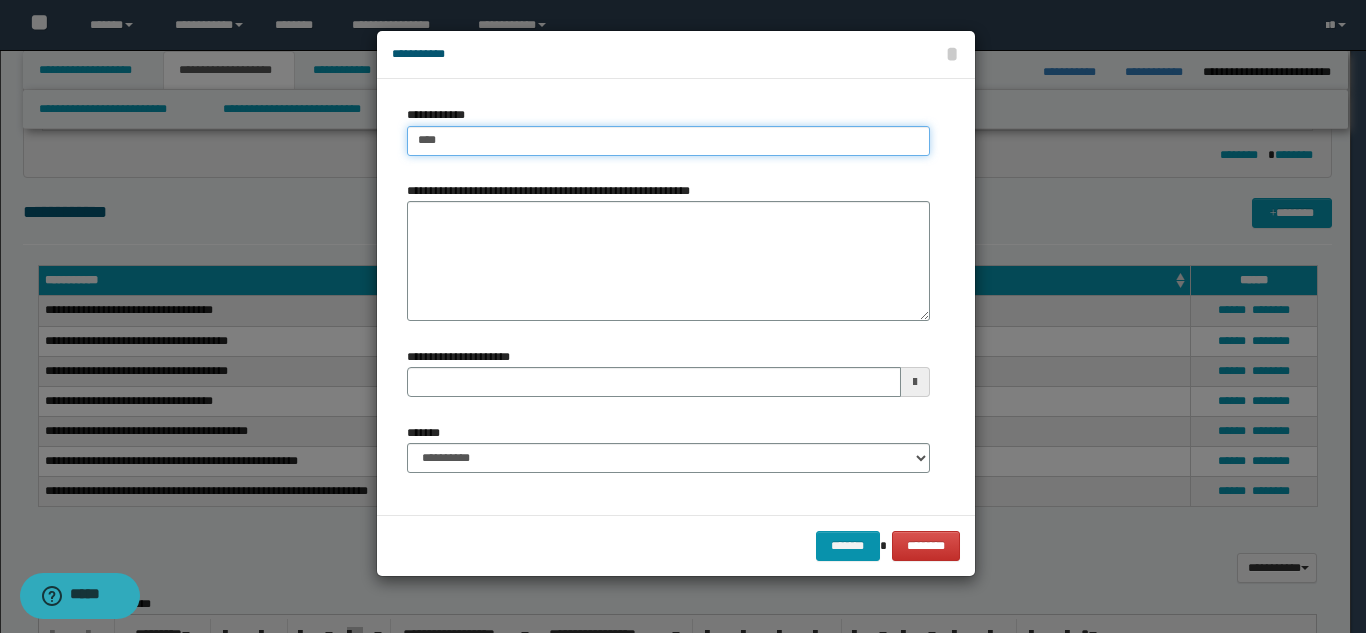 type on "*****" 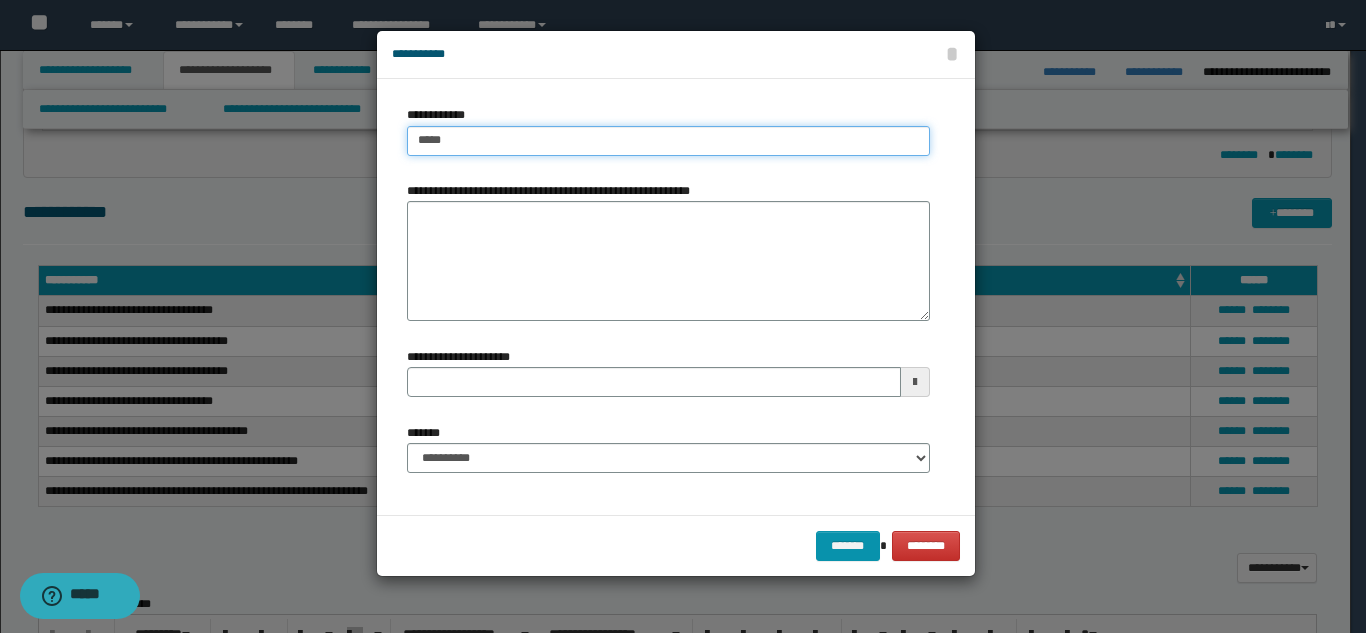 type on "*****" 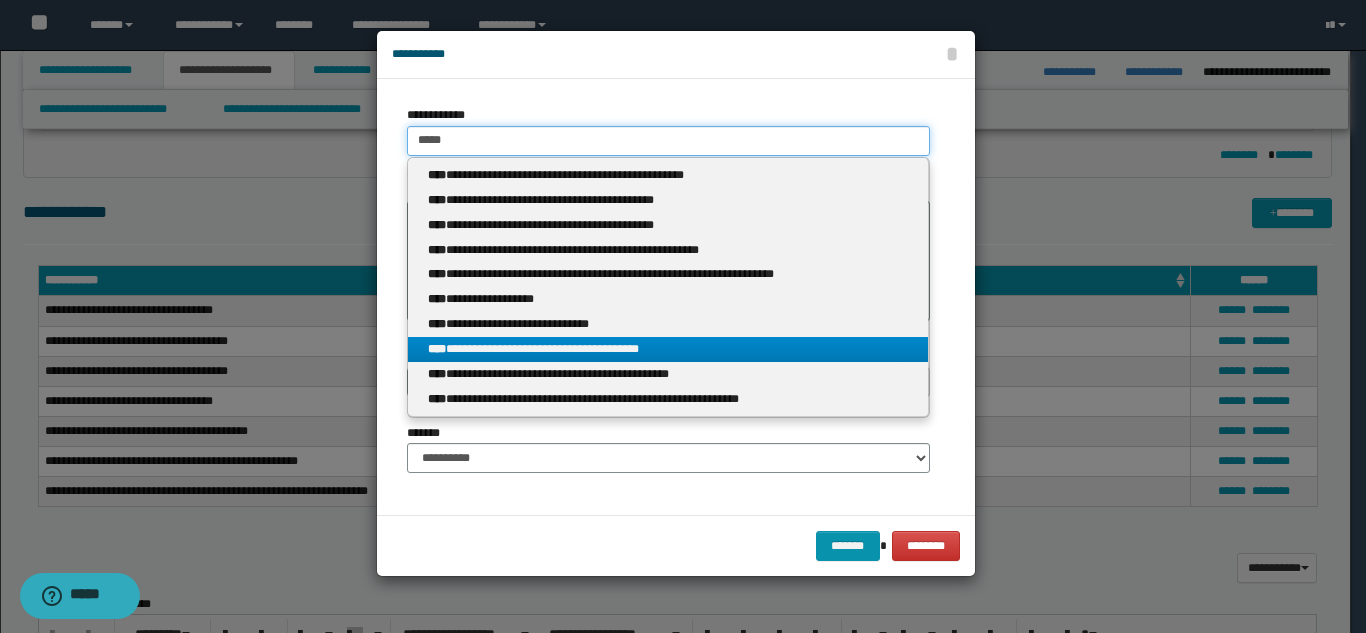 type on "*****" 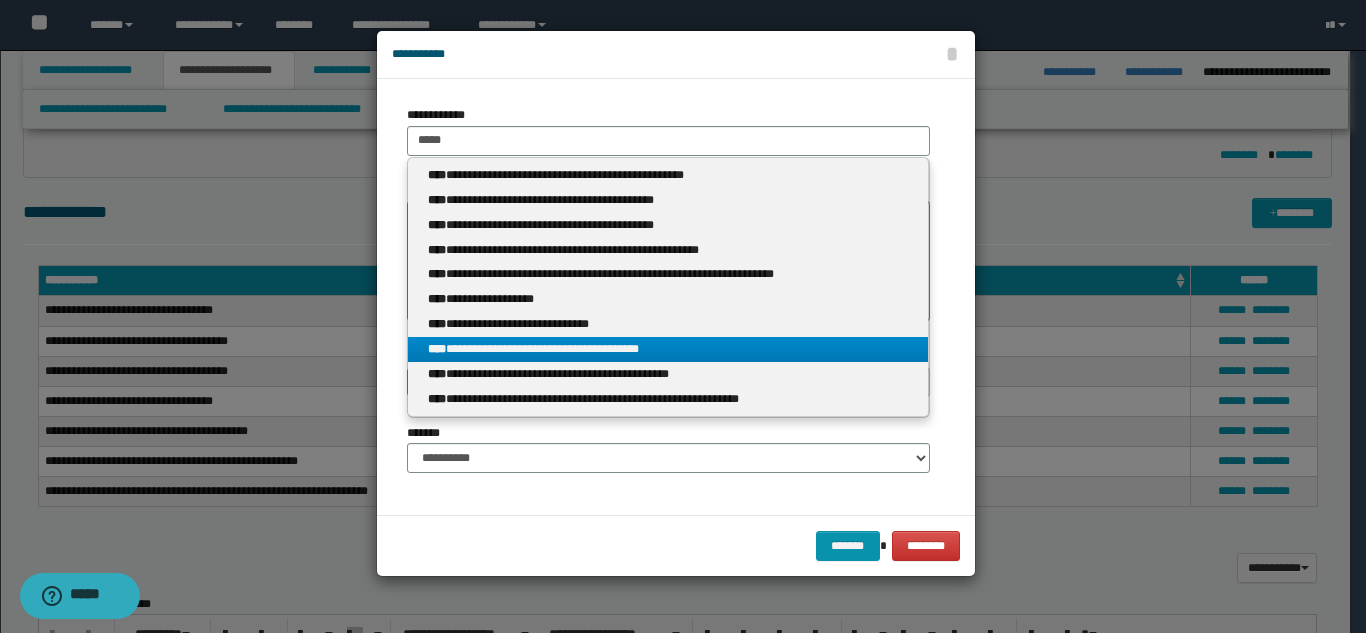 click on "**********" at bounding box center (668, 349) 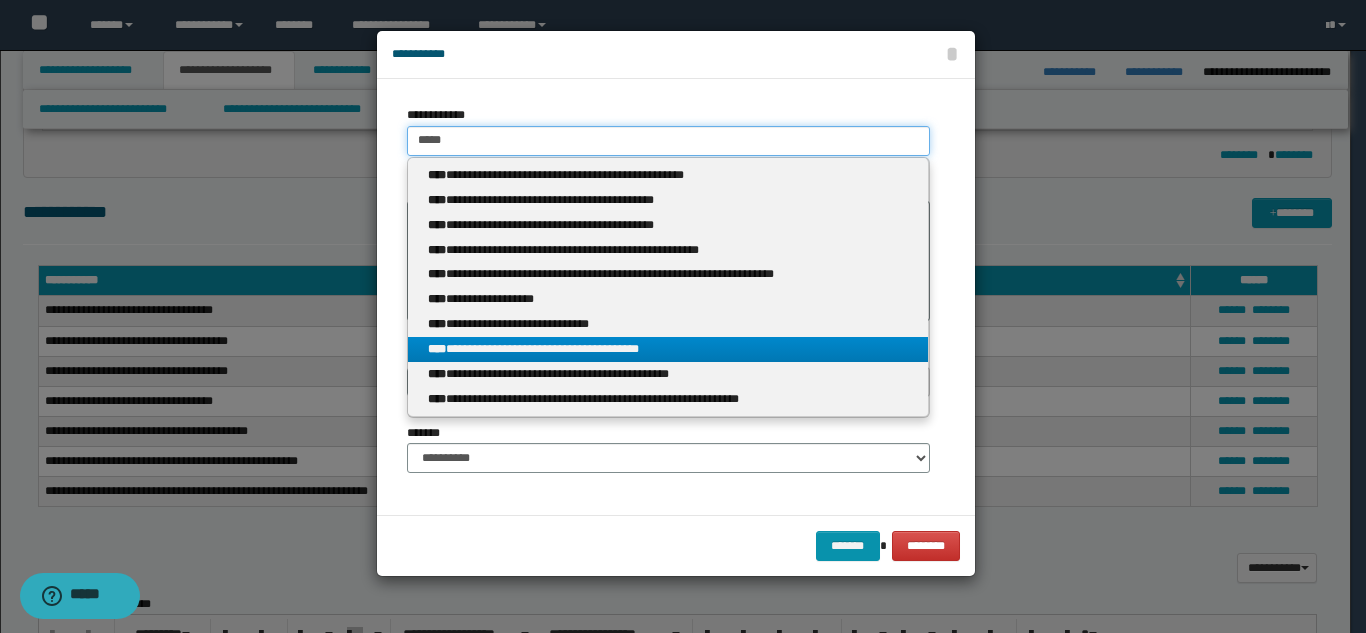 type 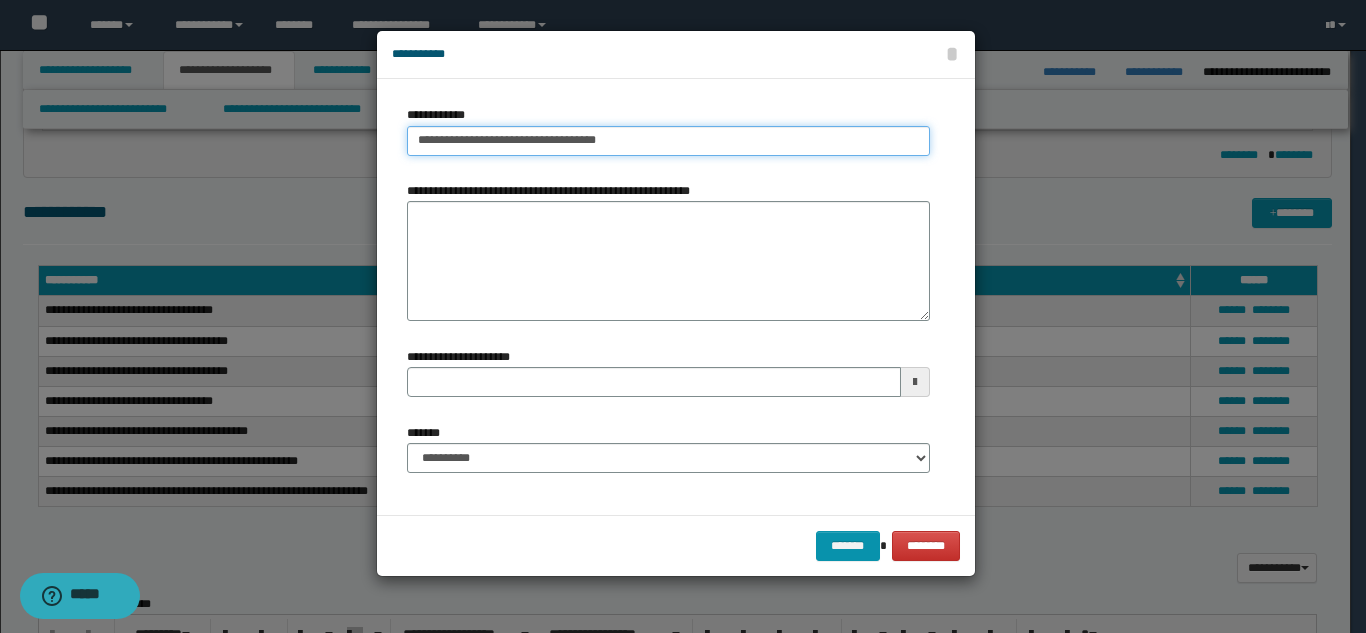 type 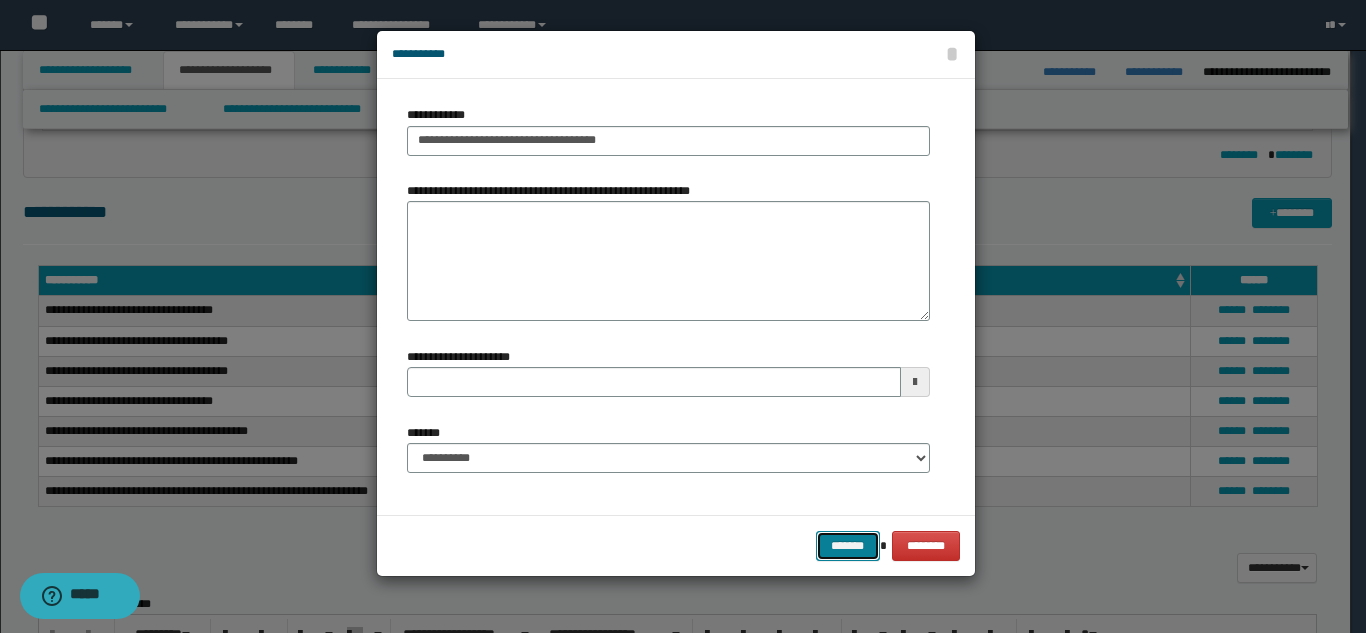 click on "*******" at bounding box center [848, 546] 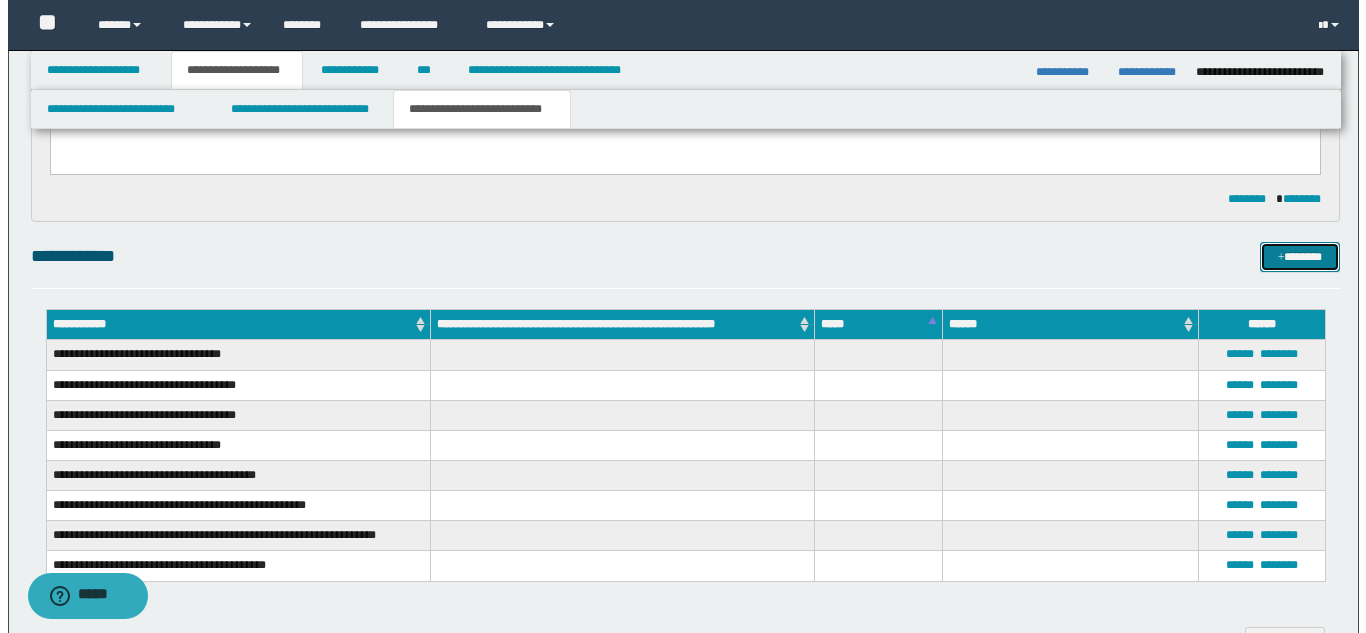 scroll, scrollTop: 933, scrollLeft: 0, axis: vertical 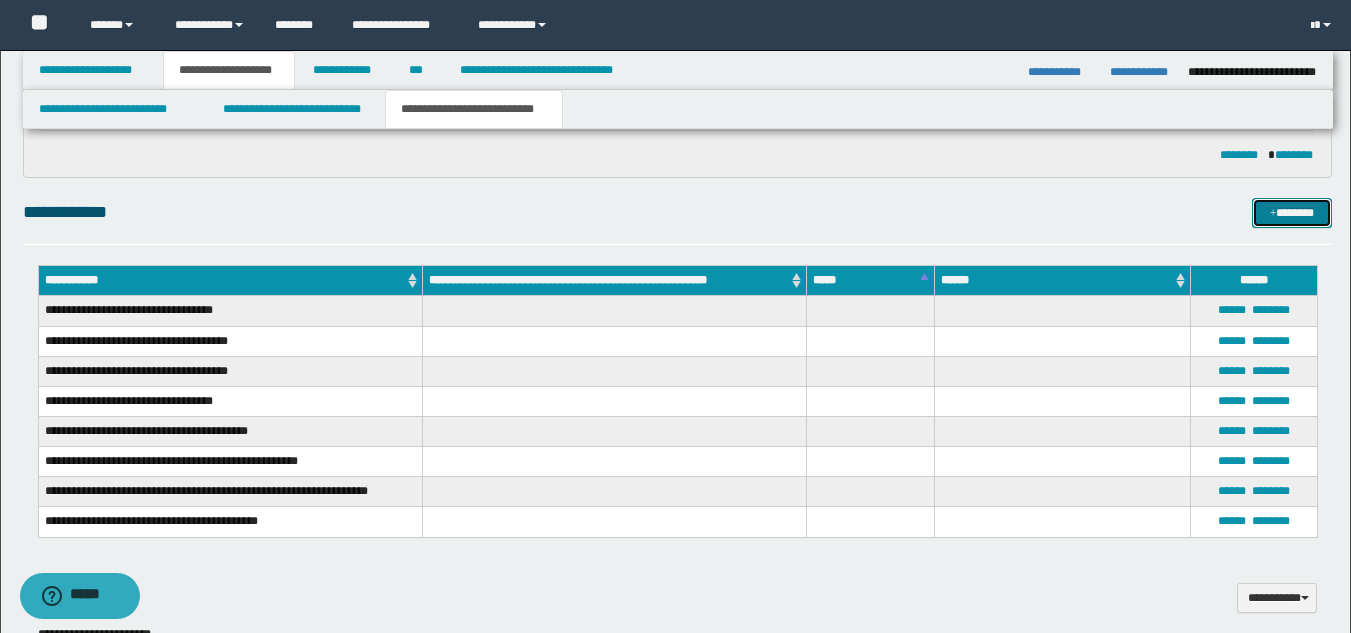 click on "*******" at bounding box center (1292, 213) 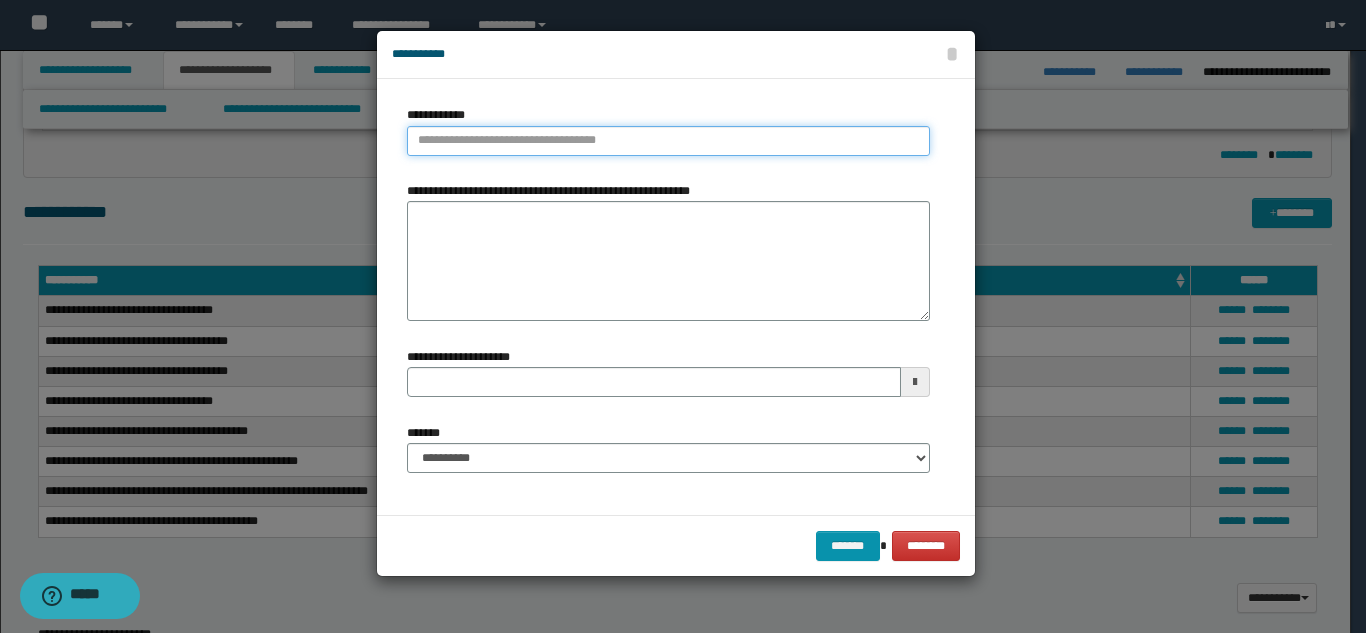 type on "**********" 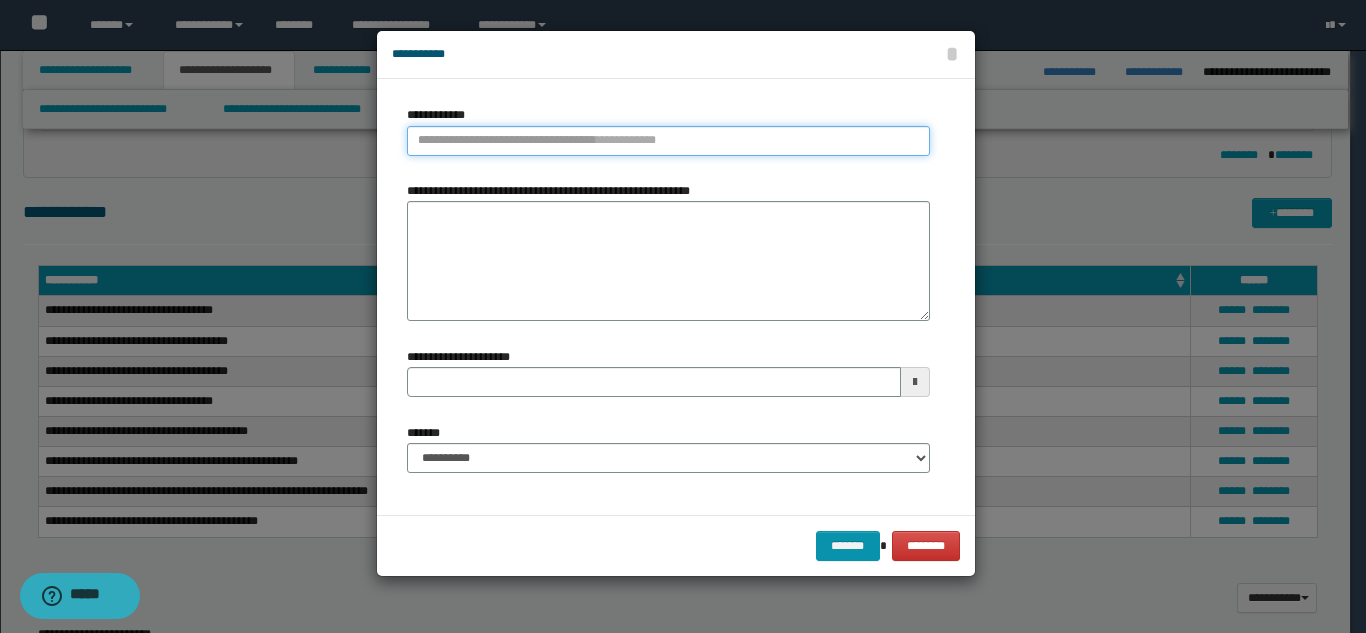 click on "**********" at bounding box center [668, 141] 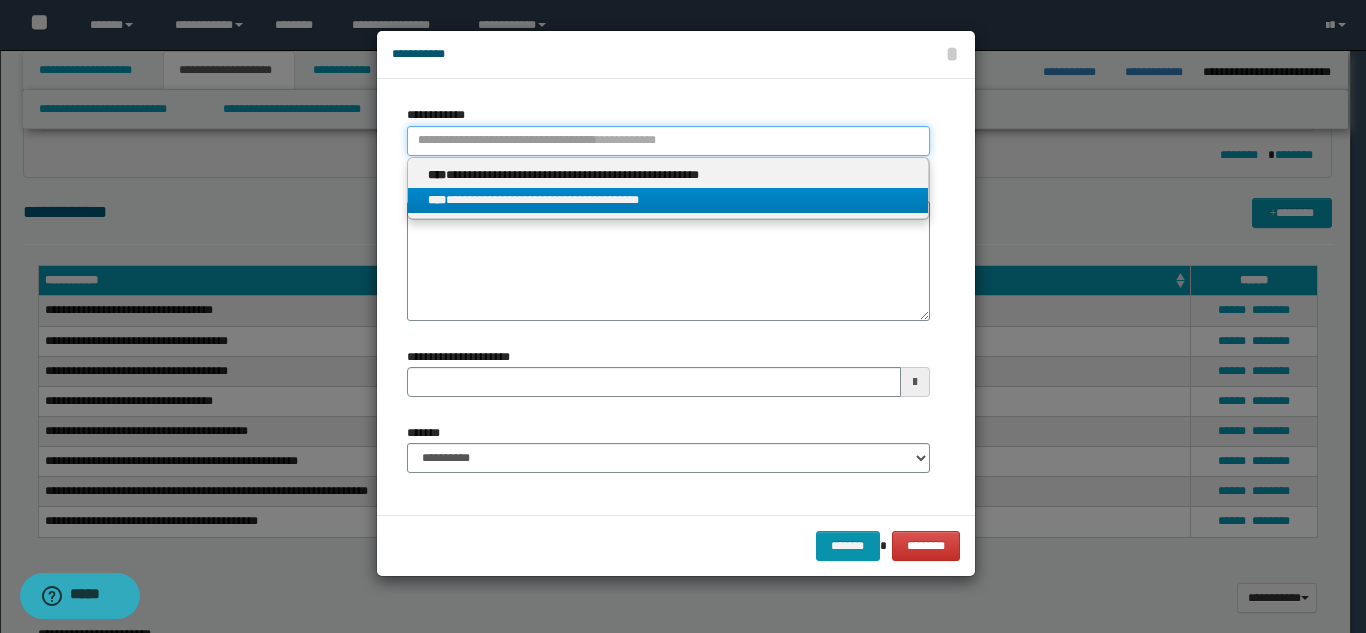 type 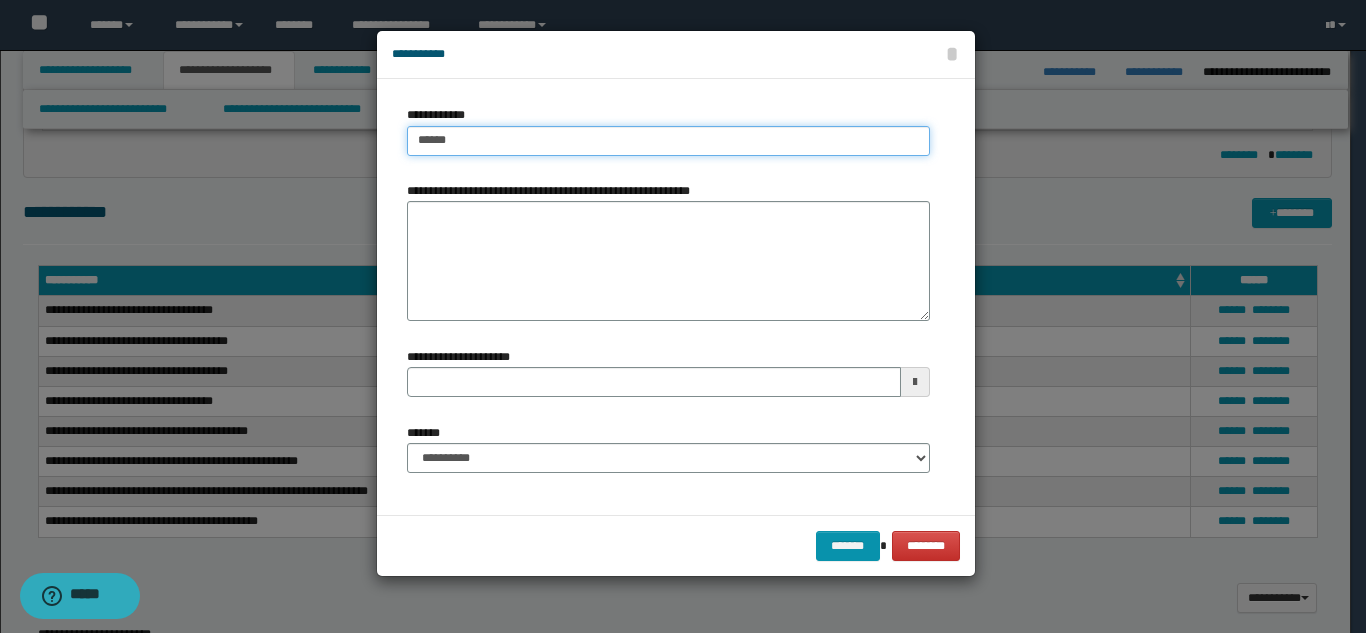 click on "******" at bounding box center [668, 141] 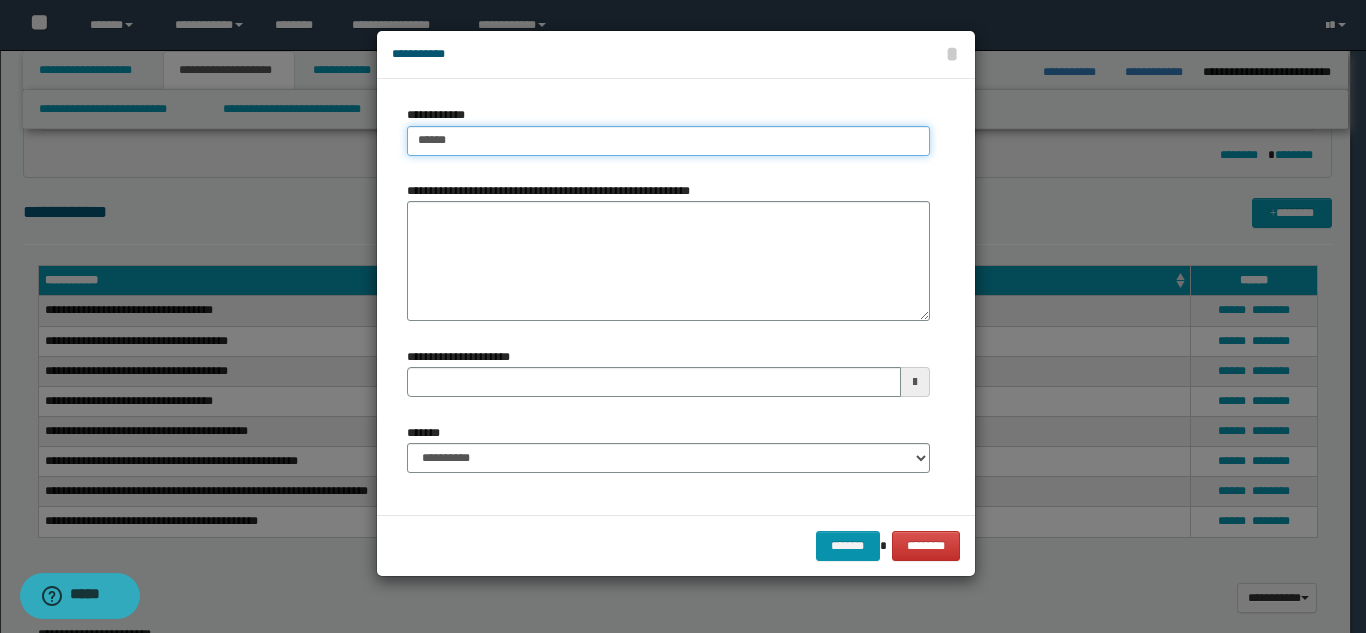 click on "******" at bounding box center [668, 141] 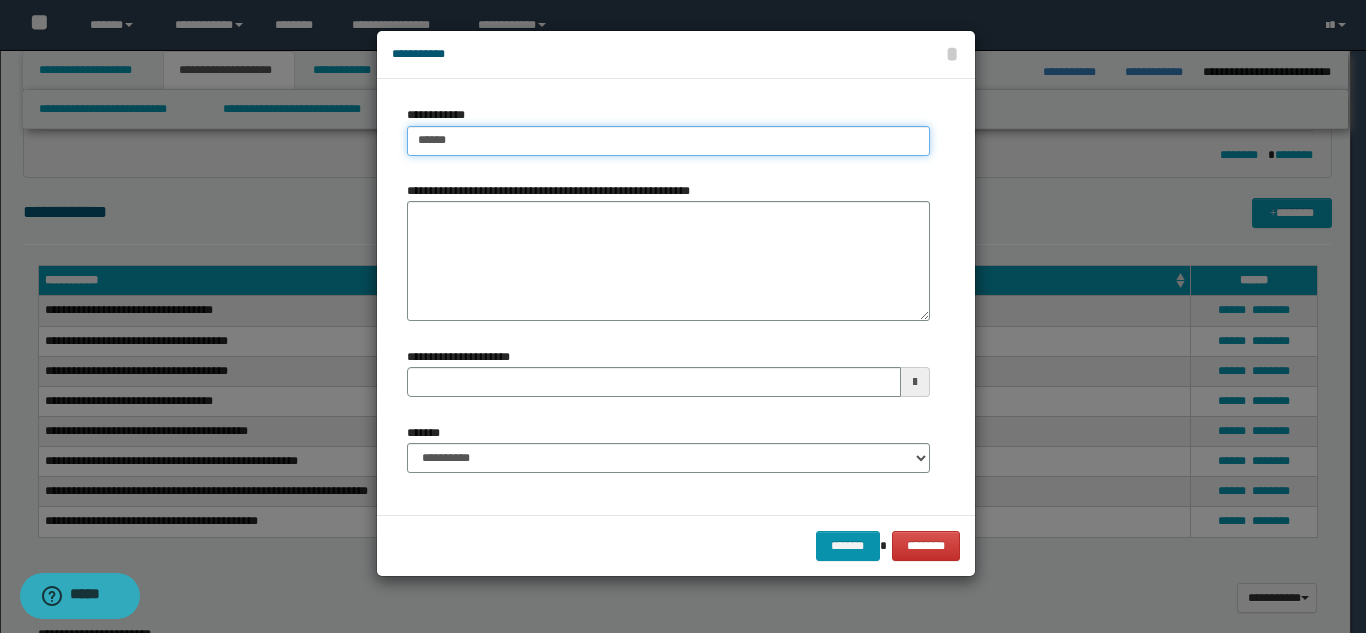 click on "******" at bounding box center [668, 141] 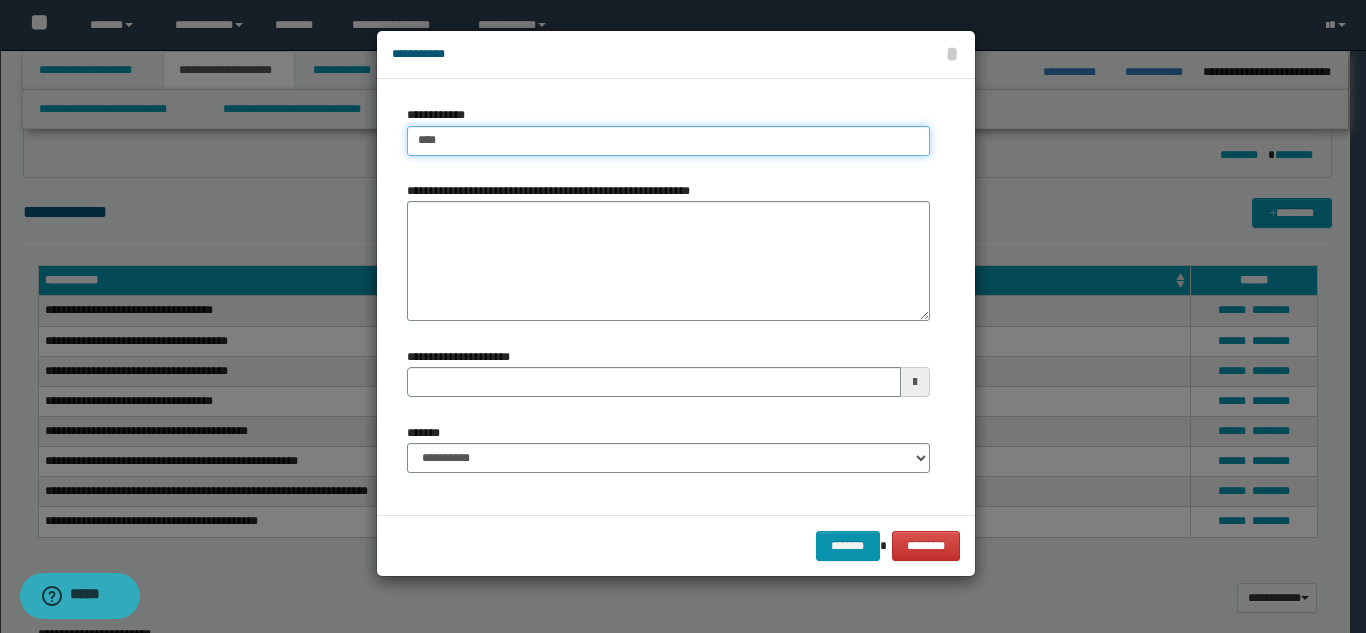 type on "***" 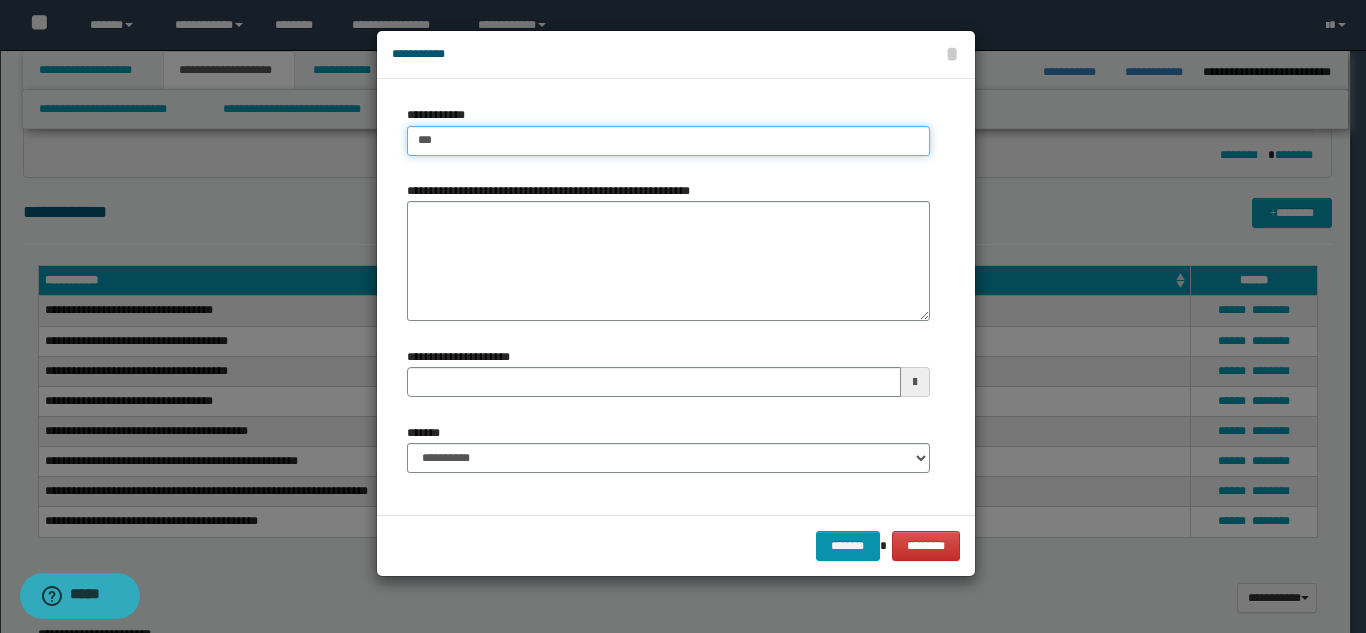type on "***" 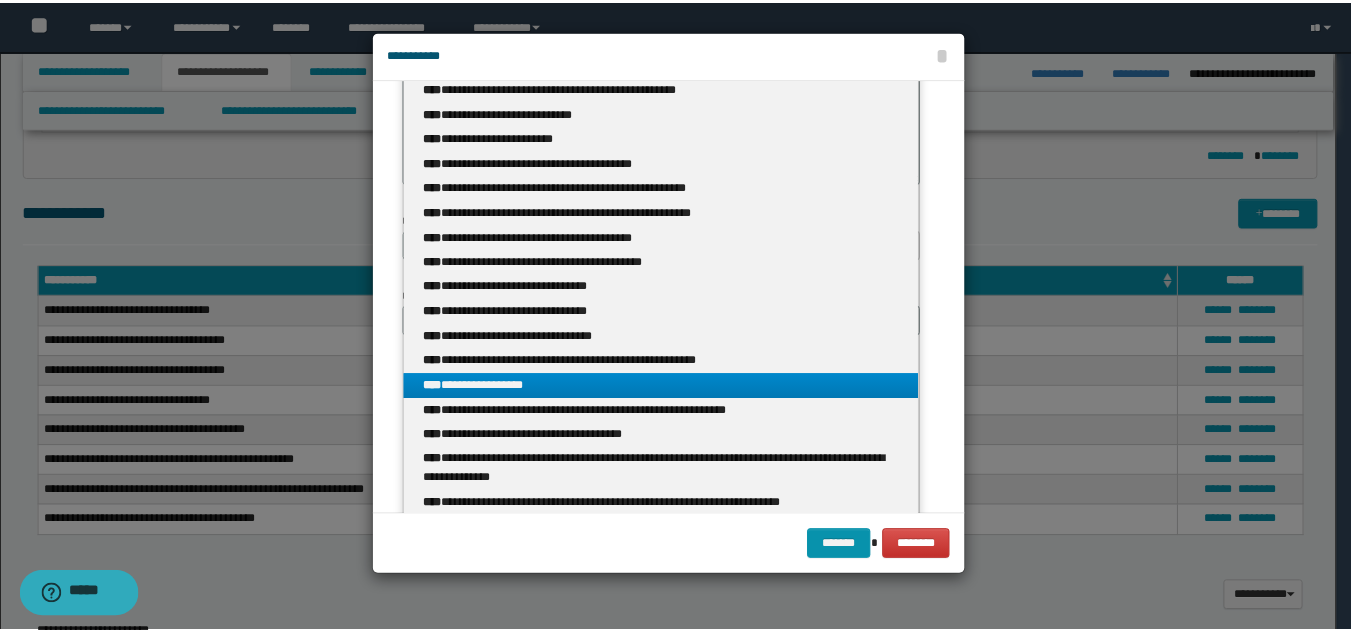 scroll, scrollTop: 0, scrollLeft: 0, axis: both 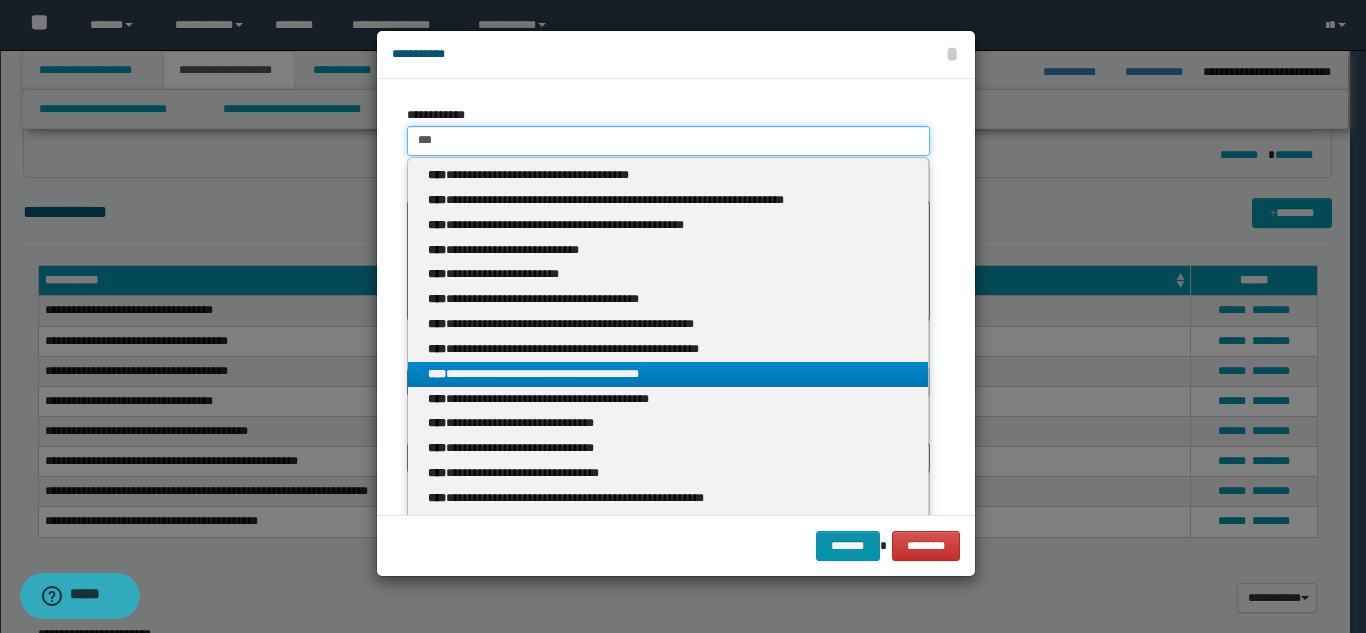 type 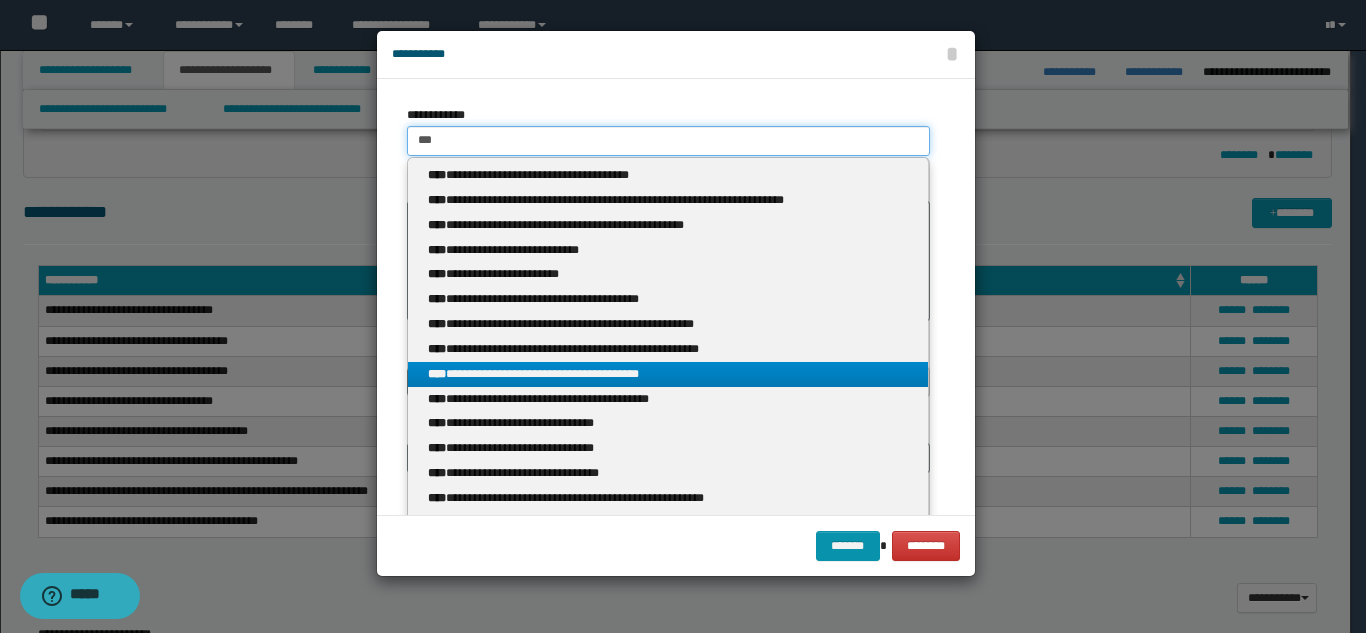 type on "**" 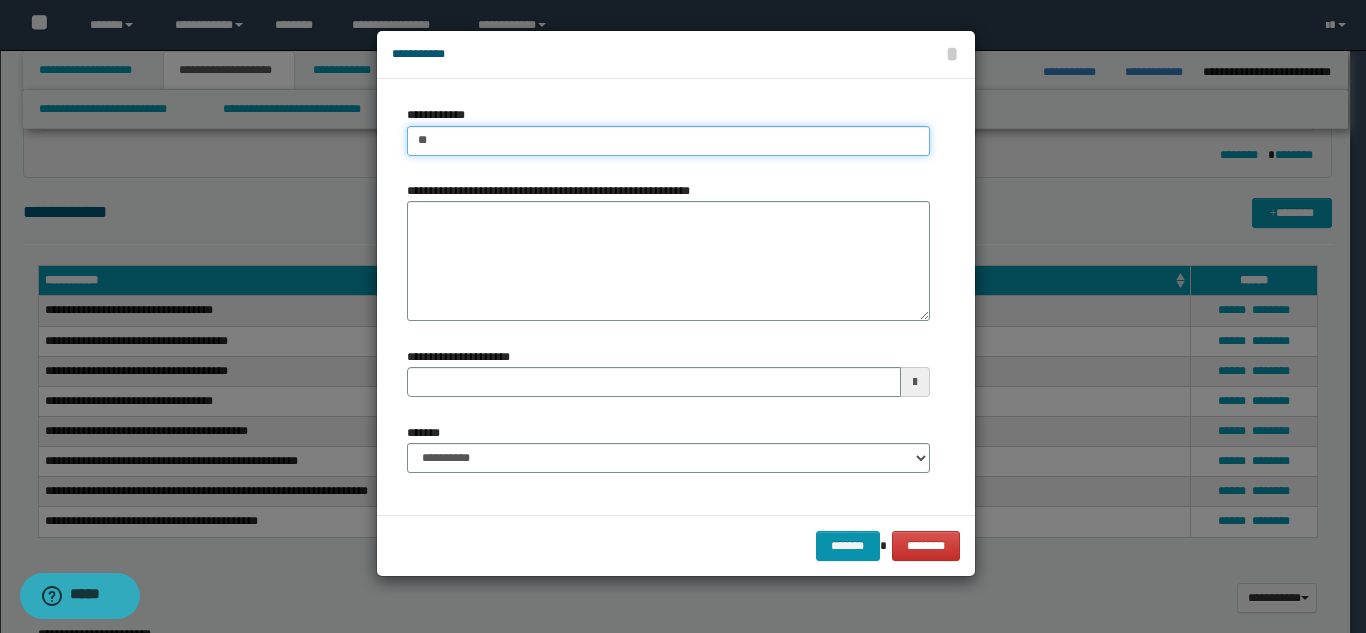 type on "*" 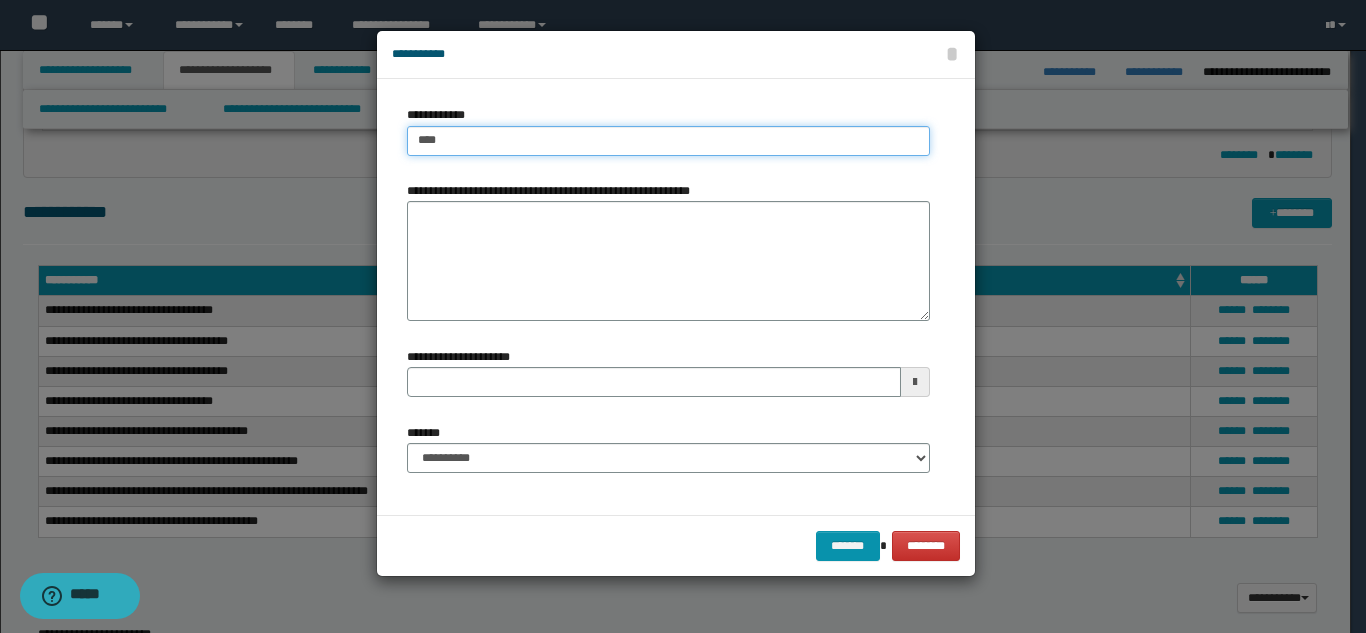 type on "*****" 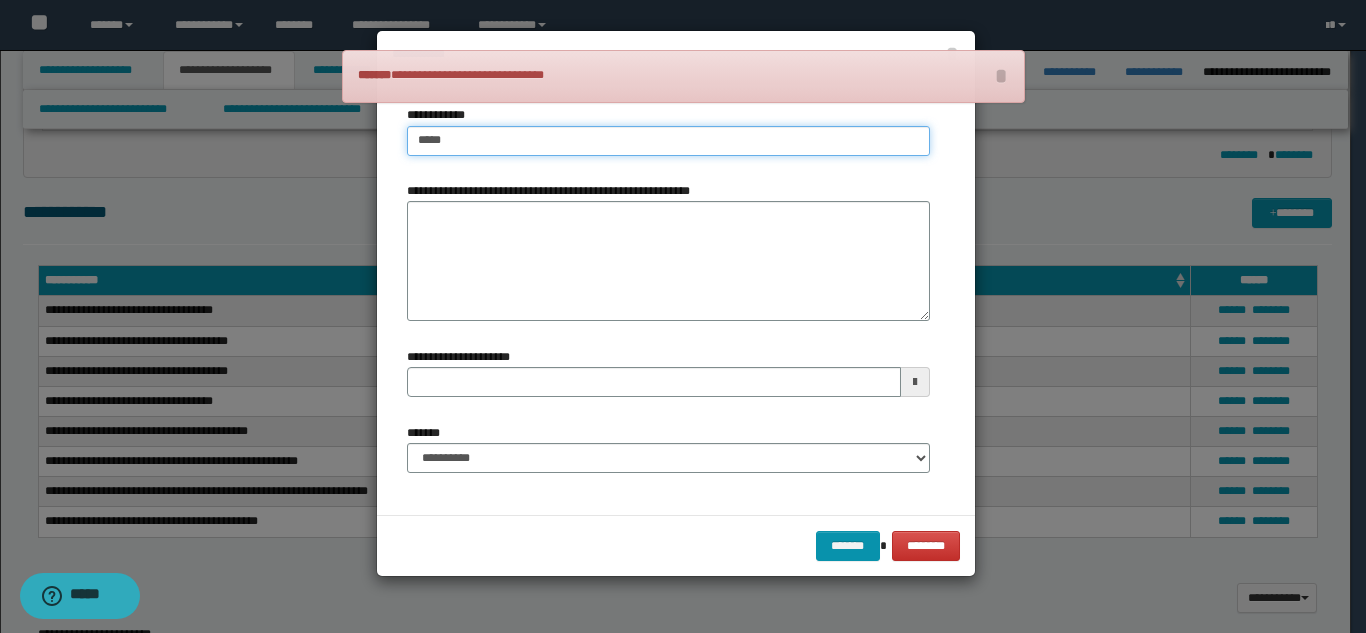 click on "*****" at bounding box center [668, 141] 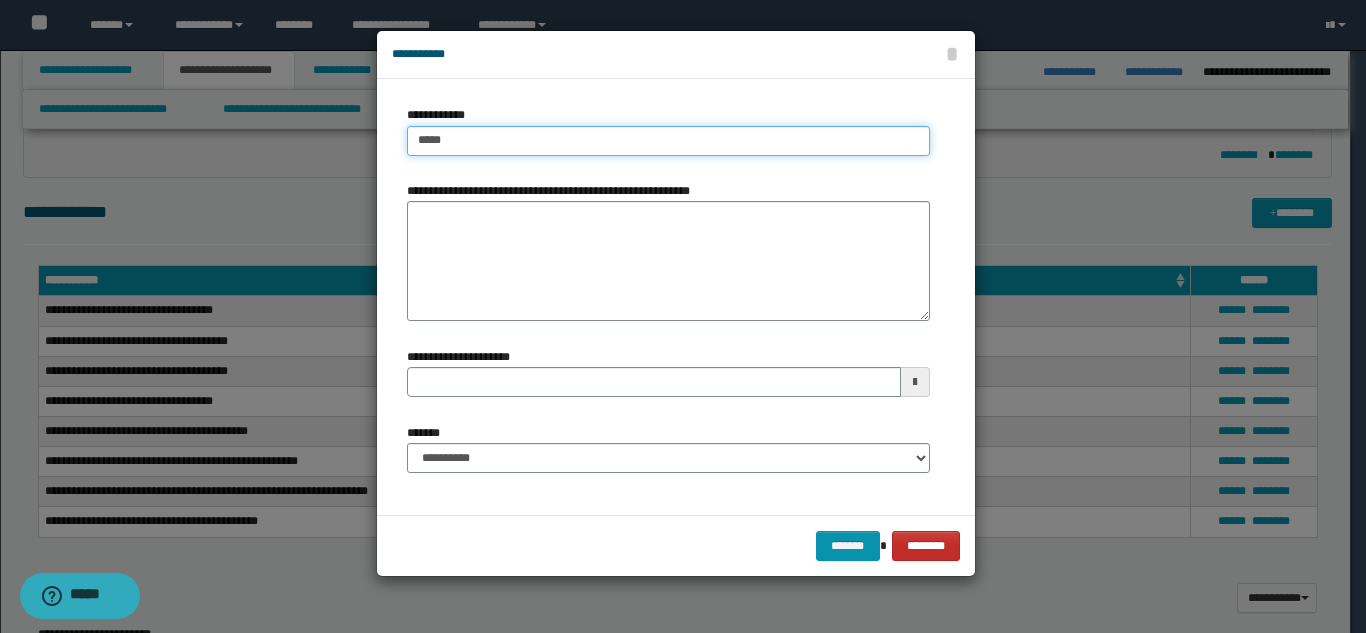 type on "*****" 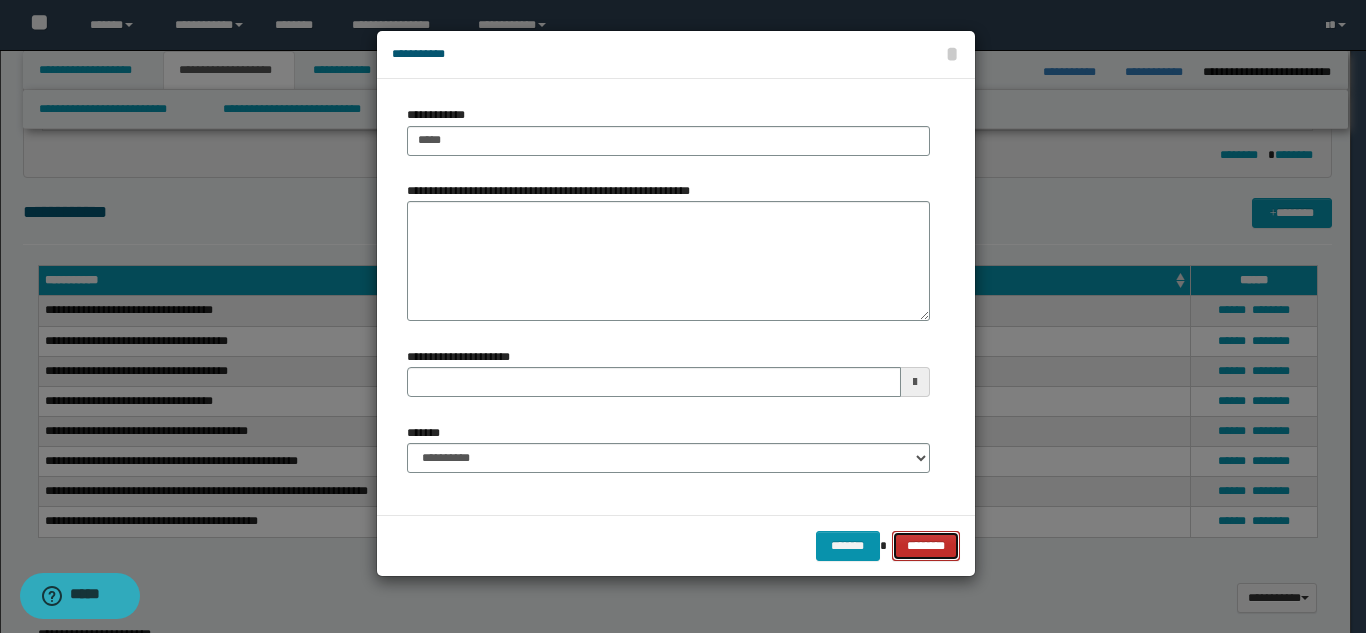 click on "********" at bounding box center [925, 546] 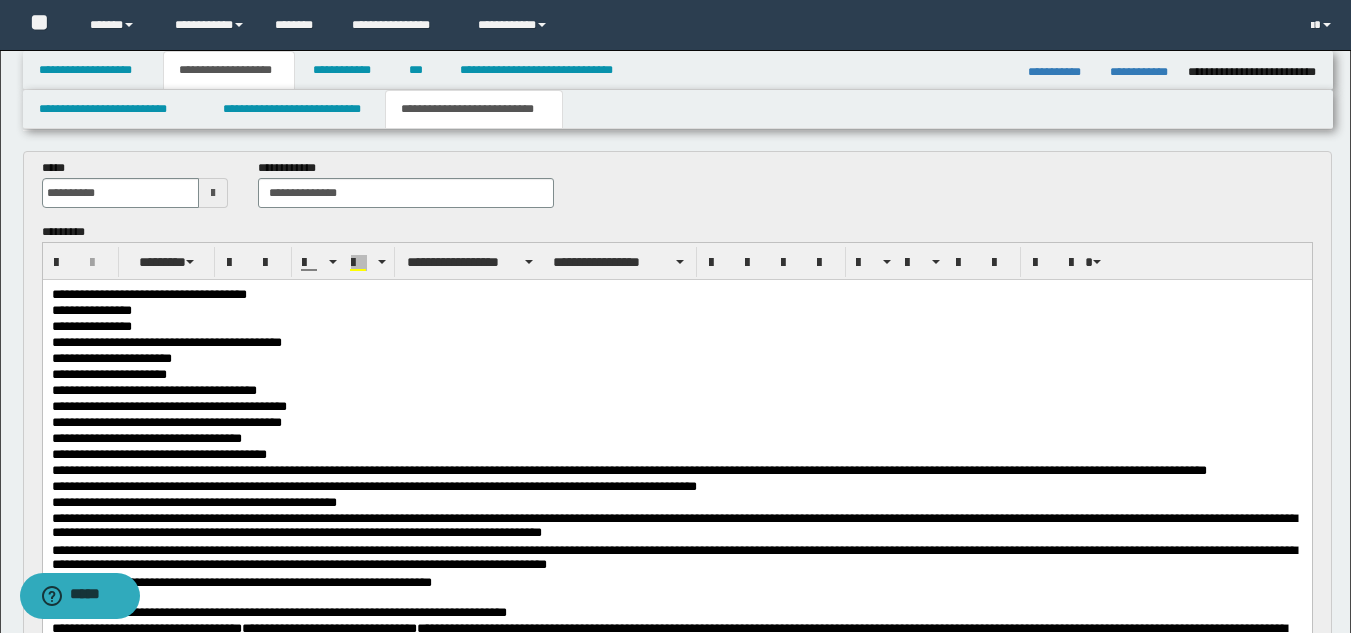 scroll, scrollTop: 0, scrollLeft: 0, axis: both 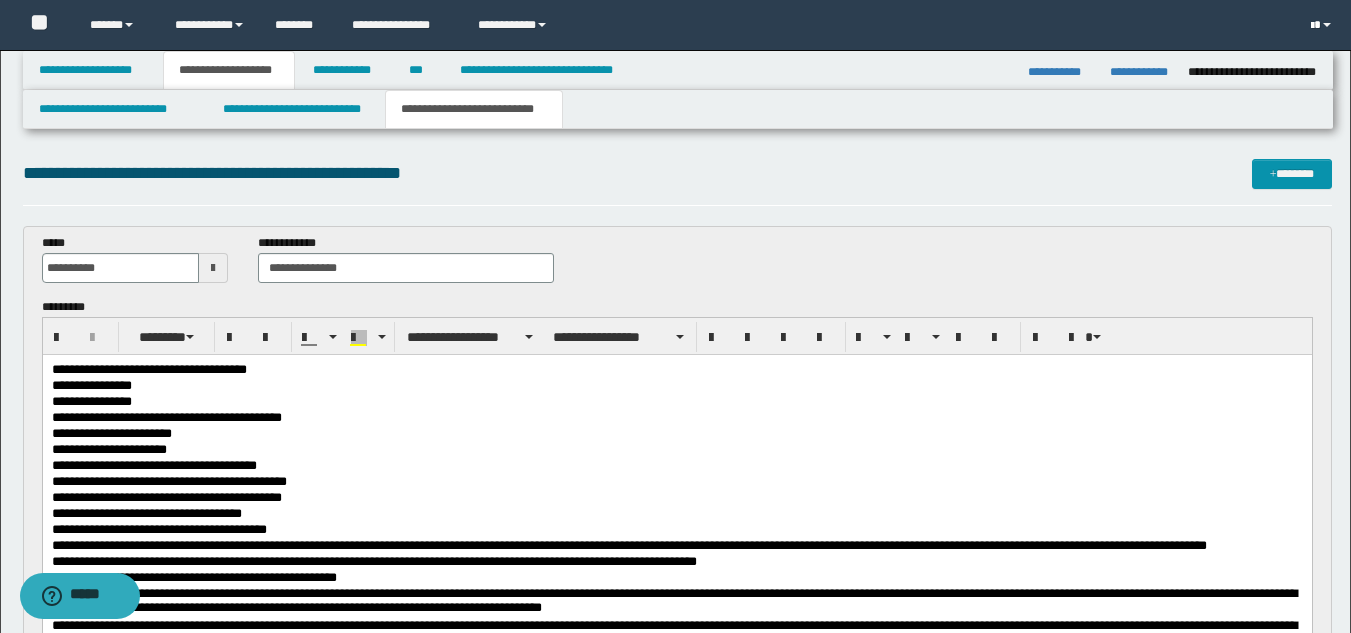 click at bounding box center [1327, 25] 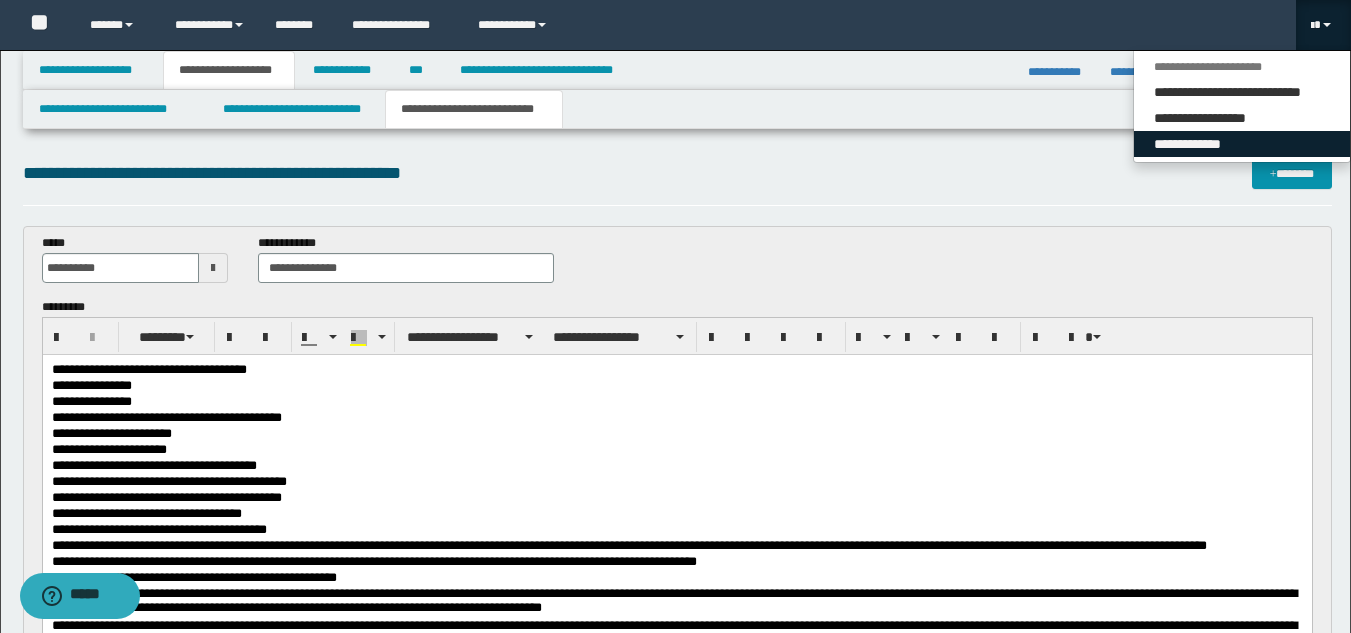 click on "**********" at bounding box center (1242, 144) 